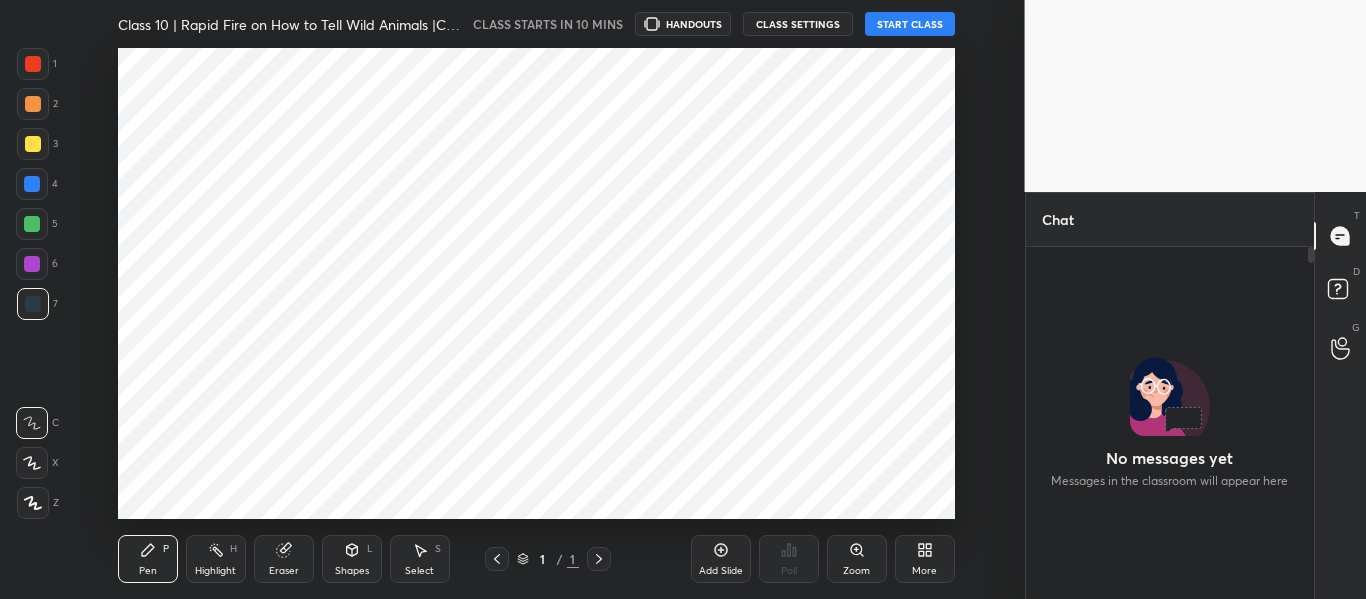 scroll, scrollTop: 0, scrollLeft: 0, axis: both 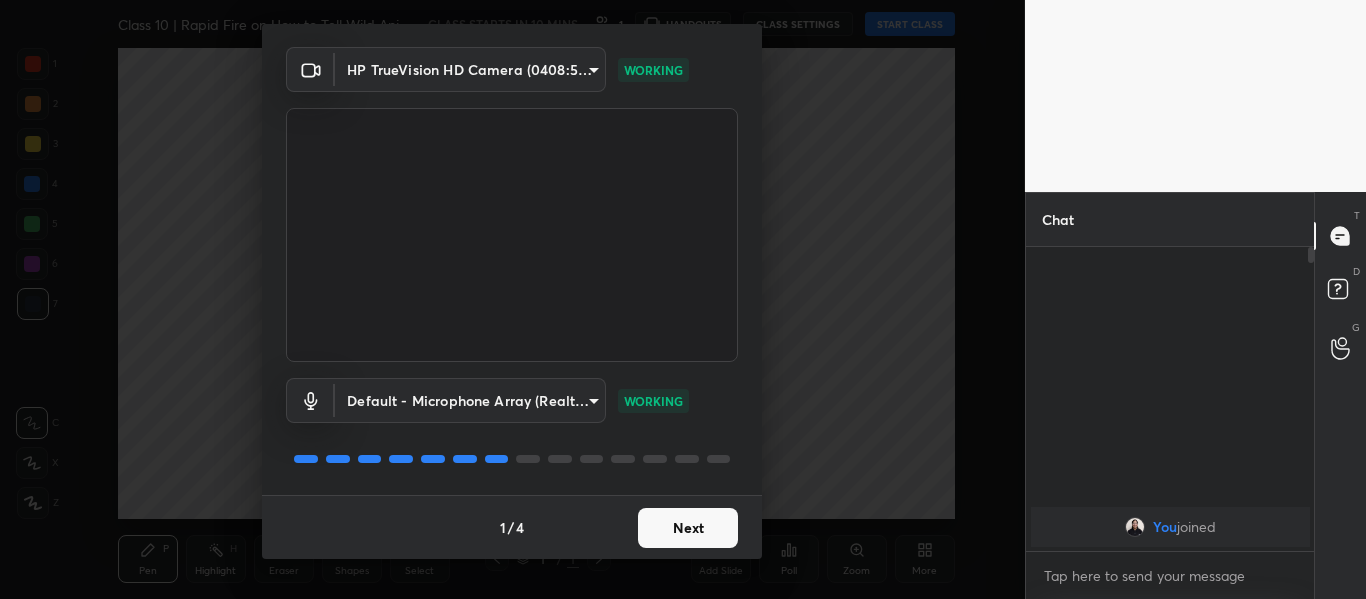 click on "Next" at bounding box center [688, 528] 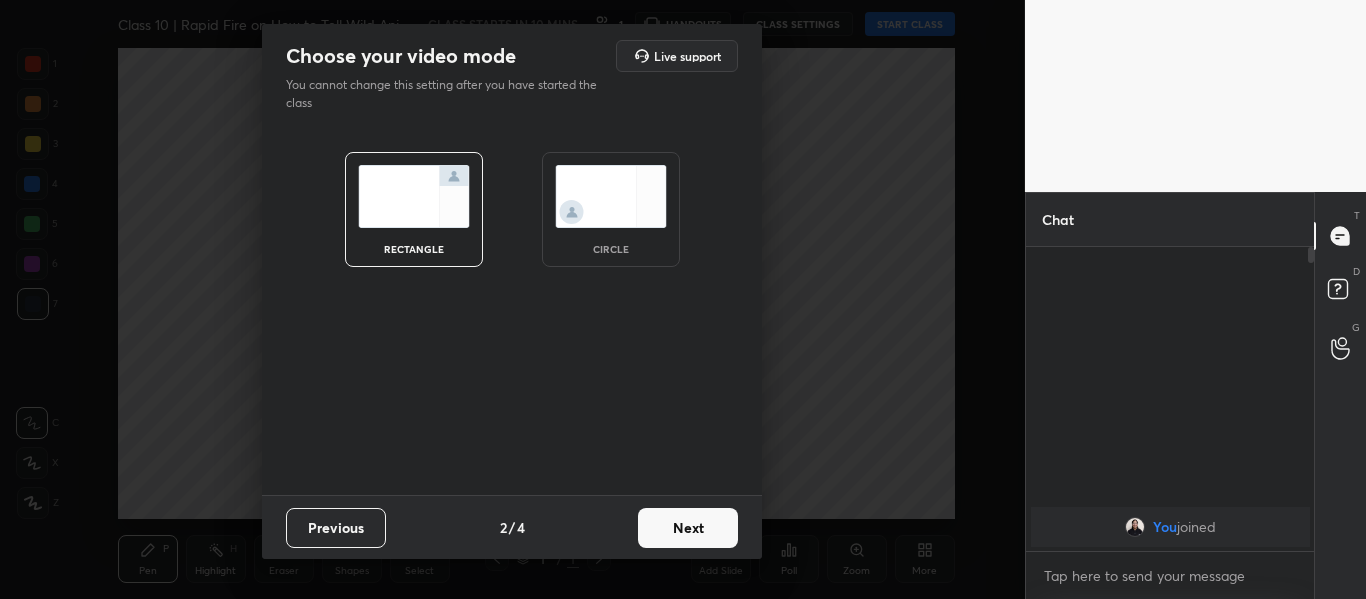 scroll, scrollTop: 0, scrollLeft: 0, axis: both 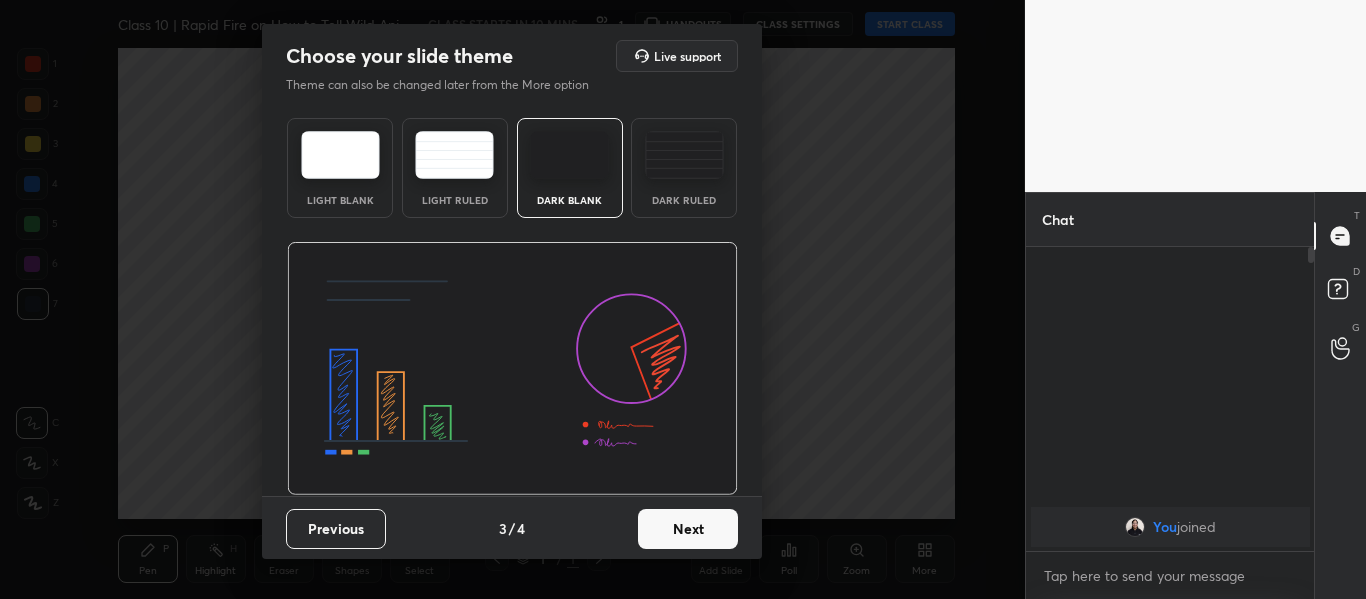 click on "Dark Ruled" at bounding box center [684, 168] 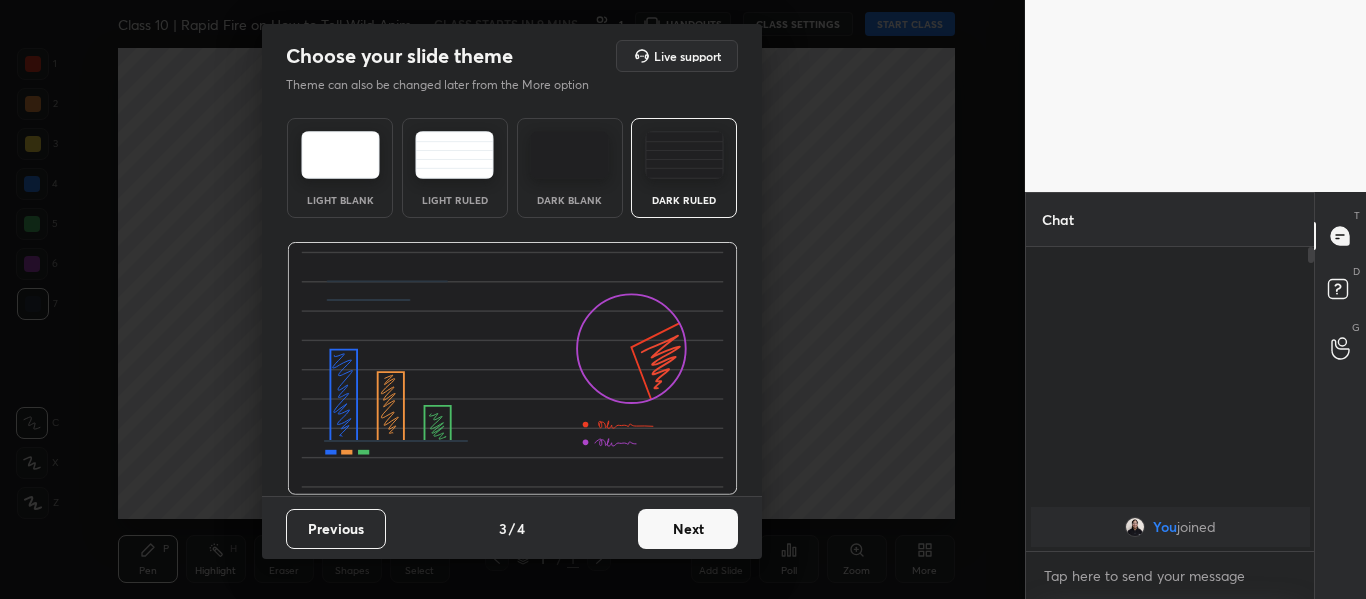 click on "Next" at bounding box center [688, 529] 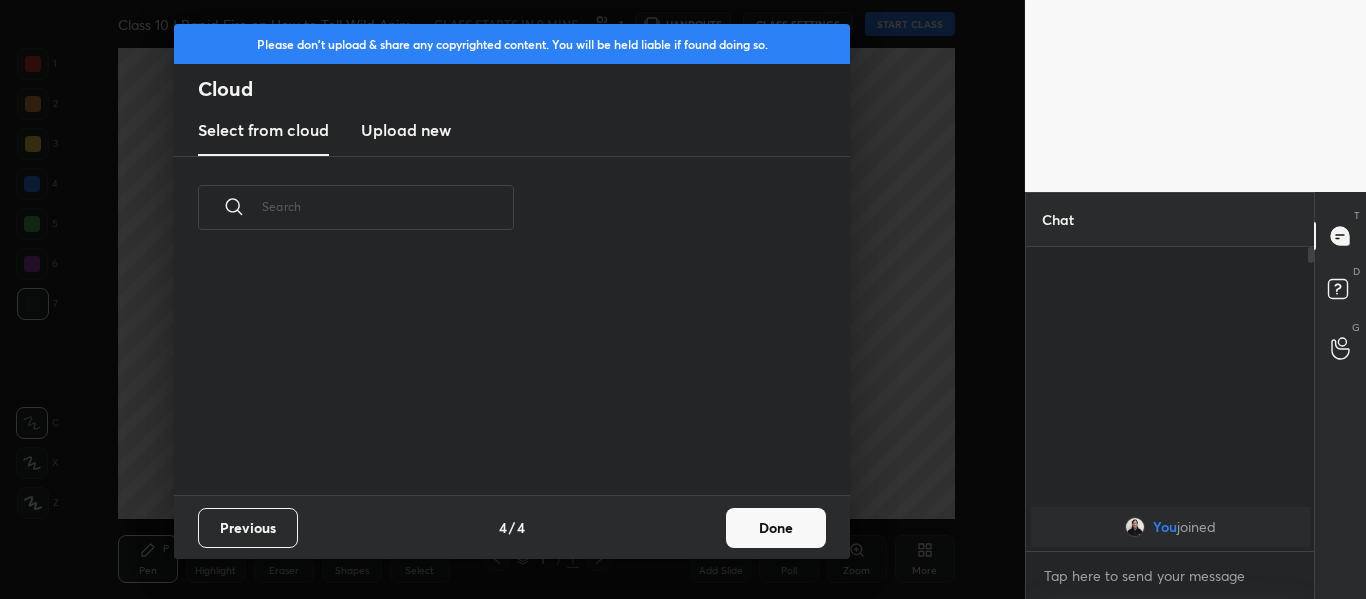 scroll, scrollTop: 7, scrollLeft: 11, axis: both 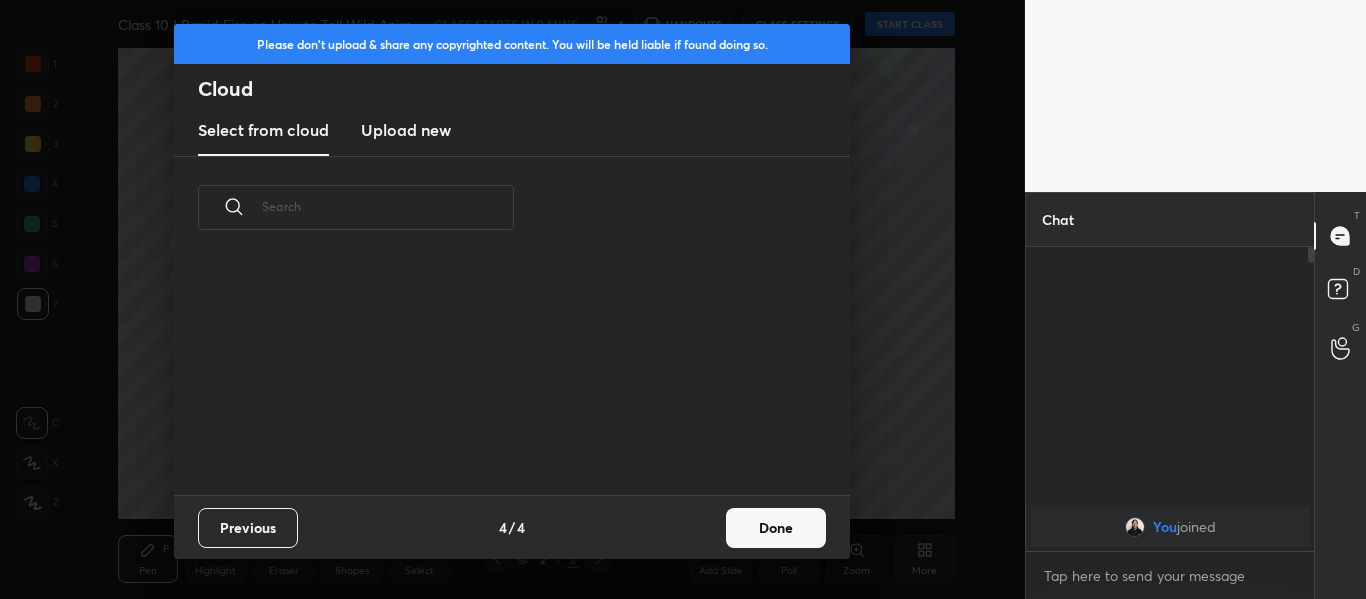 click on "Upload new" at bounding box center (406, 130) 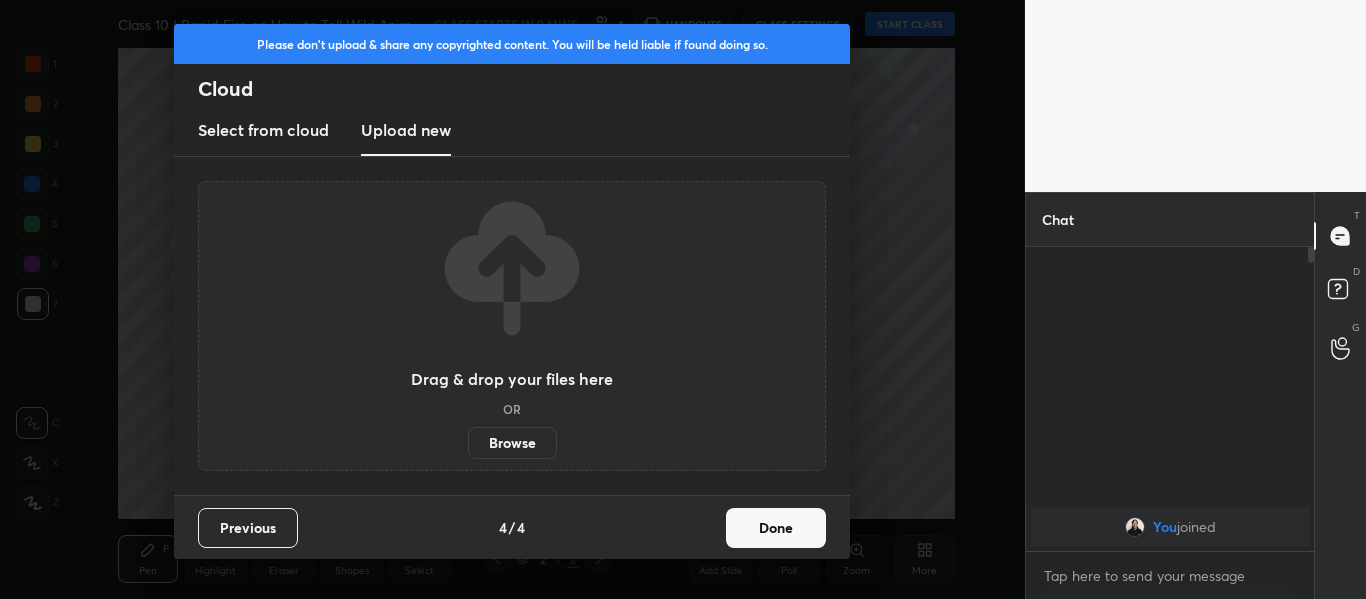 click on "Browse" at bounding box center (512, 443) 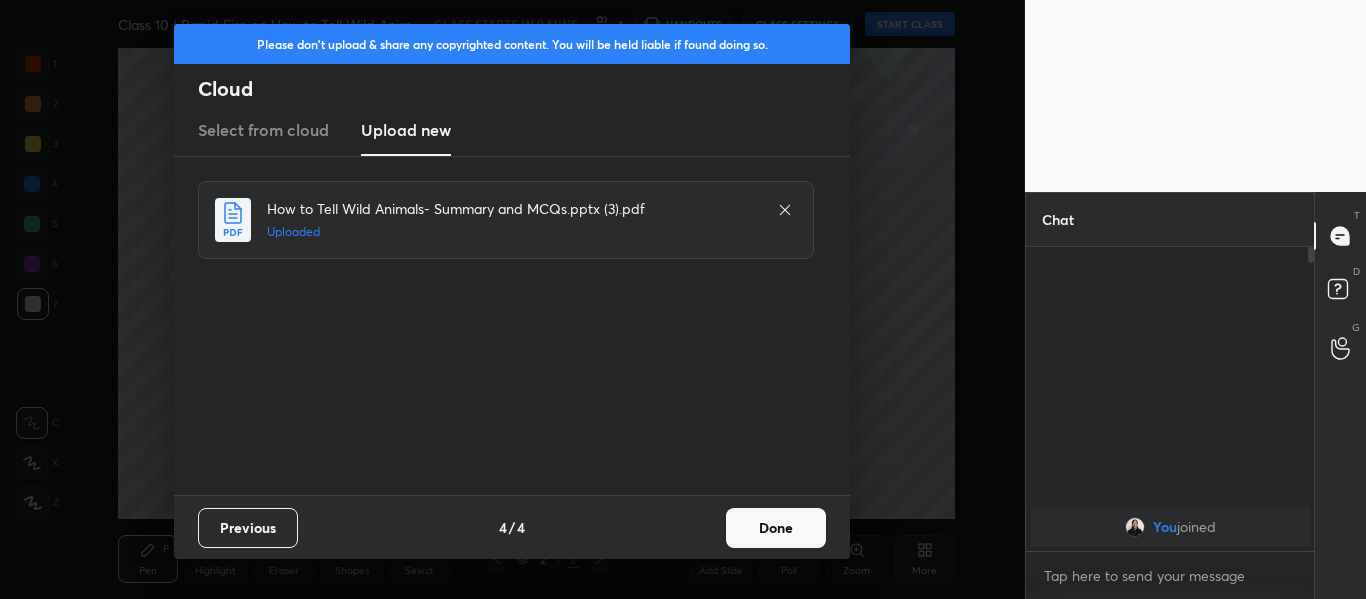click on "Done" at bounding box center [776, 528] 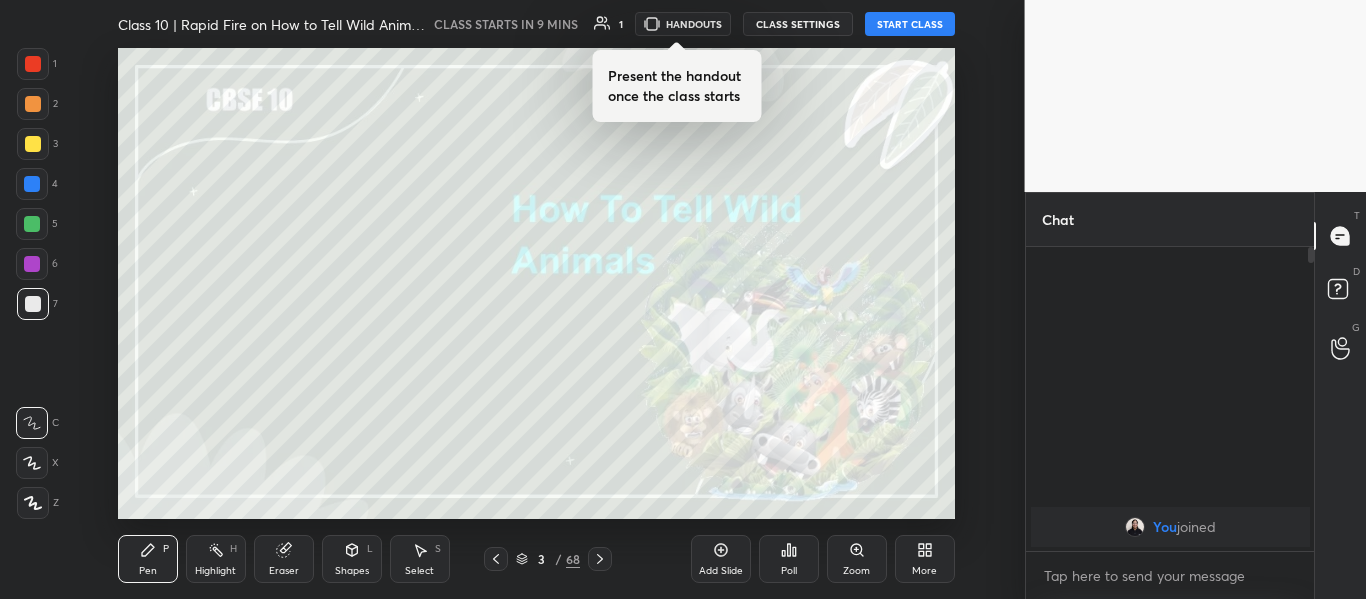 click at bounding box center [33, 64] 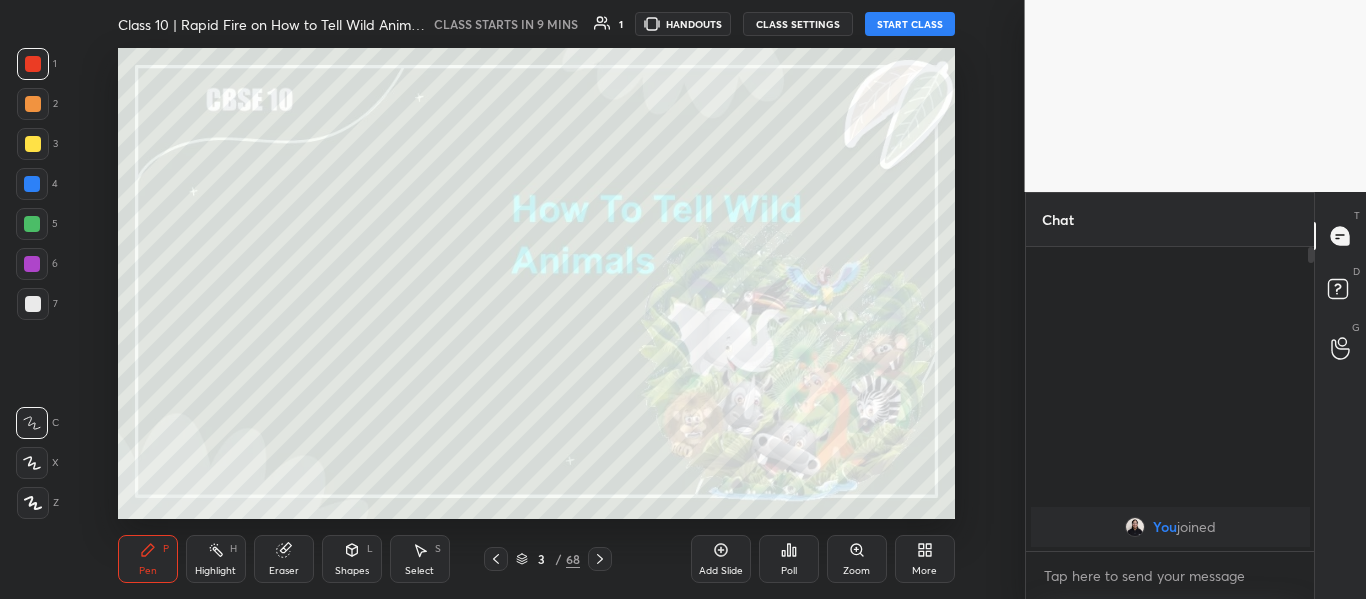 click at bounding box center (33, 503) 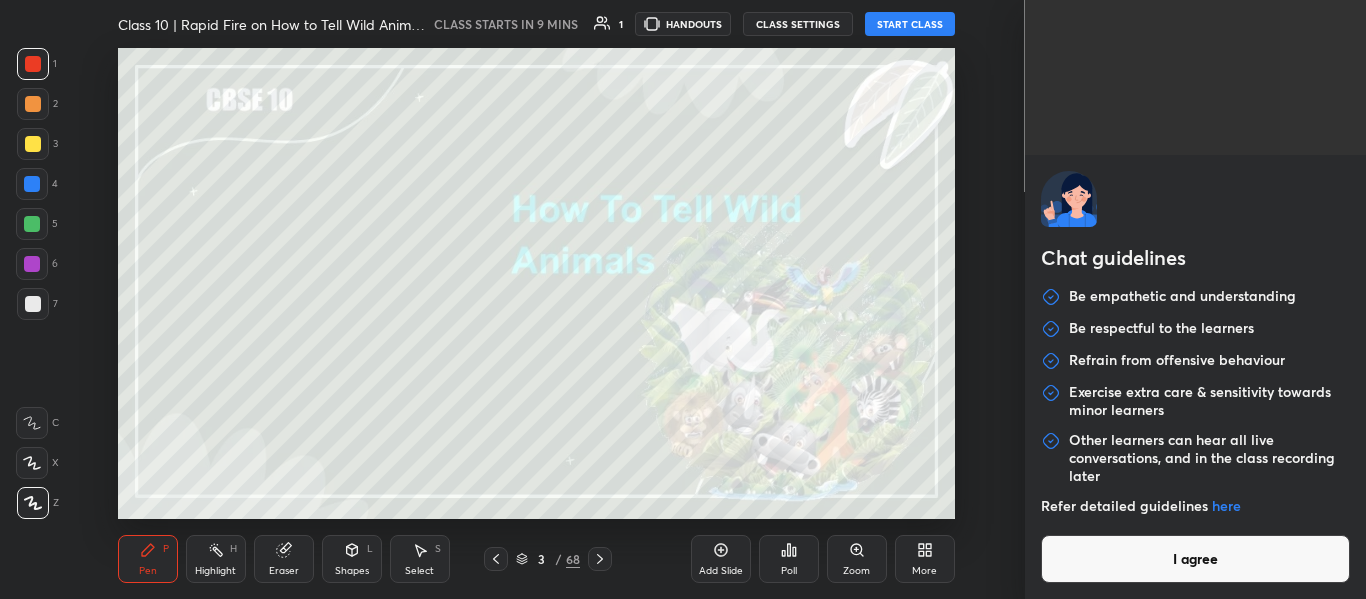 click on "1 2 3 4 5 6 7 C X Z C X Z E E Erase all   H H Class 10 | Rapid Fire on How to Tell Wild Animals |Code OP05 CLASS STARTS IN 9 MINS 1 HANDOUTS CLASS SETTINGS START CLASS Setting up your live class Back Class 10 | Rapid Fire on How to Tell Wild Animals |Code OP05 [FIRST] [LAST] Taknori Pen P Highlight H Eraser Shapes L Select S 3 / 68 Add Slide Poll Zoom More Chat You  joined 1 NEW MESSAGE Enable hand raising Enable raise hand to speak to learners. Once enabled, chat will be turned off temporarily. Enable x   introducing Raise a hand with a doubt Now learners can raise their hand along with a doubt  How it works? Doubts asked by learners will show up here Raise hand disabled You have disabled Raise hand currently. Enable it to invite learners to speak Enable Can't raise hand Looks like educator just invited you to speak. Please wait before you can raise your hand again. Got it T Messages (T) D Doubts (D) G Raise Hand (G) Report an issue Reason for reporting Buffering Chat not working Audio - Video sync issue ​" at bounding box center (683, 299) 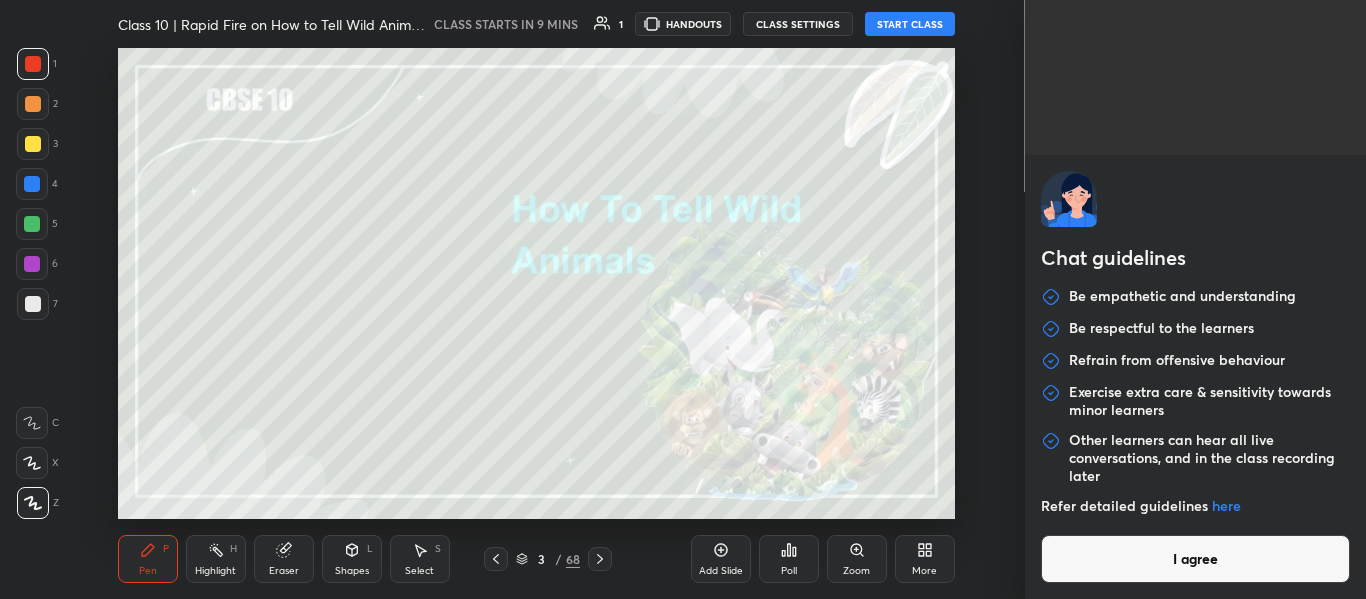 click on "I agree" at bounding box center [1196, 559] 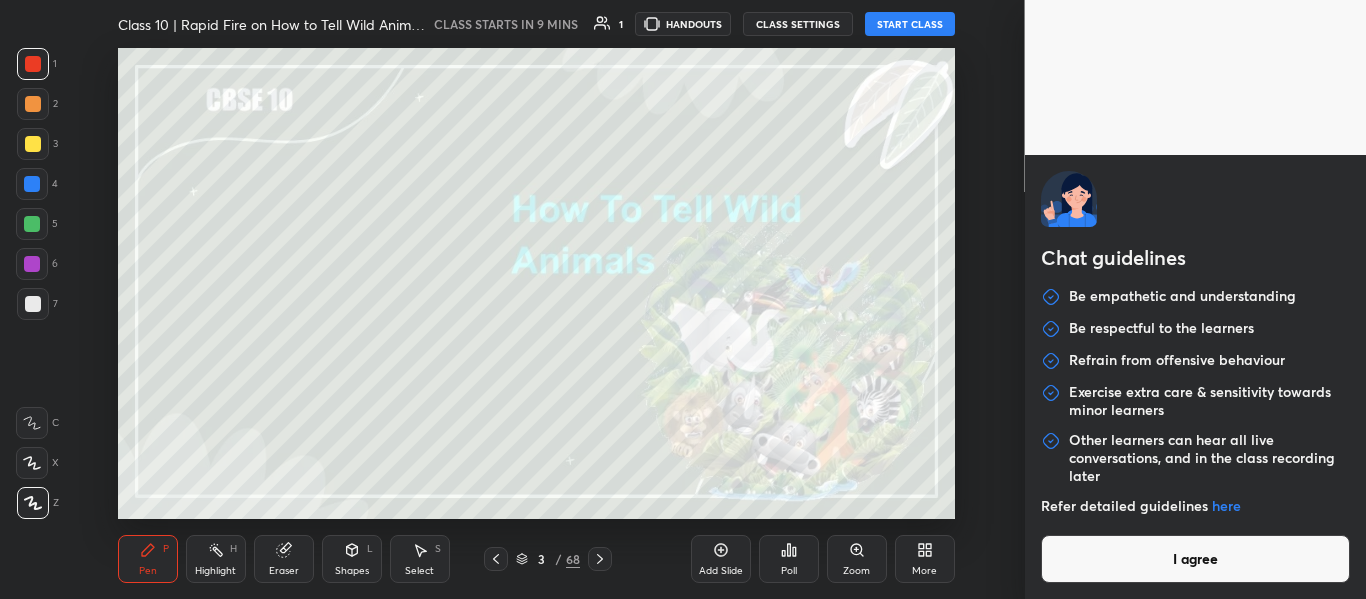 type on "x" 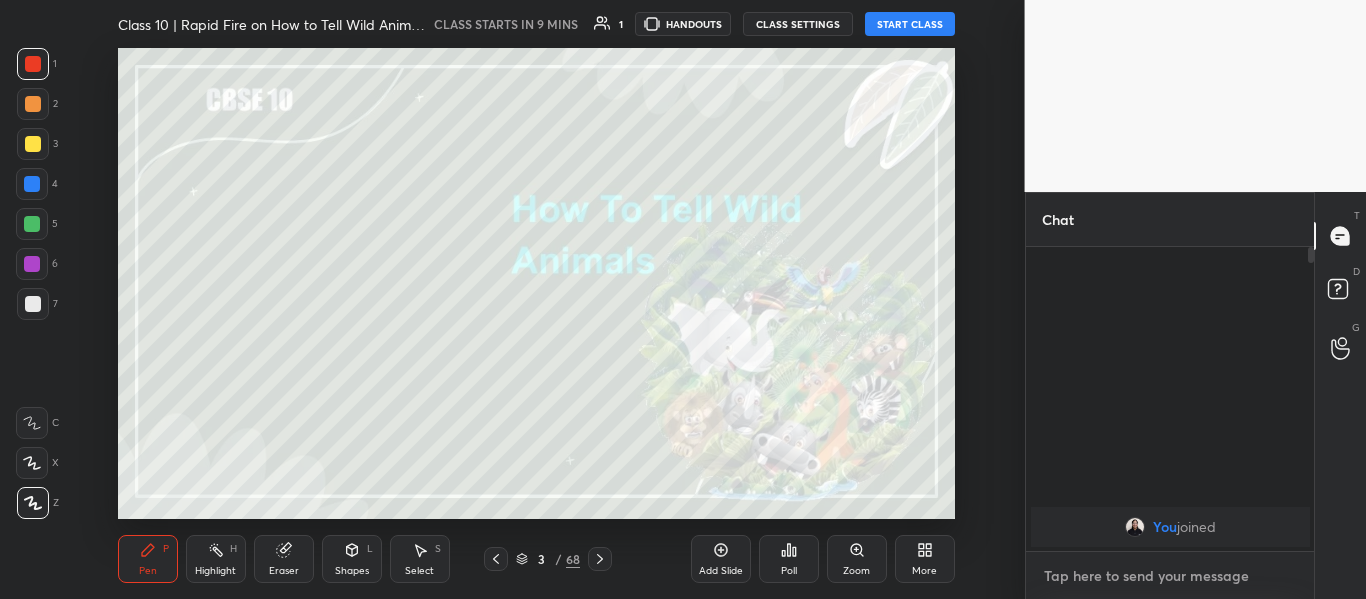 paste on "http://t.me/oshinmam" 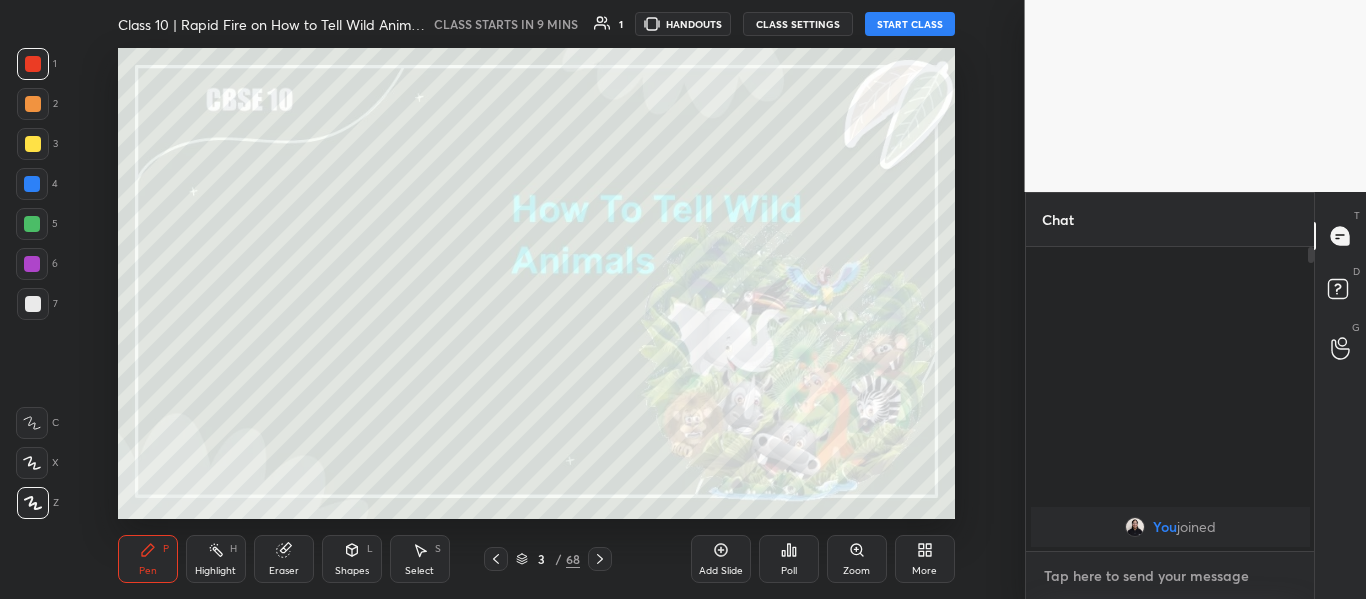 type on "http://t.me/oshinmam" 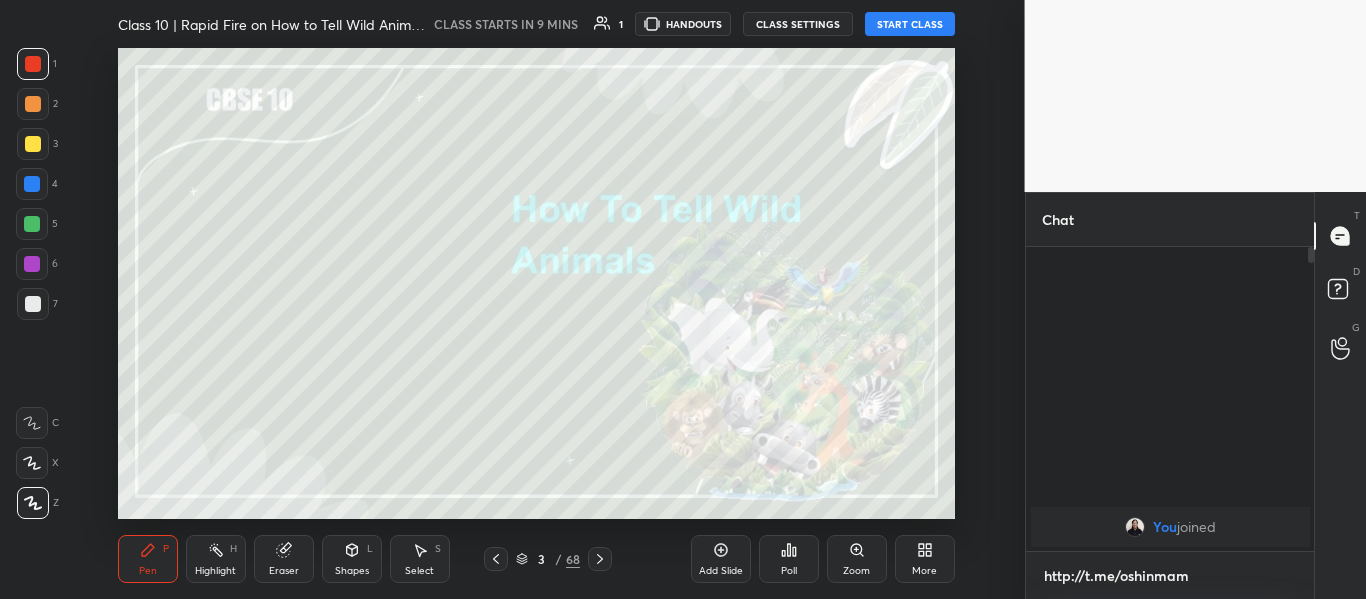 scroll, scrollTop: 292, scrollLeft: 282, axis: both 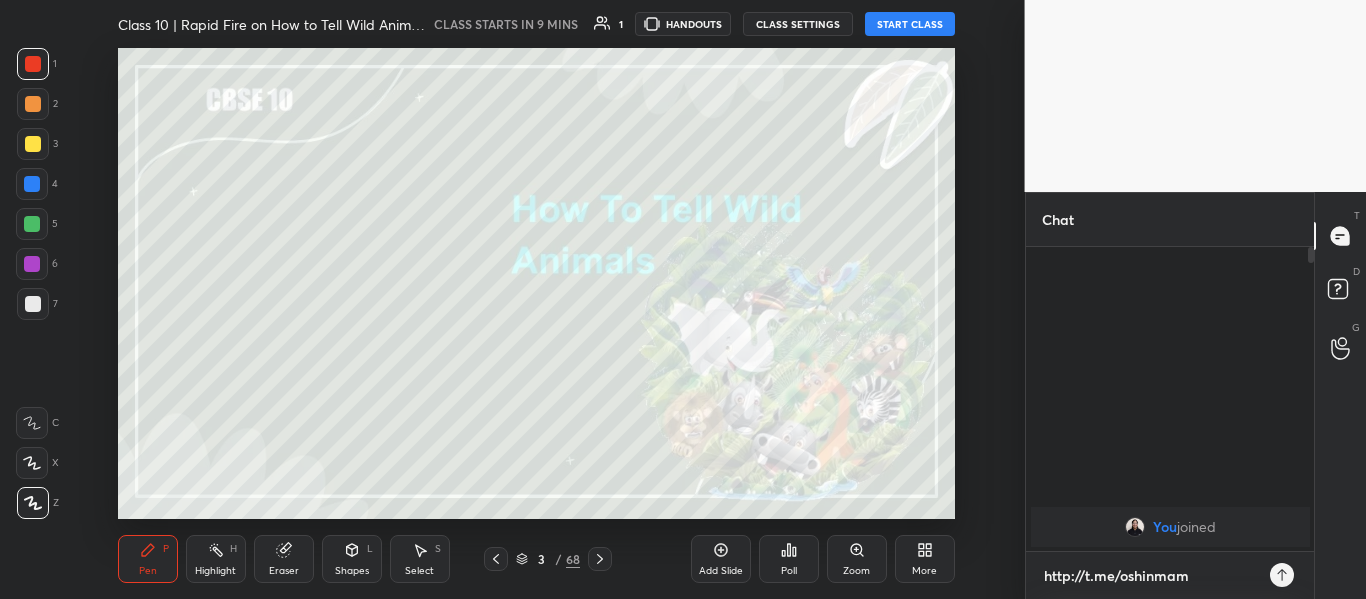 type 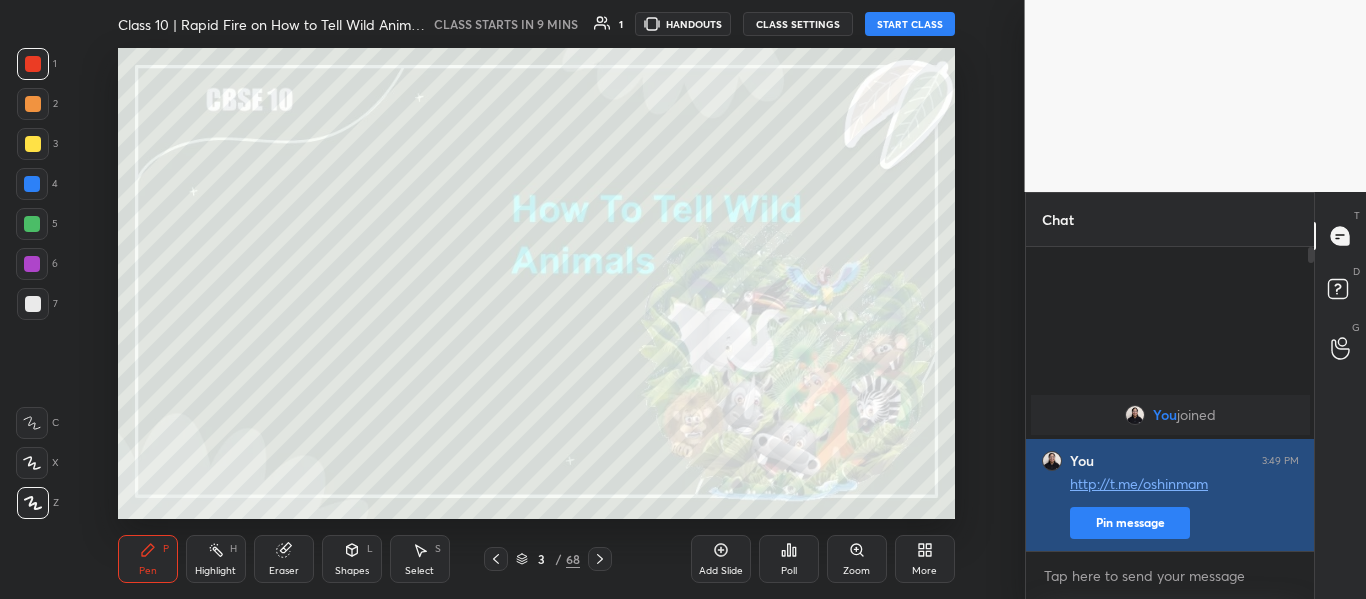 type on "x" 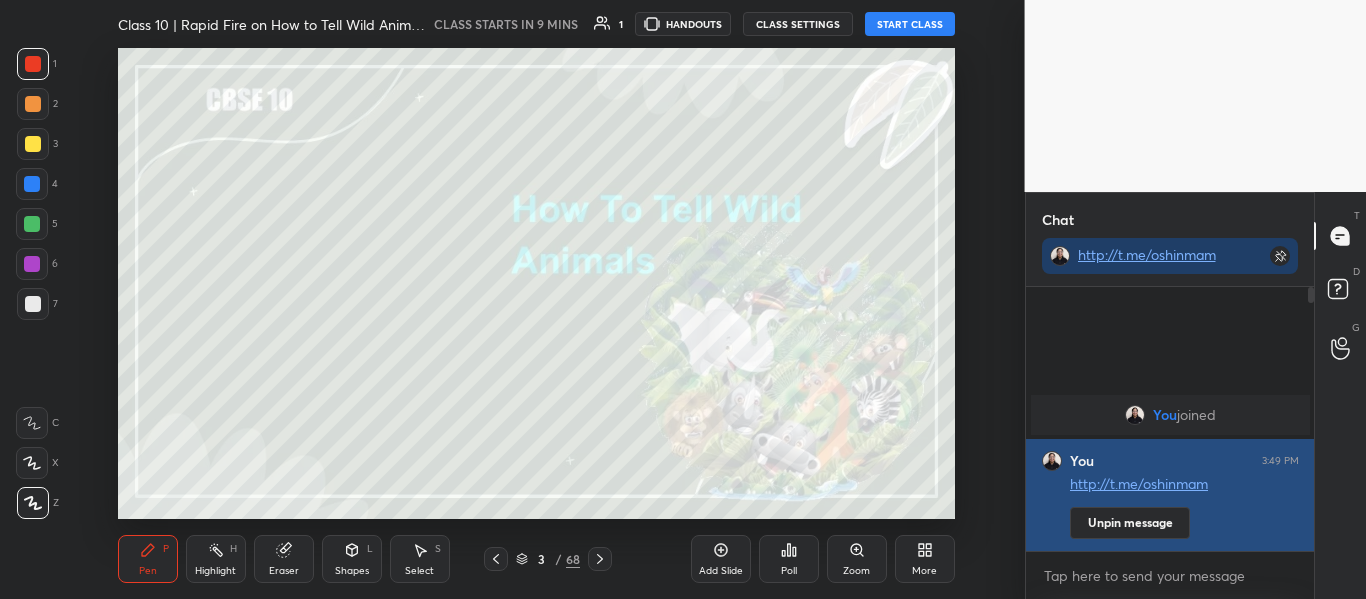 scroll, scrollTop: 258, scrollLeft: 282, axis: both 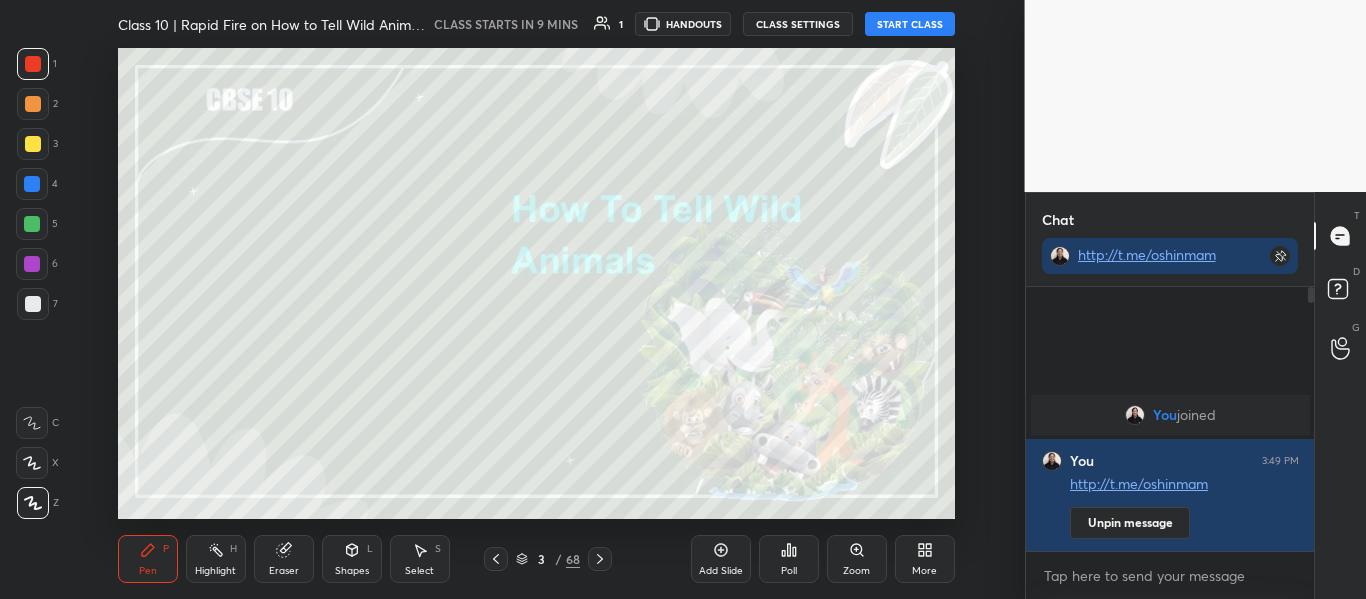 type 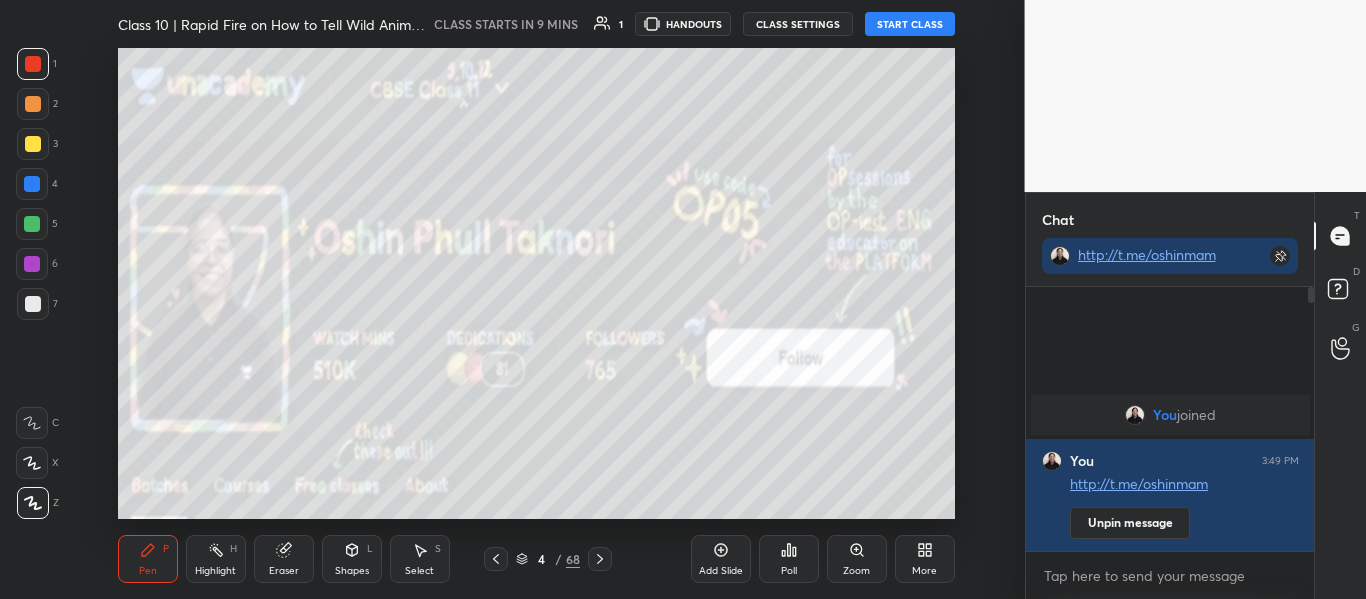 click on "More" at bounding box center (925, 559) 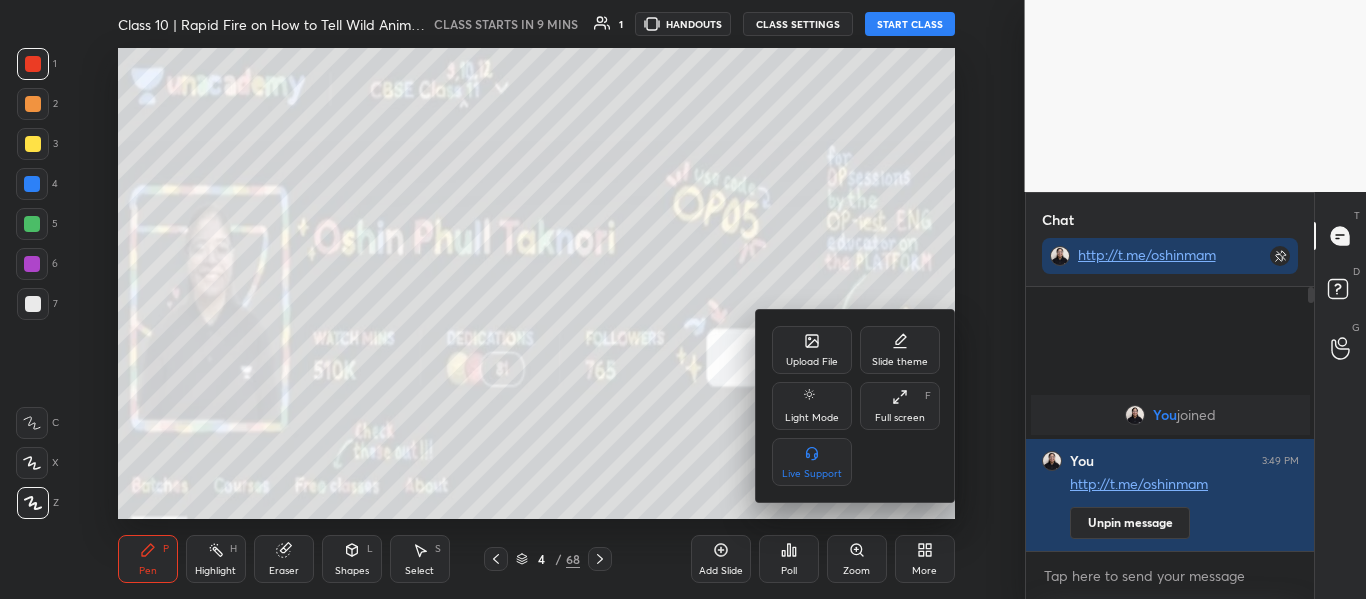 click 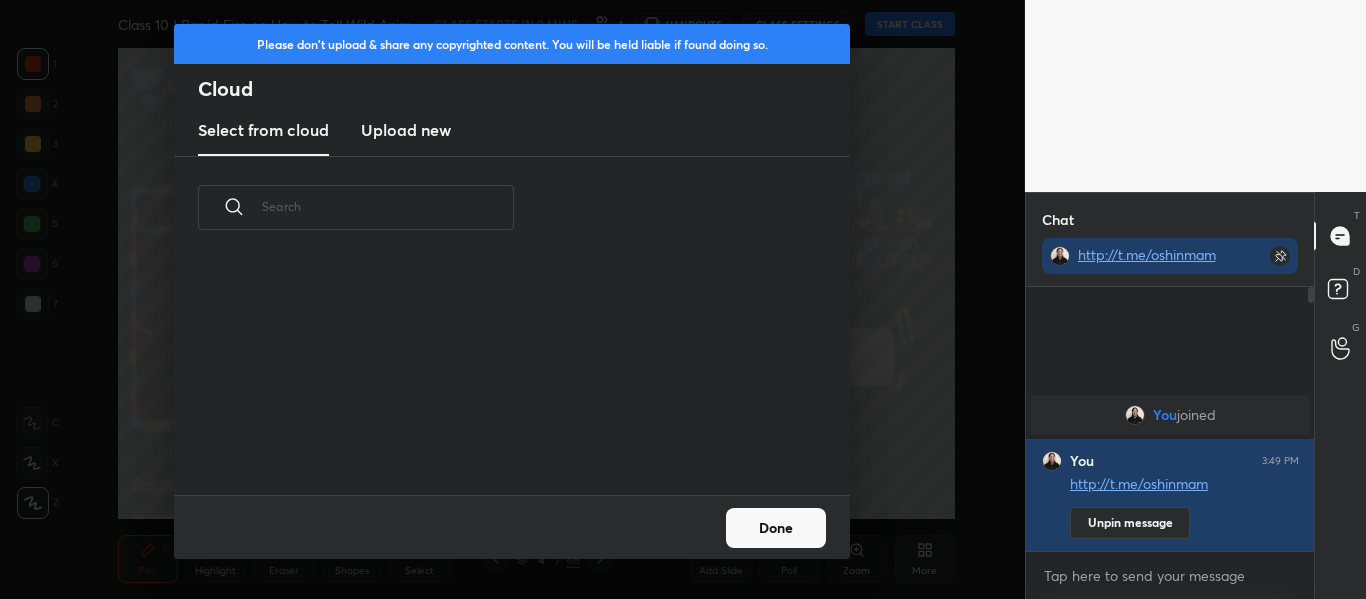 scroll, scrollTop: 7, scrollLeft: 11, axis: both 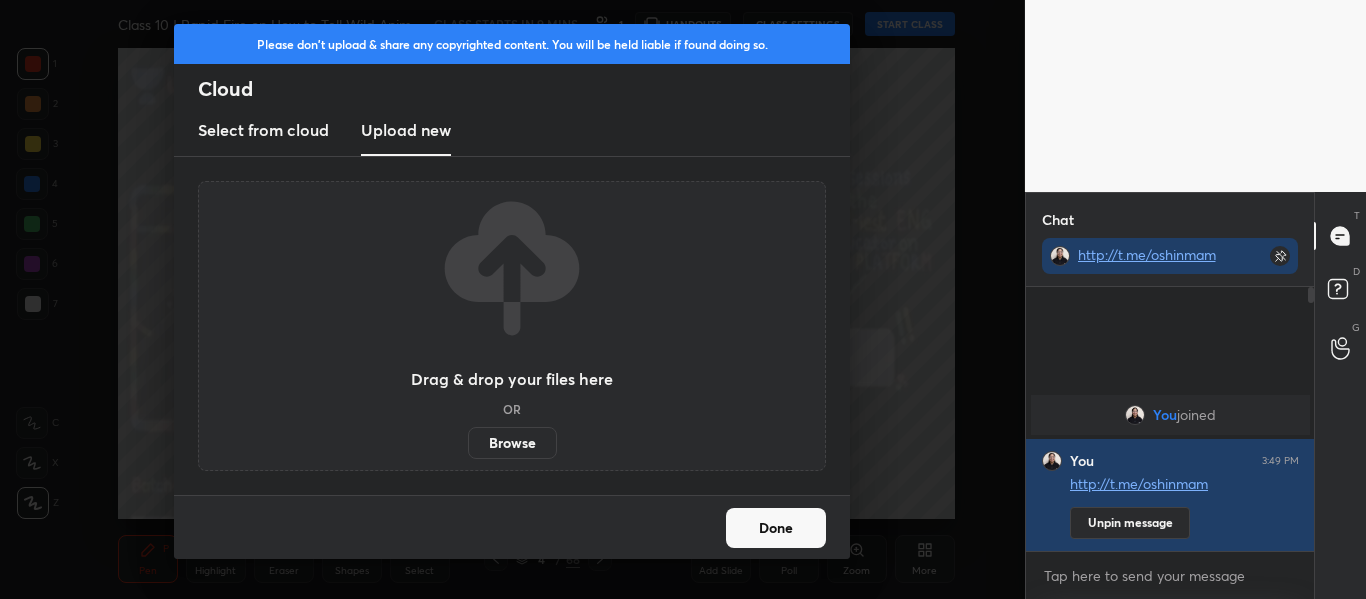 click on "Browse" at bounding box center (512, 443) 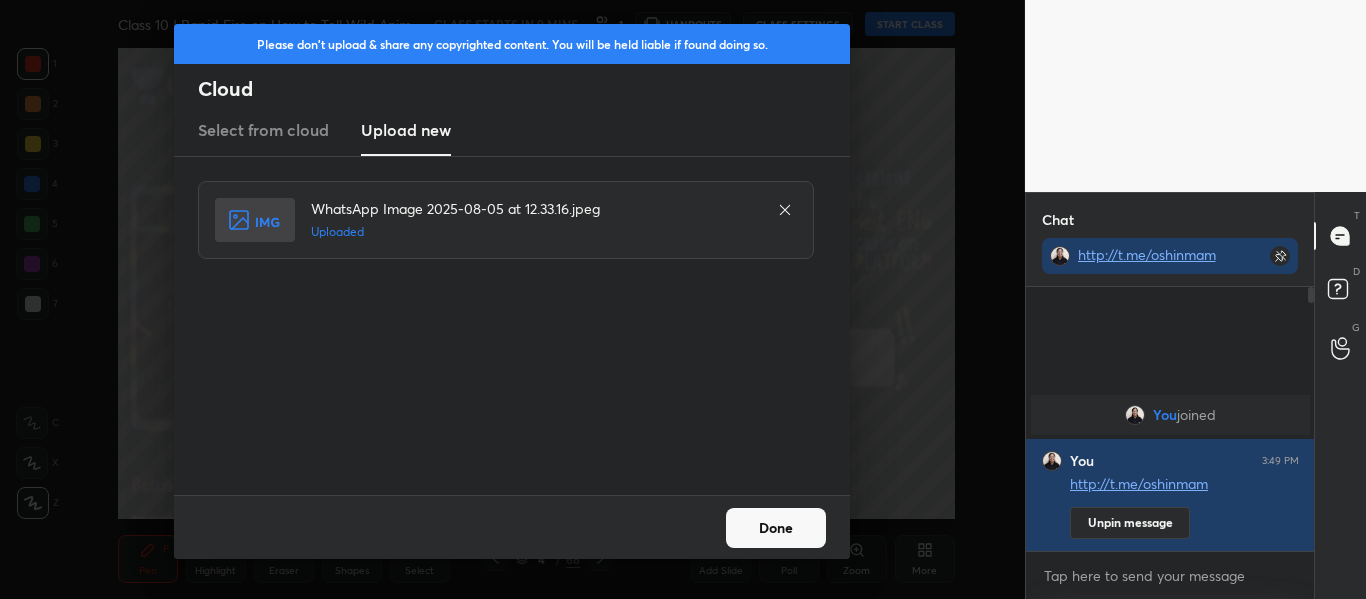 click on "Done" at bounding box center [776, 528] 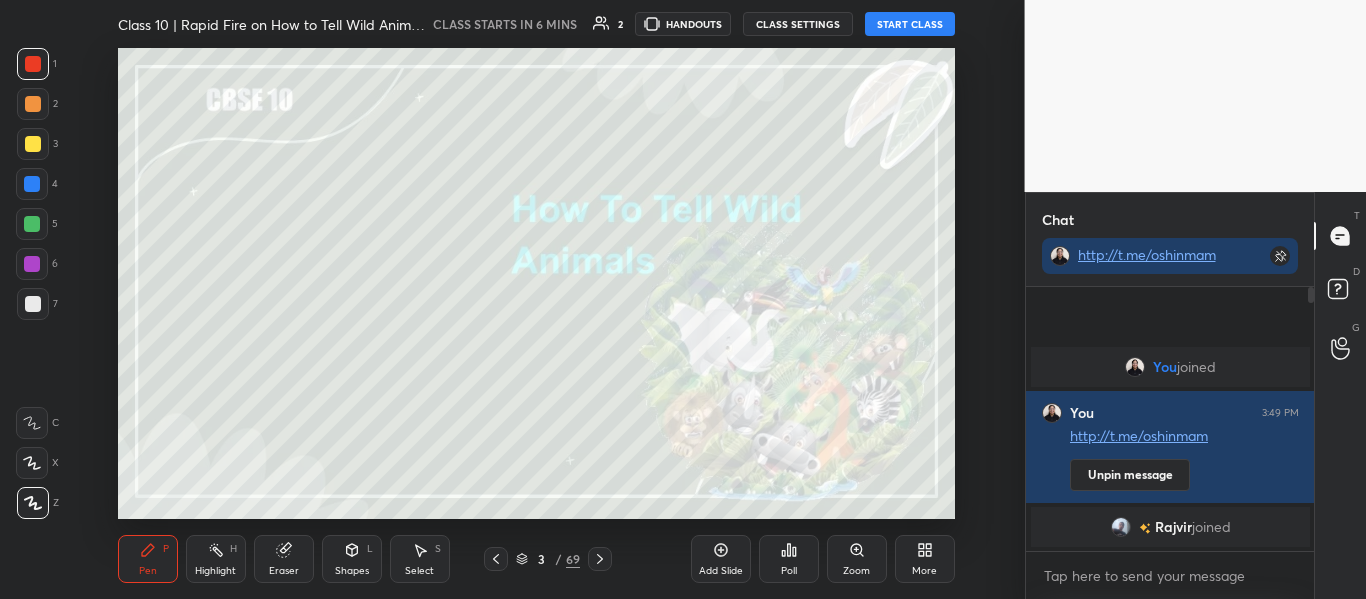 click on "START CLASS" at bounding box center [910, 24] 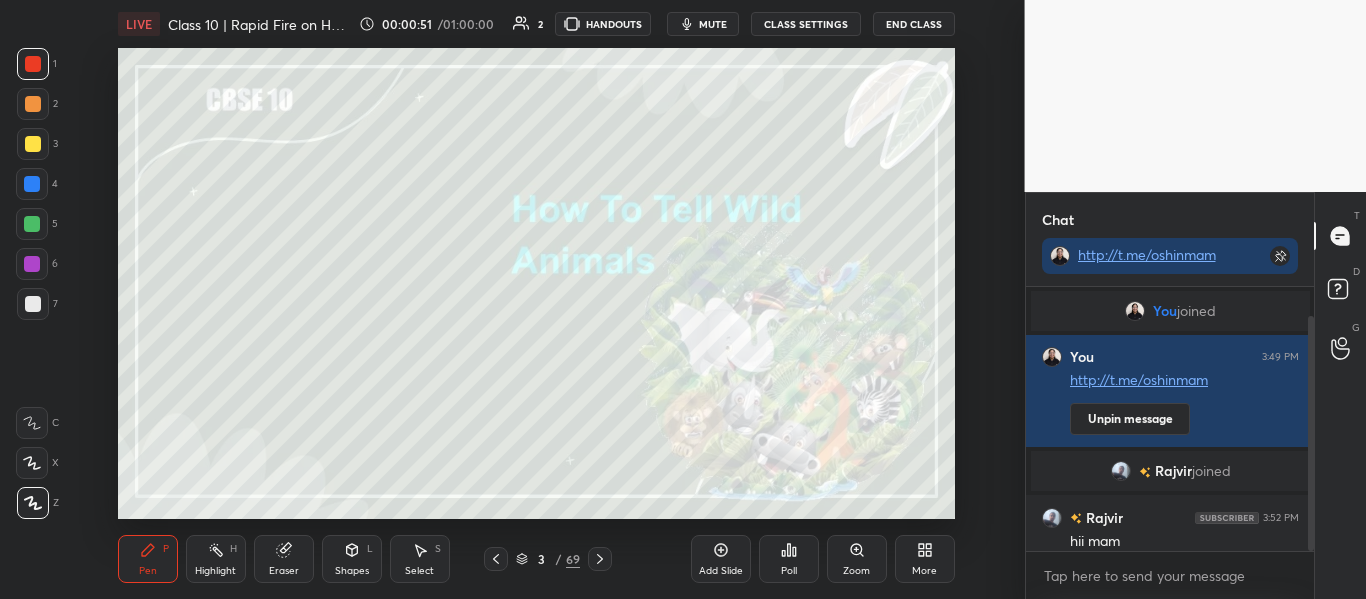 scroll, scrollTop: 33, scrollLeft: 0, axis: vertical 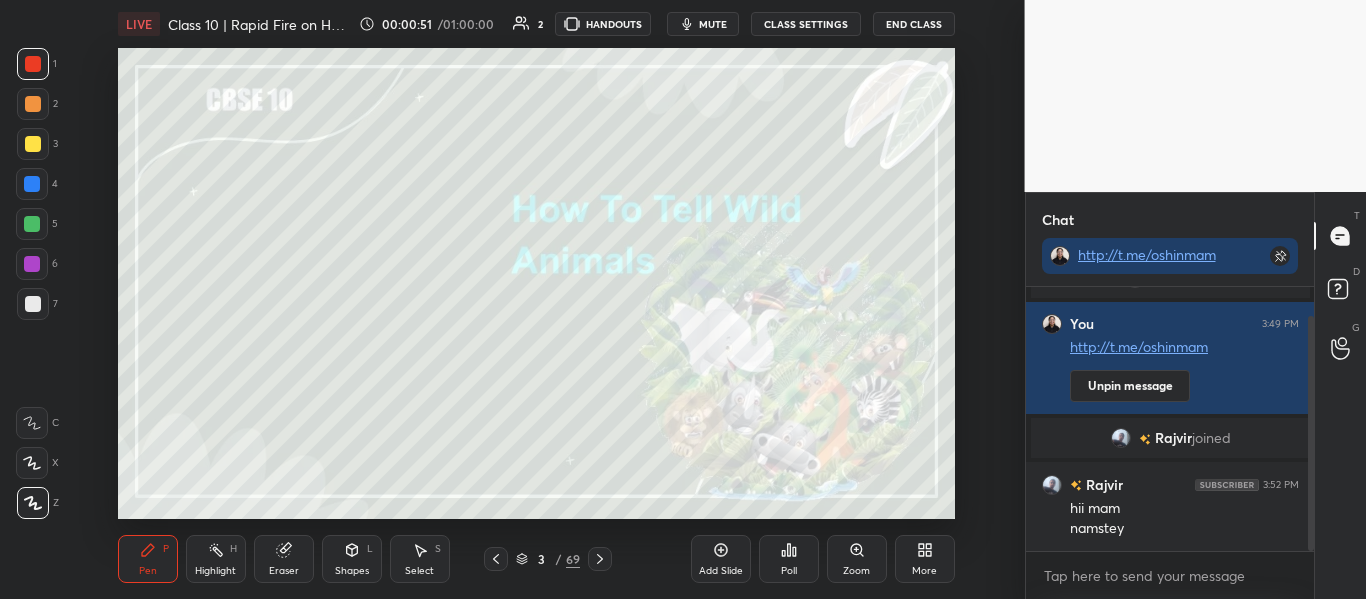 drag, startPoint x: 1313, startPoint y: 460, endPoint x: 1294, endPoint y: 580, distance: 121.49486 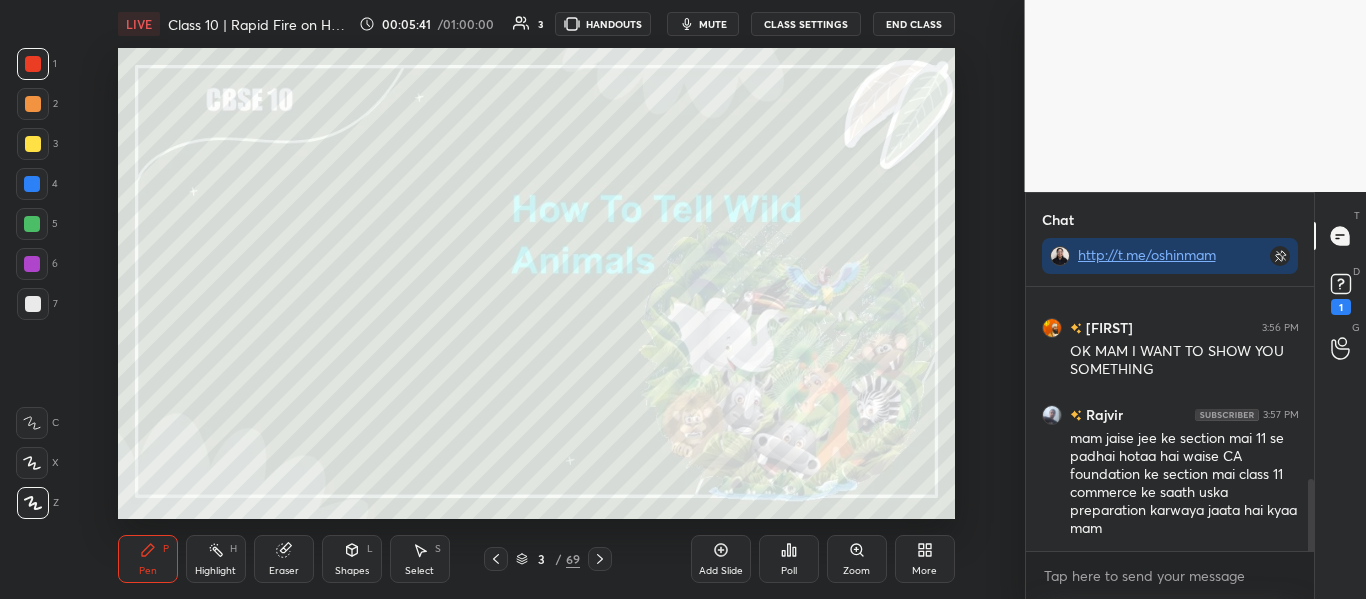 scroll, scrollTop: 705, scrollLeft: 0, axis: vertical 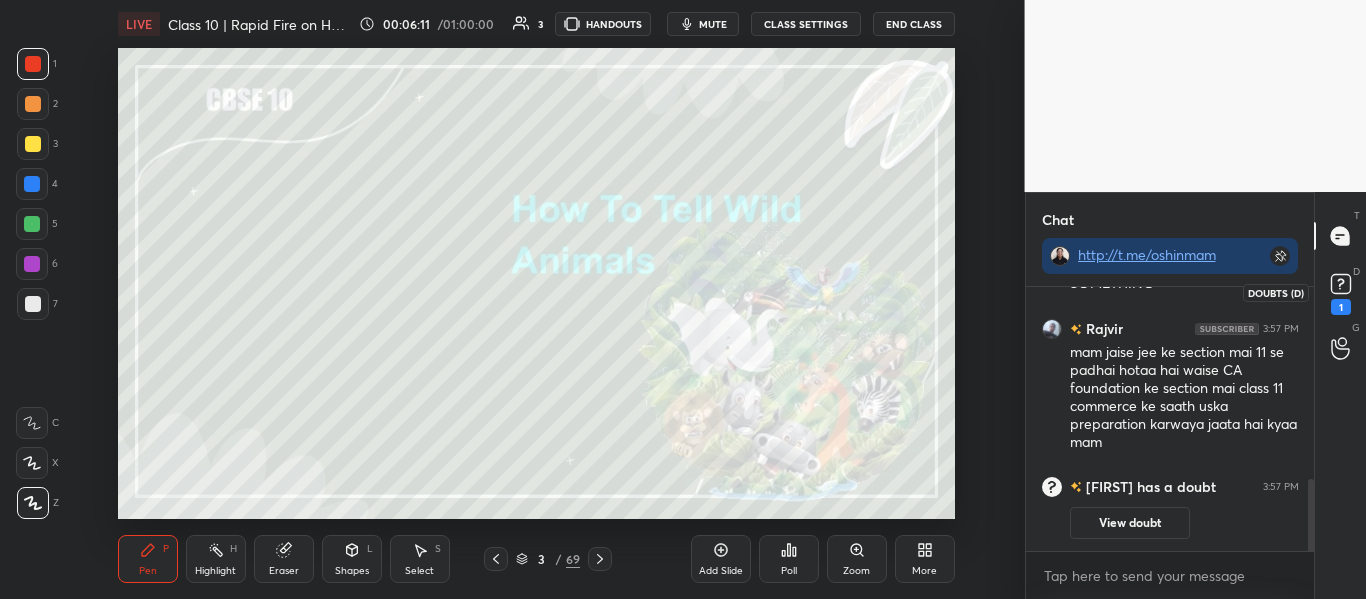 click 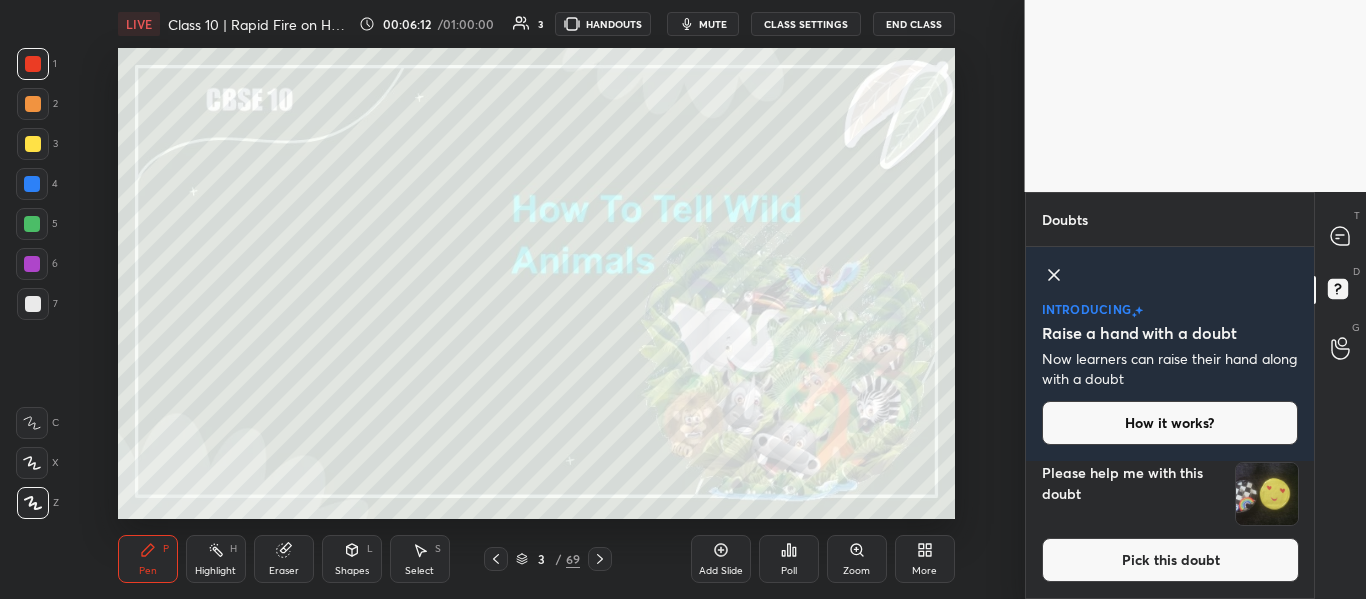 click at bounding box center [1267, 494] 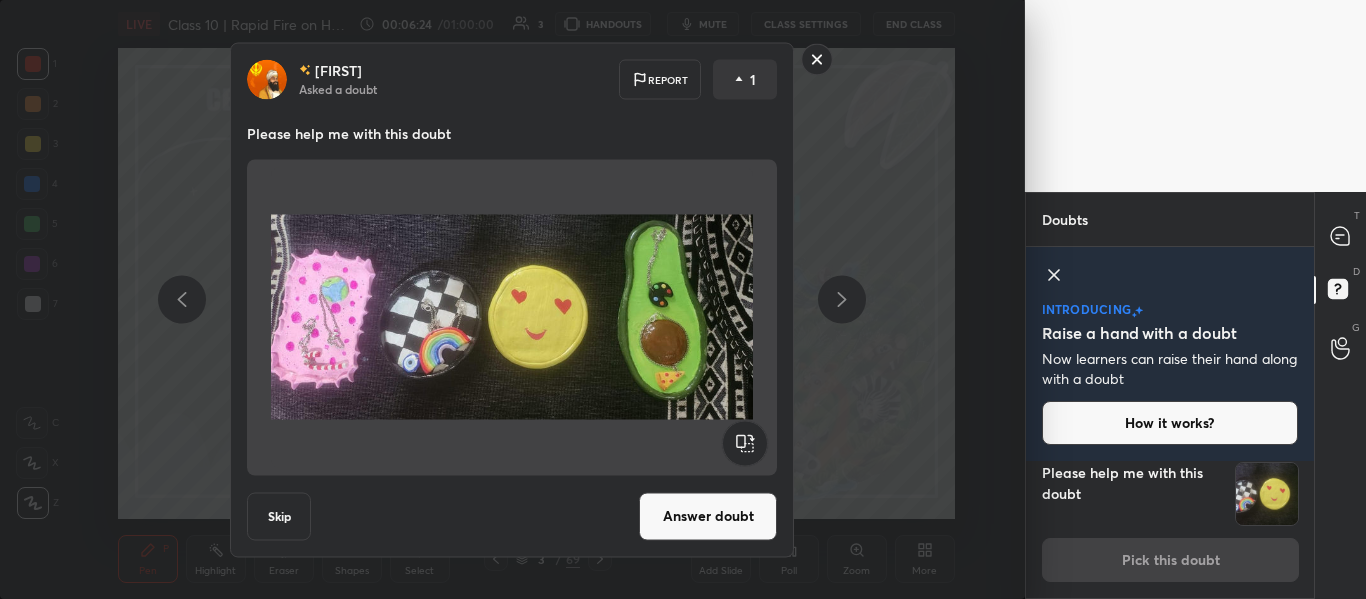 click 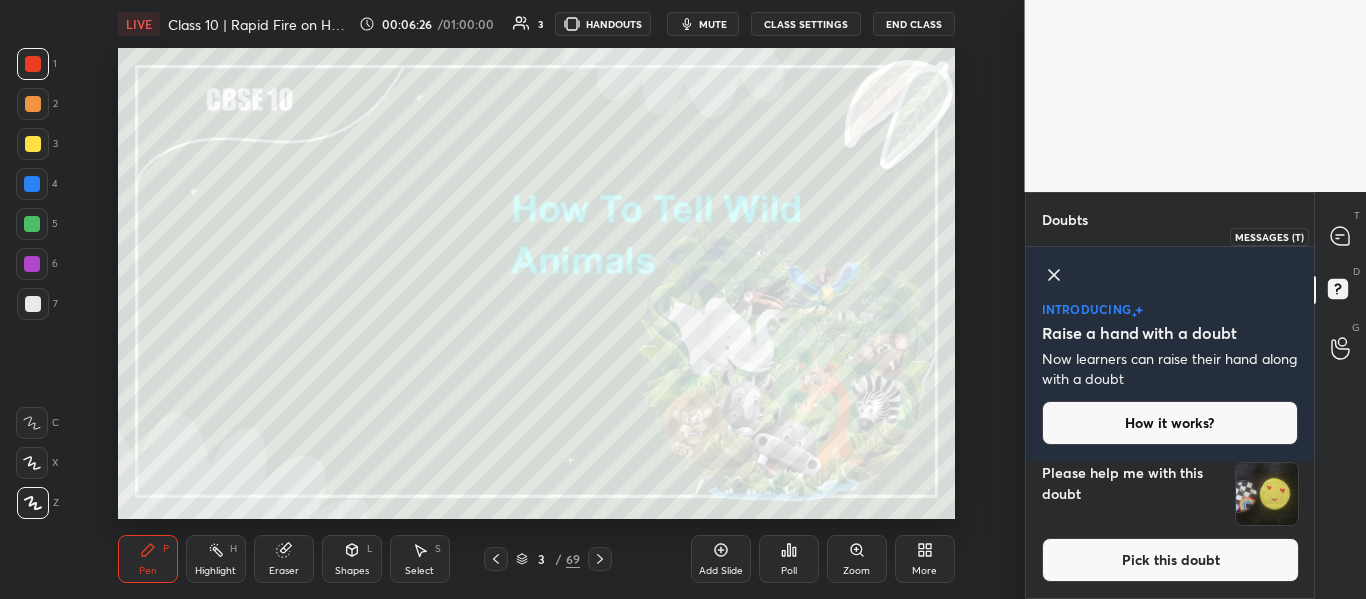 click 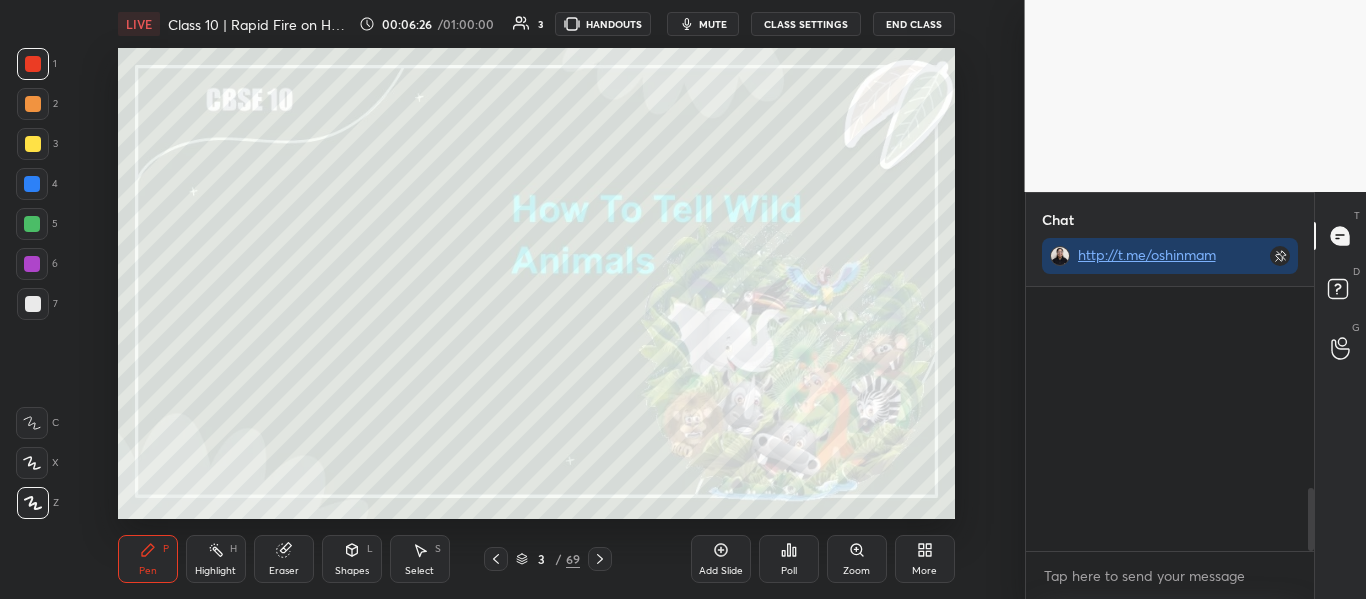 scroll, scrollTop: 834, scrollLeft: 0, axis: vertical 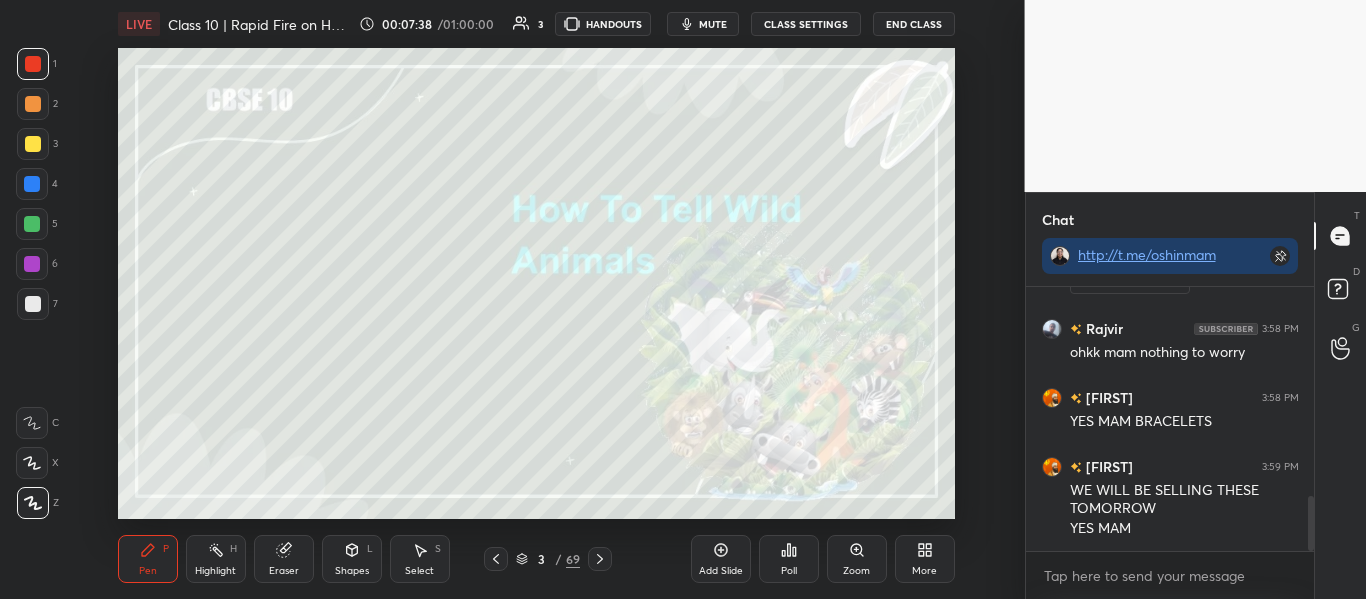 click at bounding box center [33, 304] 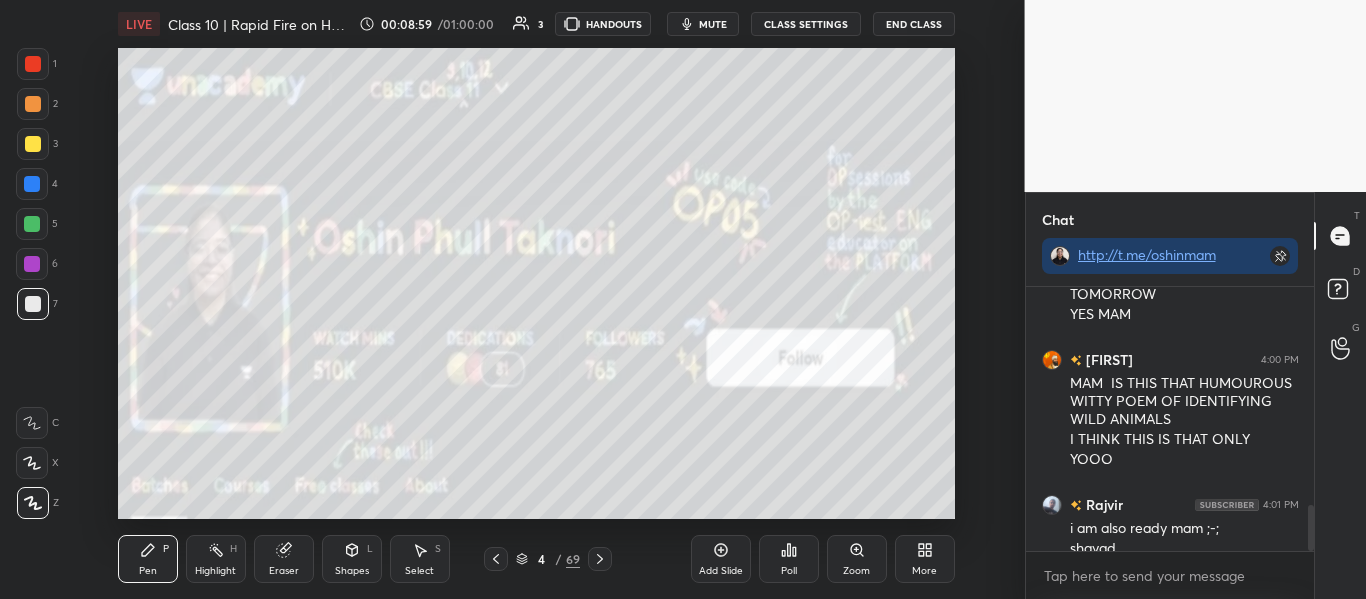 scroll, scrollTop: 1244, scrollLeft: 0, axis: vertical 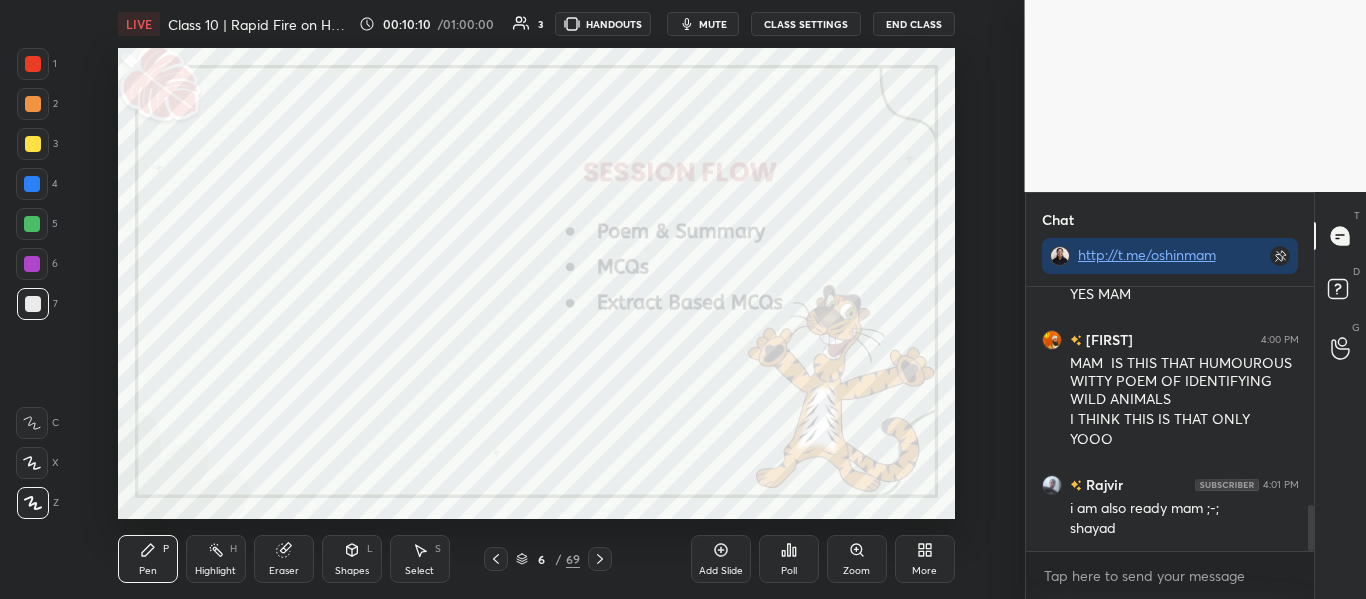 click at bounding box center [33, 64] 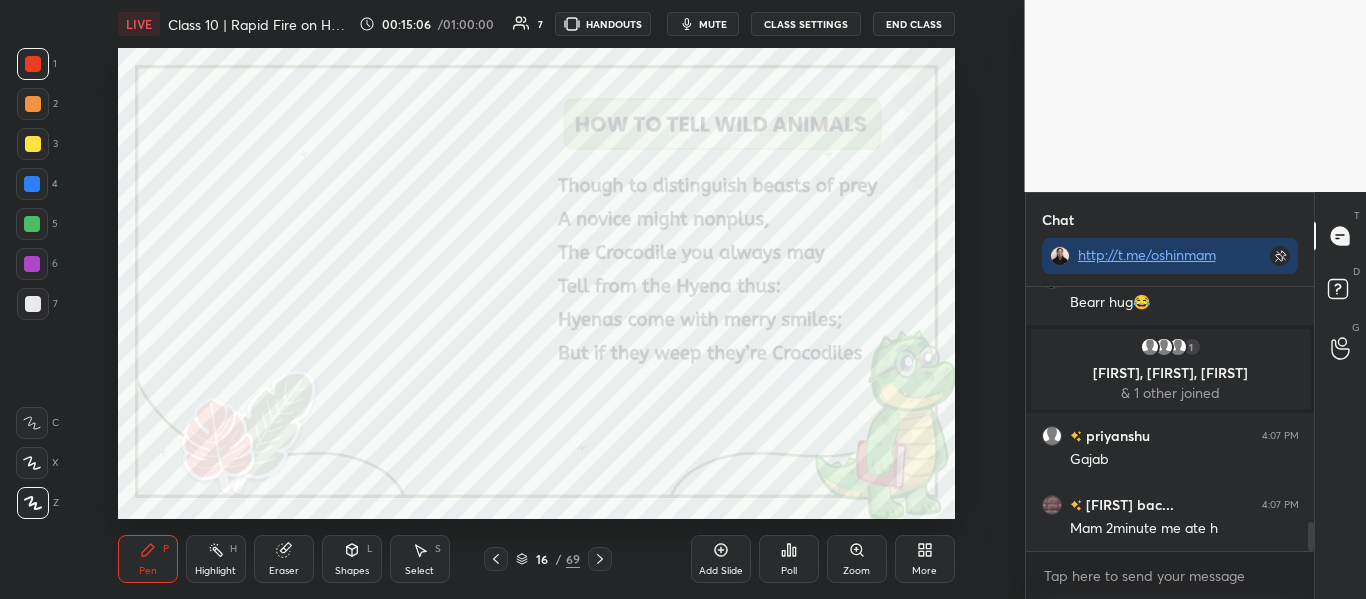 scroll, scrollTop: 2171, scrollLeft: 0, axis: vertical 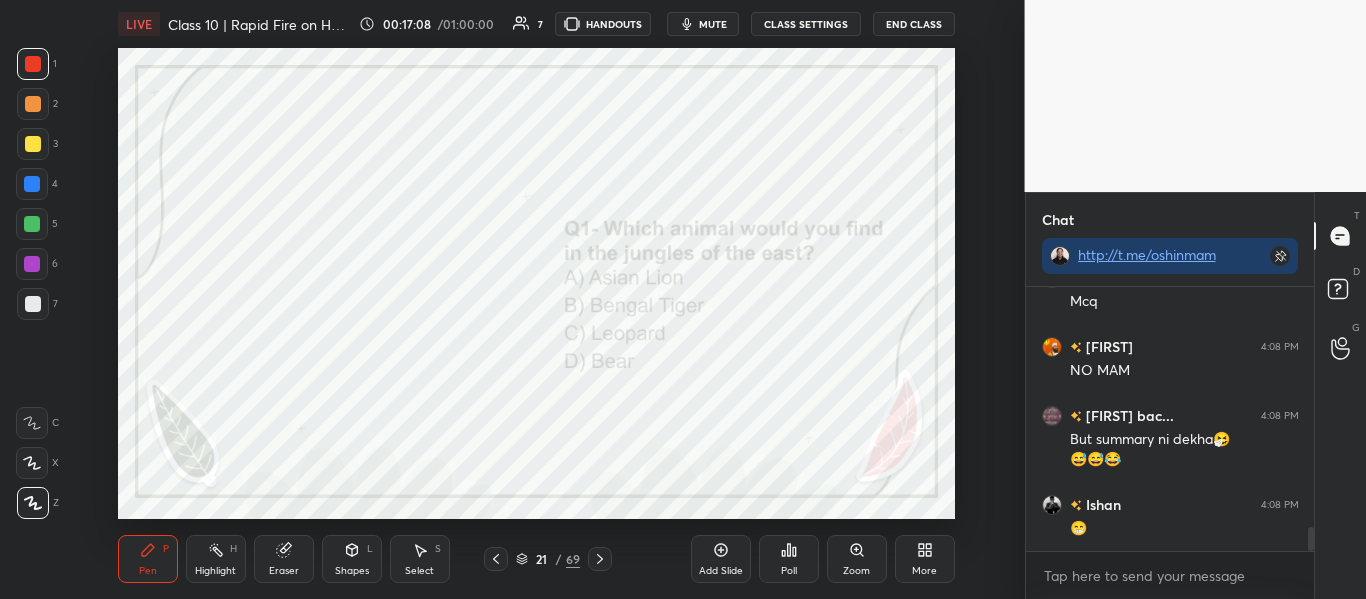 click 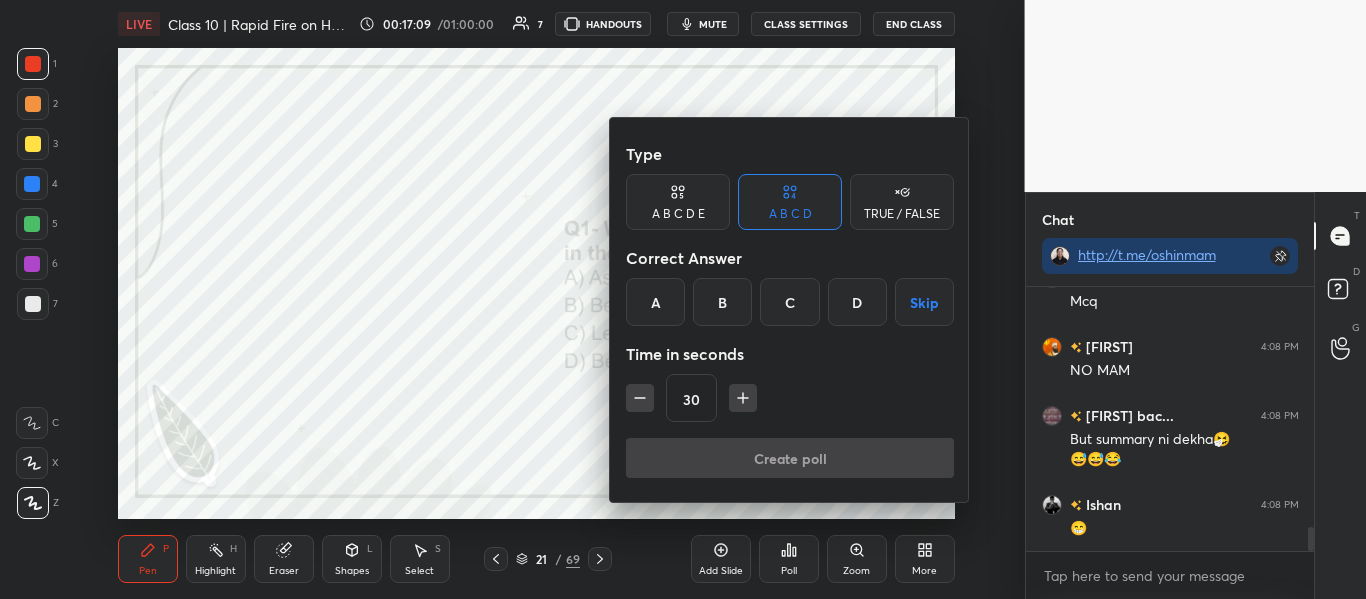 click on "A" at bounding box center [655, 302] 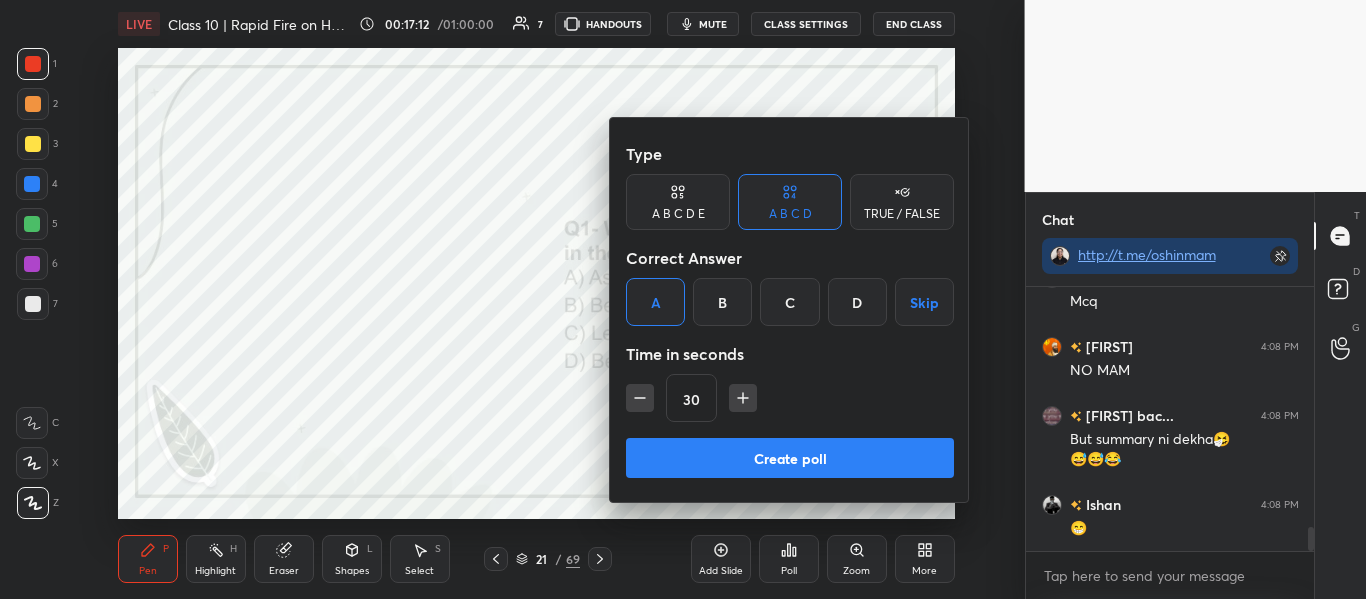 click on "Create poll" at bounding box center [790, 458] 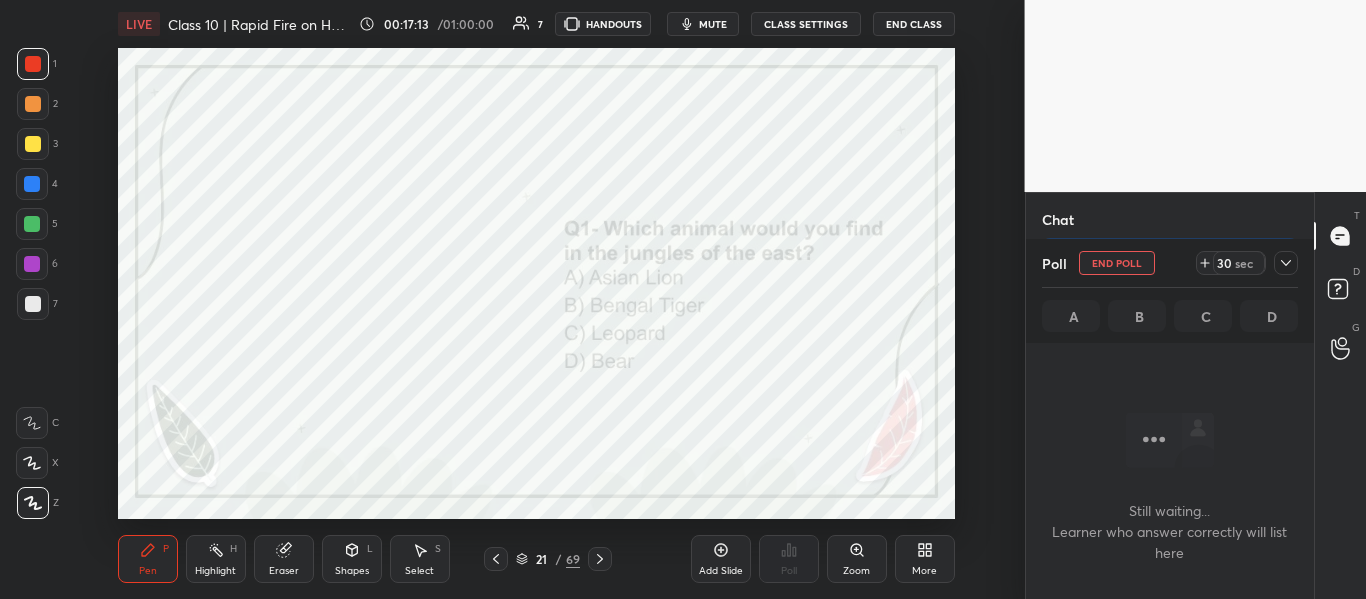scroll, scrollTop: 157, scrollLeft: 282, axis: both 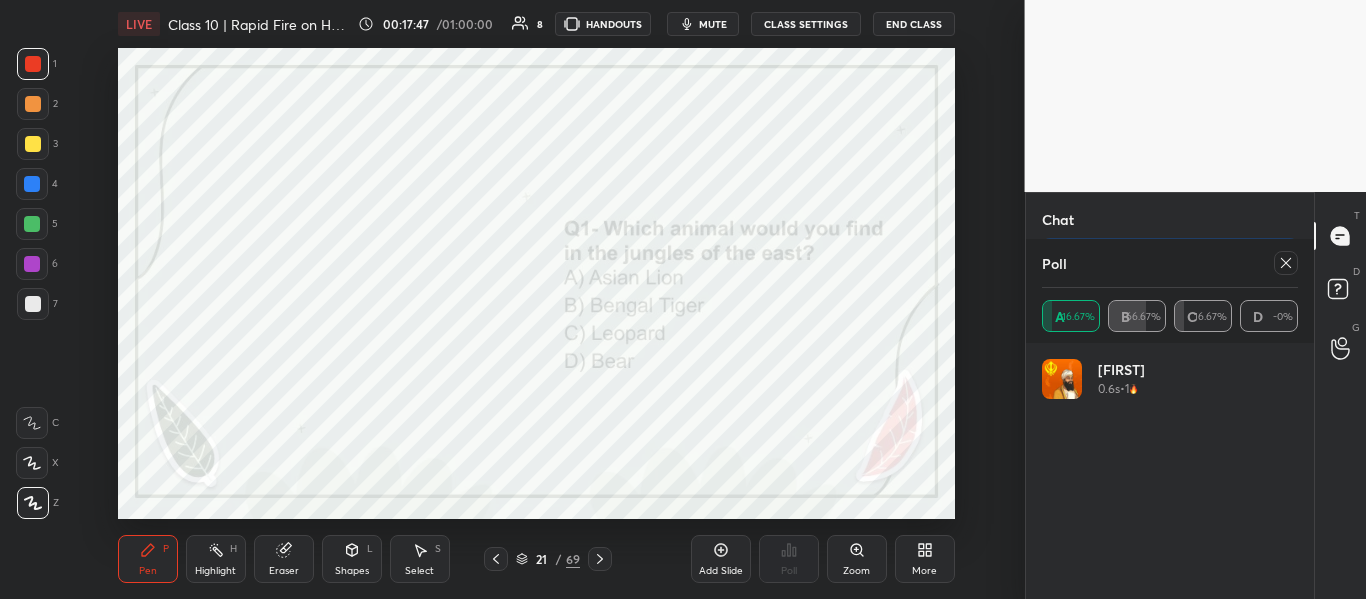 click 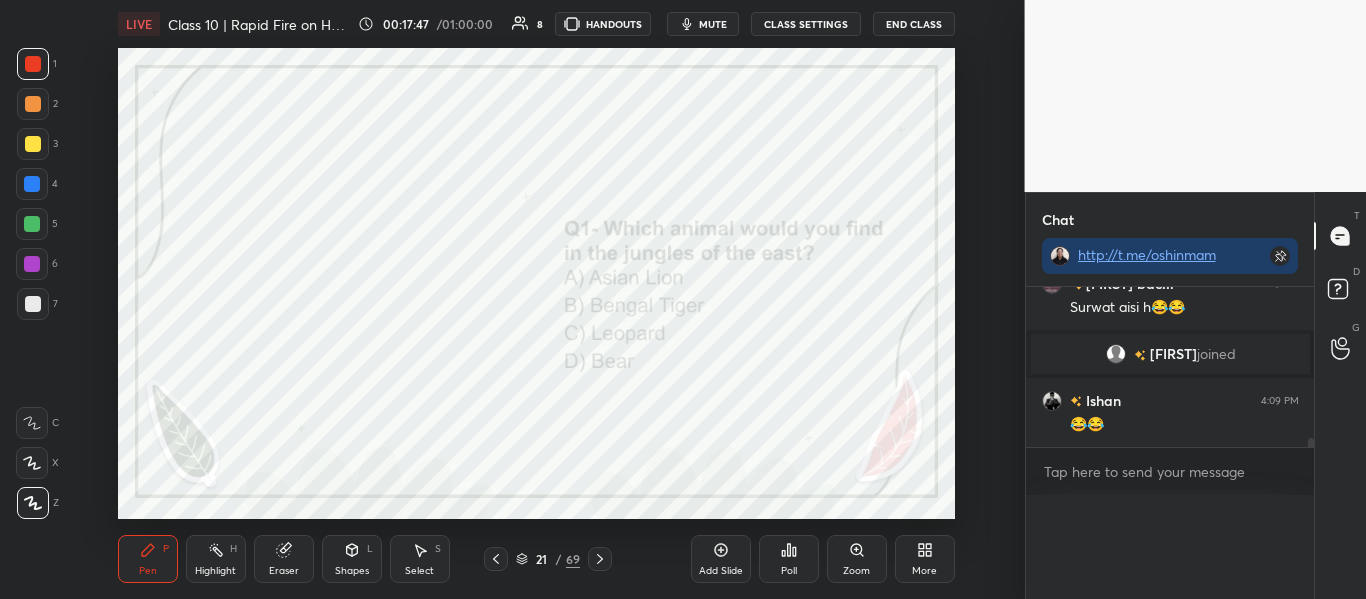 scroll, scrollTop: 0, scrollLeft: 0, axis: both 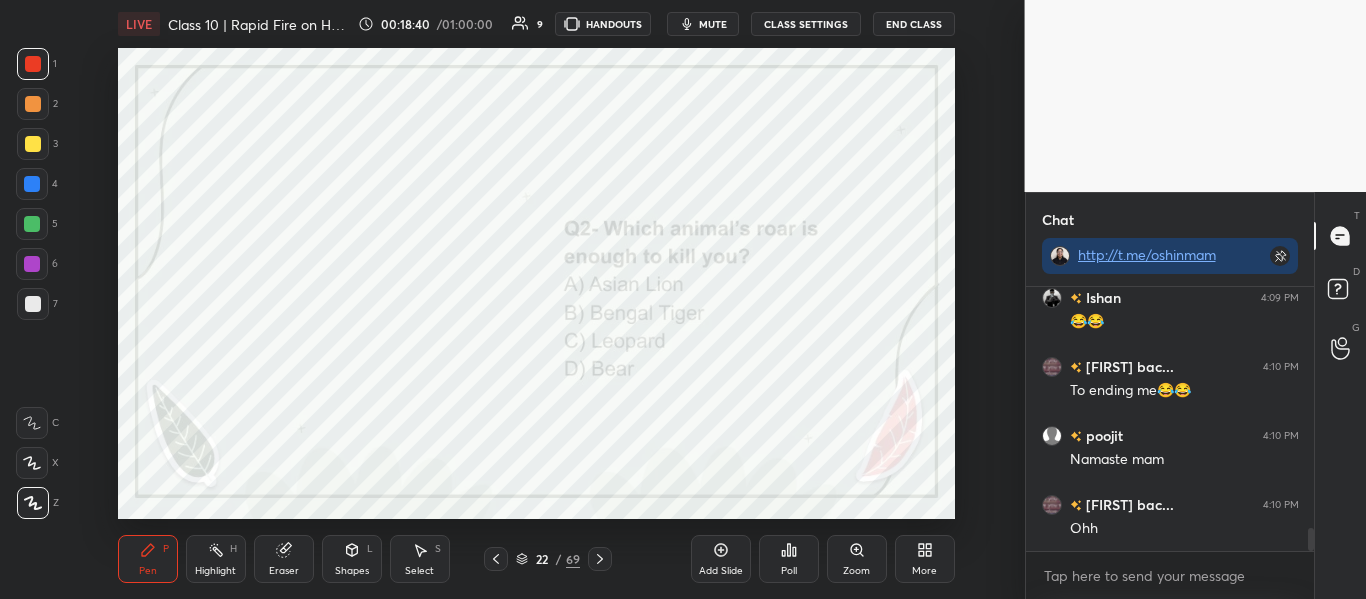 click on "Poll" at bounding box center (789, 559) 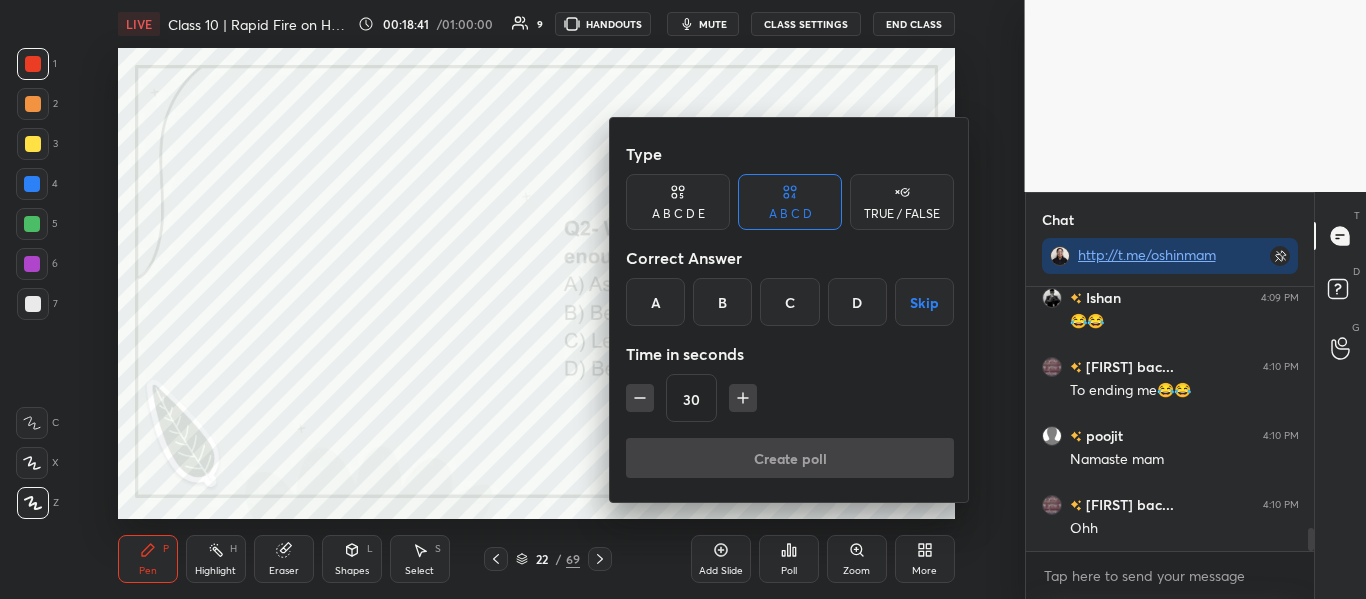 click on "A" at bounding box center (655, 302) 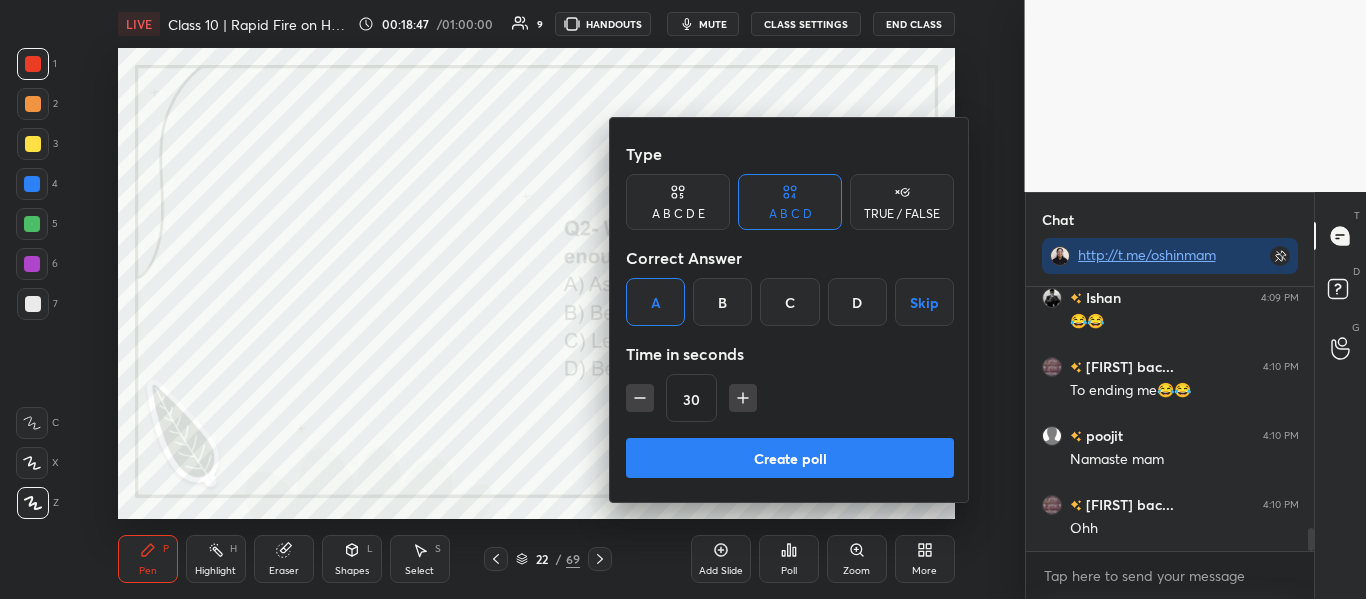 click on "Create poll" at bounding box center [790, 458] 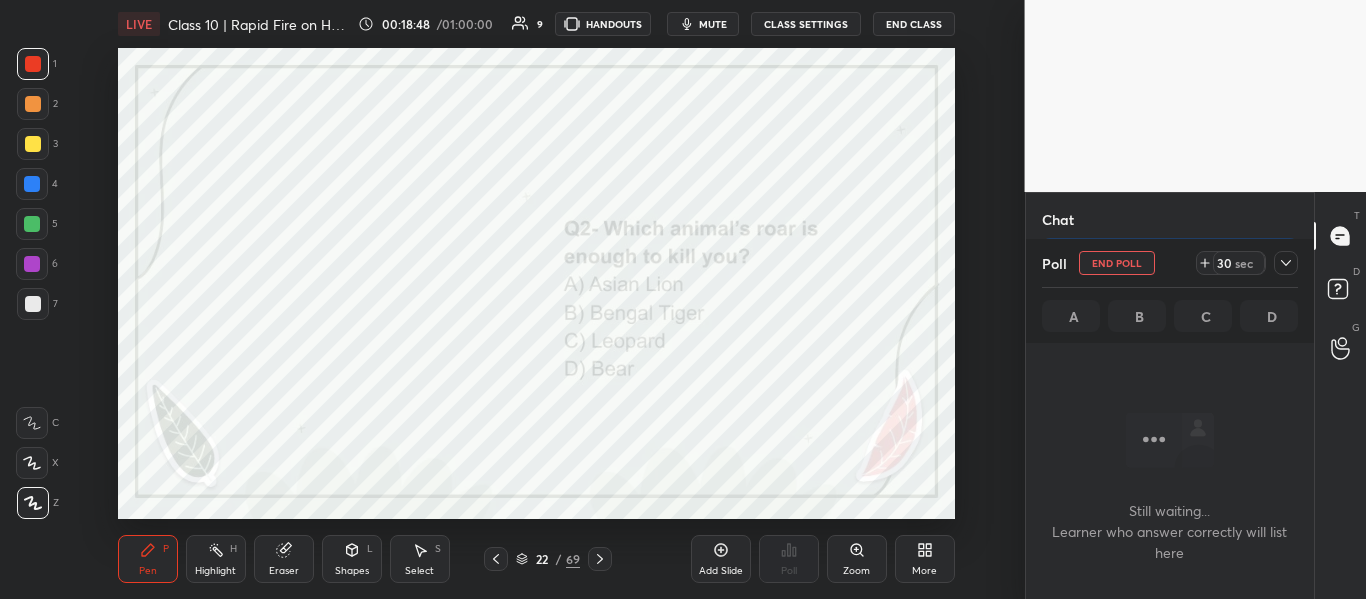 scroll, scrollTop: 160, scrollLeft: 282, axis: both 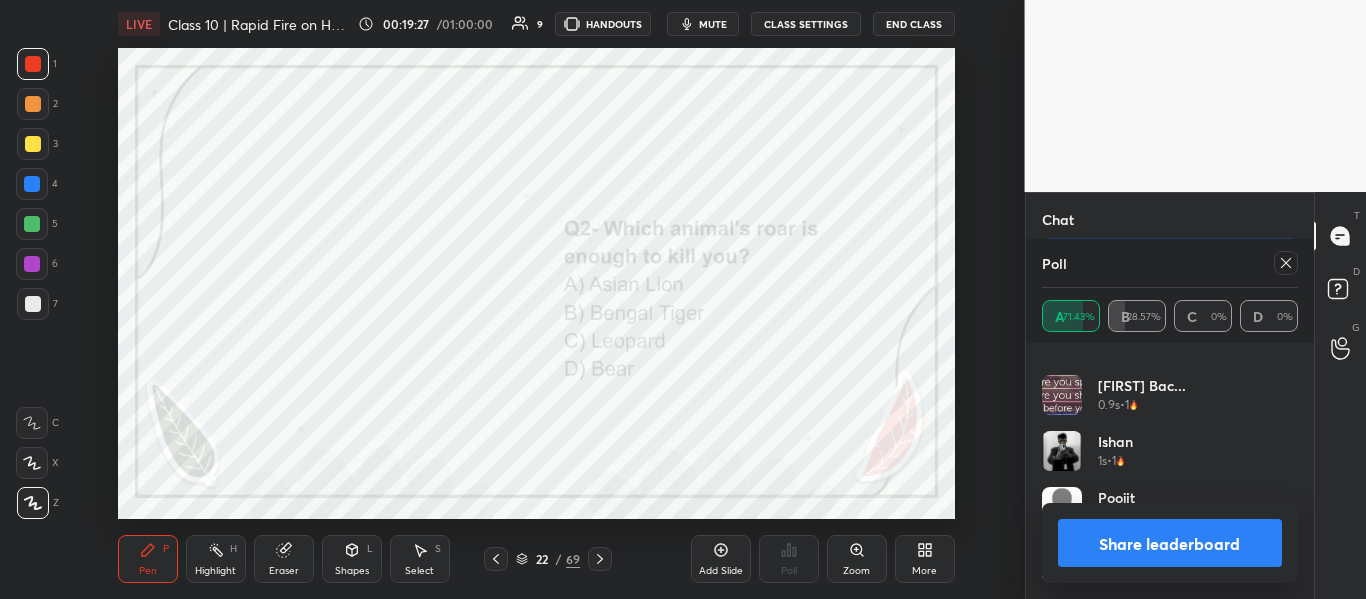 click on "Share leaderboard" at bounding box center [1170, 543] 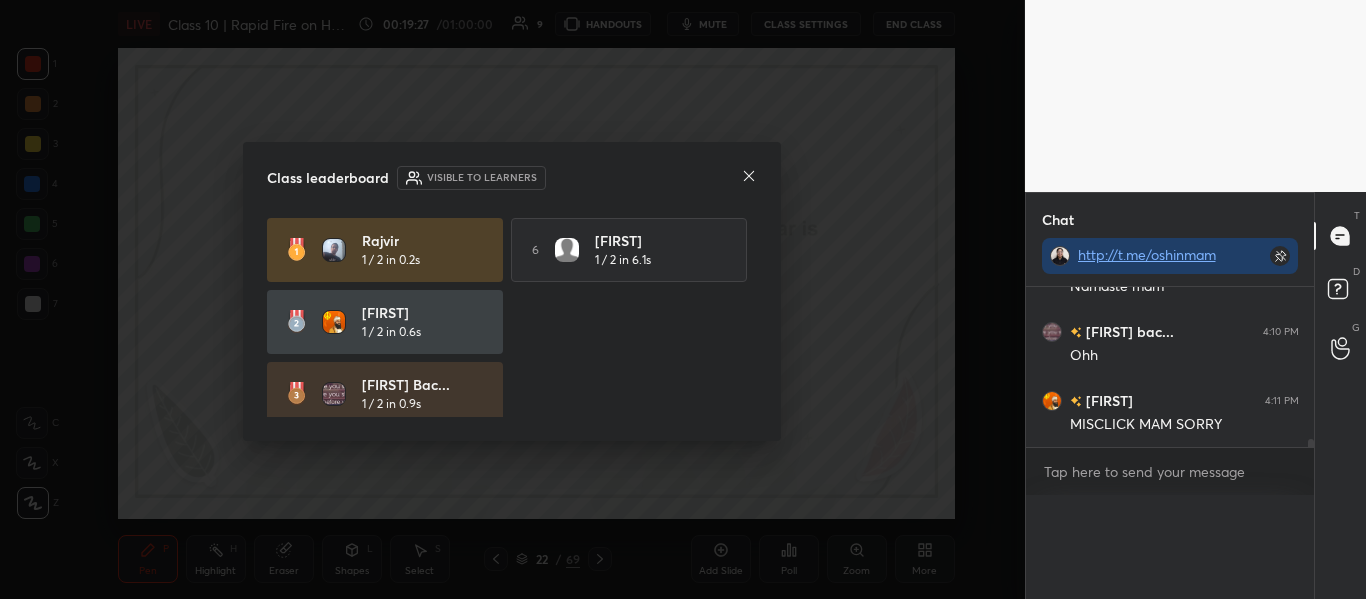 scroll, scrollTop: 0, scrollLeft: 0, axis: both 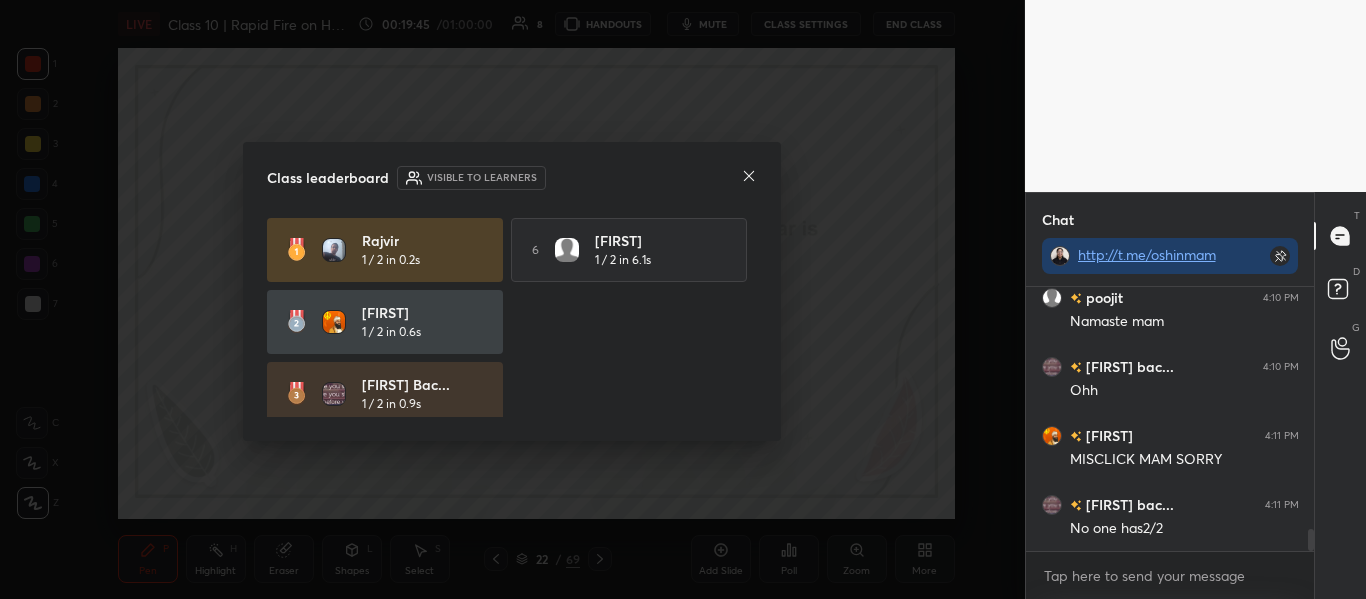 click 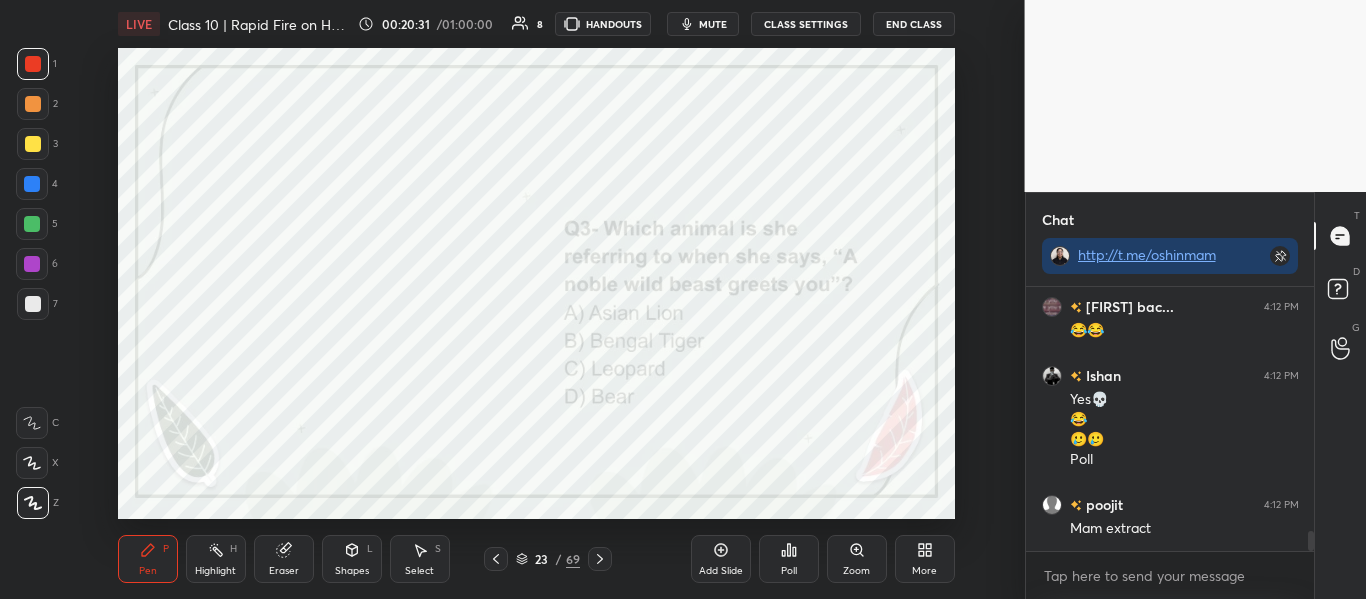 scroll, scrollTop: 3268, scrollLeft: 0, axis: vertical 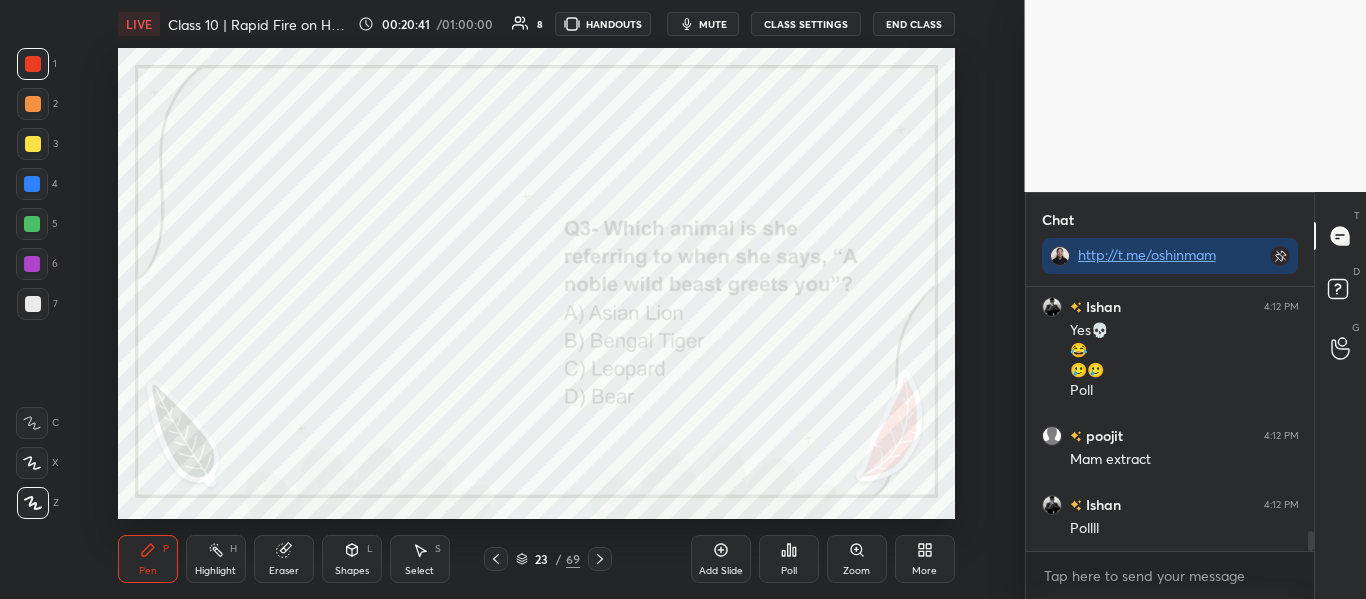 click on "Poll" at bounding box center (789, 559) 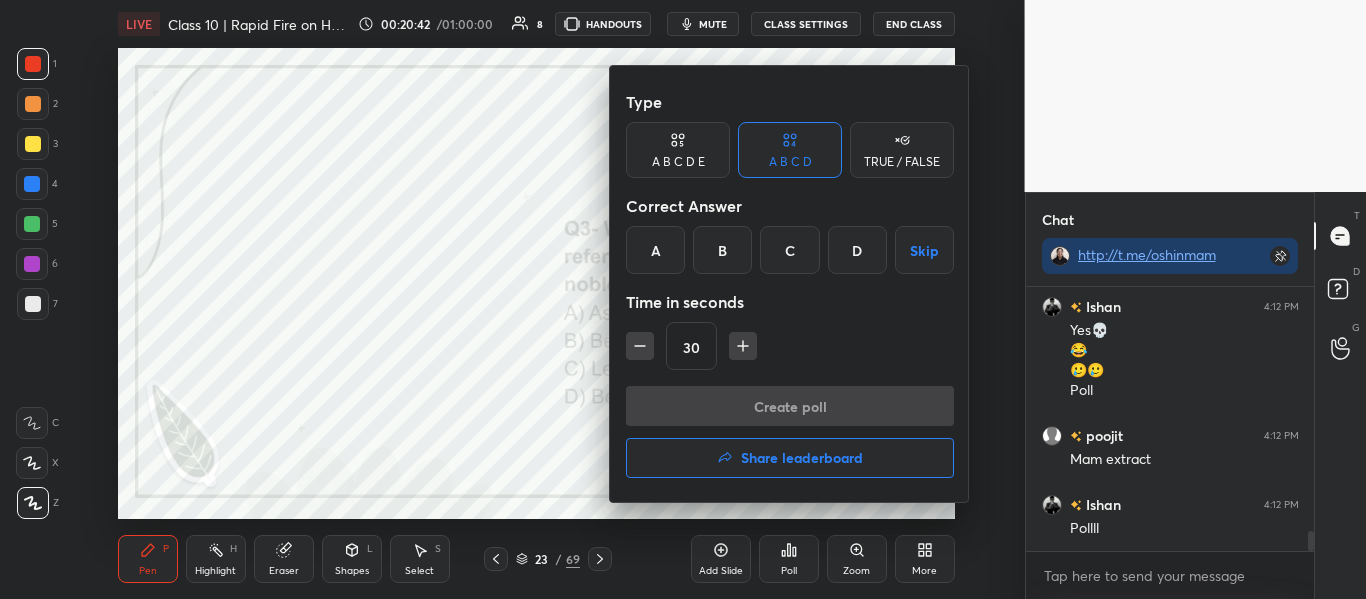click on "B" at bounding box center [722, 250] 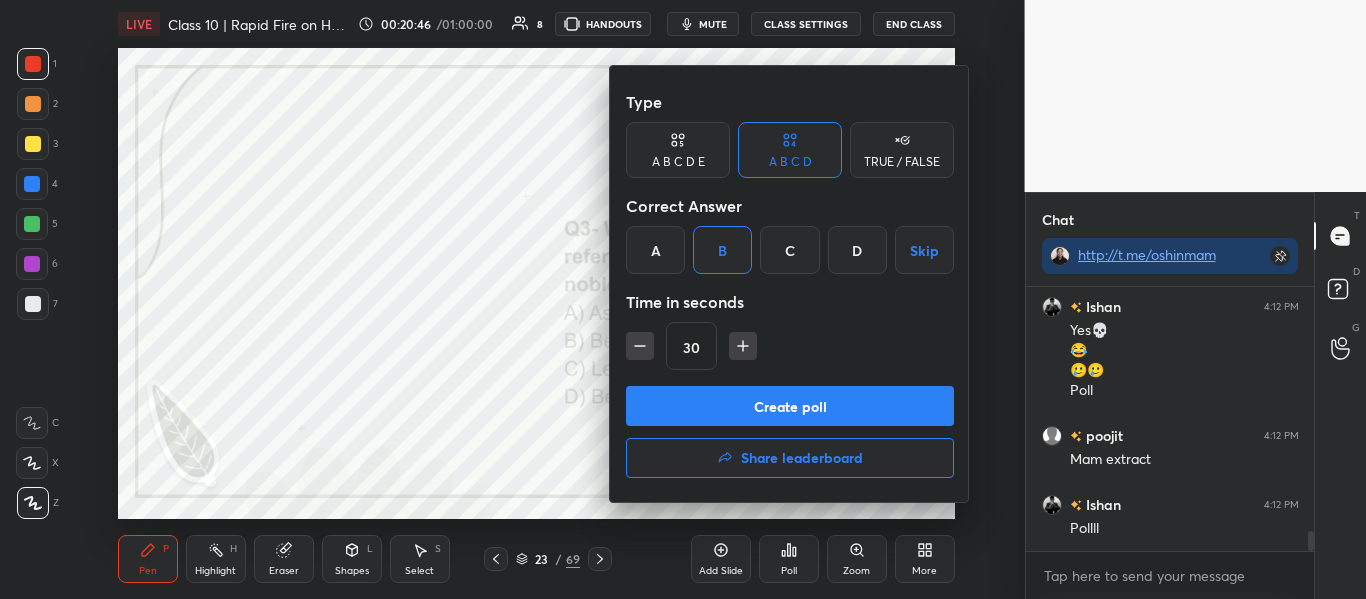 click on "Create poll" at bounding box center (790, 406) 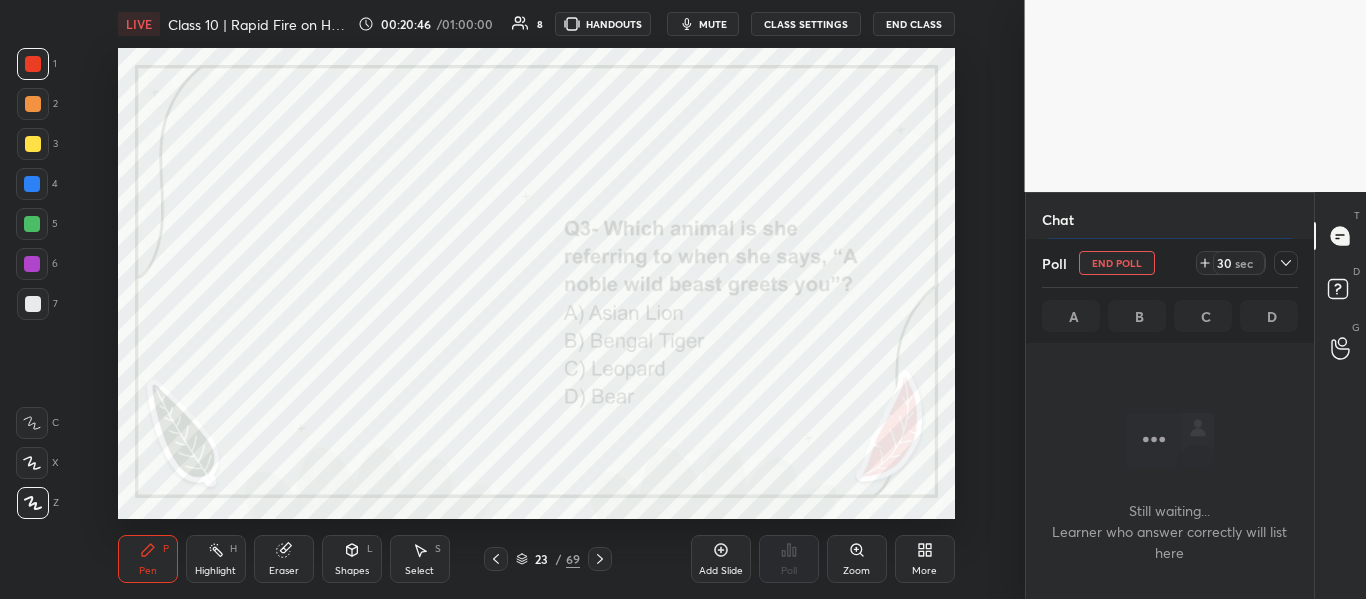 scroll, scrollTop: 170, scrollLeft: 282, axis: both 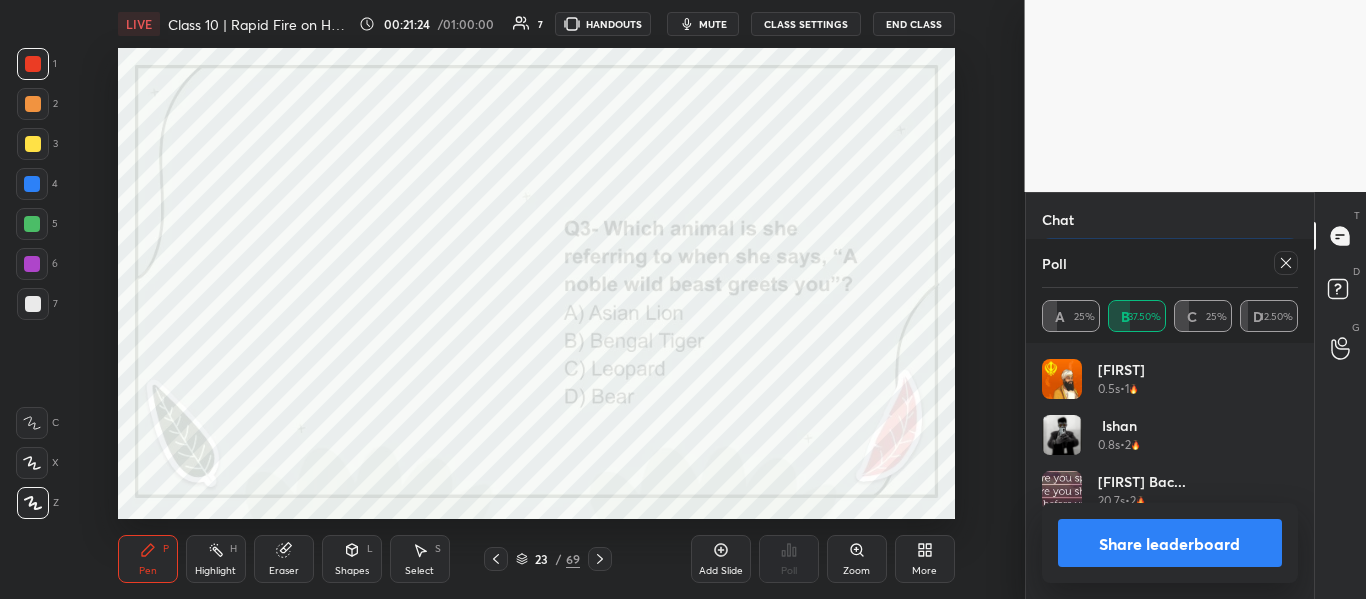 click at bounding box center [1286, 263] 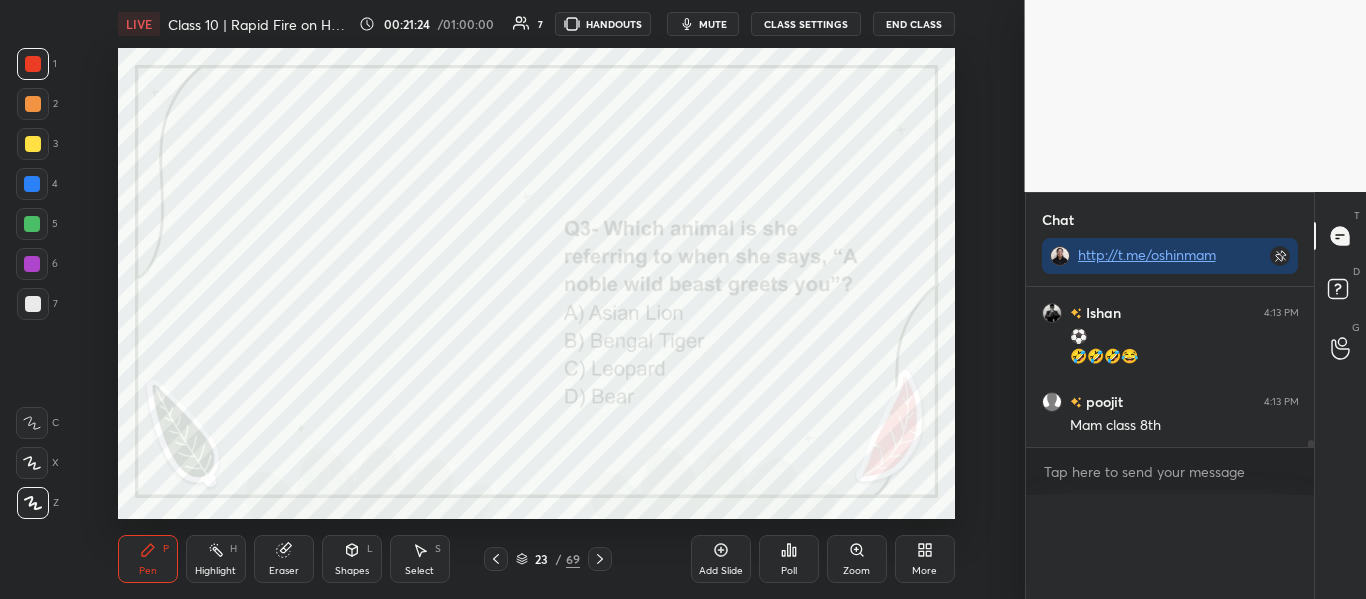 scroll, scrollTop: 0, scrollLeft: 0, axis: both 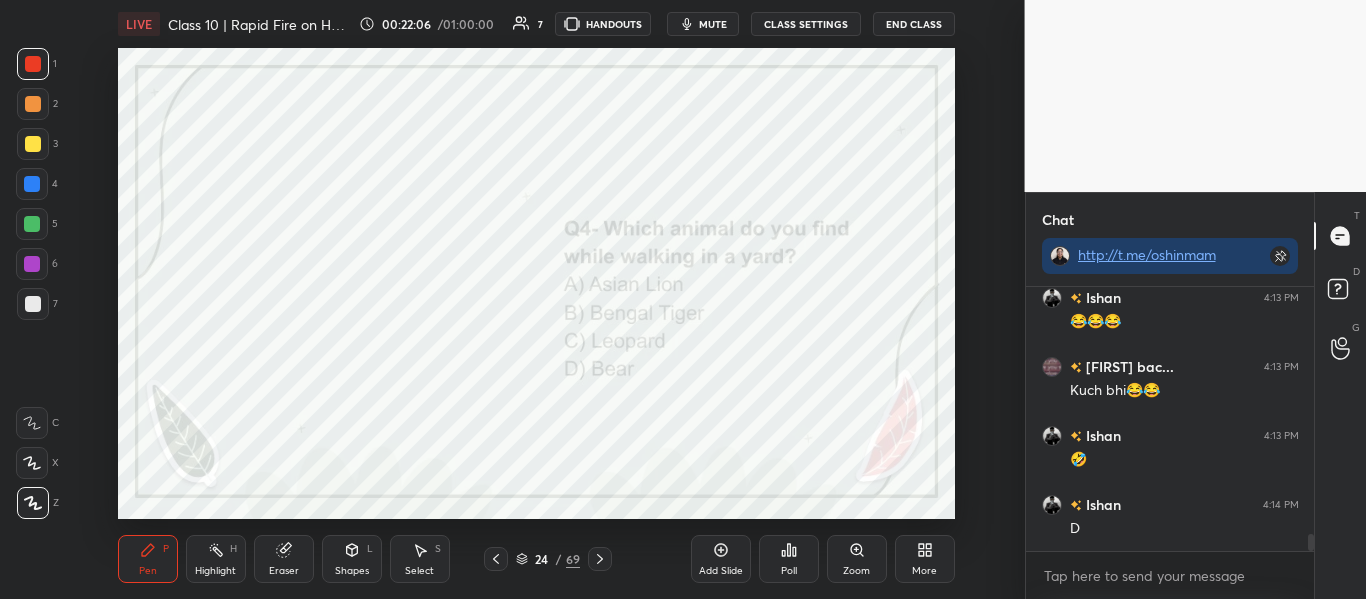 click 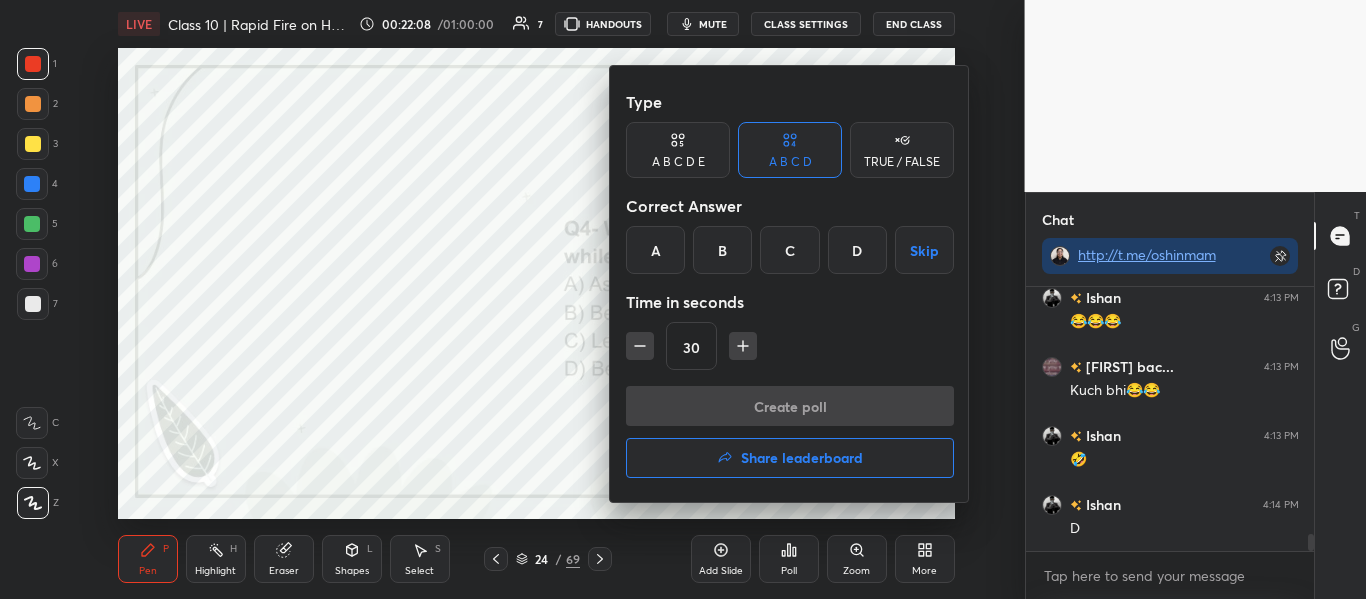 click on "D" at bounding box center (857, 250) 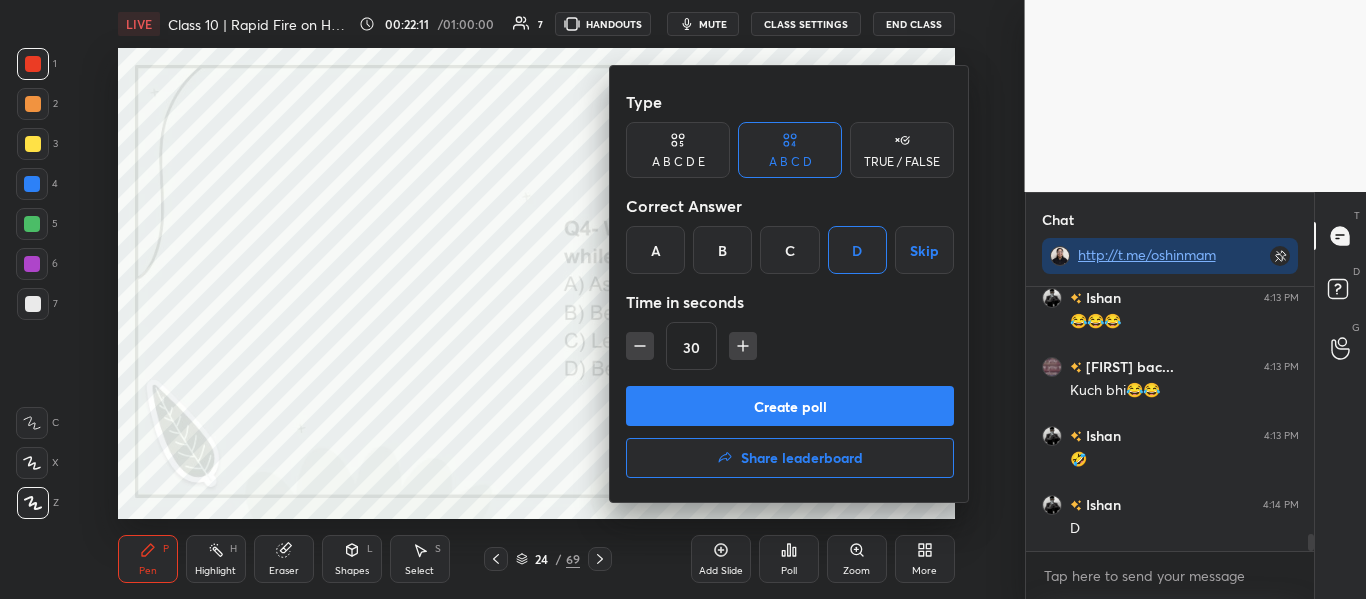 click on "Create poll" at bounding box center [790, 406] 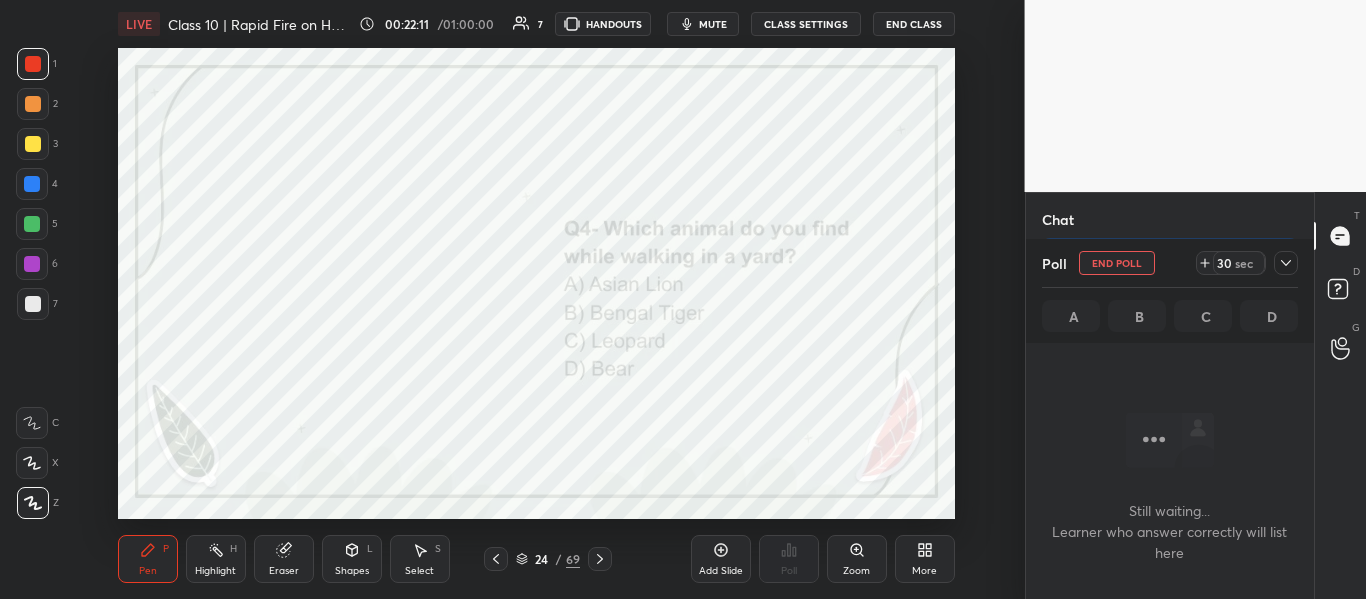 scroll, scrollTop: 160, scrollLeft: 282, axis: both 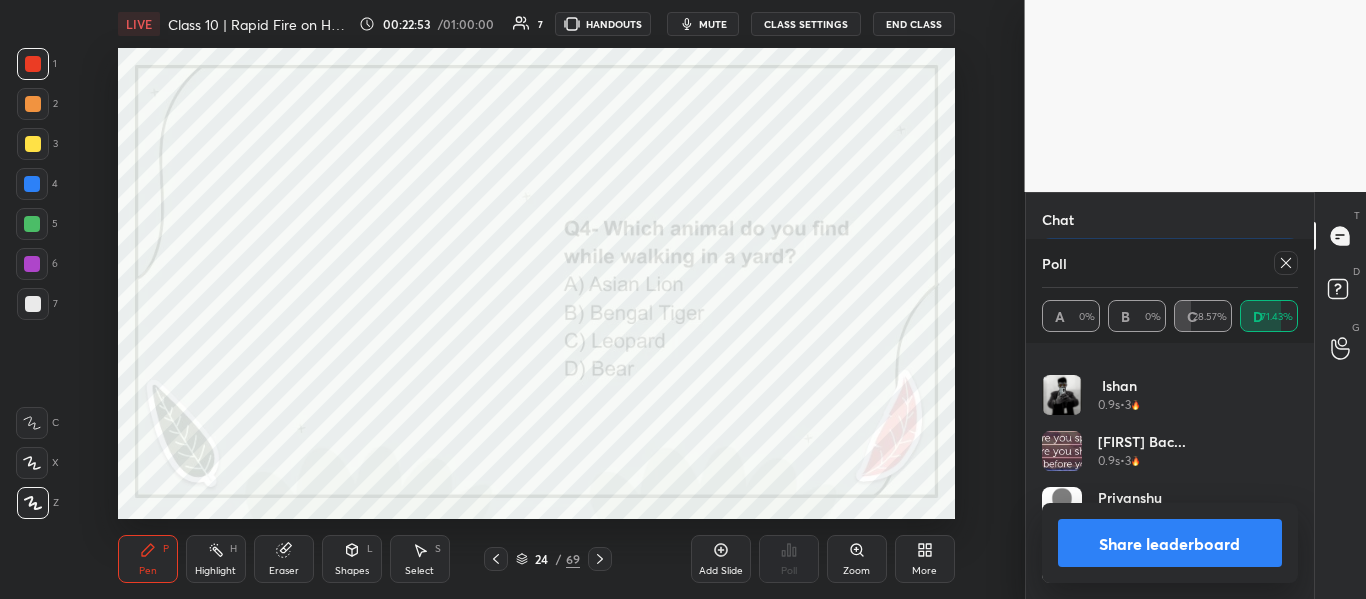click on "Share leaderboard" at bounding box center [1170, 543] 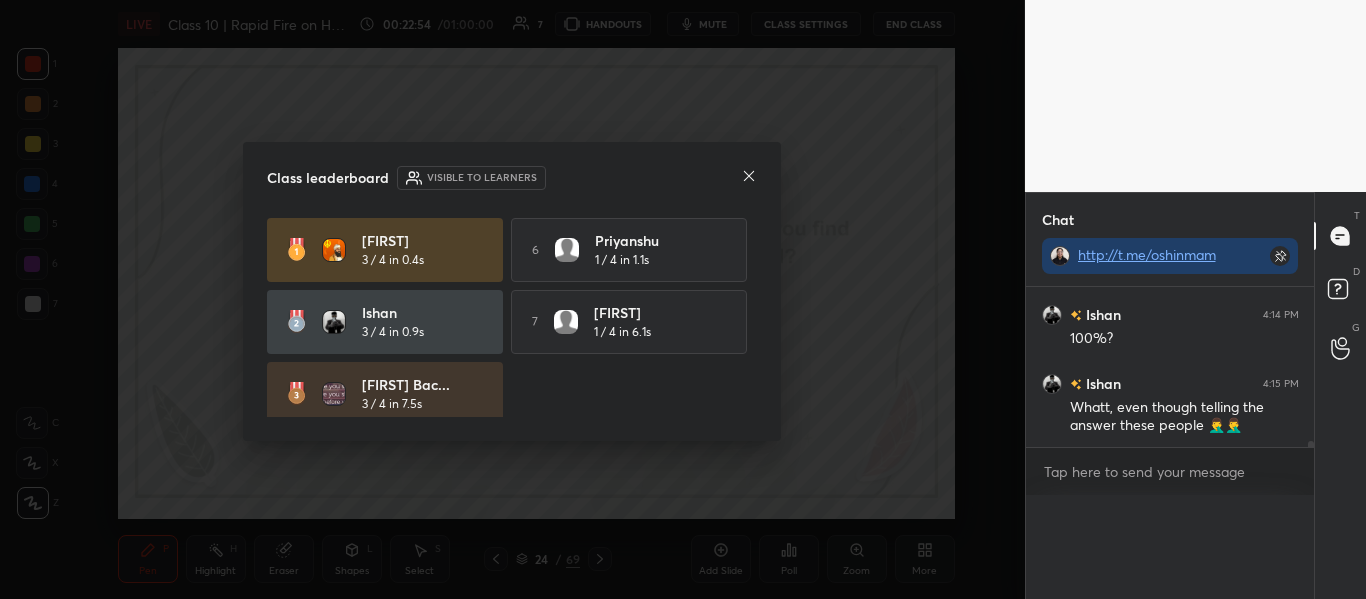 scroll, scrollTop: 0, scrollLeft: 0, axis: both 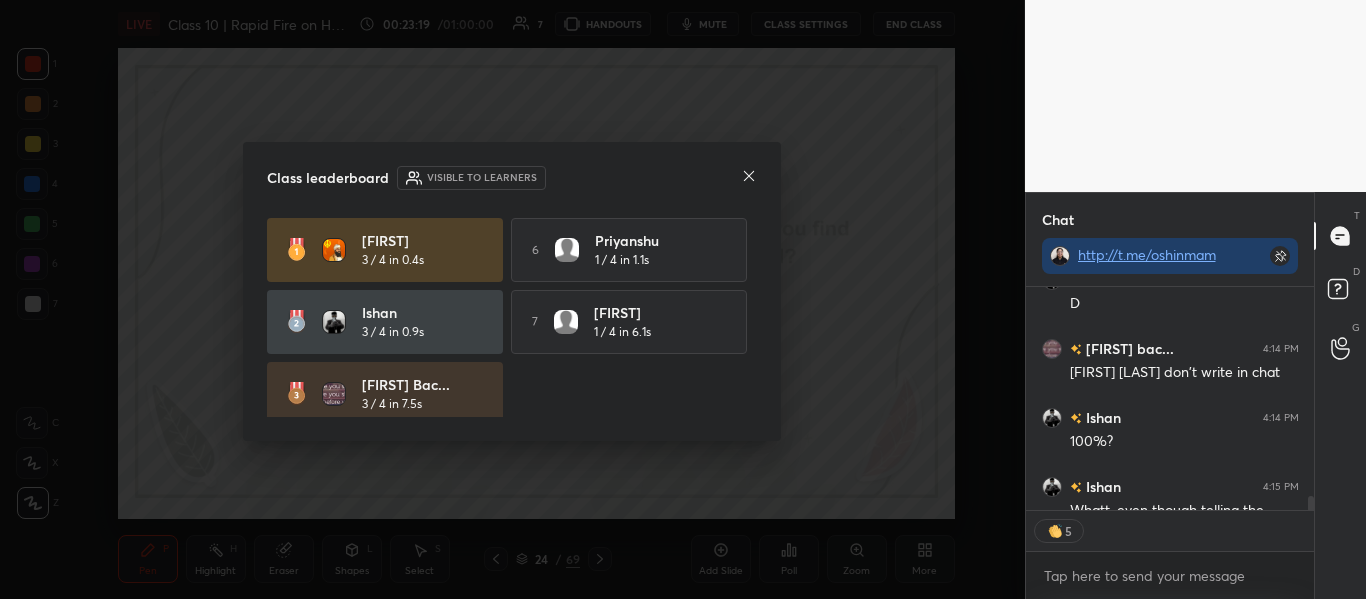 click at bounding box center [749, 177] 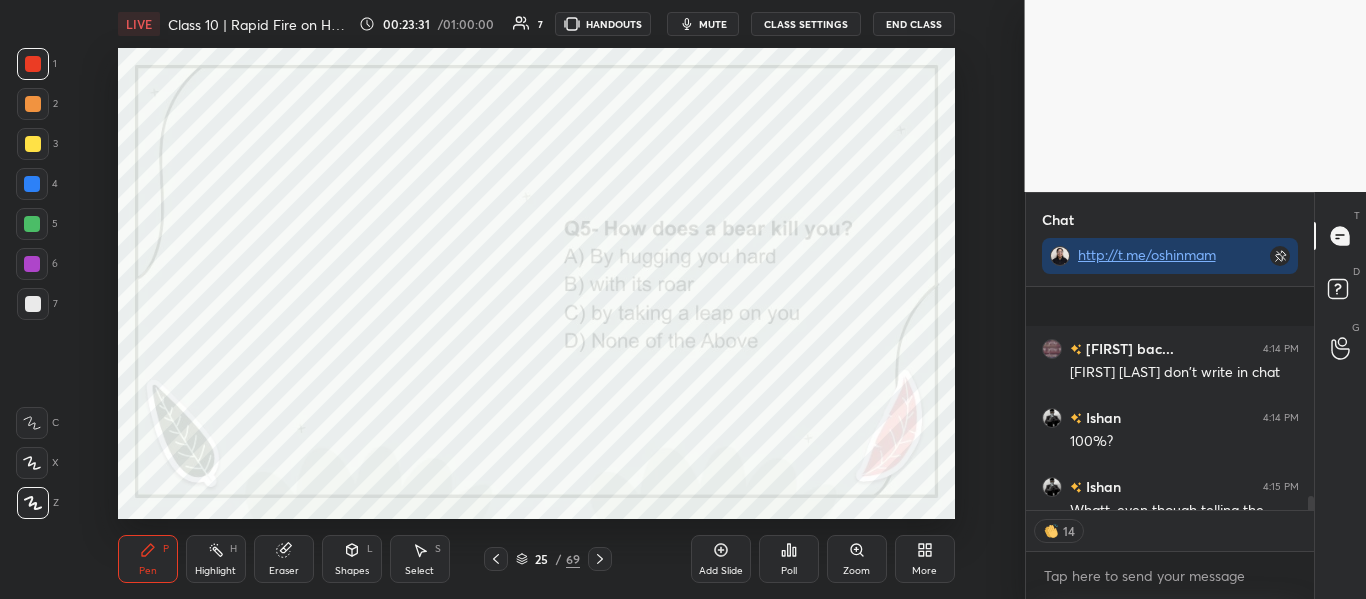 scroll, scrollTop: 4175, scrollLeft: 0, axis: vertical 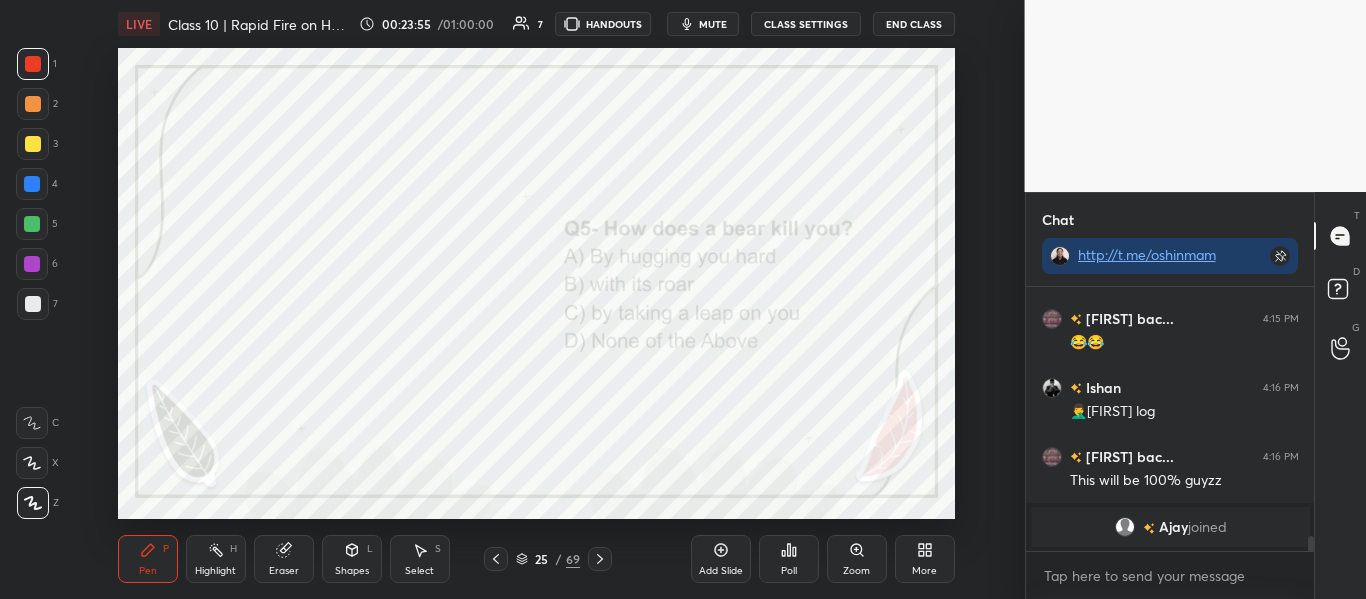click 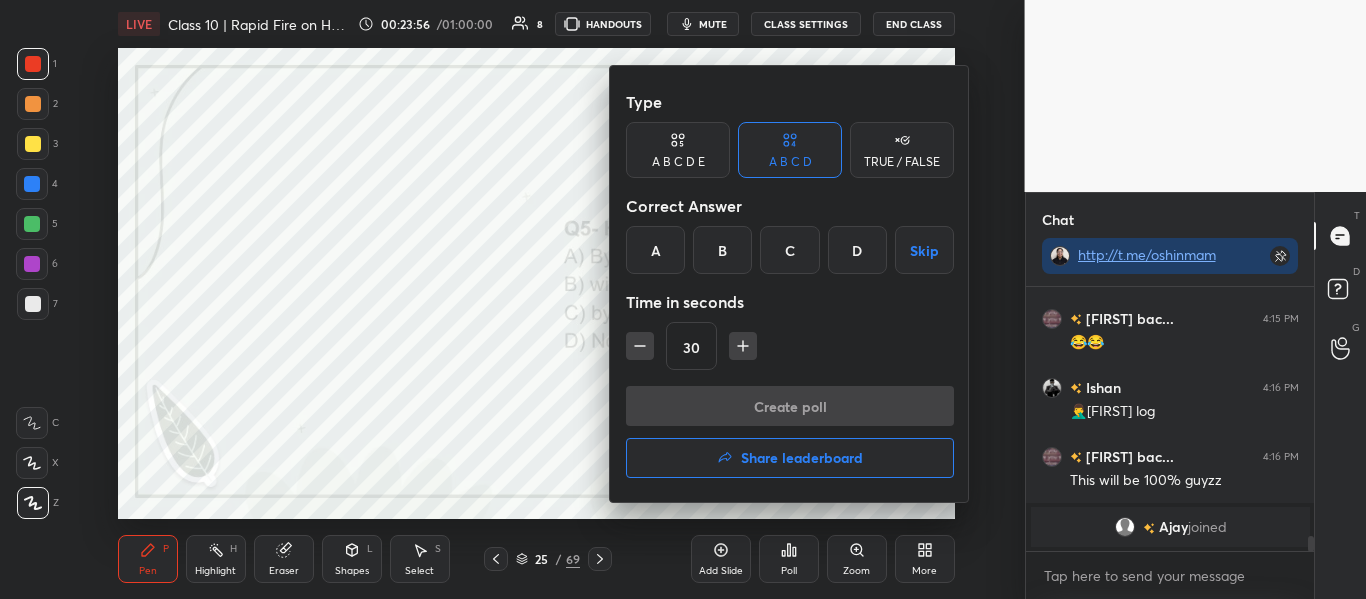 click on "A" at bounding box center [655, 250] 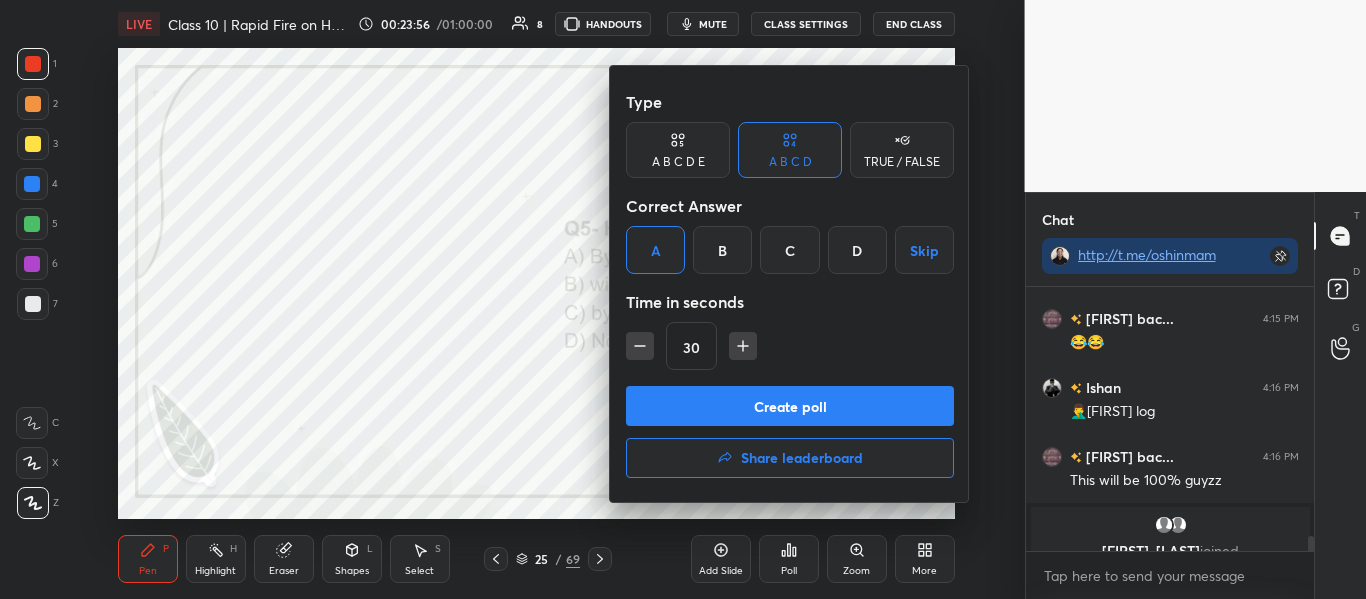 scroll, scrollTop: 4344, scrollLeft: 0, axis: vertical 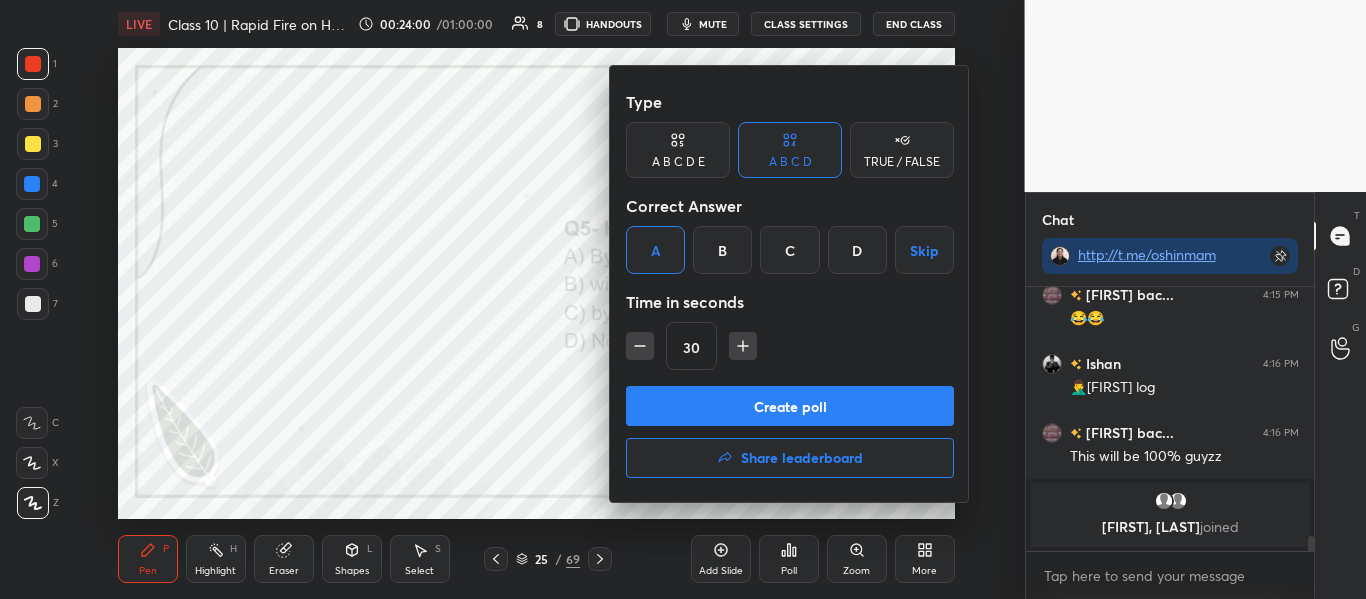 click on "Create poll" at bounding box center [790, 406] 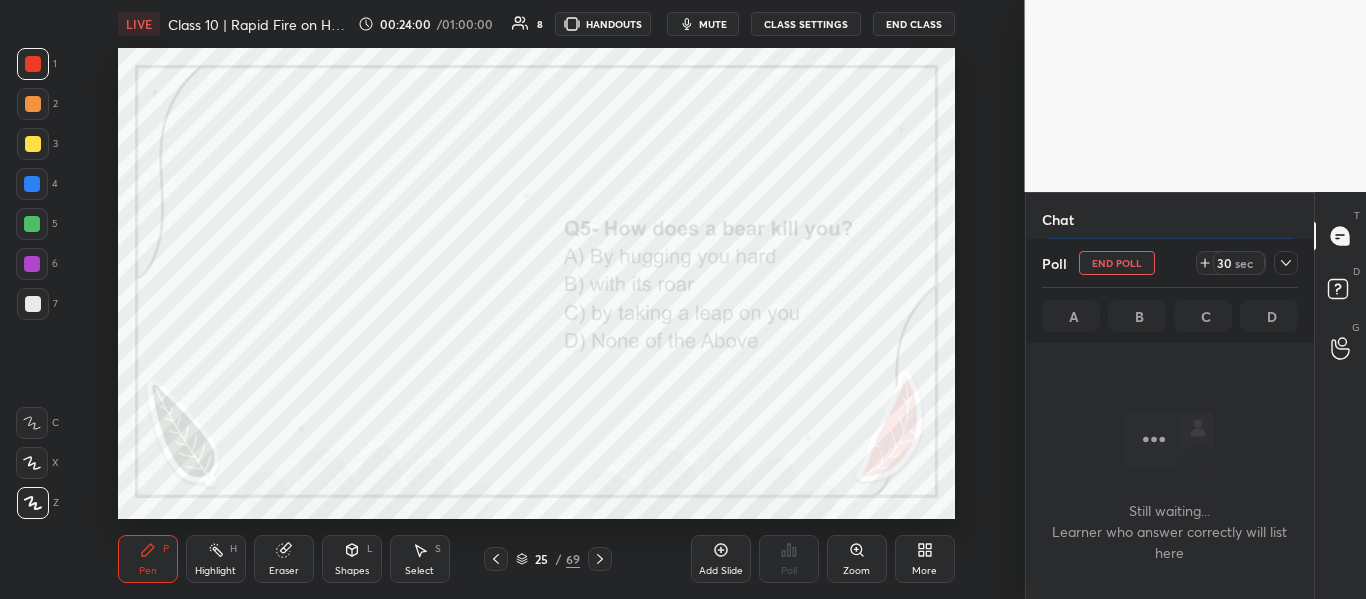 scroll, scrollTop: 160, scrollLeft: 282, axis: both 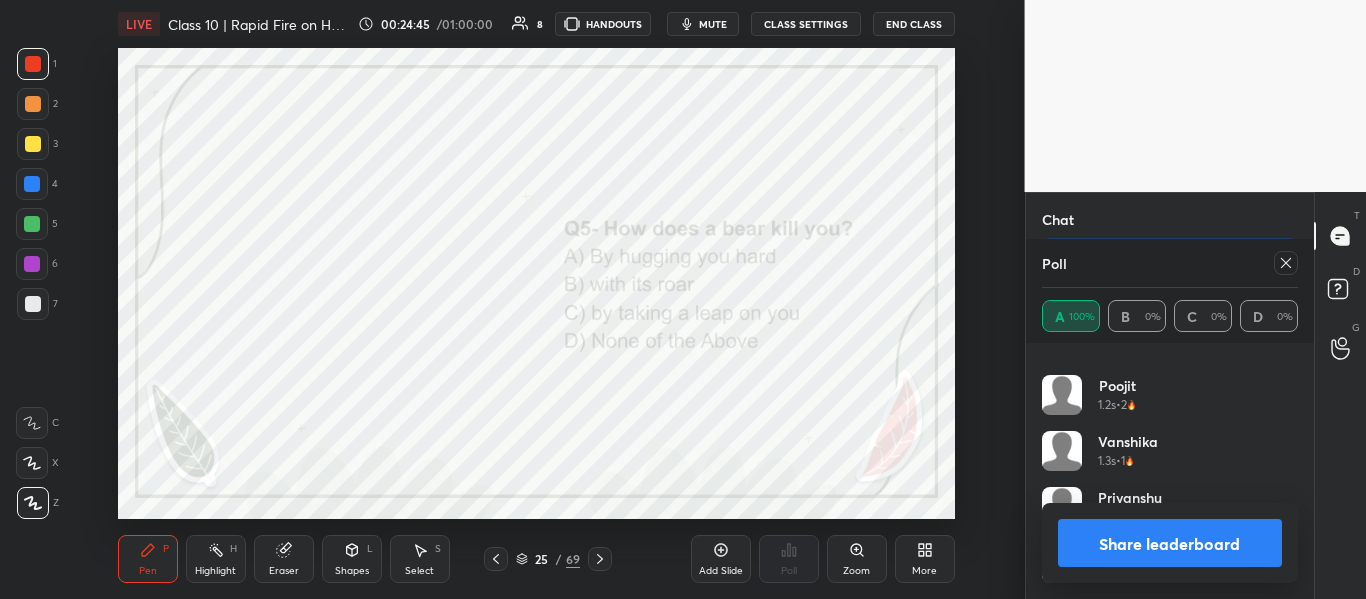 click at bounding box center [1282, 263] 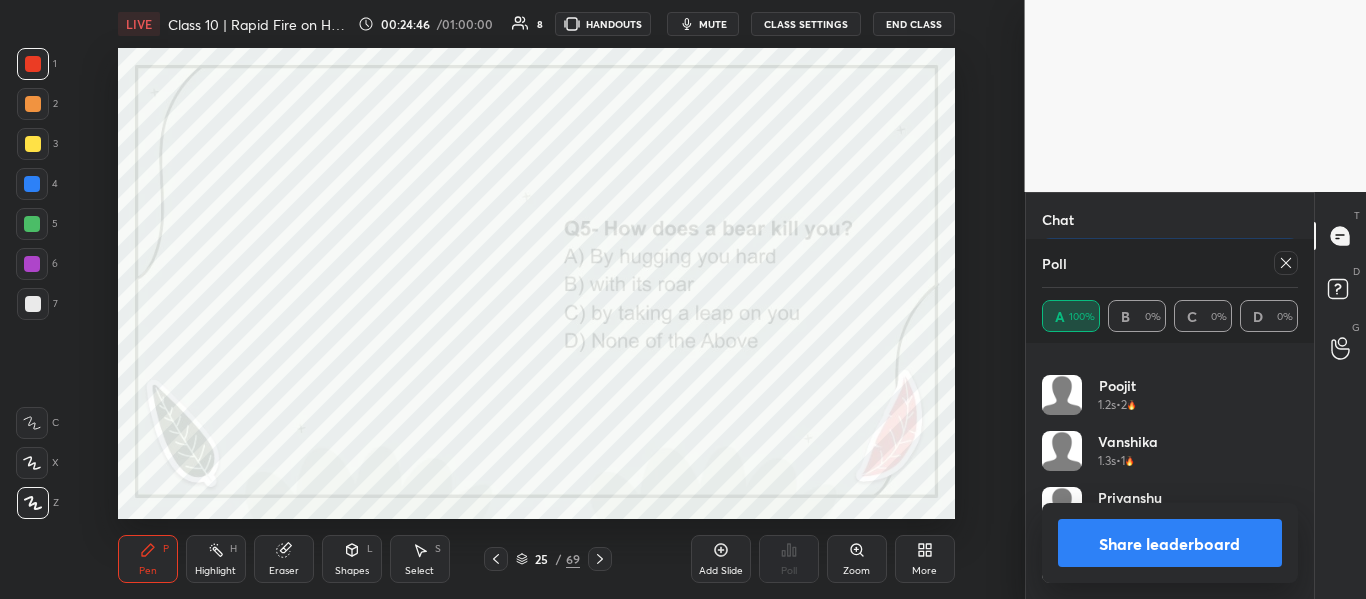 click 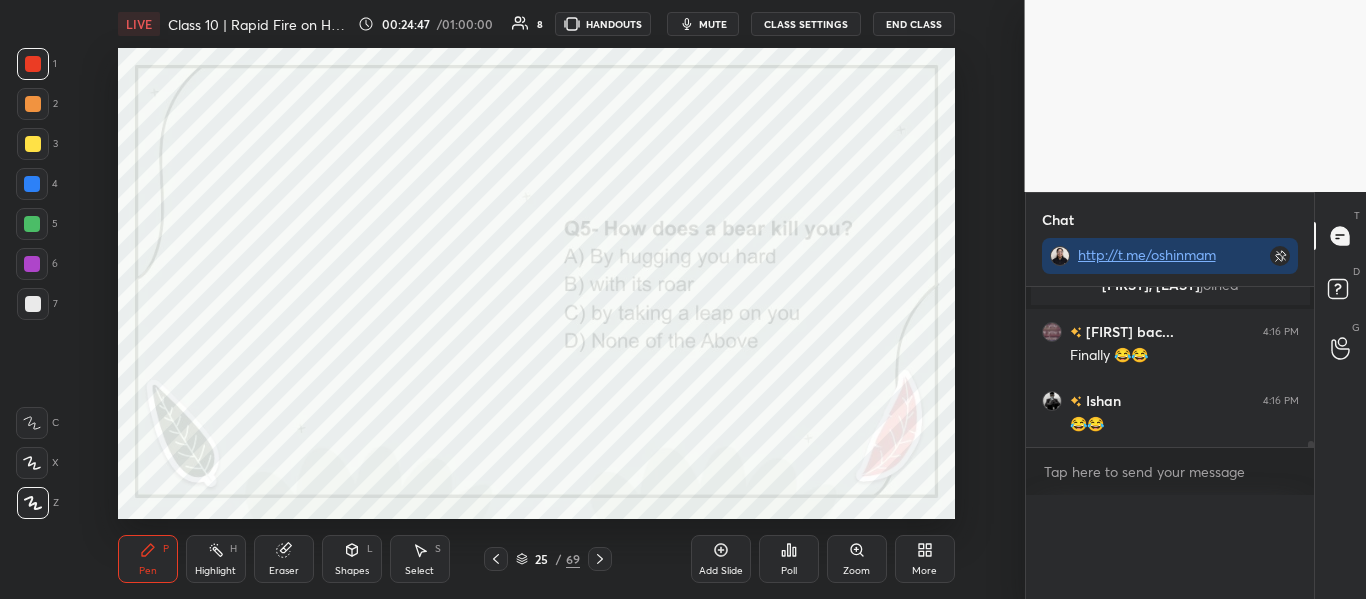 scroll, scrollTop: 0, scrollLeft: 0, axis: both 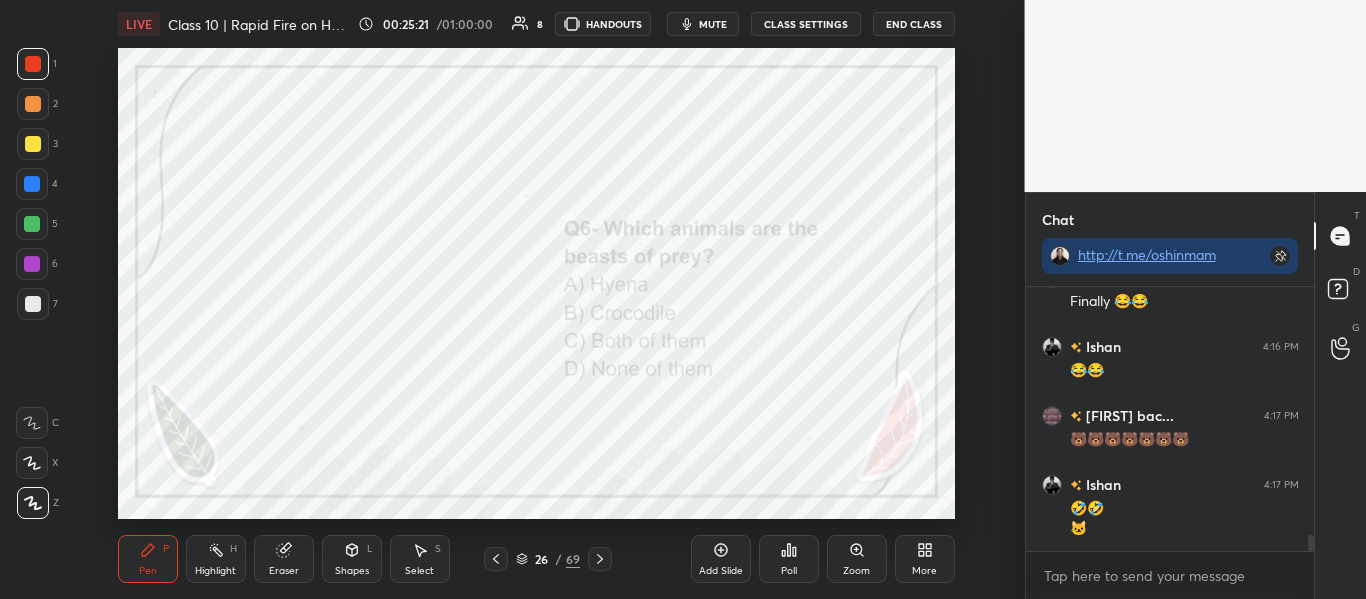 click on "Poll" at bounding box center [789, 559] 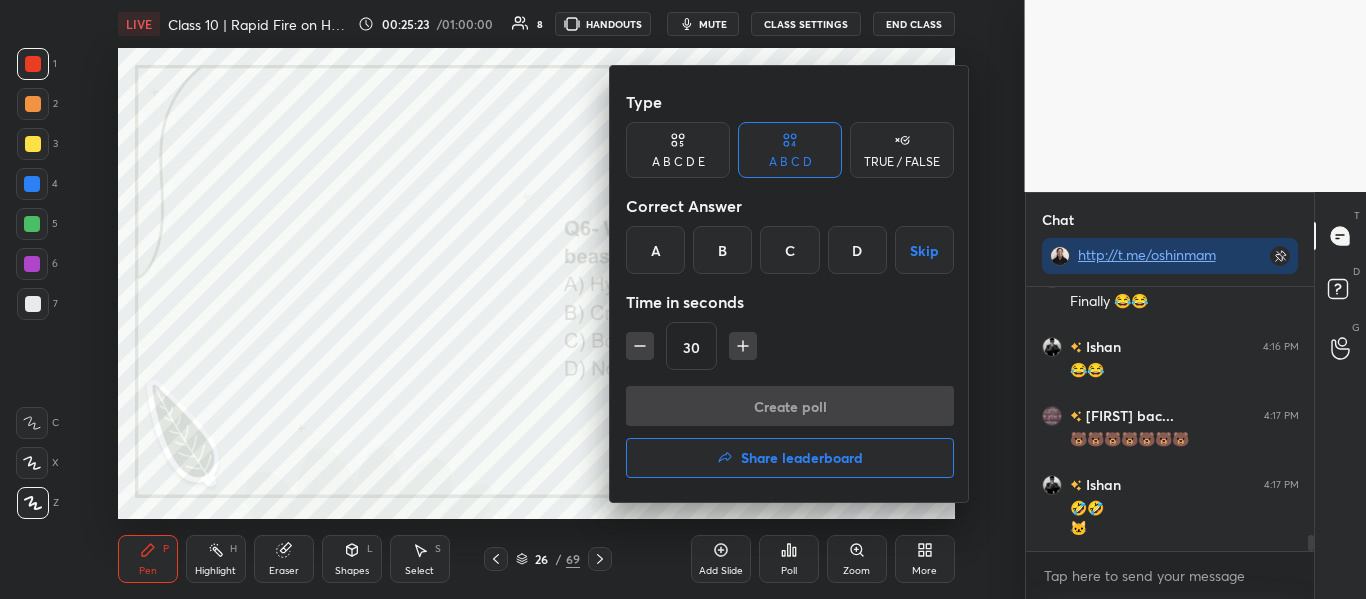 click on "C" at bounding box center [789, 250] 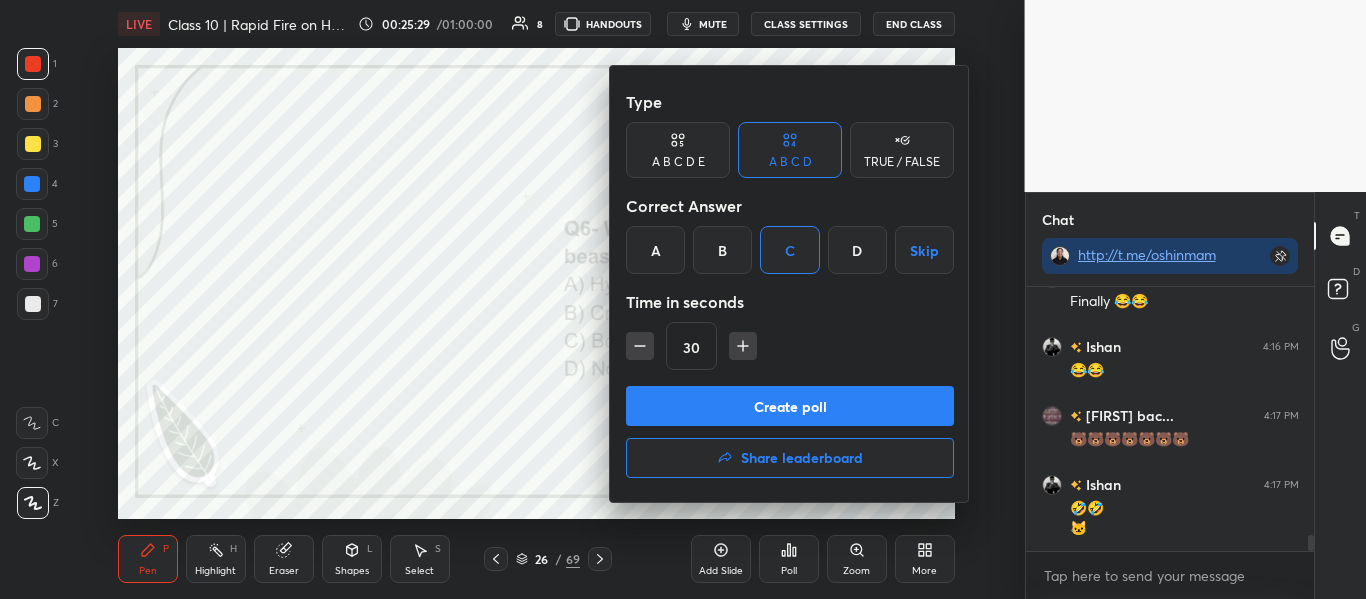 click on "Create poll" at bounding box center [790, 406] 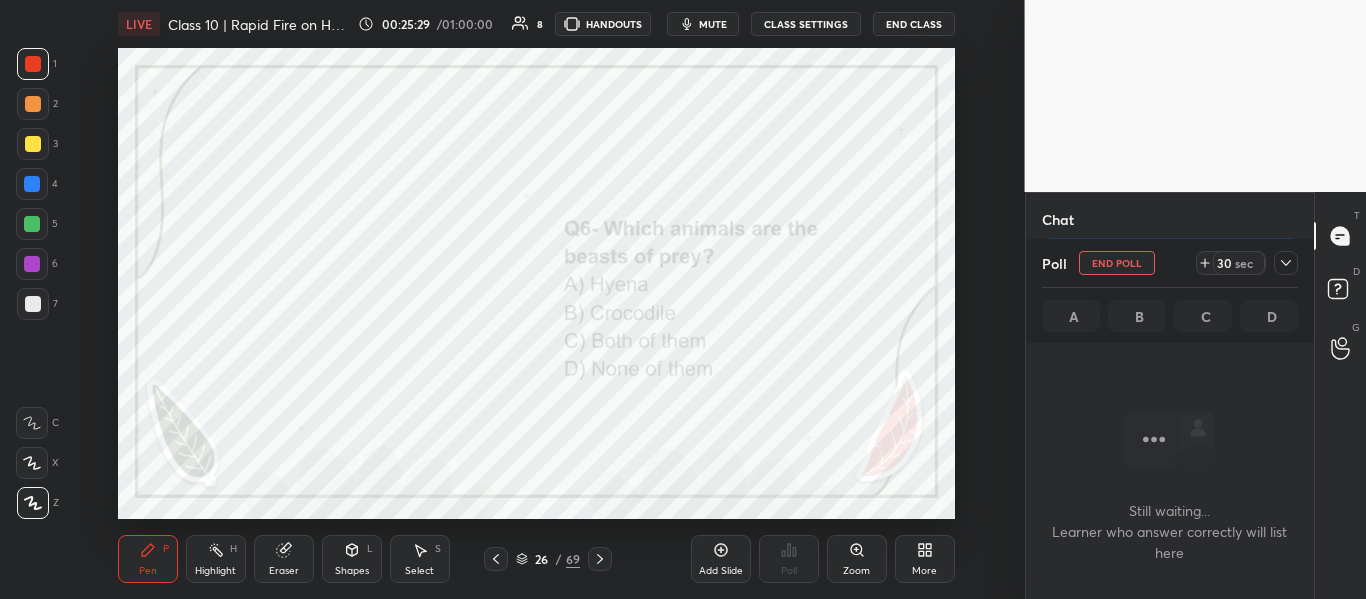 scroll, scrollTop: 170, scrollLeft: 282, axis: both 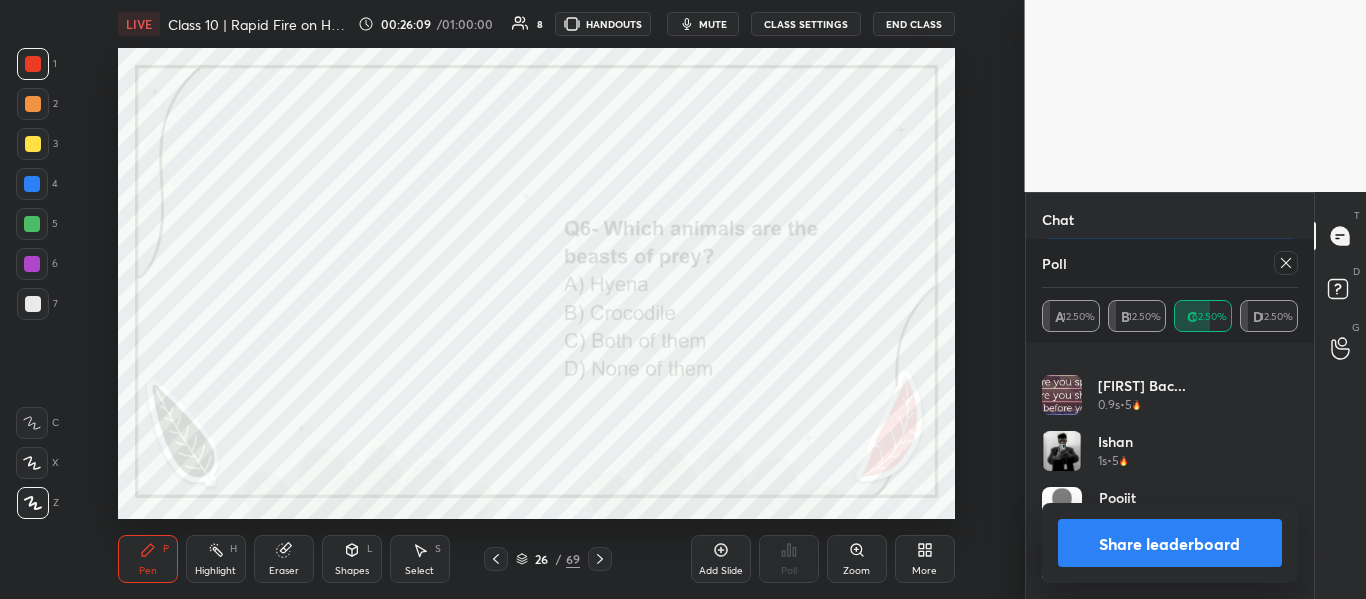 click on "Share leaderboard" at bounding box center [1170, 543] 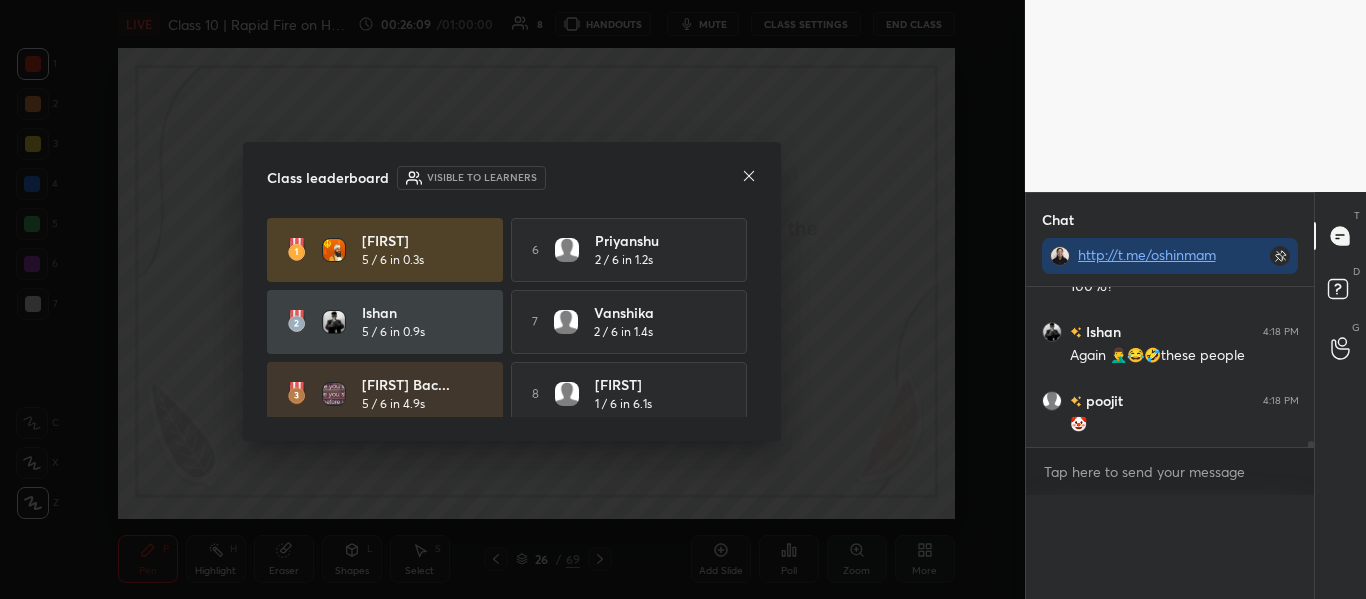 scroll, scrollTop: 0, scrollLeft: 0, axis: both 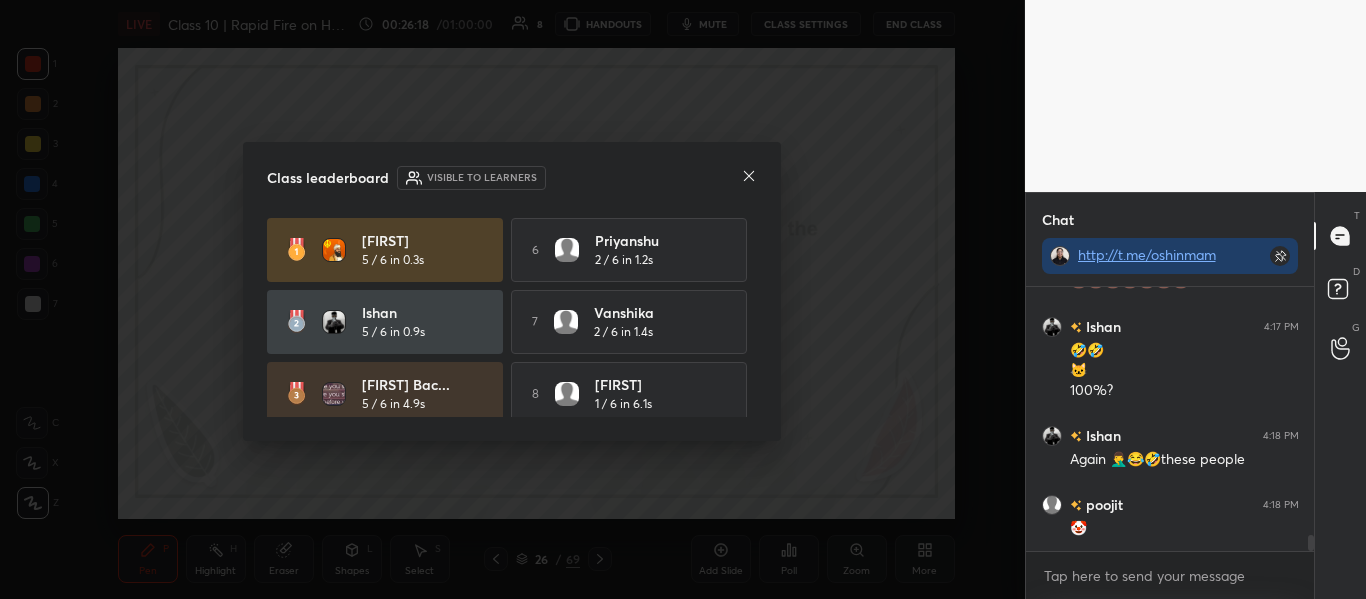 drag, startPoint x: 757, startPoint y: 287, endPoint x: 748, endPoint y: 345, distance: 58.694122 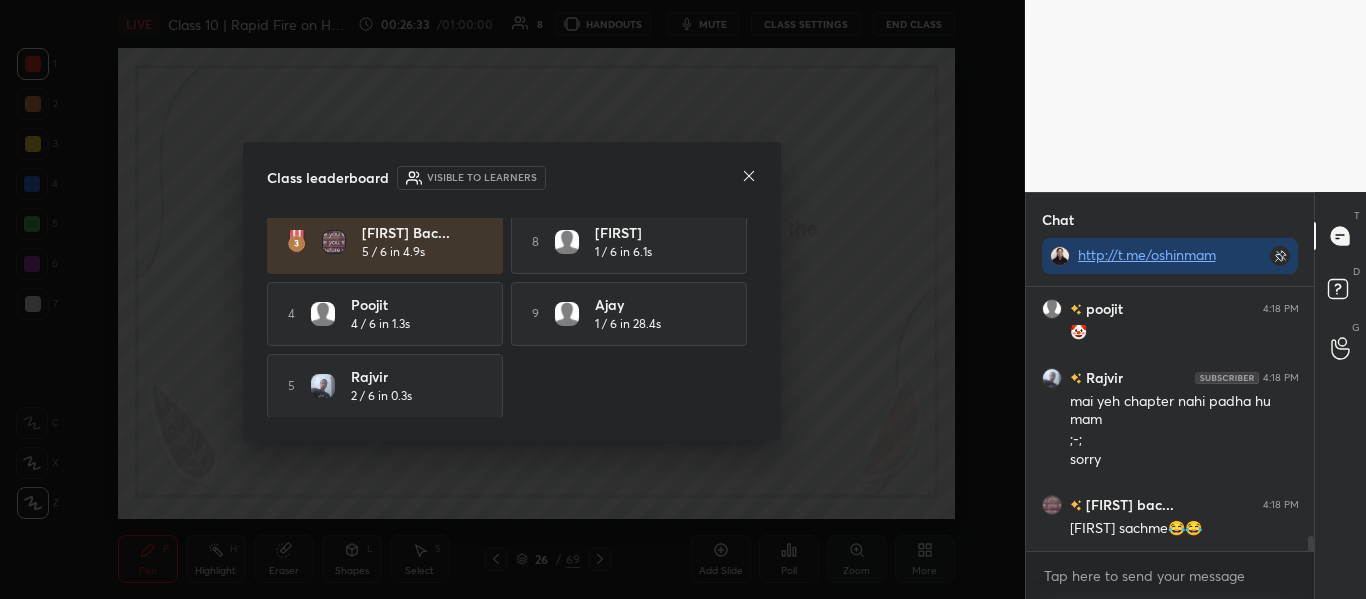 click 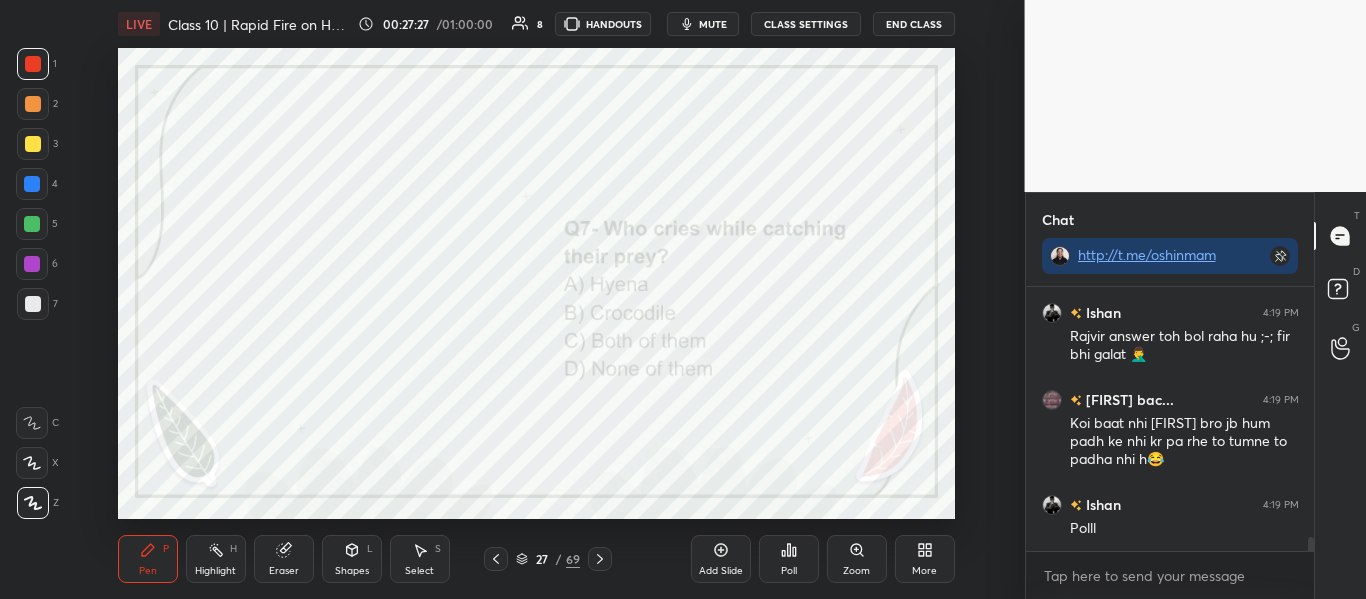 scroll, scrollTop: 4685, scrollLeft: 0, axis: vertical 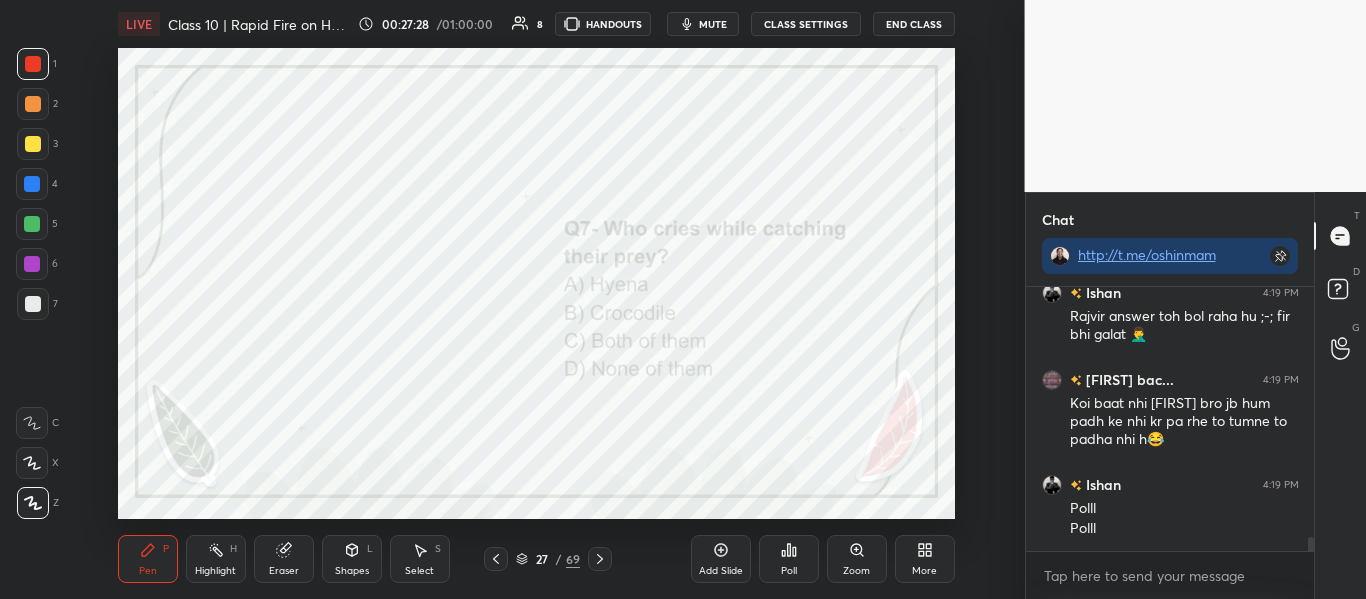 click on "Poll" at bounding box center (789, 571) 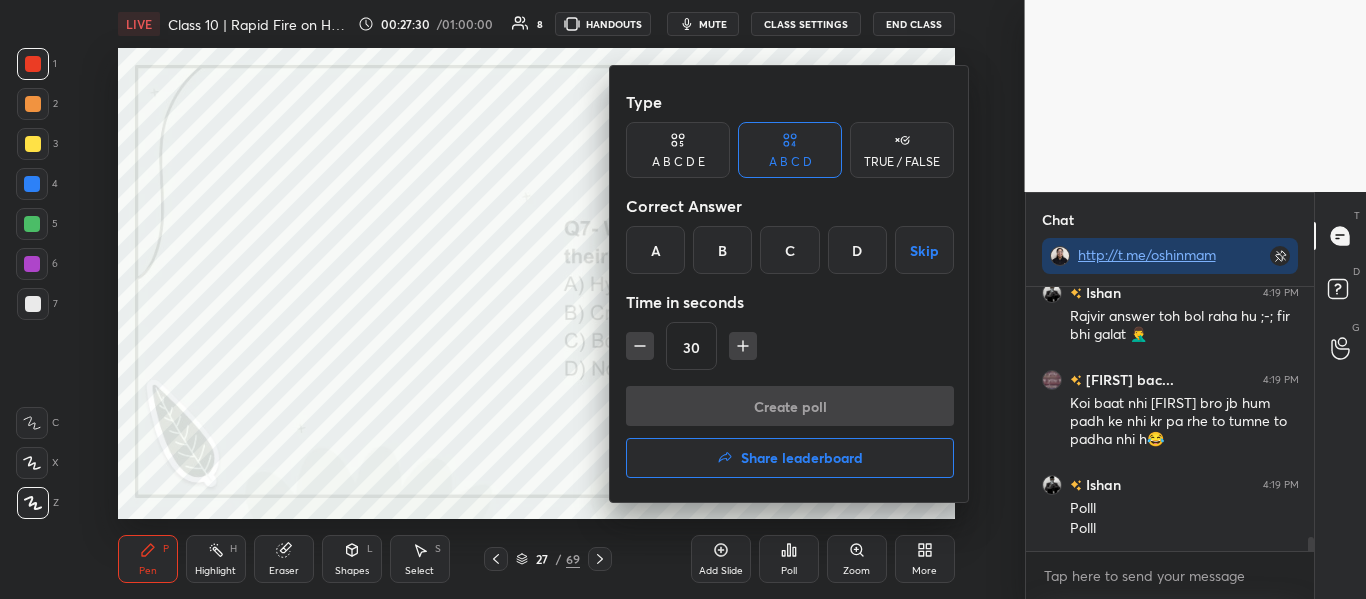 click on "B" at bounding box center [722, 250] 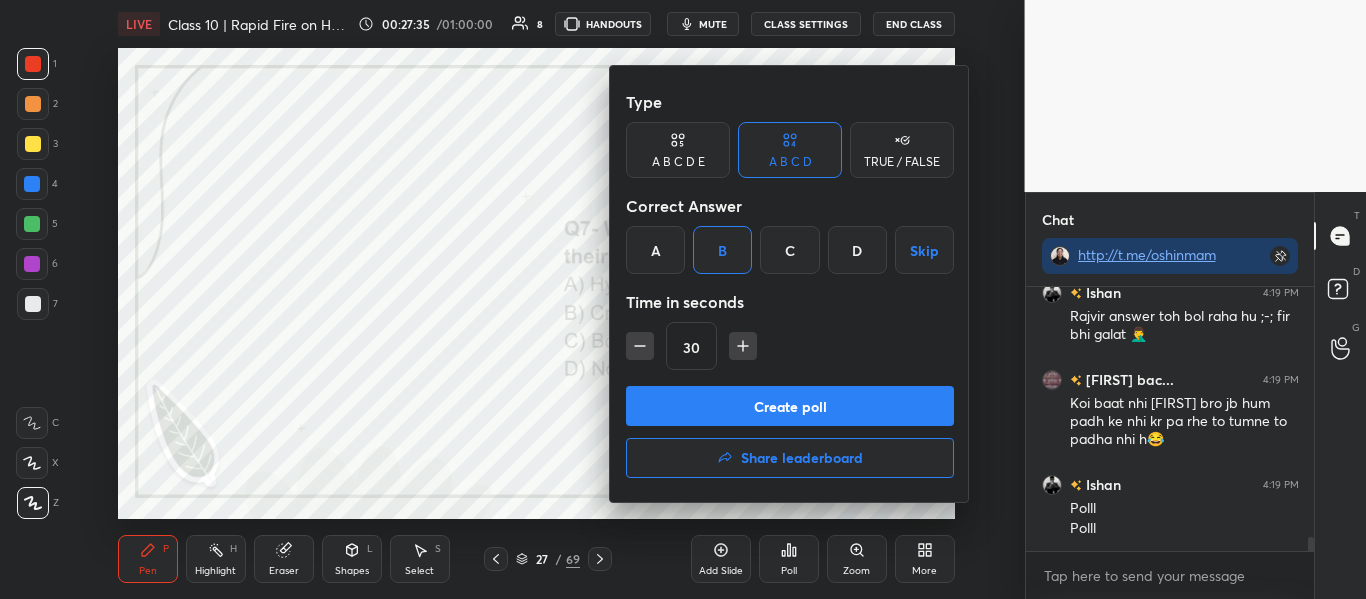 click on "Create poll" at bounding box center (790, 406) 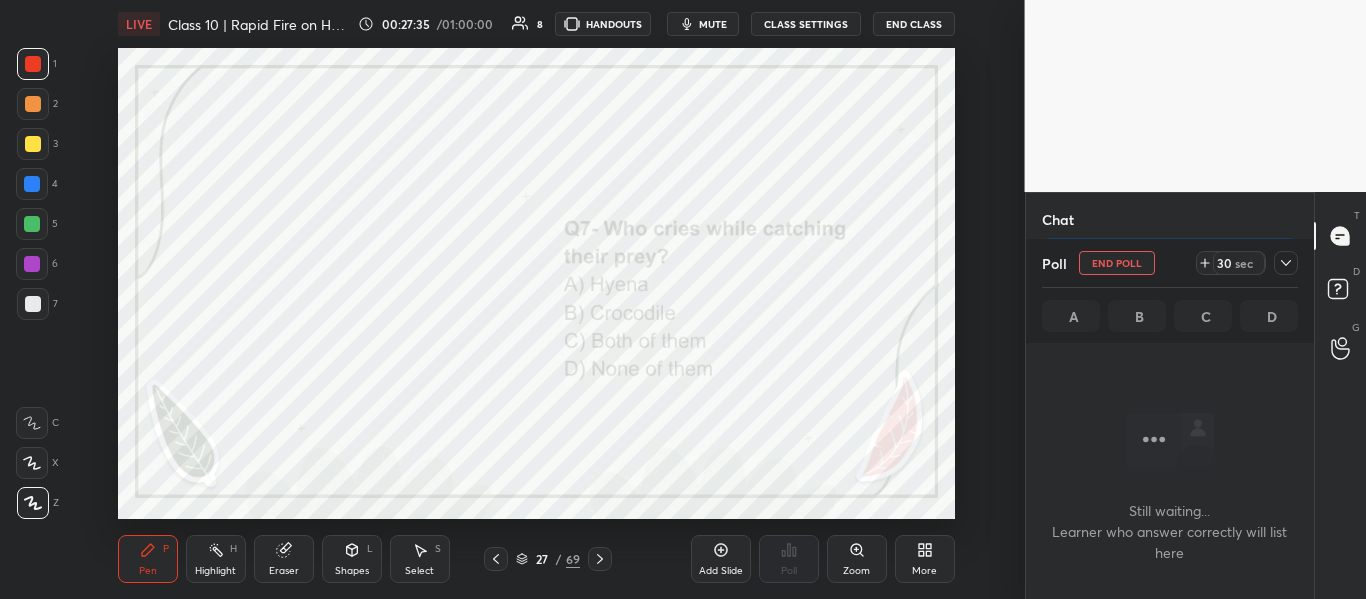 scroll, scrollTop: 160, scrollLeft: 282, axis: both 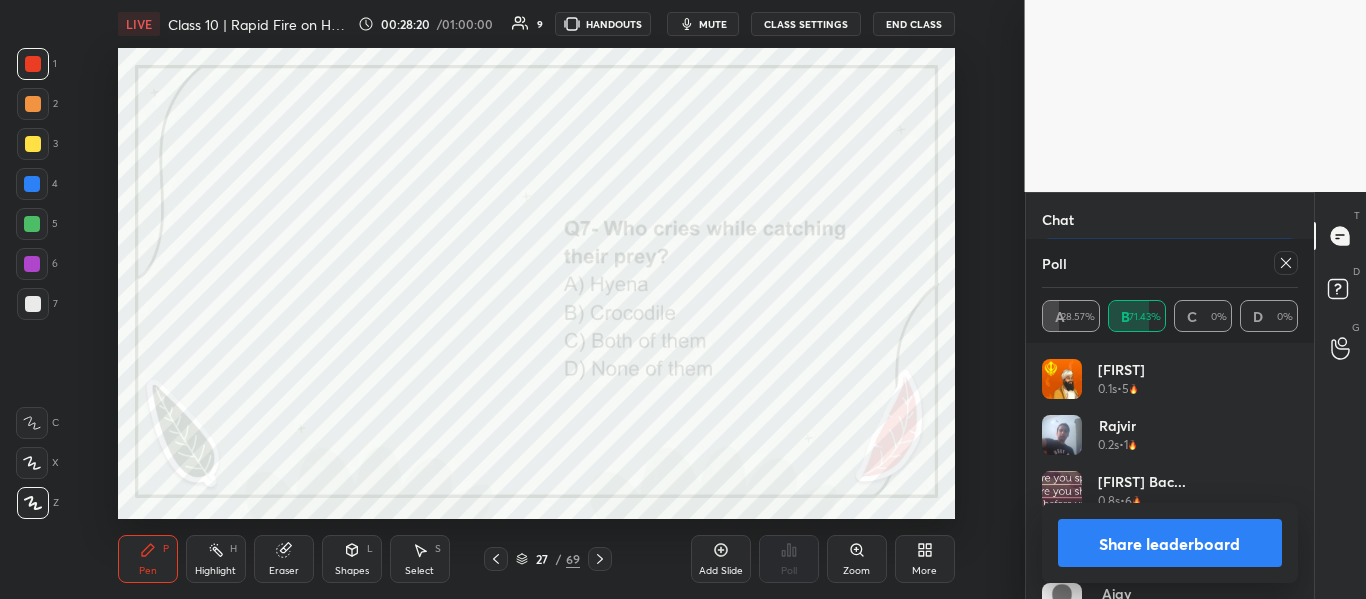 click 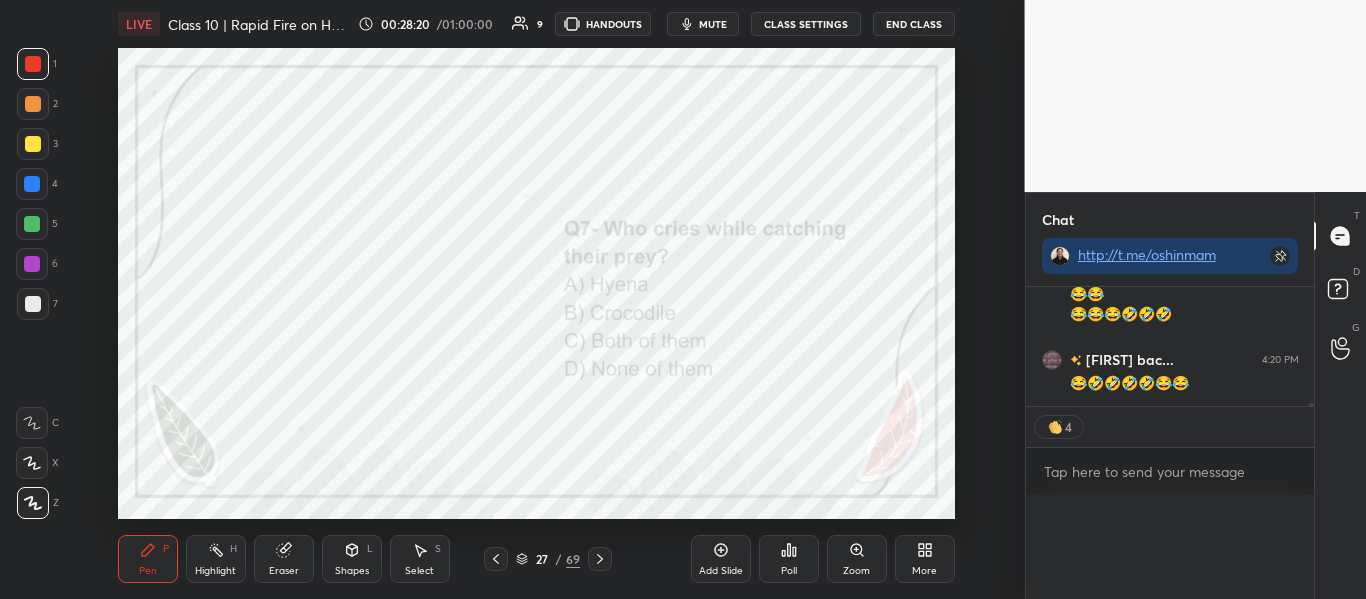 scroll, scrollTop: 0, scrollLeft: 0, axis: both 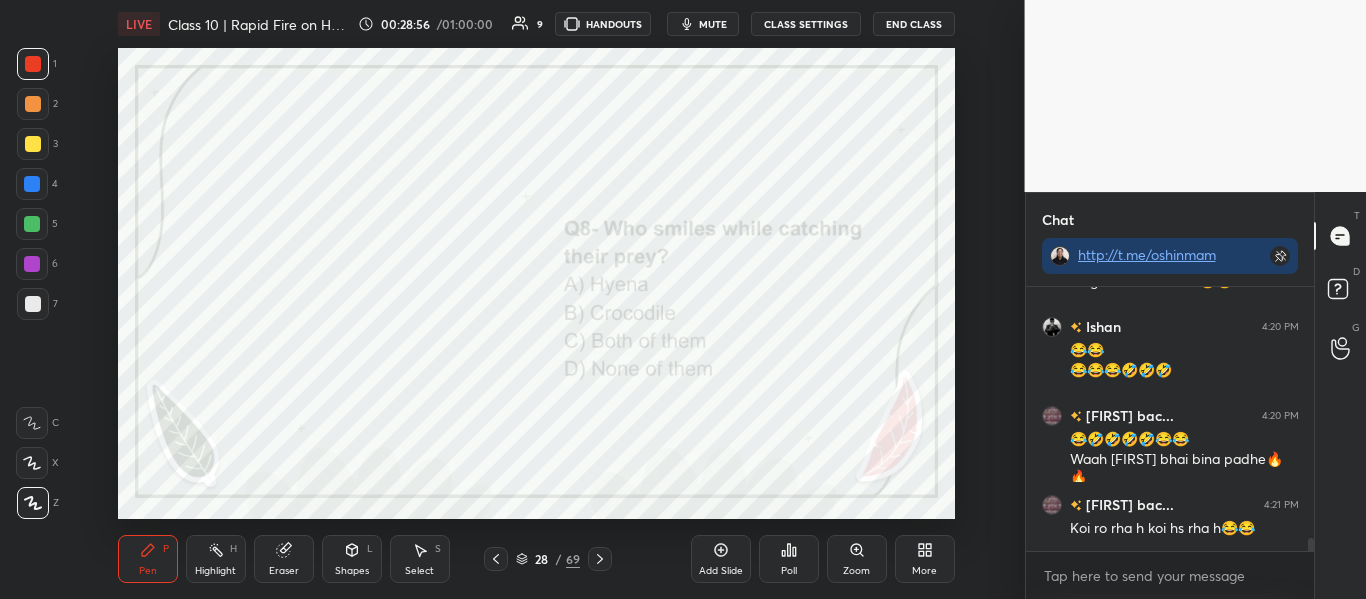 click 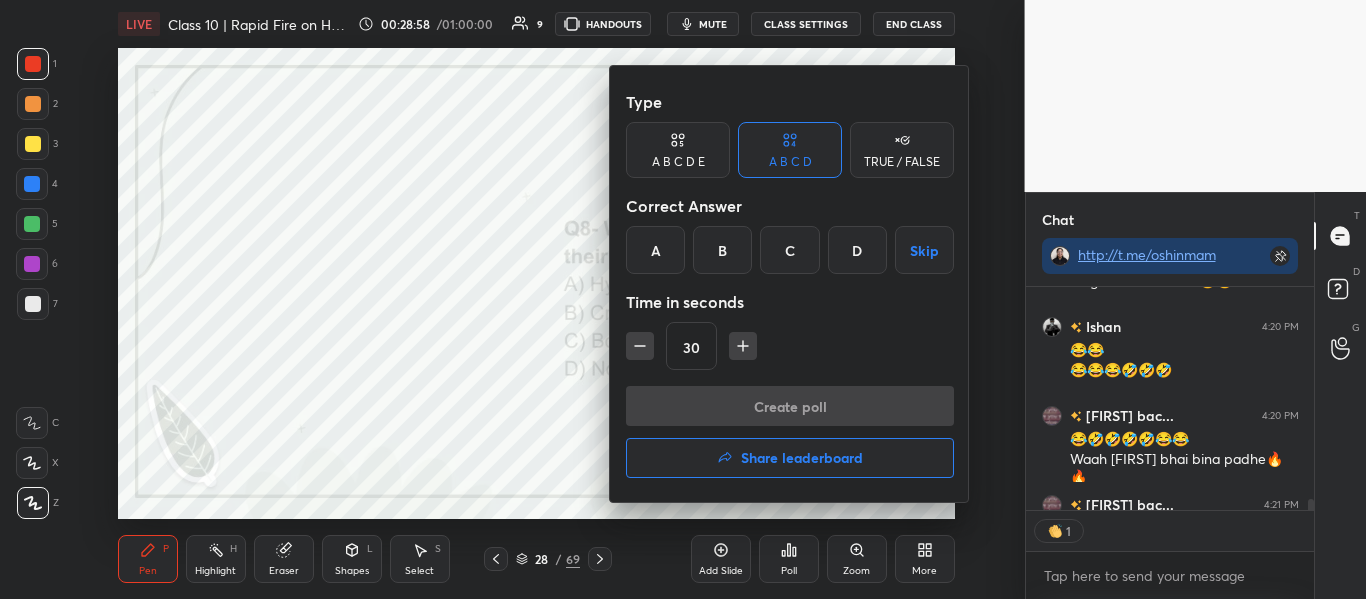 scroll, scrollTop: 217, scrollLeft: 282, axis: both 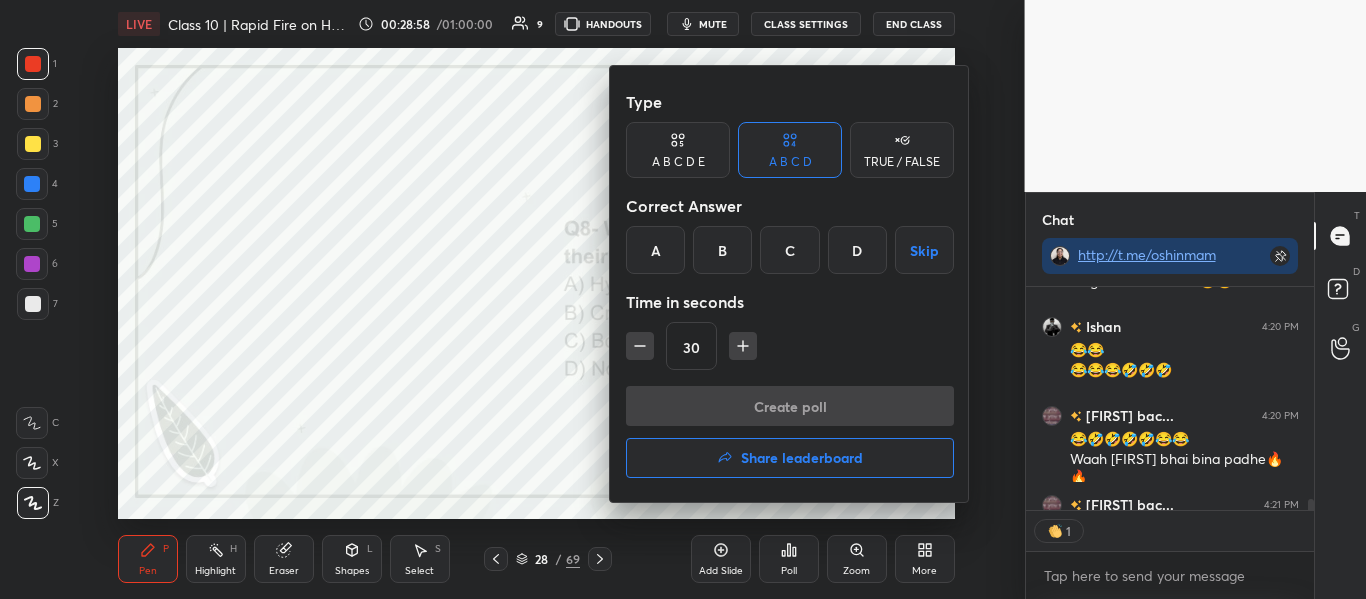 click on "A" at bounding box center (655, 250) 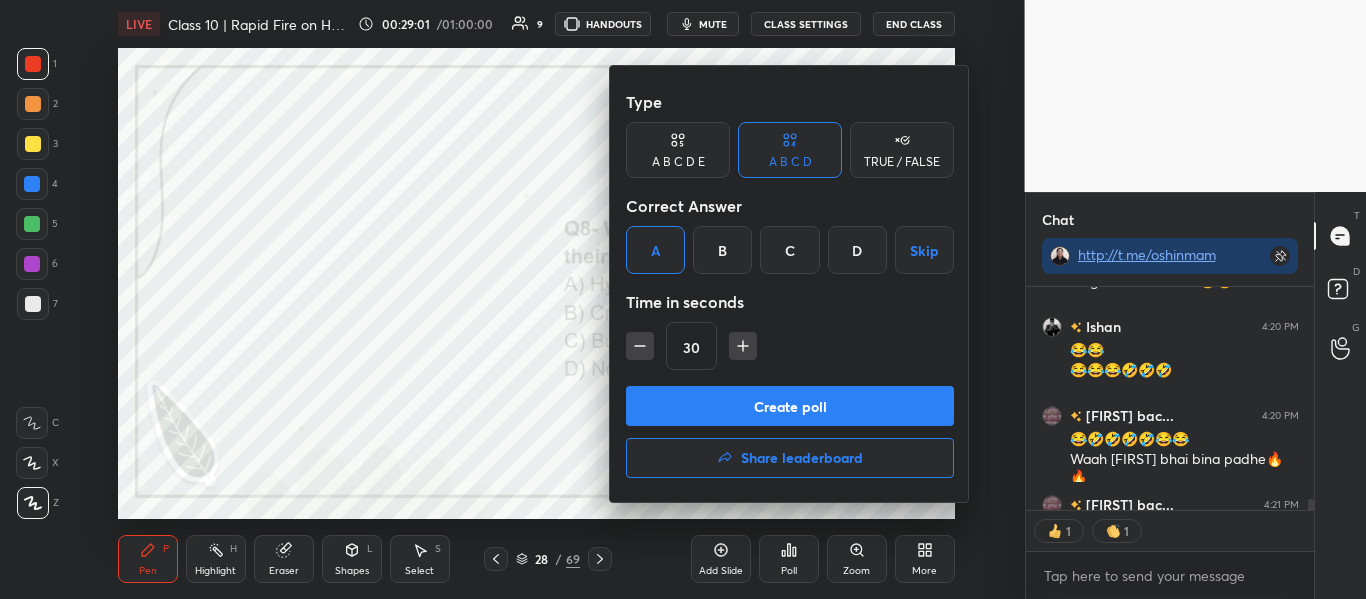 click on "Create poll" at bounding box center [790, 406] 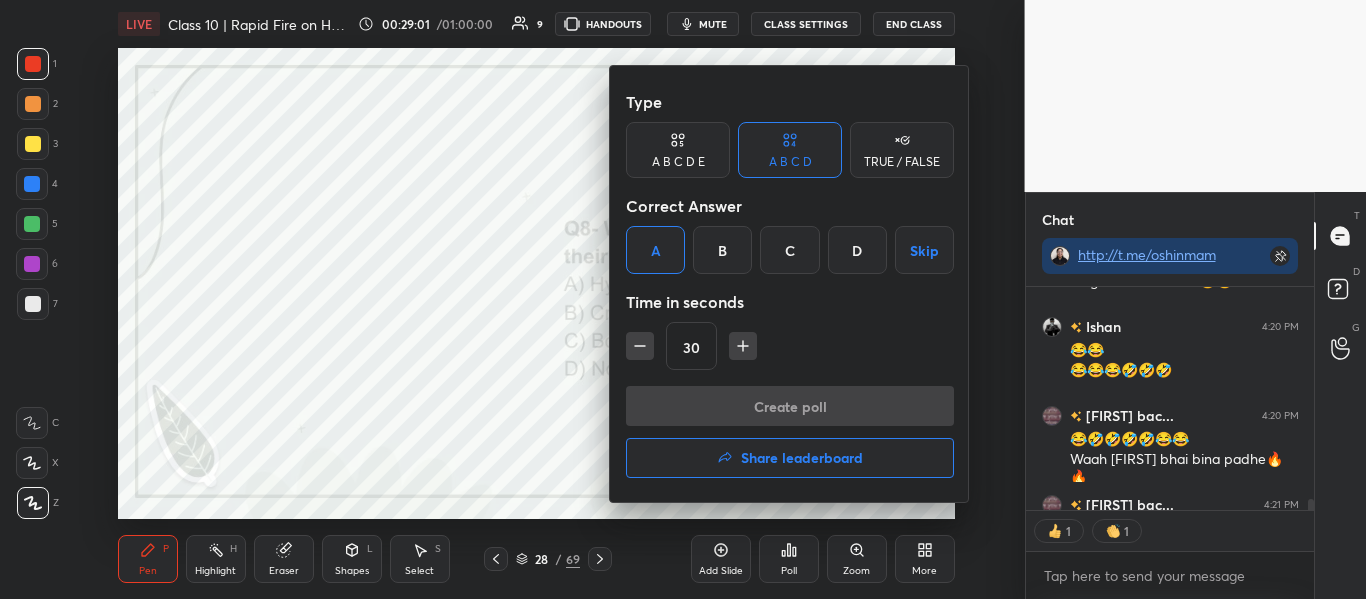 scroll, scrollTop: 175, scrollLeft: 282, axis: both 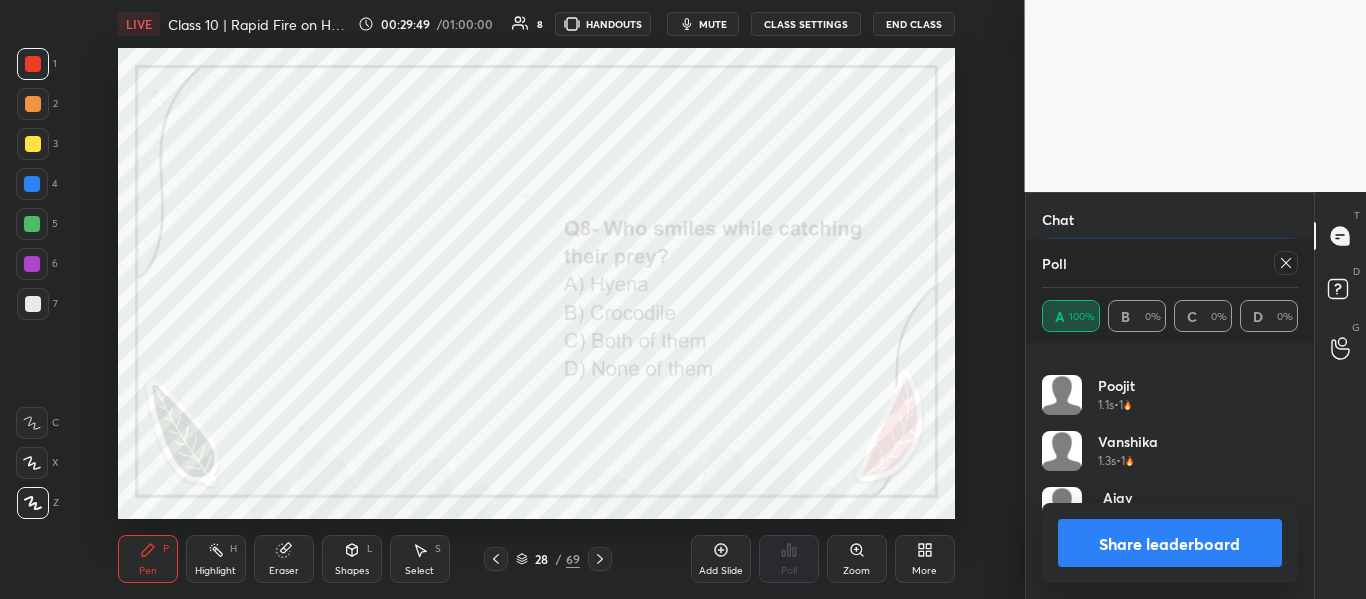 click on "Share leaderboard" at bounding box center [1170, 543] 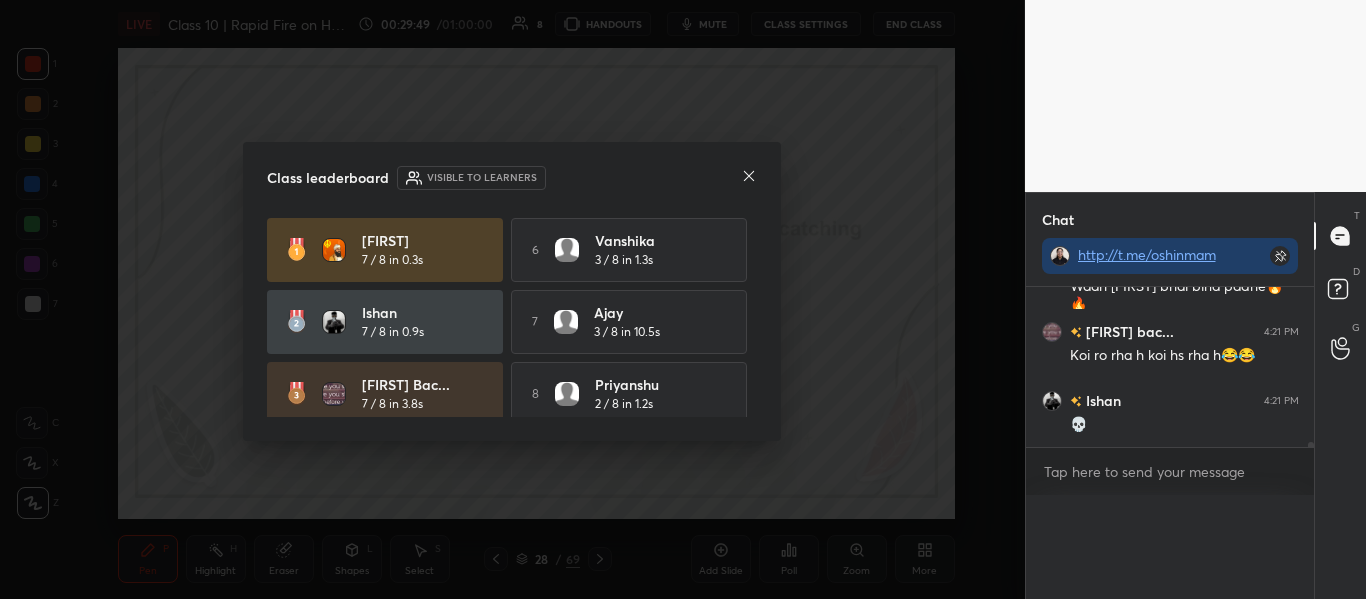 scroll, scrollTop: 0, scrollLeft: 0, axis: both 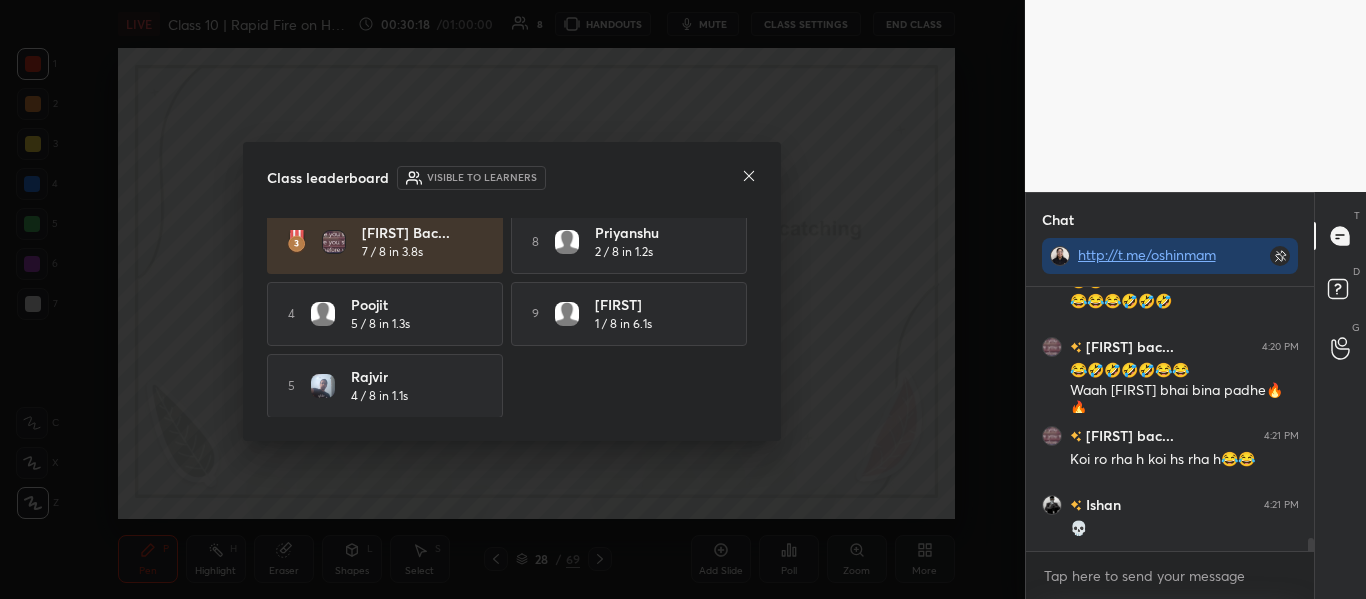 click 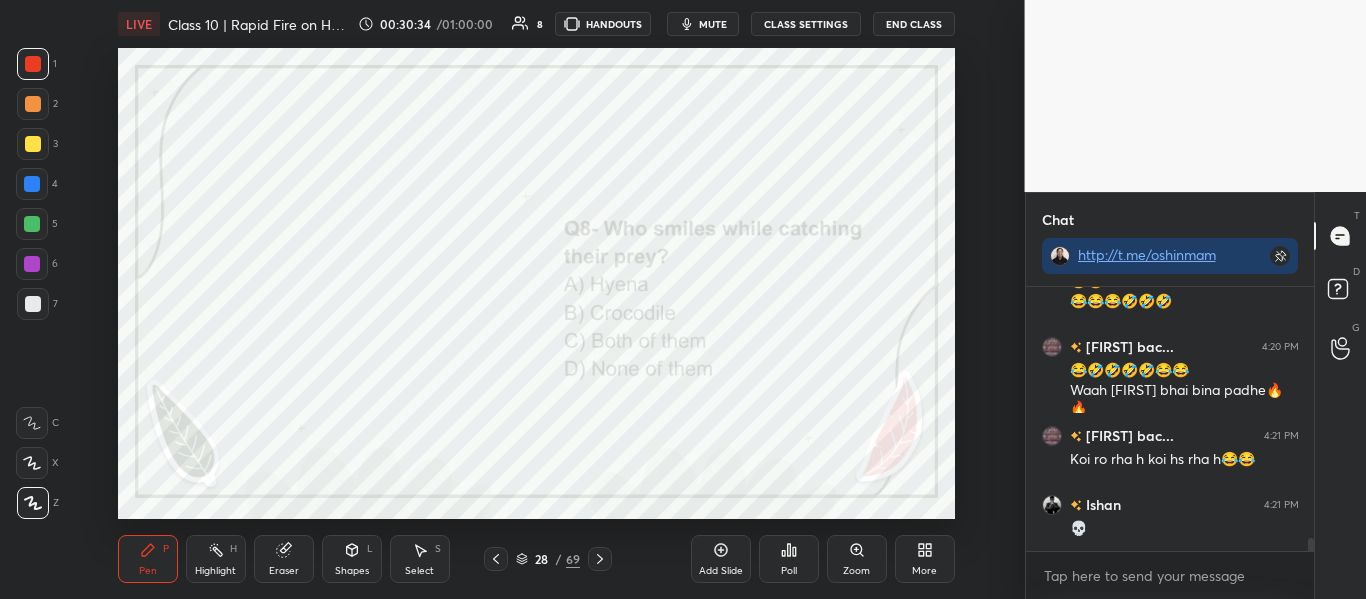 click 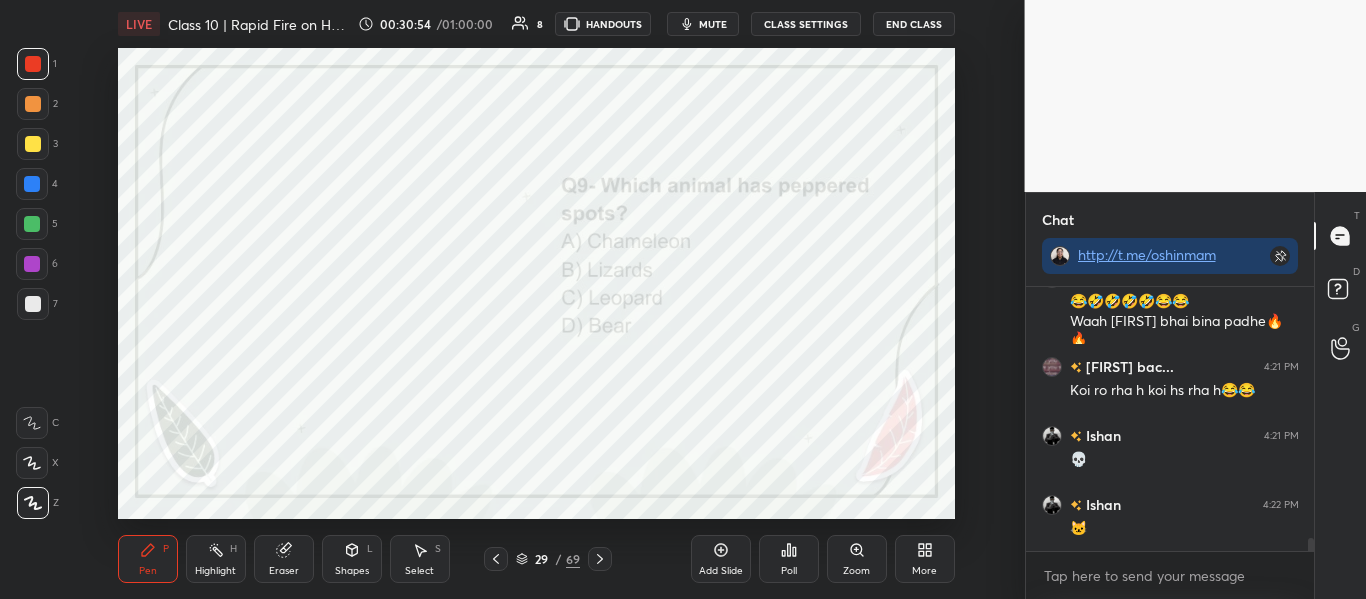 scroll, scrollTop: 5186, scrollLeft: 0, axis: vertical 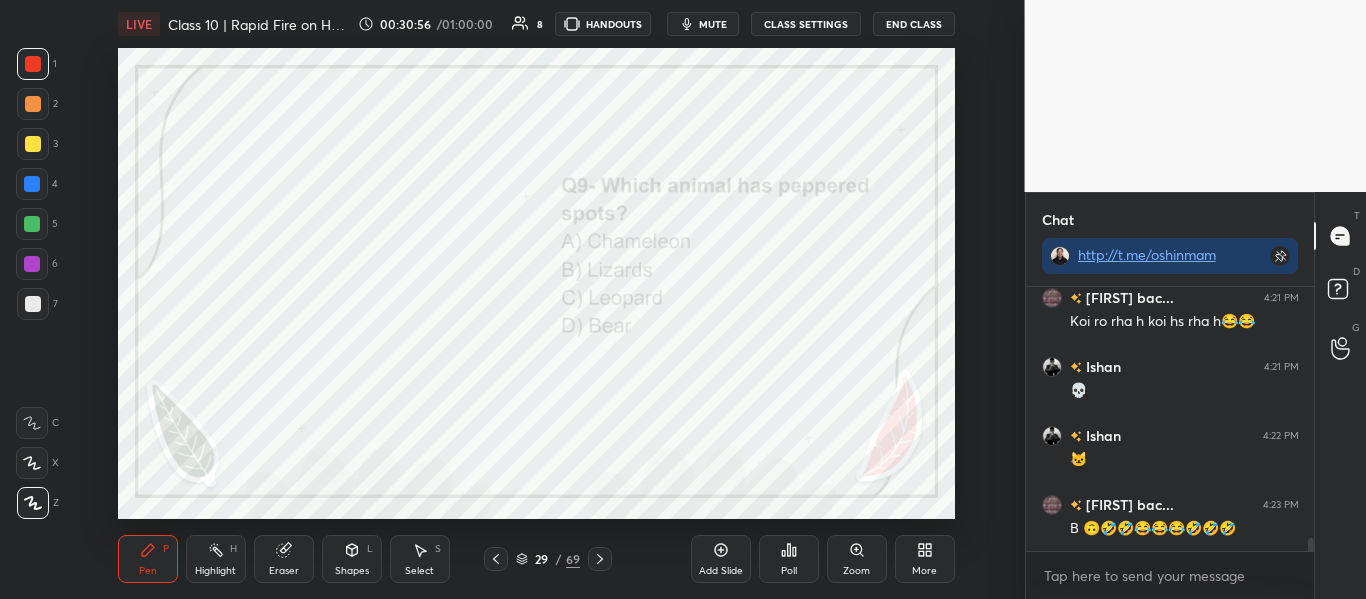 click on "Poll" at bounding box center [789, 559] 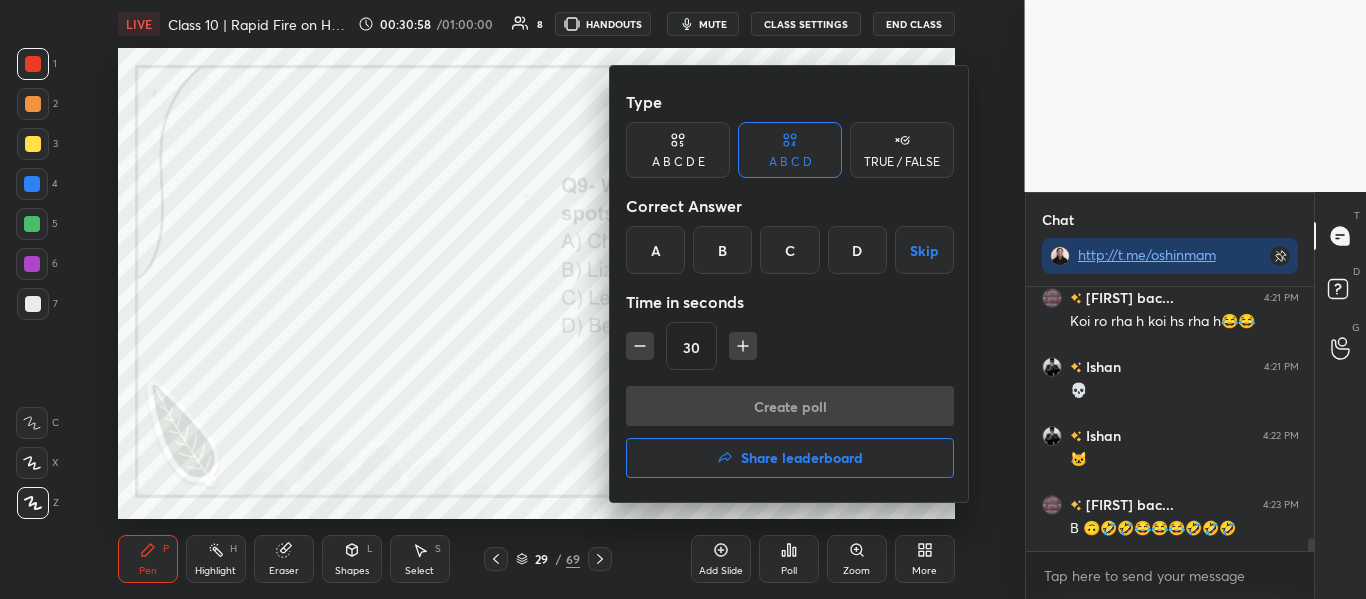 click on "C" at bounding box center (789, 250) 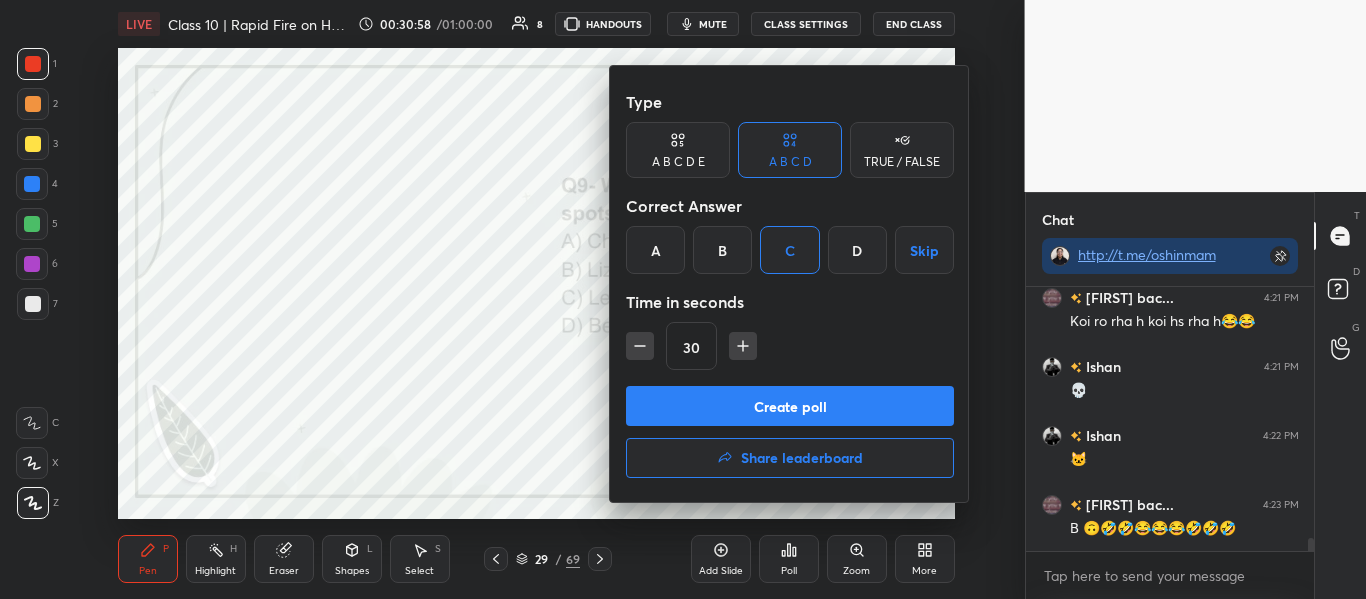 scroll, scrollTop: 5255, scrollLeft: 0, axis: vertical 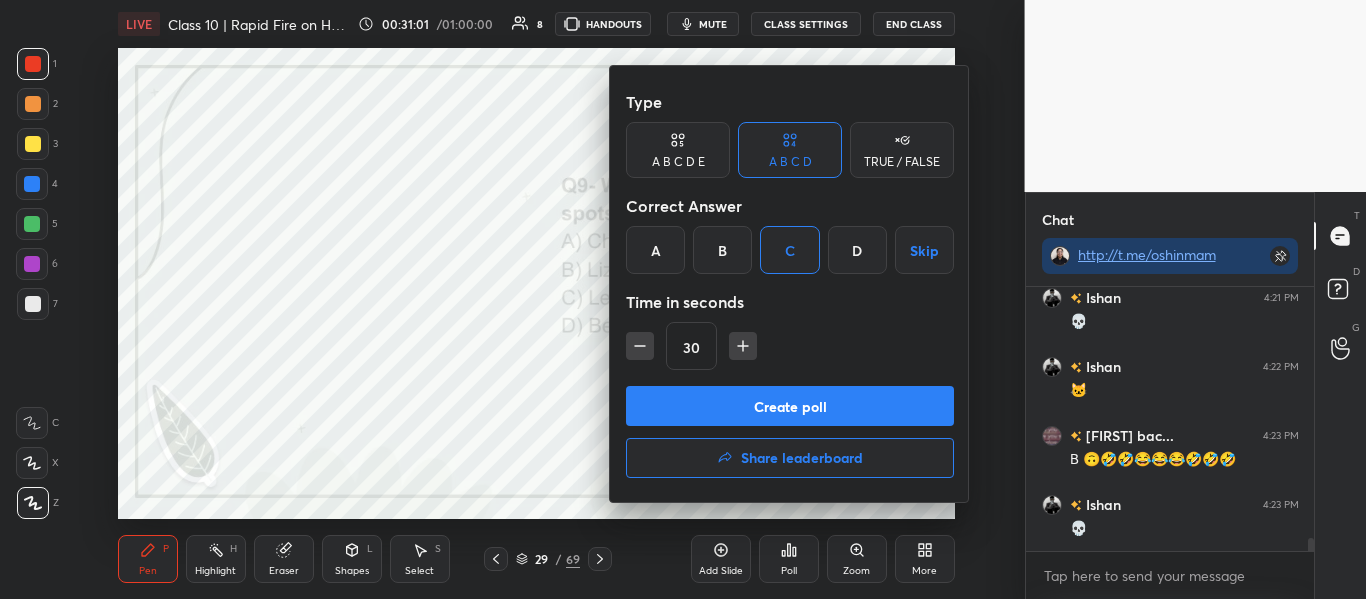 click on "Create poll" at bounding box center [790, 406] 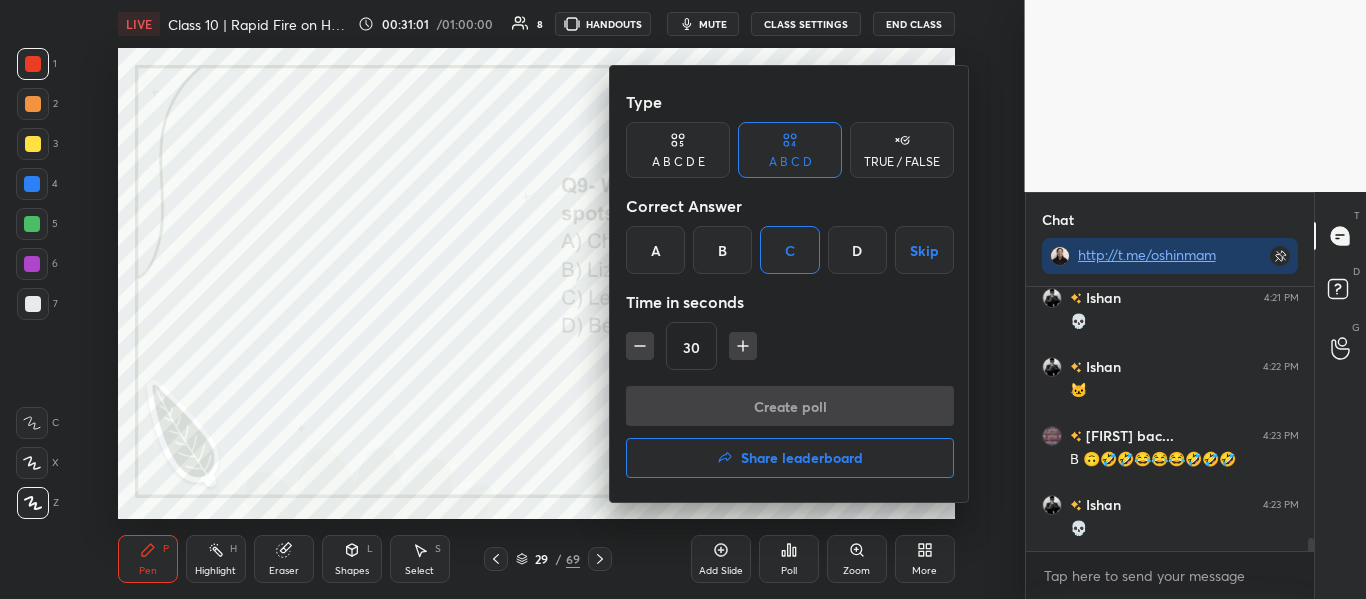 scroll, scrollTop: 216, scrollLeft: 282, axis: both 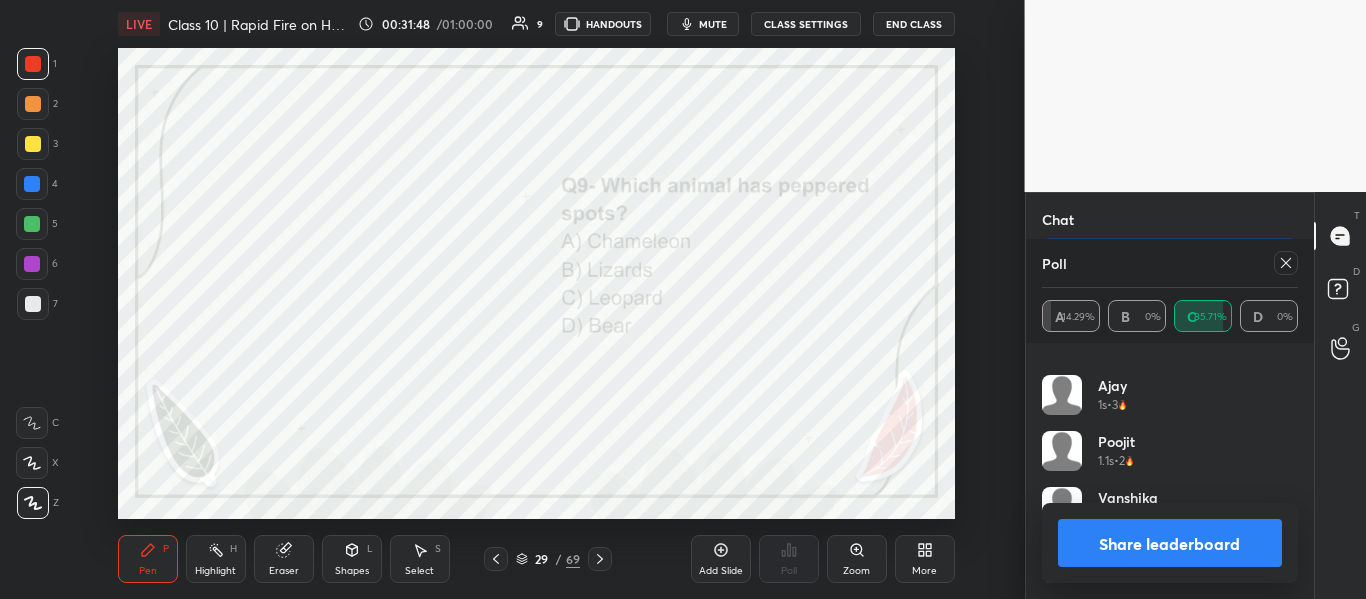 click 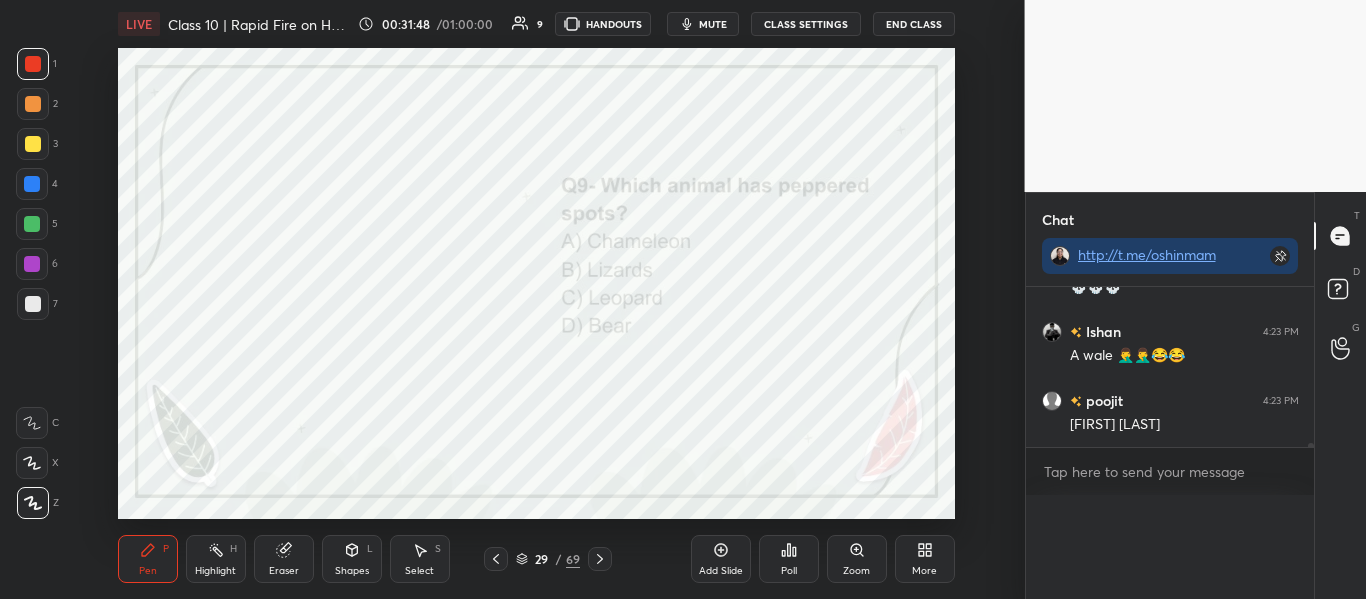 scroll, scrollTop: 0, scrollLeft: 0, axis: both 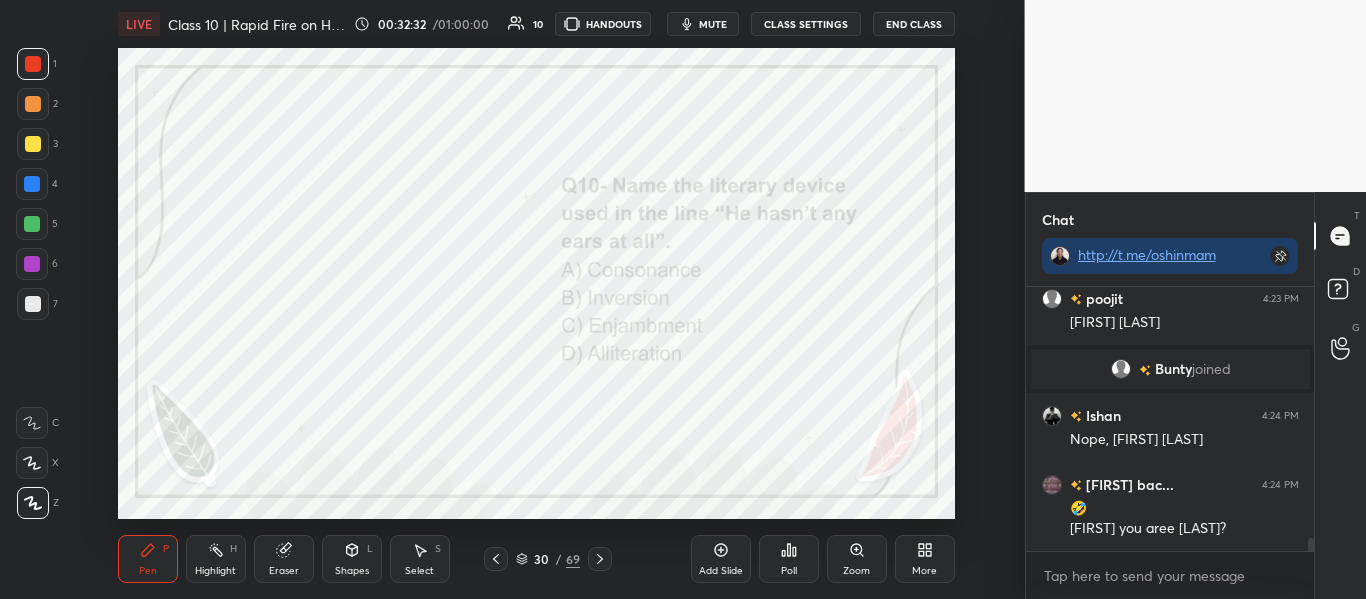 click 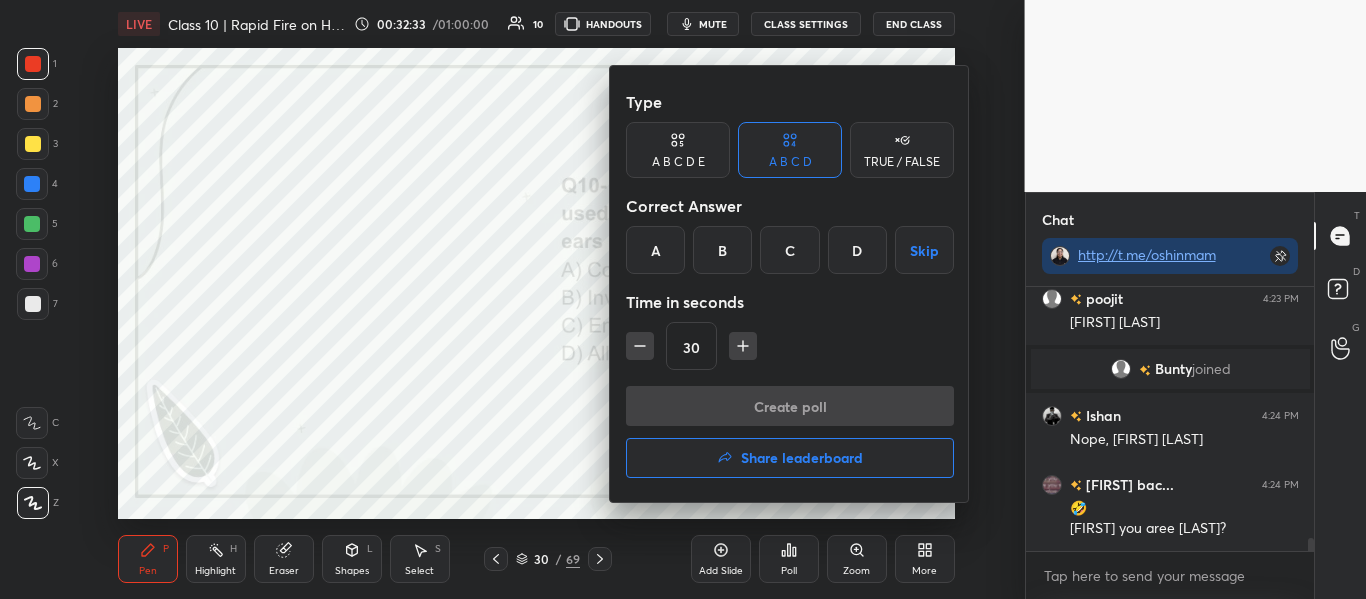 click on "D" at bounding box center (857, 250) 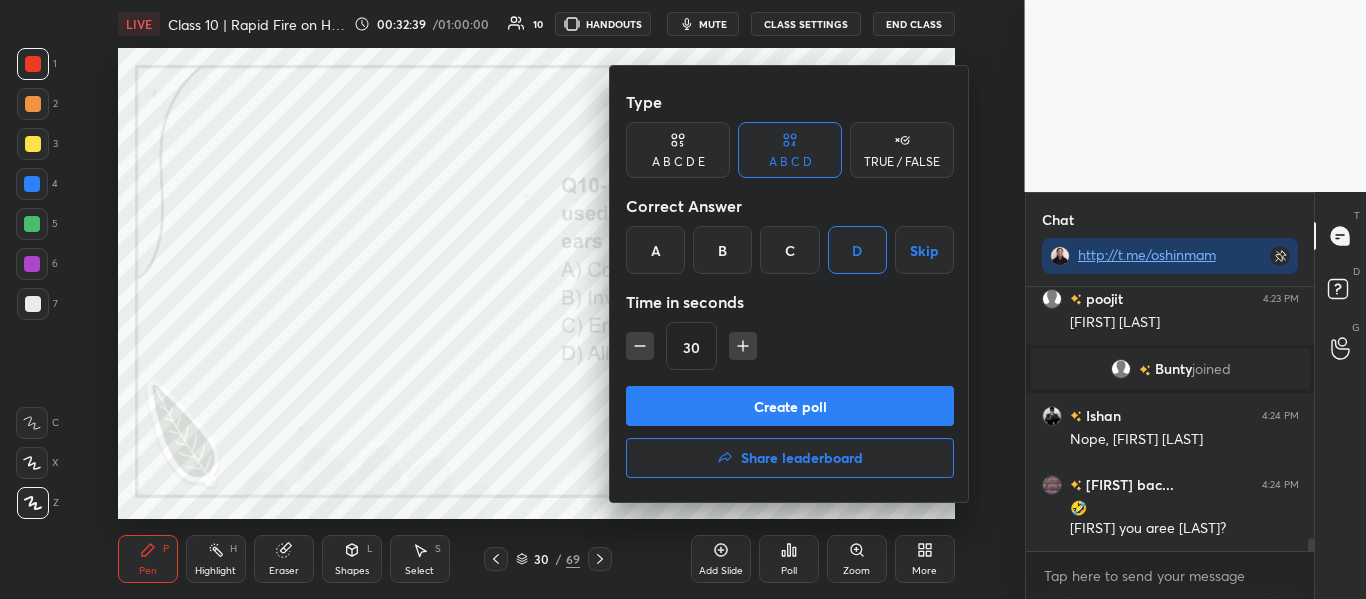 click on "Create poll" at bounding box center (790, 406) 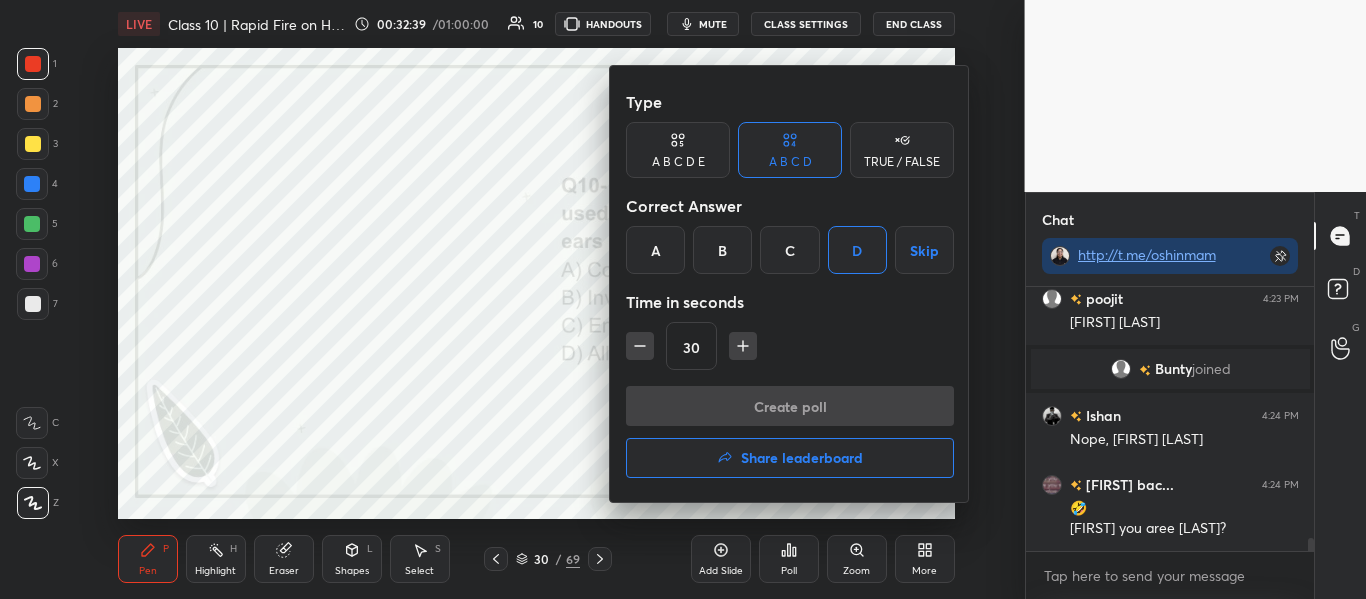 scroll, scrollTop: 216, scrollLeft: 282, axis: both 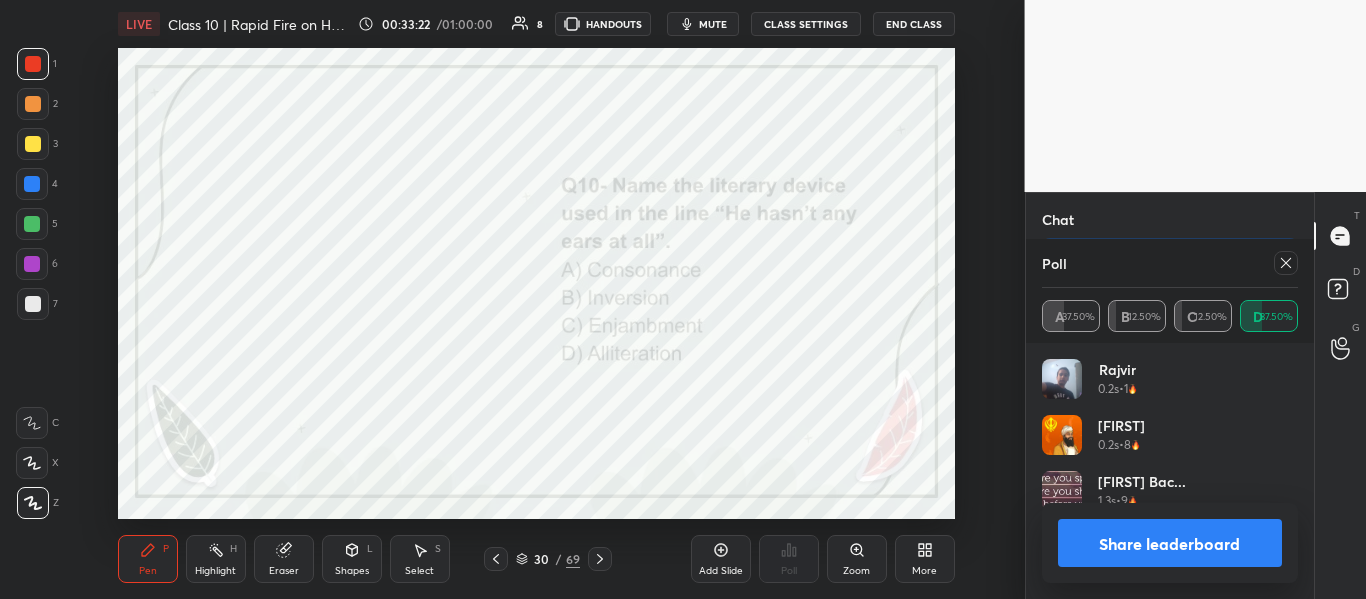 click on "Share leaderboard" at bounding box center (1170, 543) 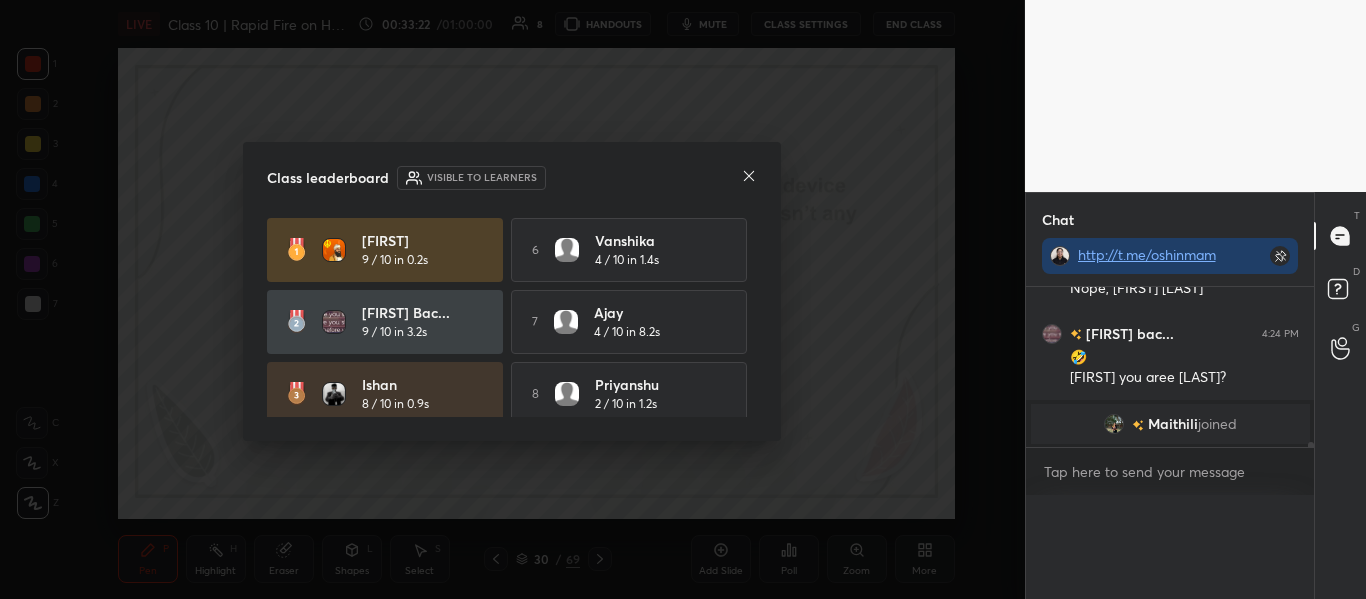 scroll, scrollTop: 0, scrollLeft: 0, axis: both 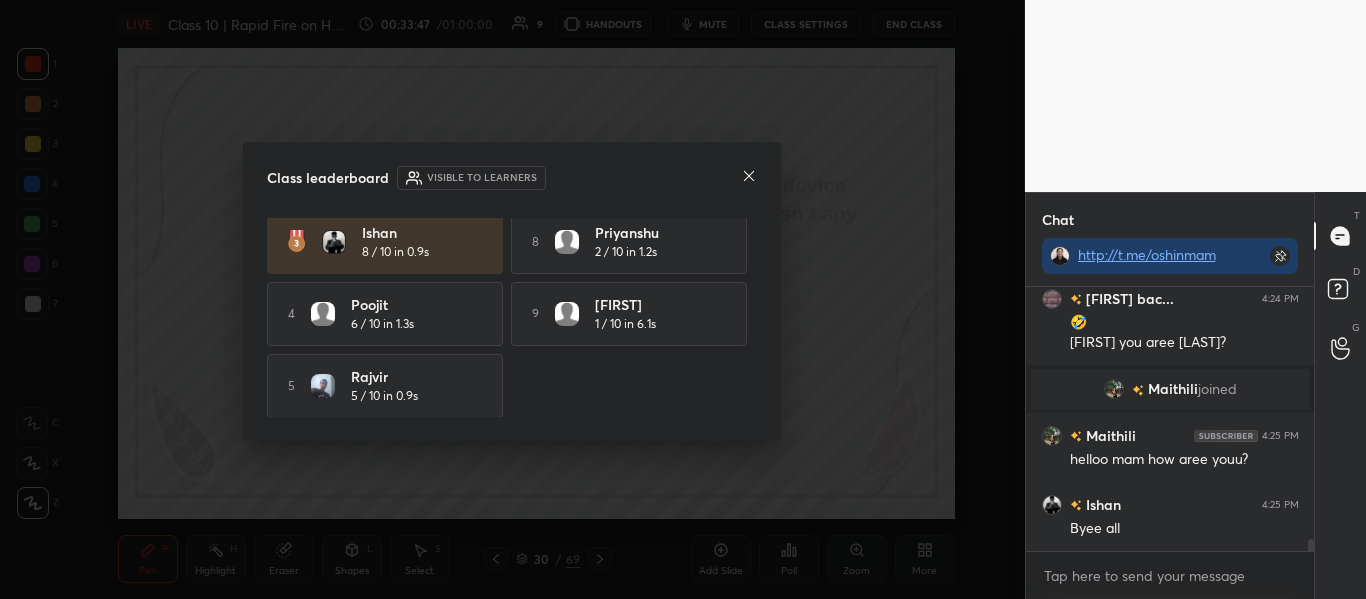 click 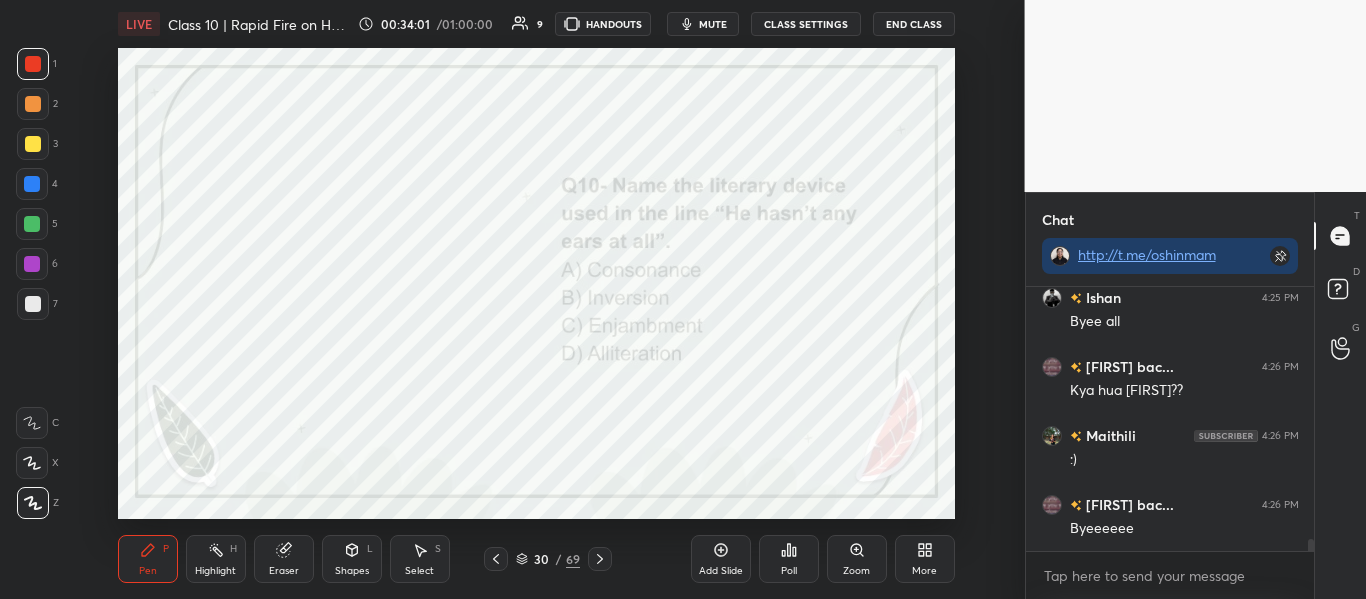 scroll, scrollTop: 5672, scrollLeft: 0, axis: vertical 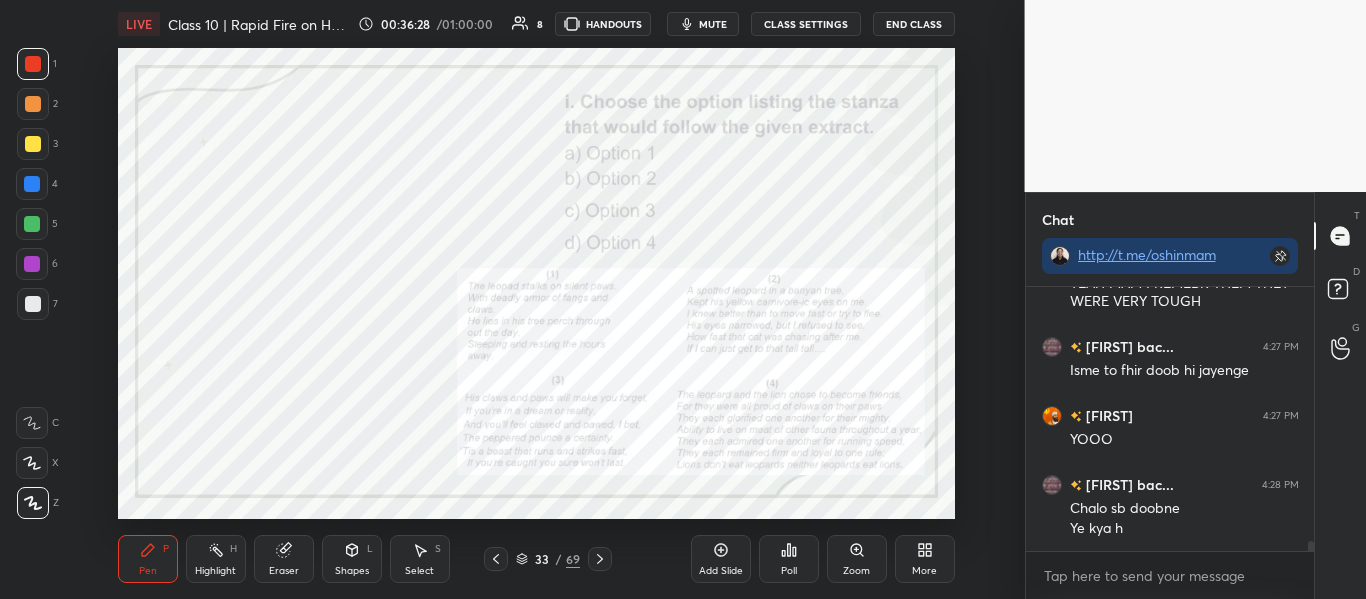 click 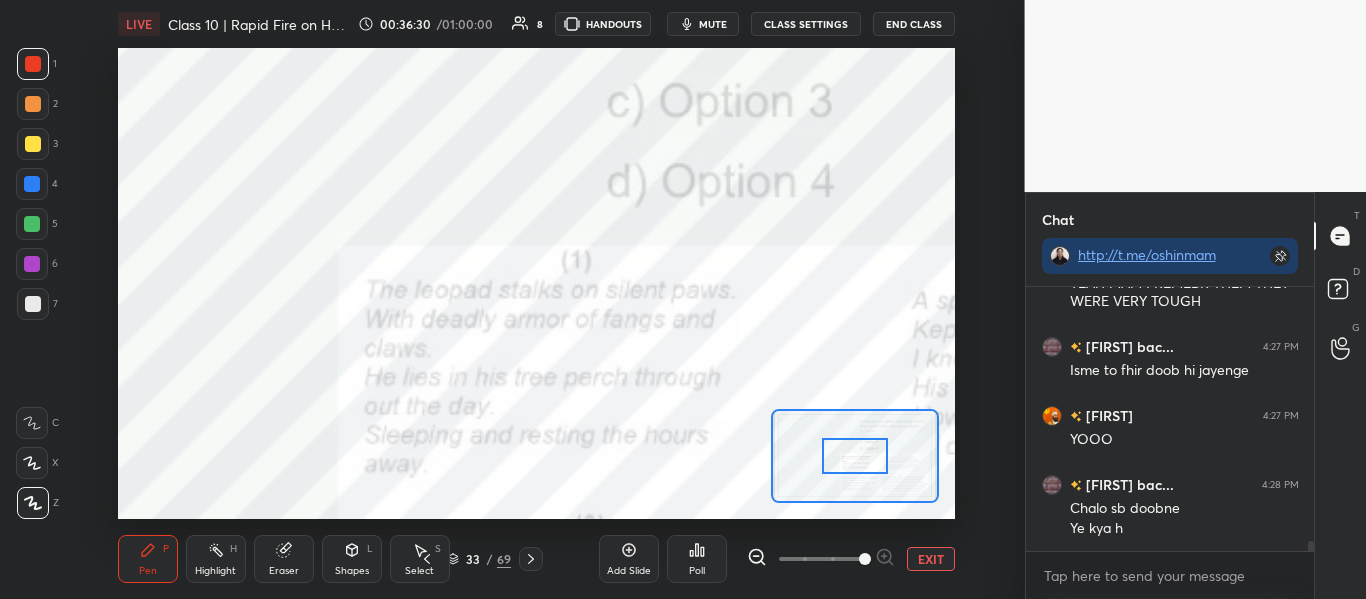 click at bounding box center [821, 559] 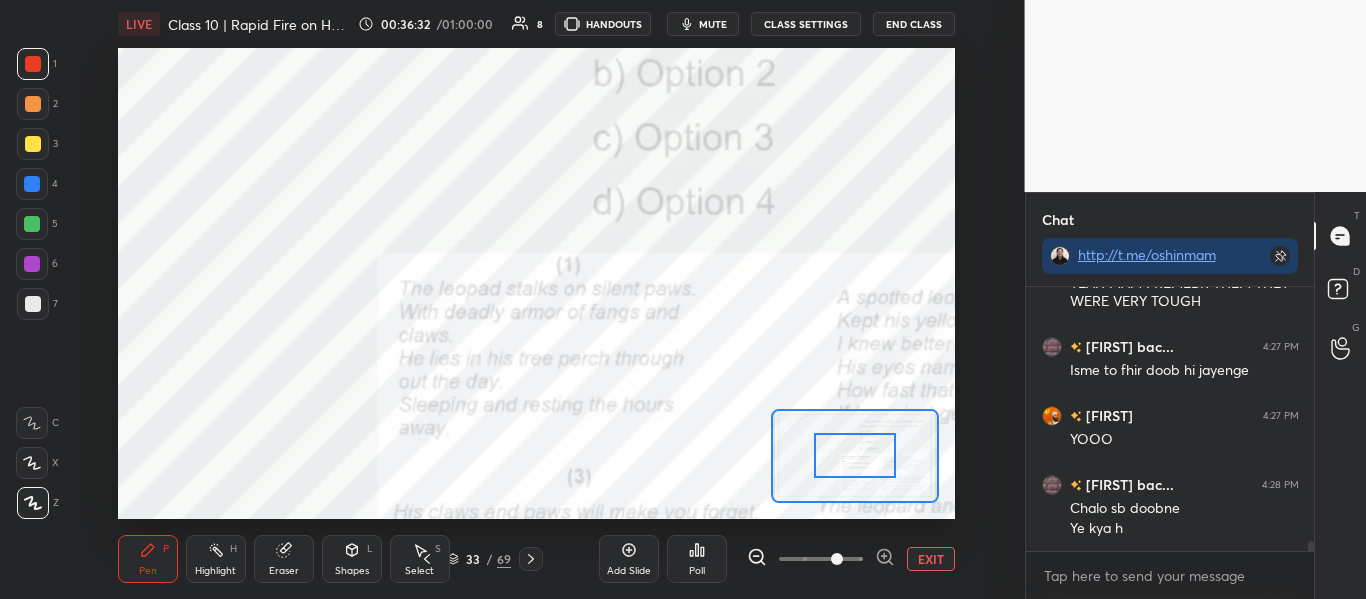 click at bounding box center [821, 559] 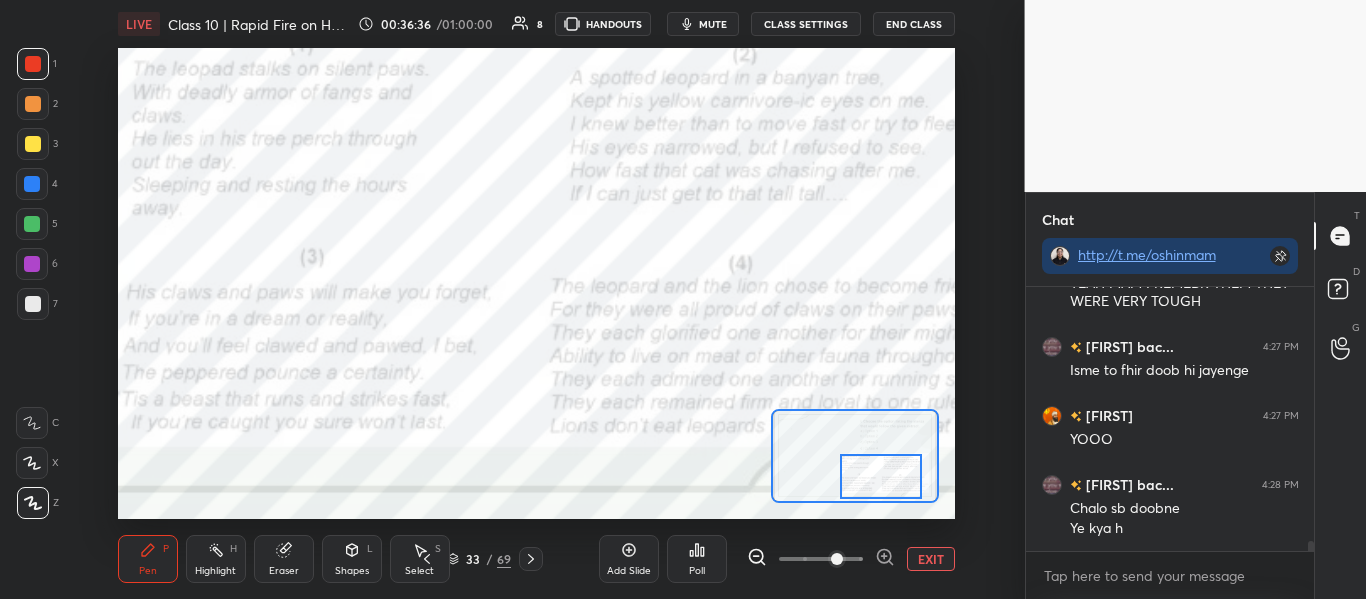 drag, startPoint x: 847, startPoint y: 448, endPoint x: 873, endPoint y: 469, distance: 33.42155 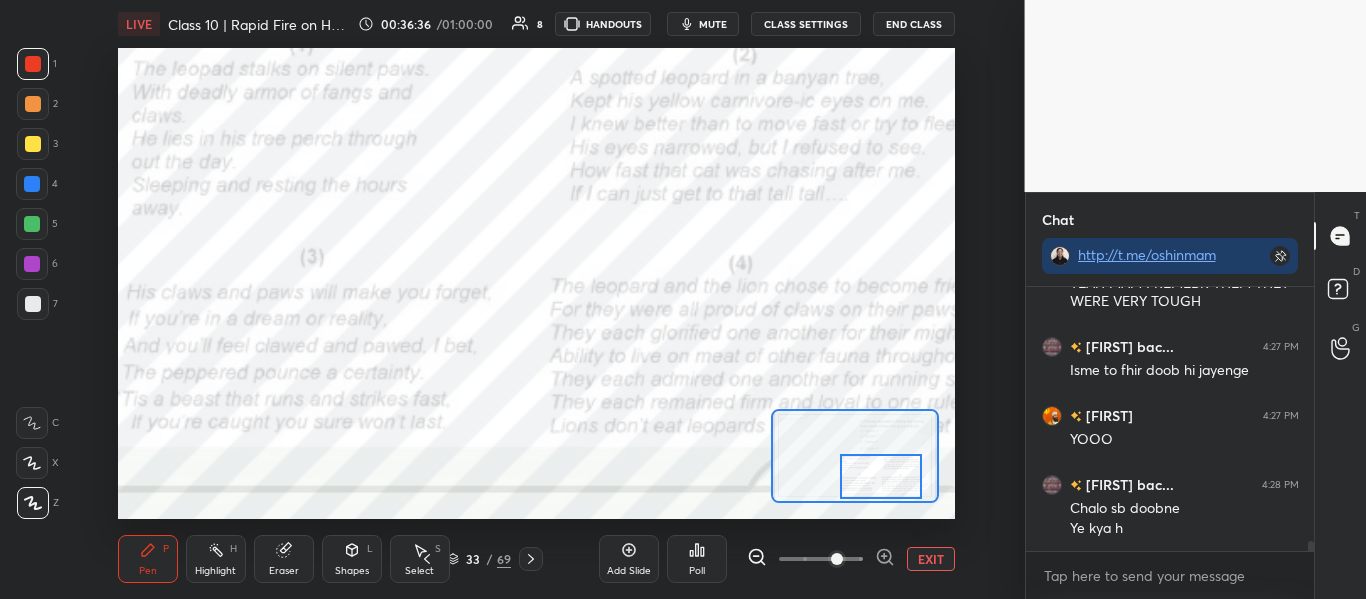 click at bounding box center (881, 476) 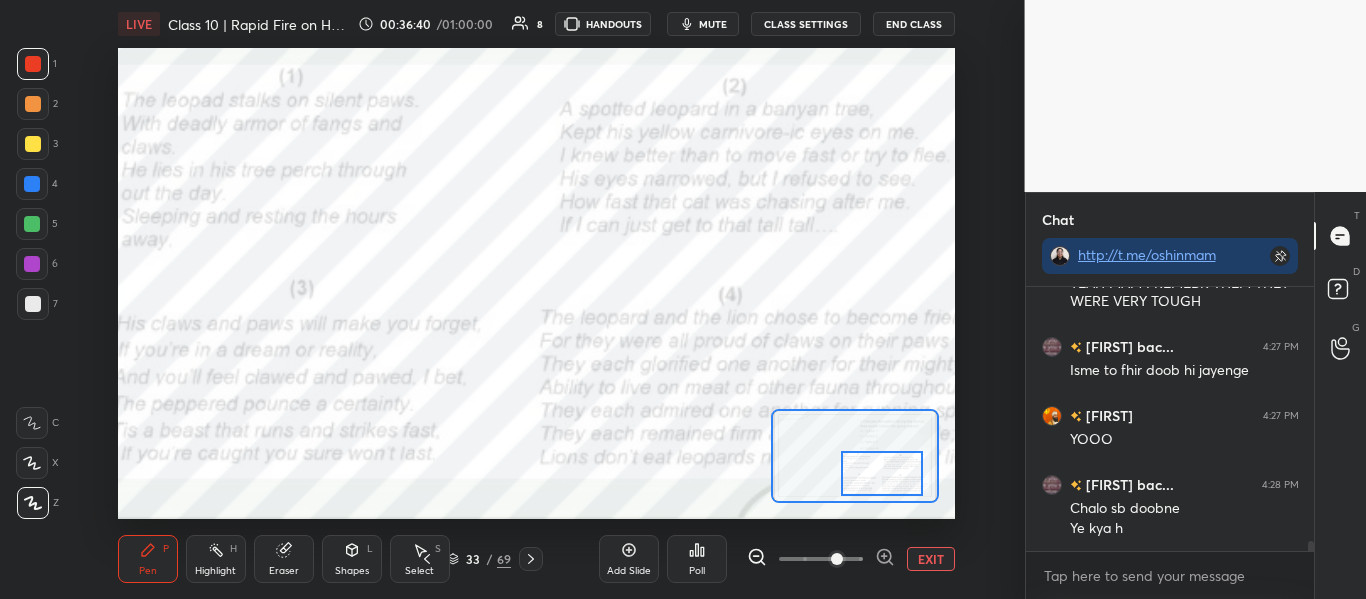 scroll, scrollTop: 6507, scrollLeft: 0, axis: vertical 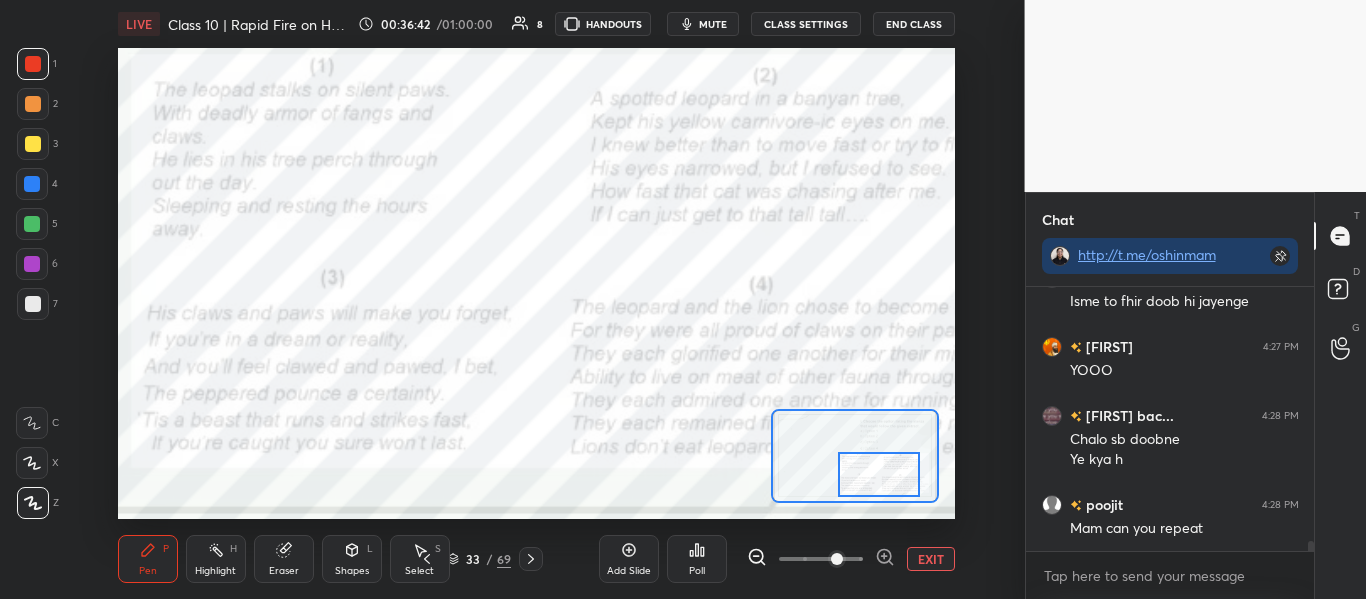click at bounding box center (879, 474) 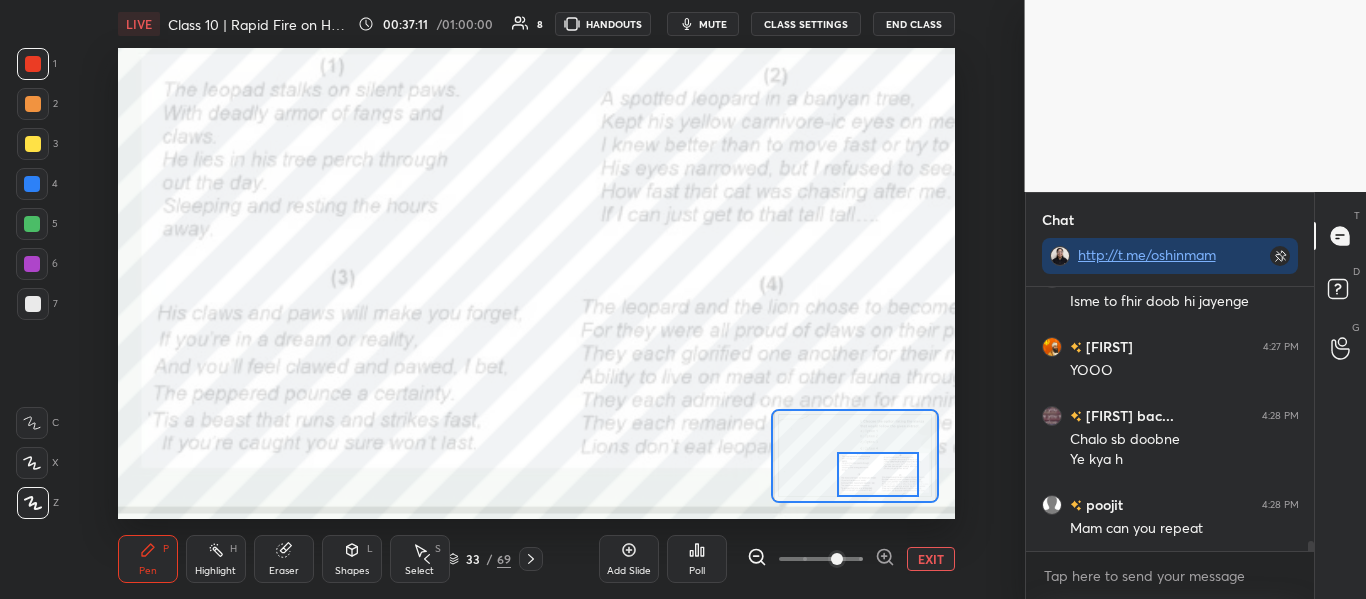 scroll, scrollTop: 6594, scrollLeft: 0, axis: vertical 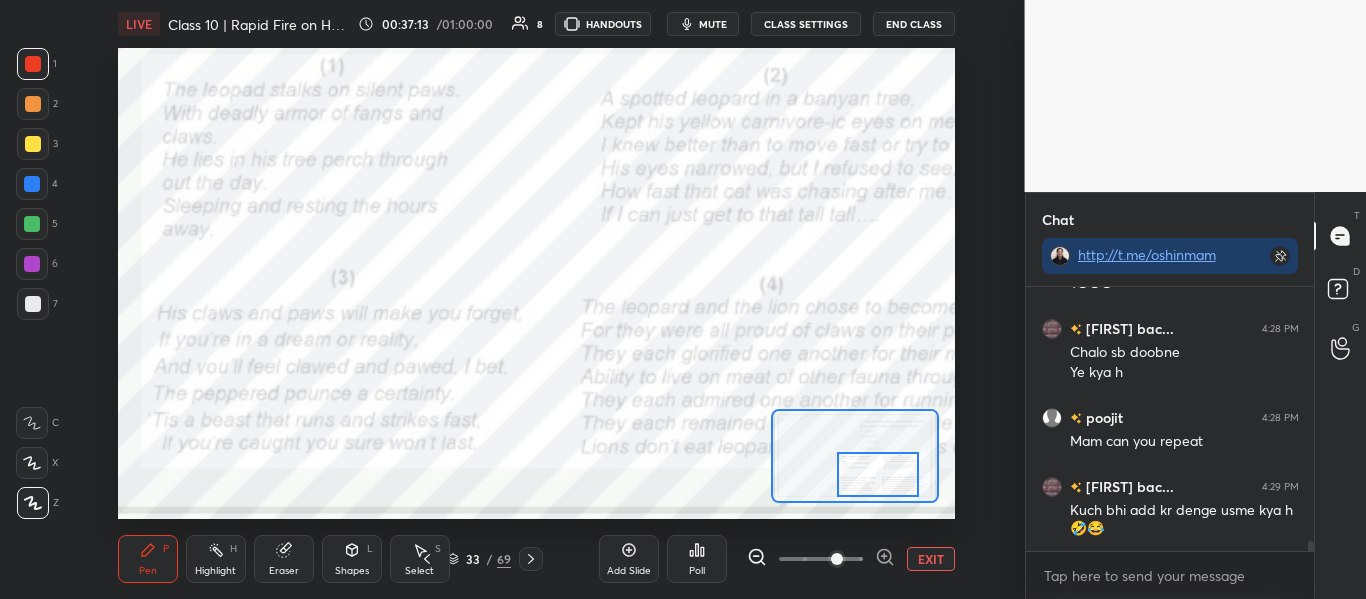 click at bounding box center (878, 474) 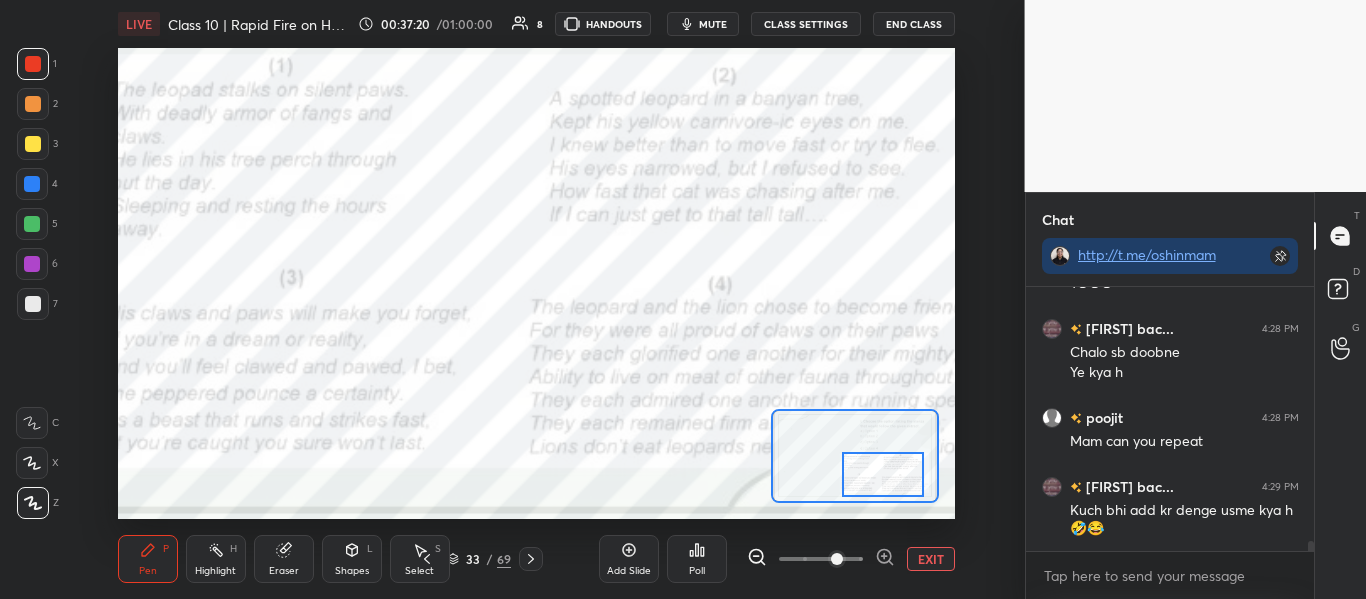 click at bounding box center [883, 474] 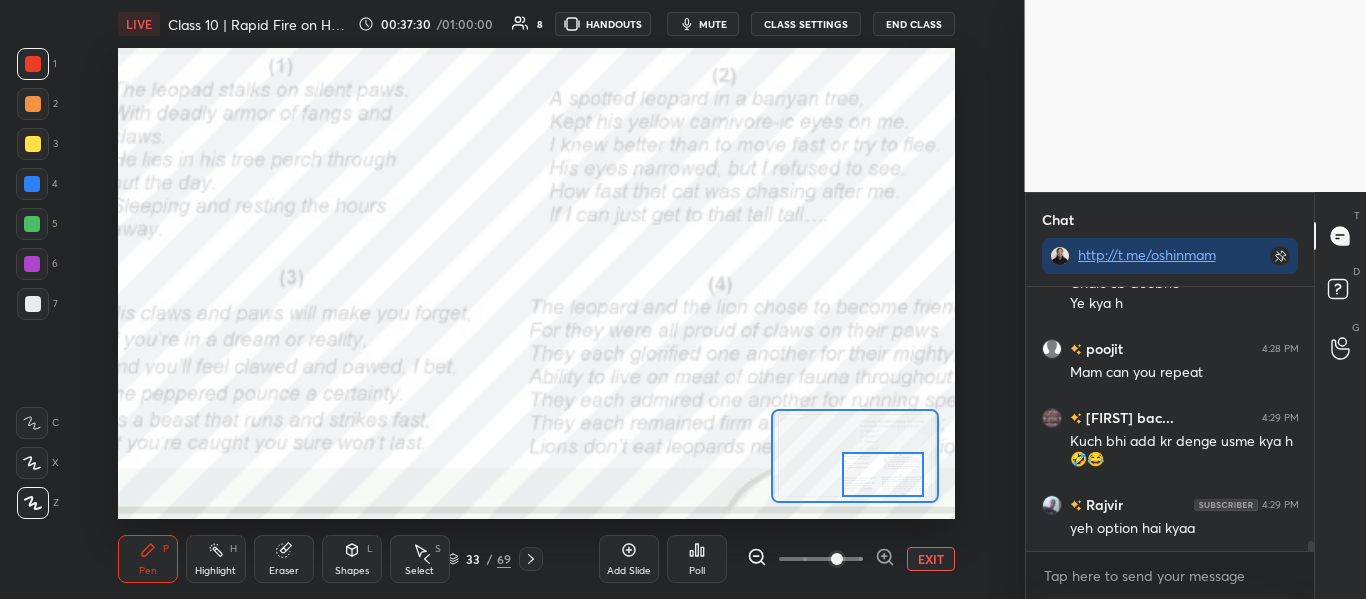 scroll, scrollTop: 6683, scrollLeft: 0, axis: vertical 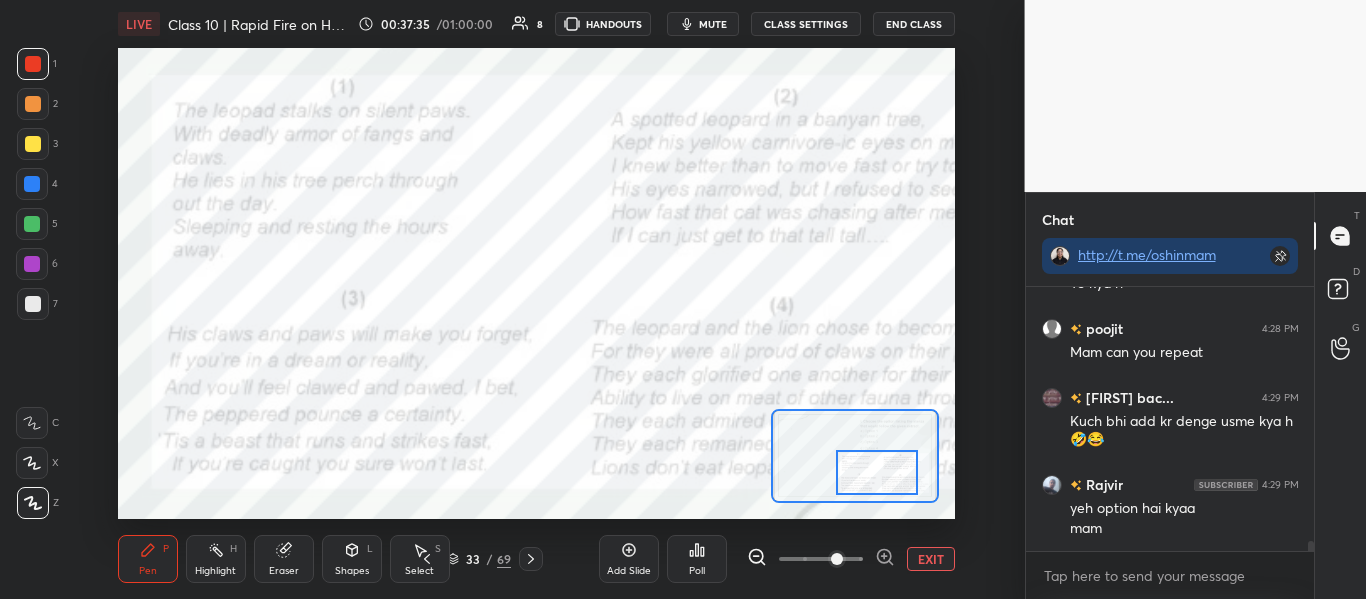 click at bounding box center (877, 472) 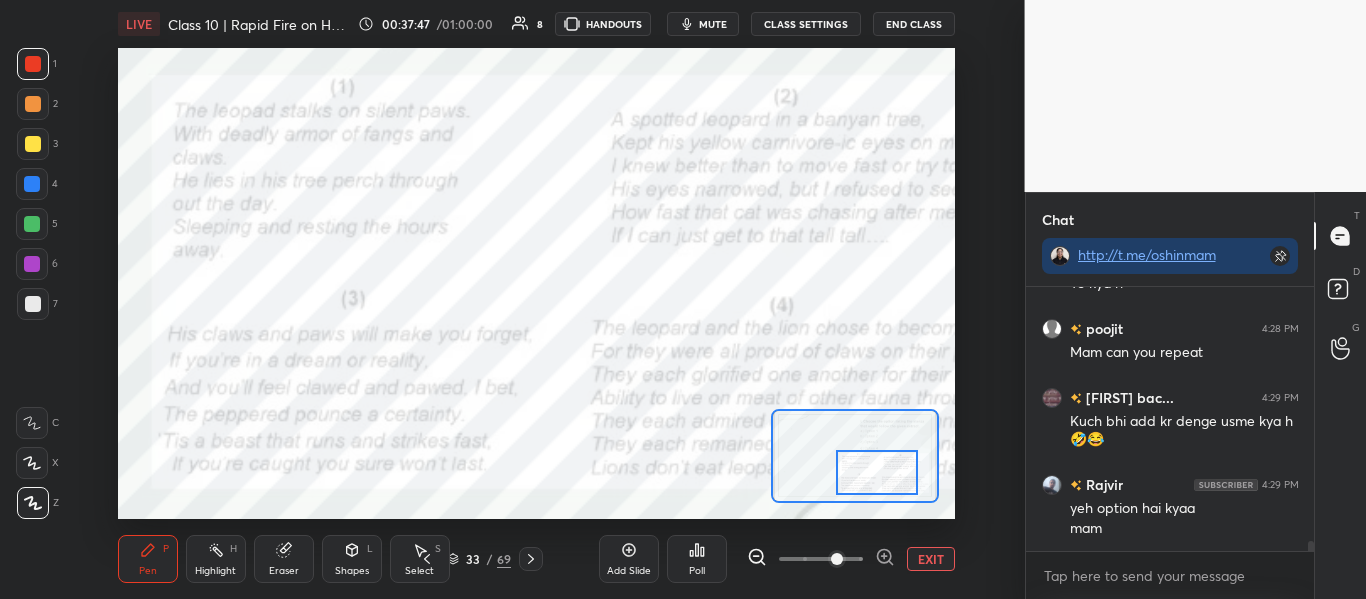 scroll, scrollTop: 6752, scrollLeft: 0, axis: vertical 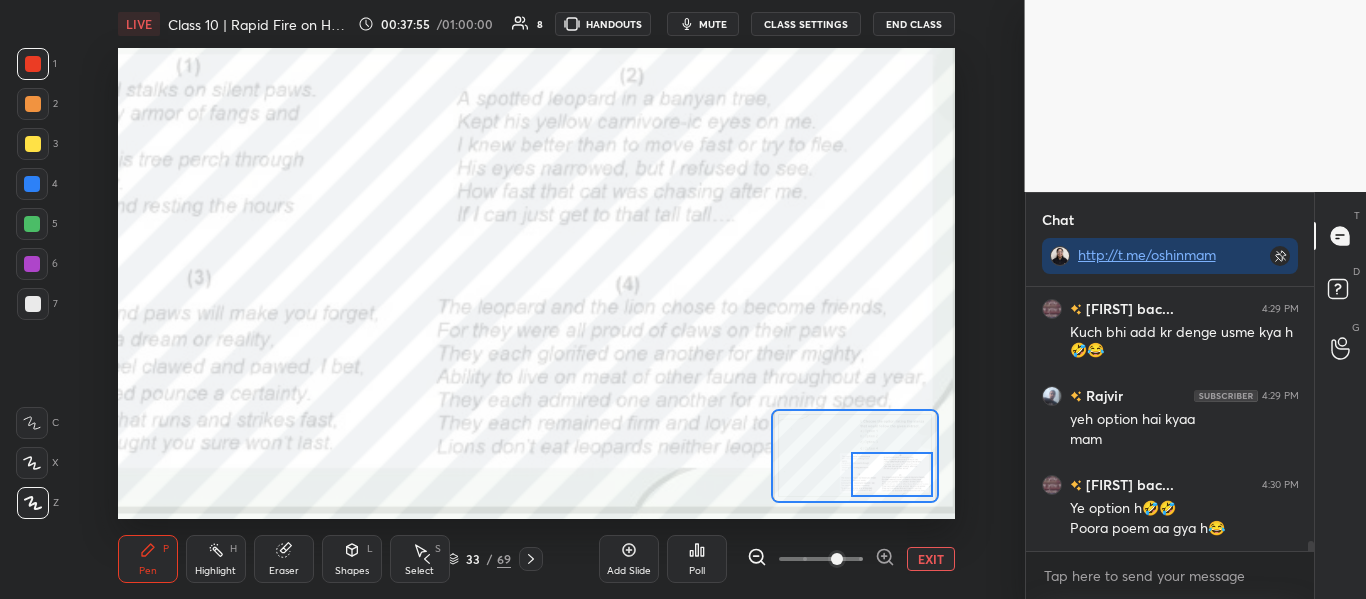 drag, startPoint x: 879, startPoint y: 467, endPoint x: 894, endPoint y: 469, distance: 15.132746 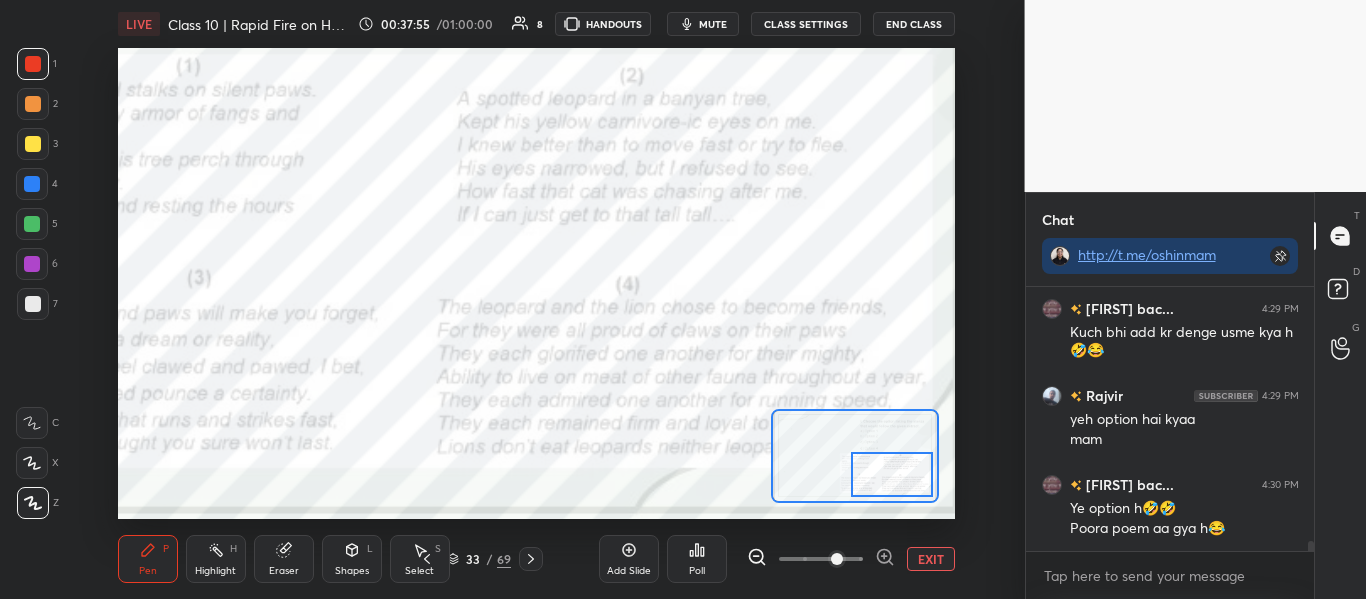 click at bounding box center [892, 474] 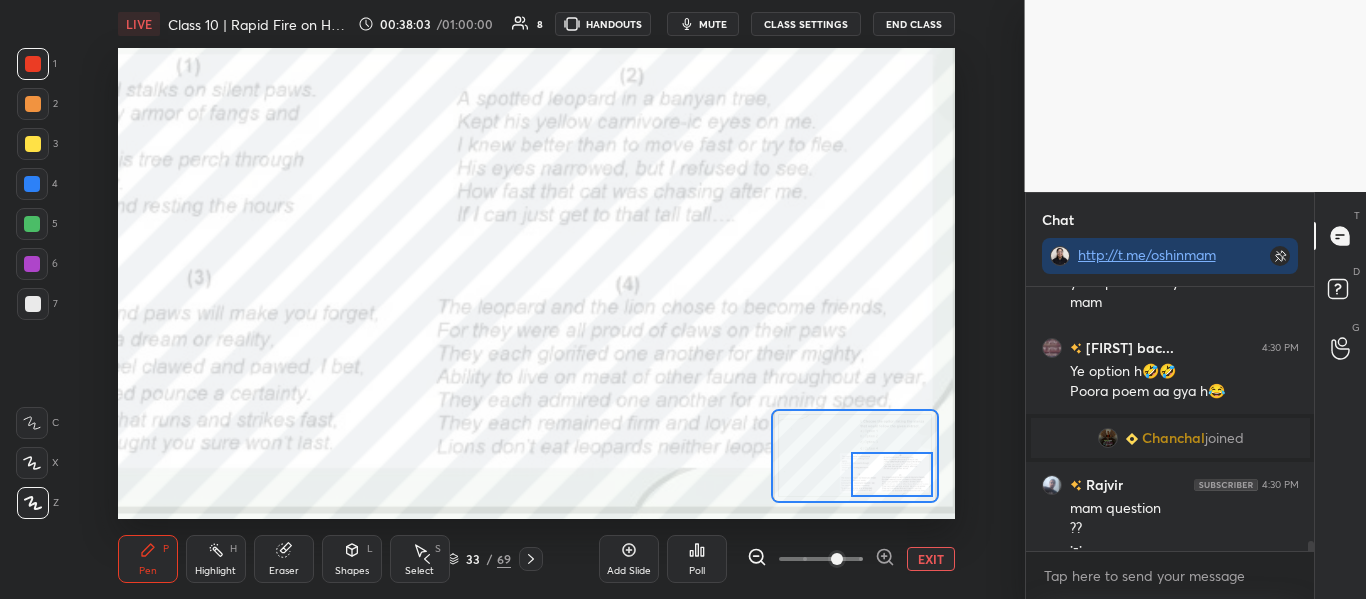 scroll, scrollTop: 6531, scrollLeft: 0, axis: vertical 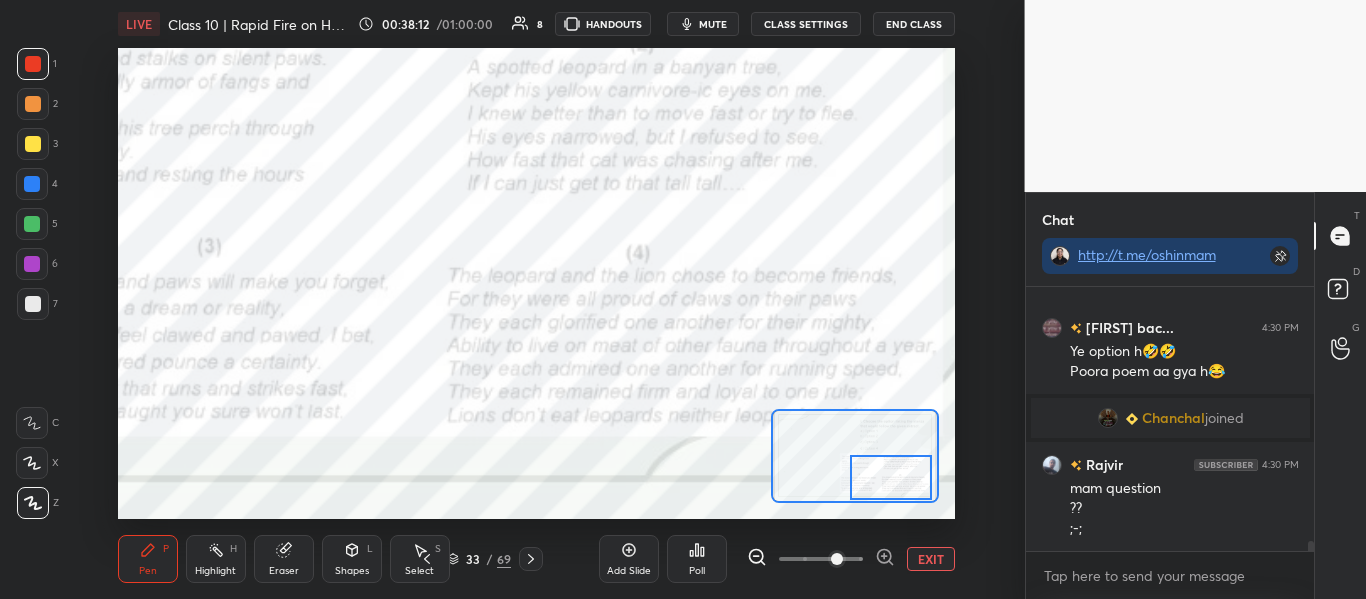 drag, startPoint x: 874, startPoint y: 472, endPoint x: 873, endPoint y: 498, distance: 26.019224 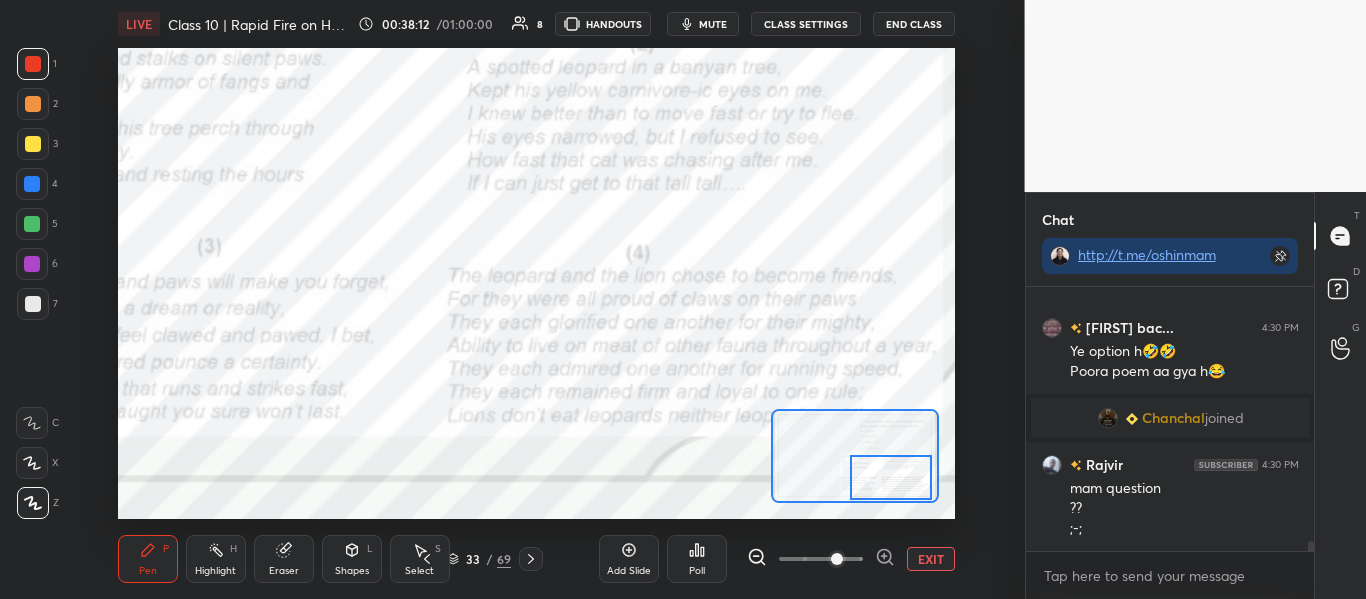 click at bounding box center (891, 477) 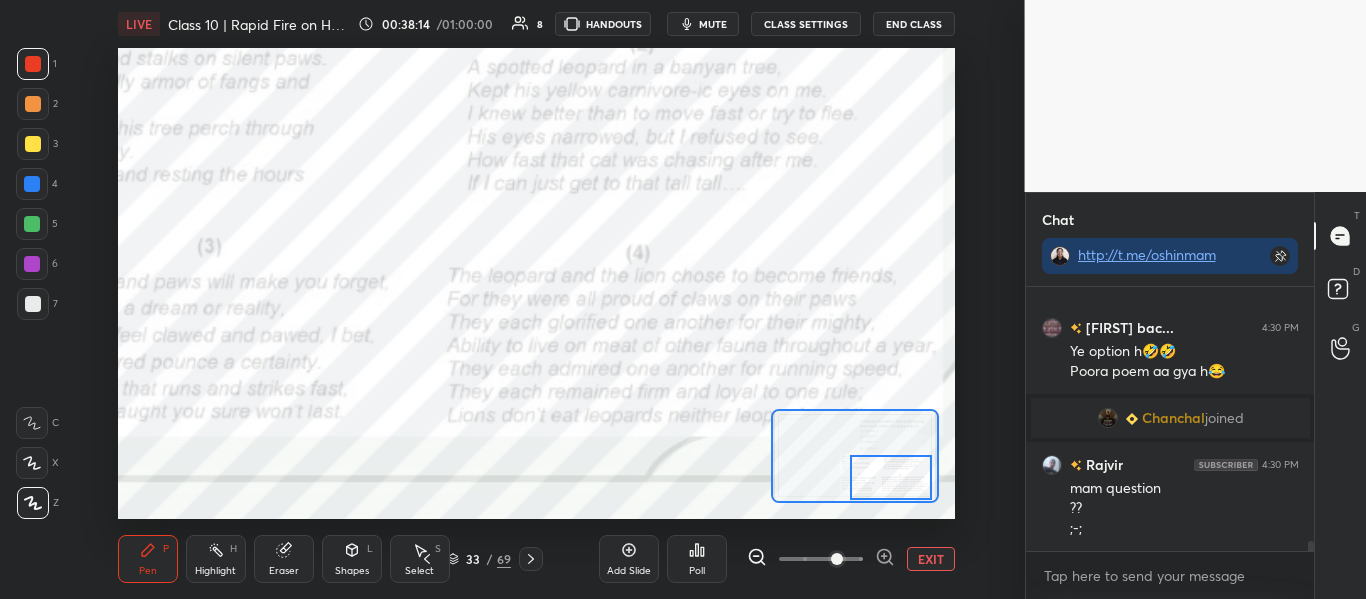 scroll, scrollTop: 6600, scrollLeft: 0, axis: vertical 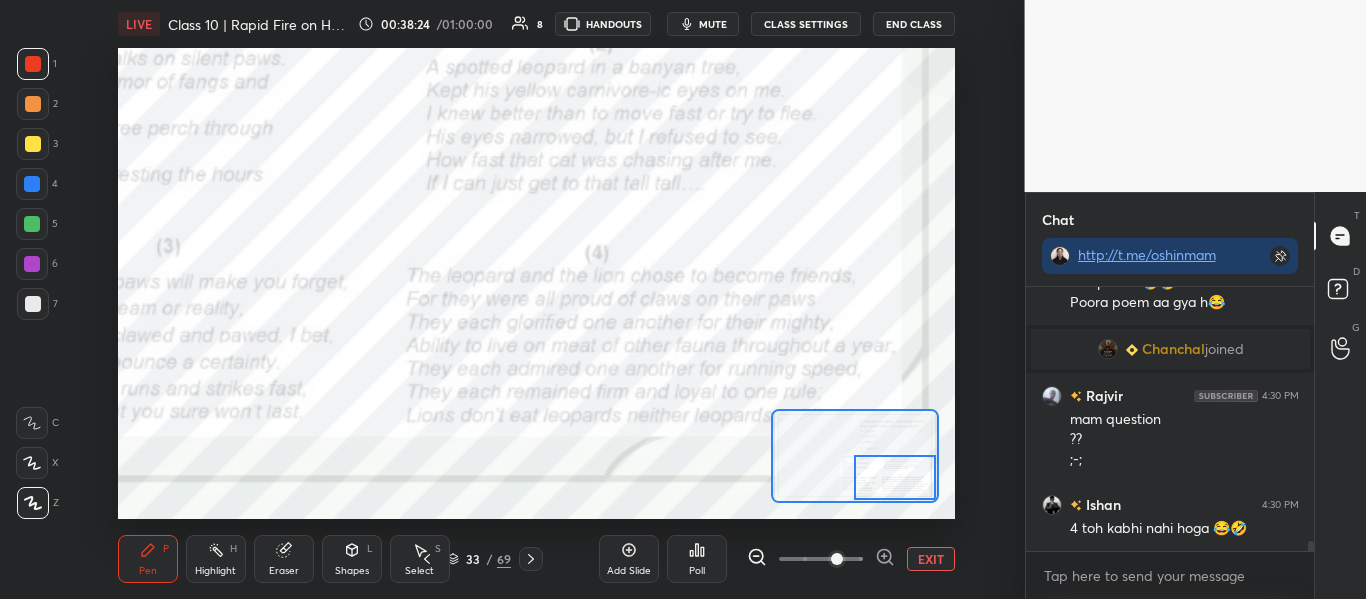 drag, startPoint x: 858, startPoint y: 477, endPoint x: 863, endPoint y: 497, distance: 20.615528 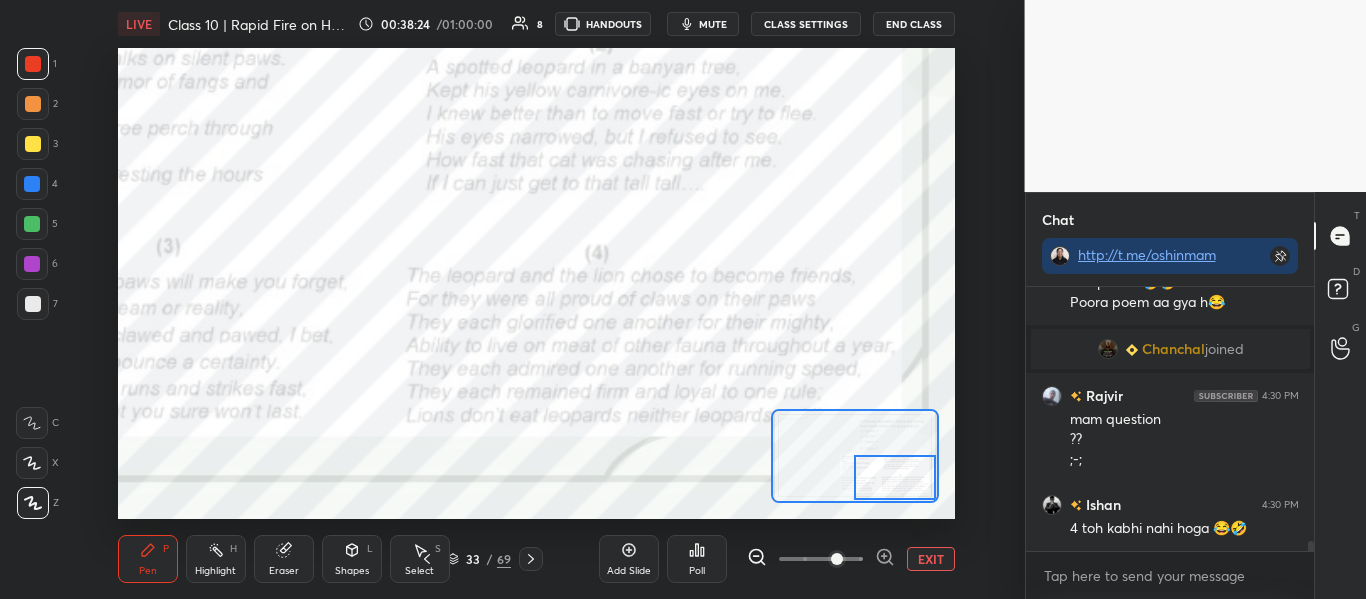 click at bounding box center (895, 477) 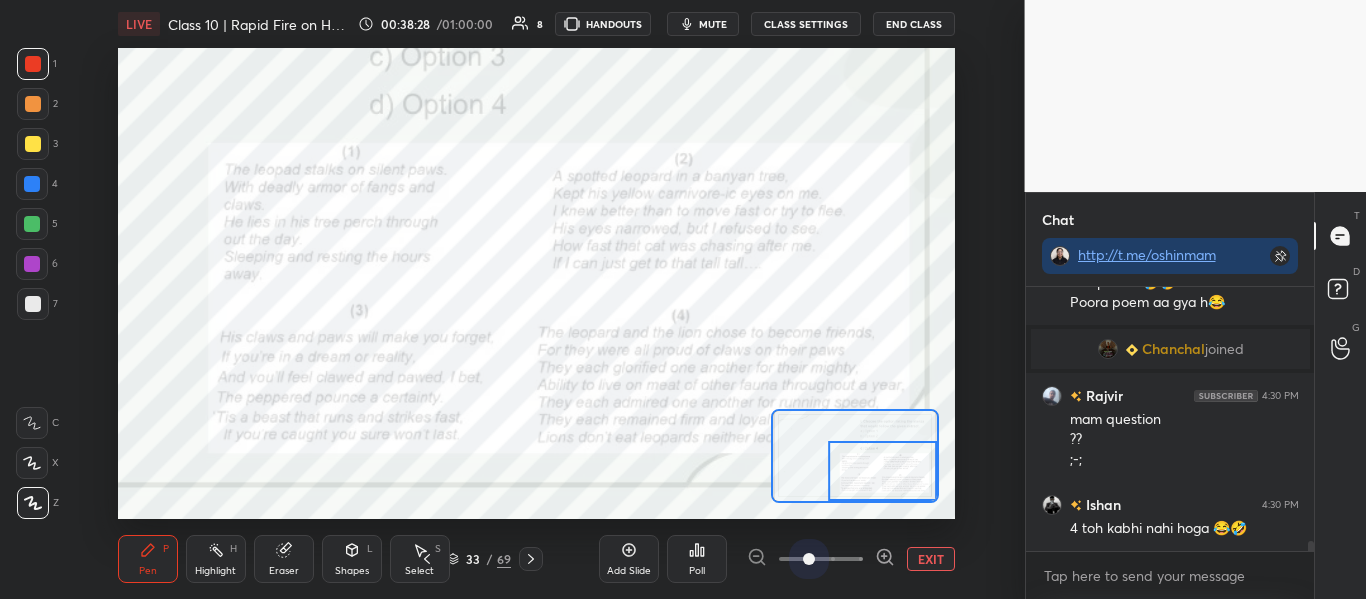 click at bounding box center (821, 559) 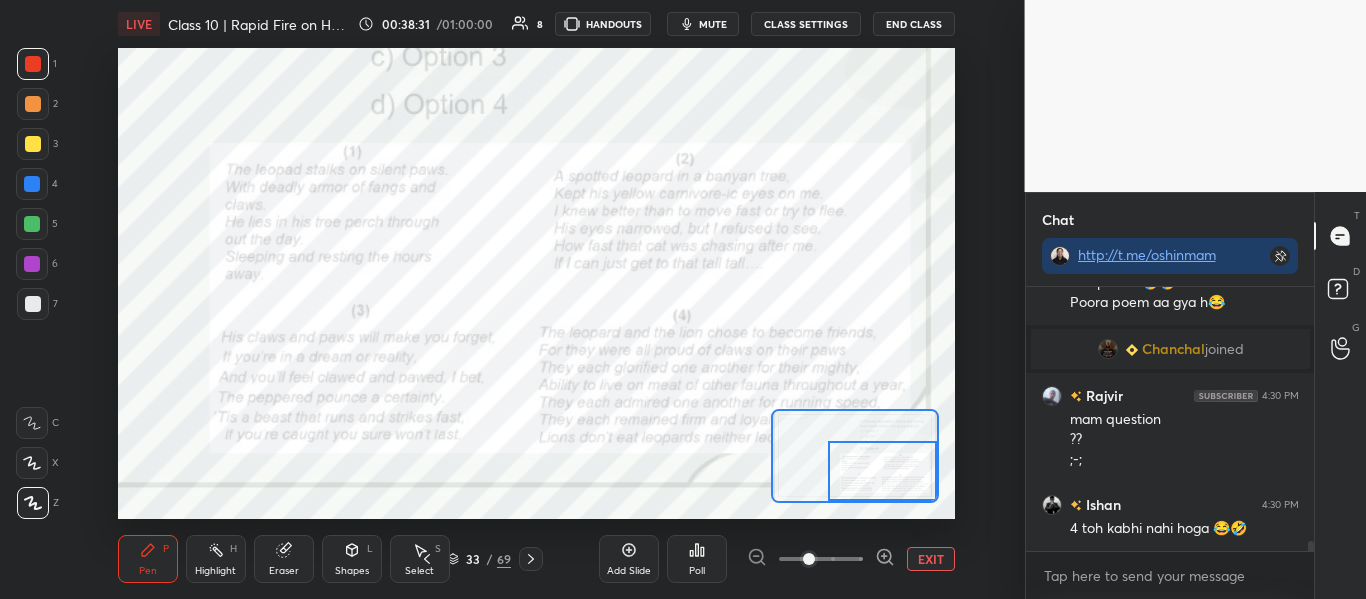click at bounding box center [882, 471] 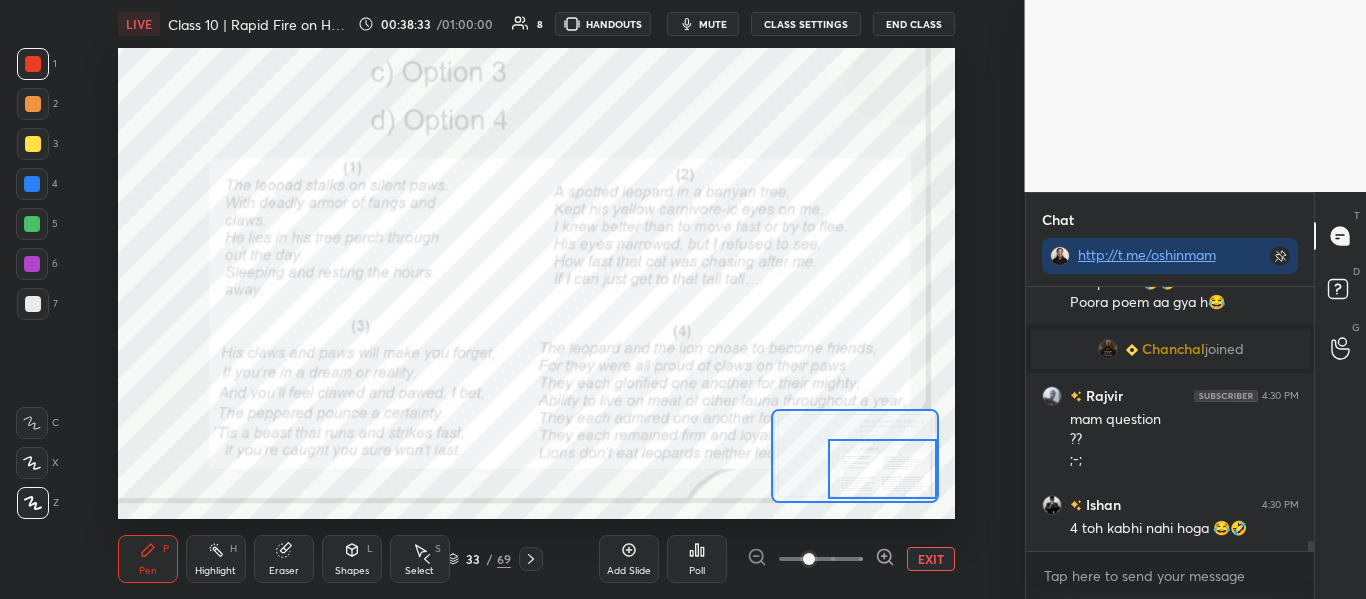 click at bounding box center [882, 469] 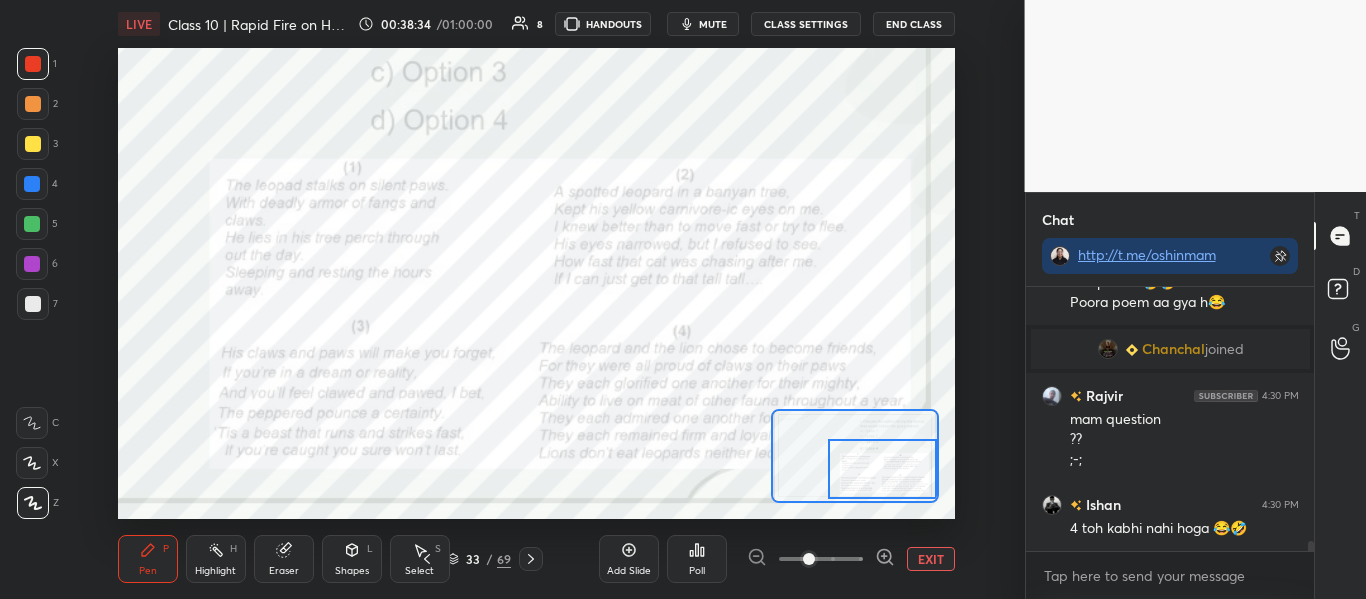 scroll, scrollTop: 6669, scrollLeft: 0, axis: vertical 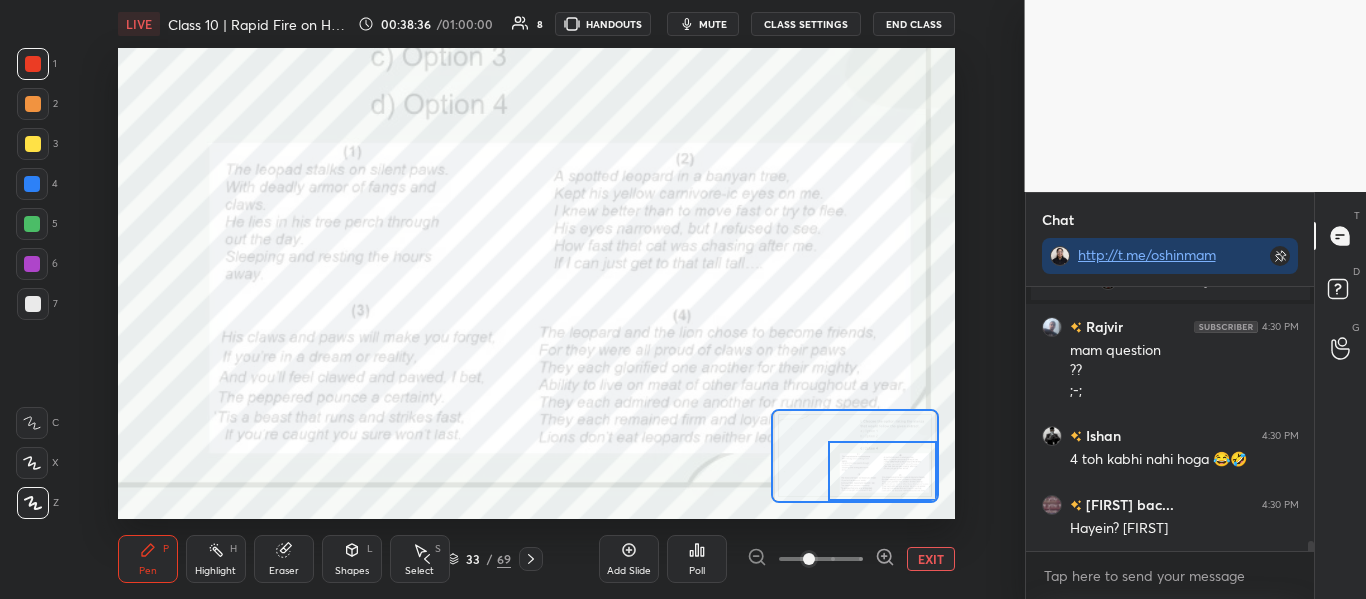 drag, startPoint x: 874, startPoint y: 472, endPoint x: 885, endPoint y: 478, distance: 12.529964 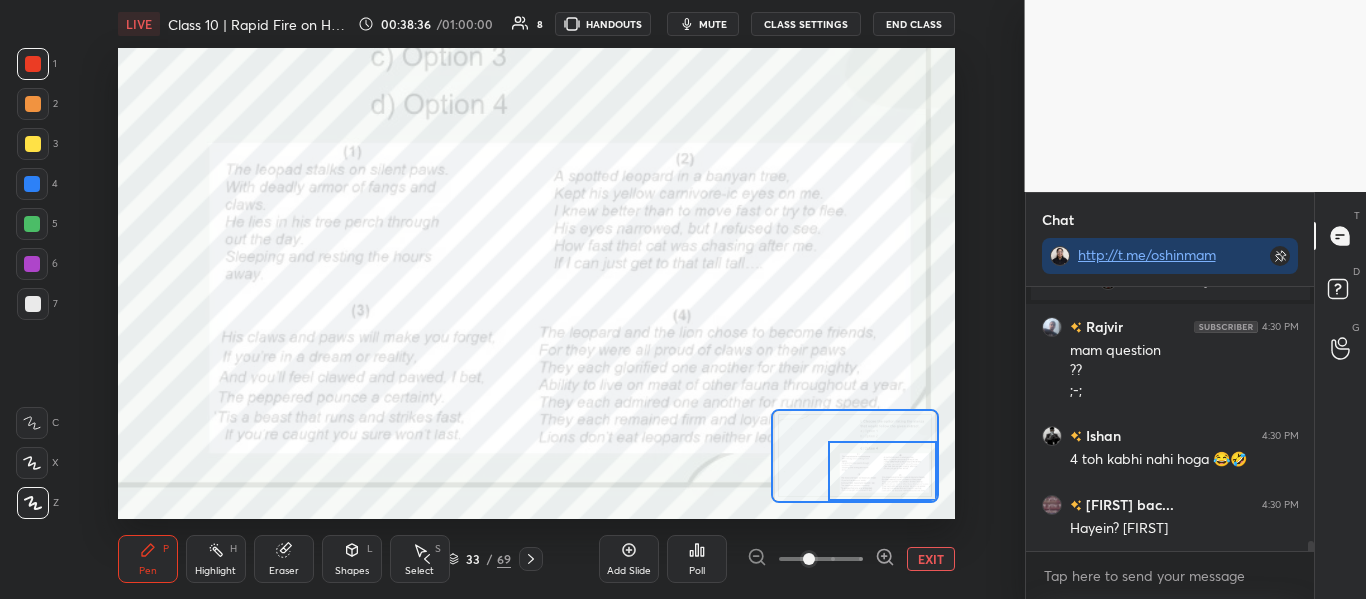 click at bounding box center [882, 471] 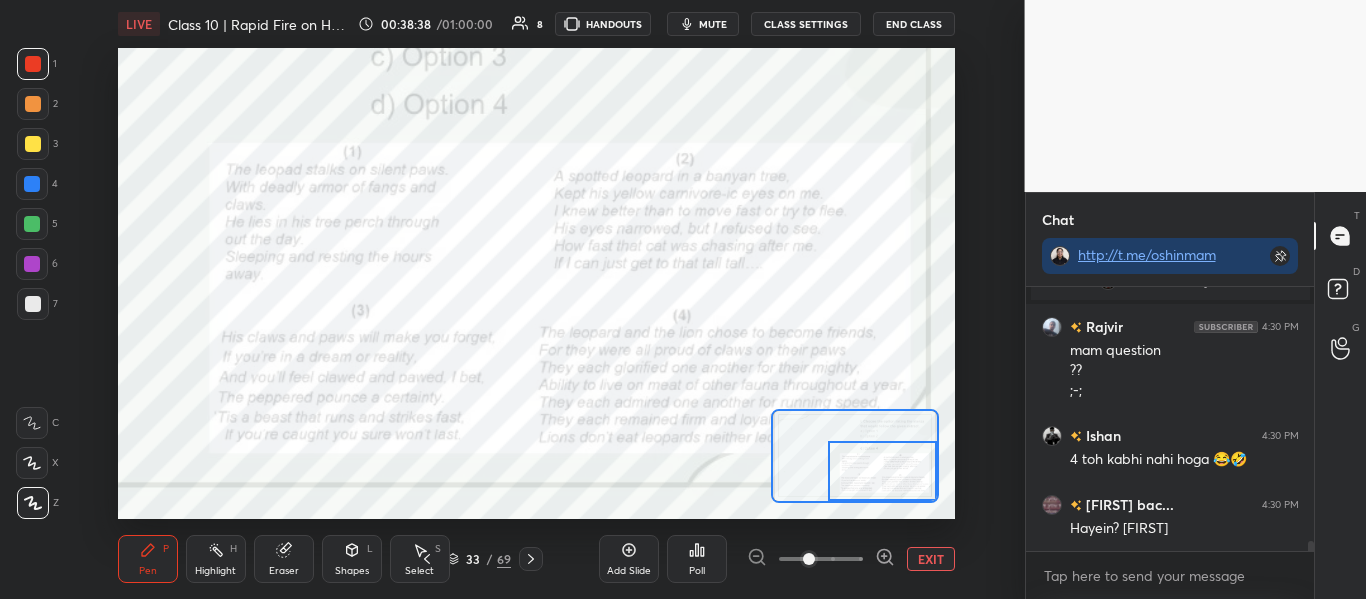 click on "EXIT" at bounding box center [931, 559] 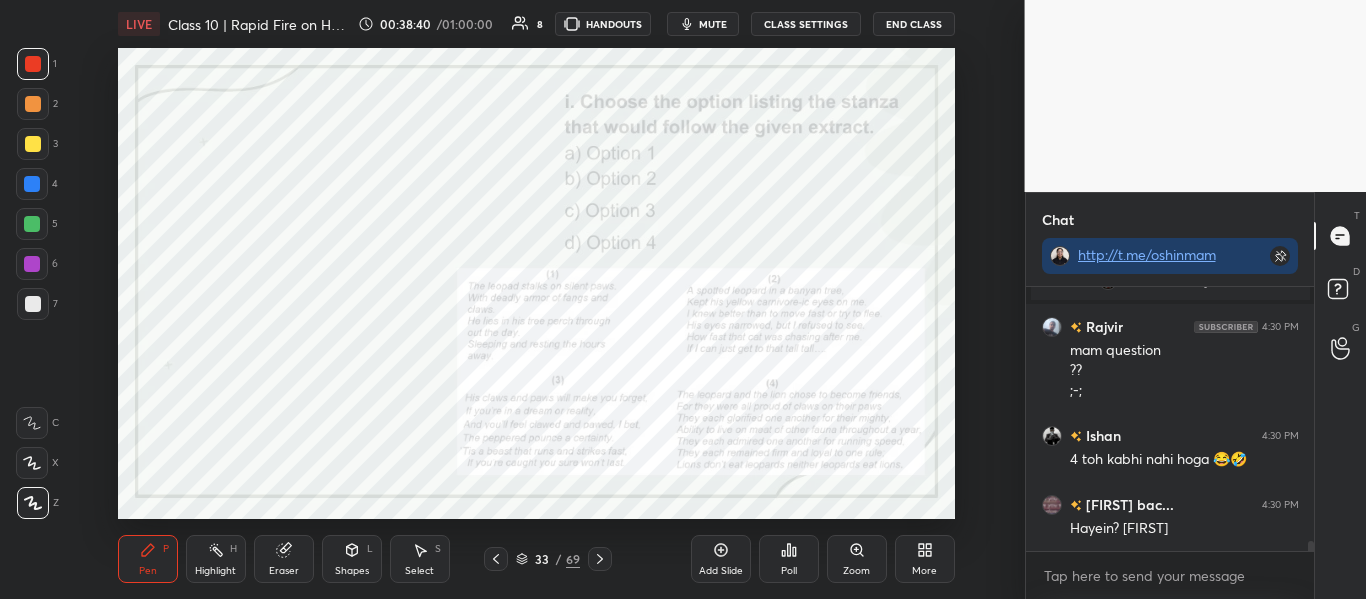click 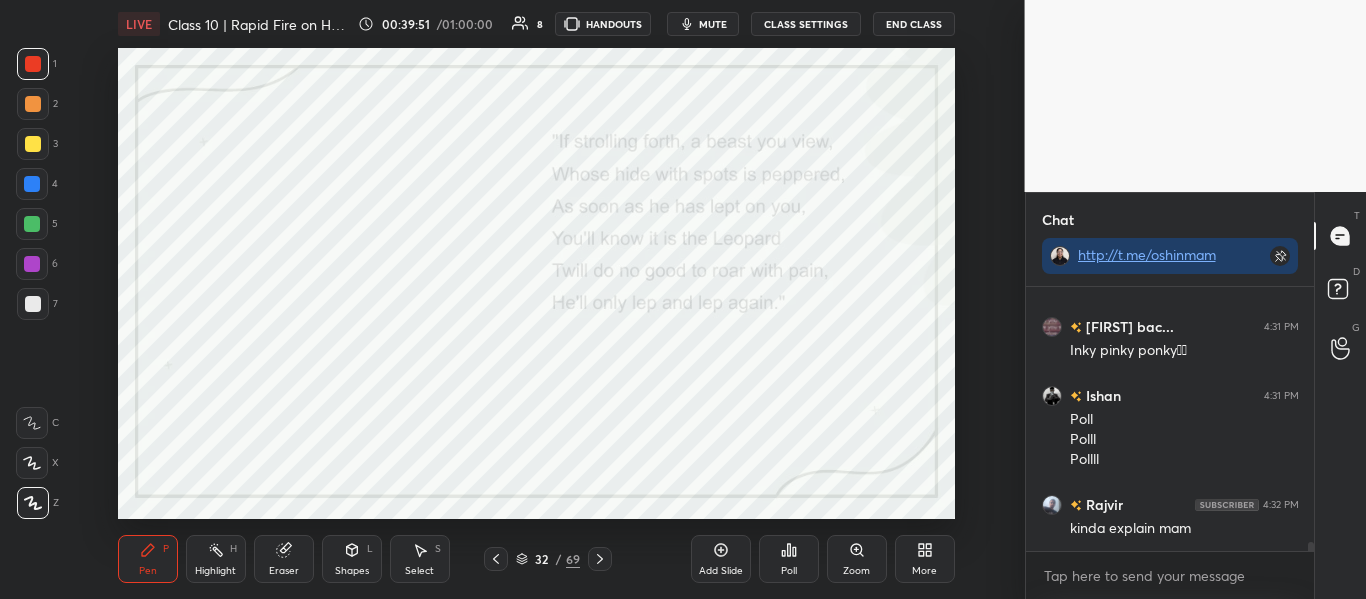 scroll, scrollTop: 7143, scrollLeft: 0, axis: vertical 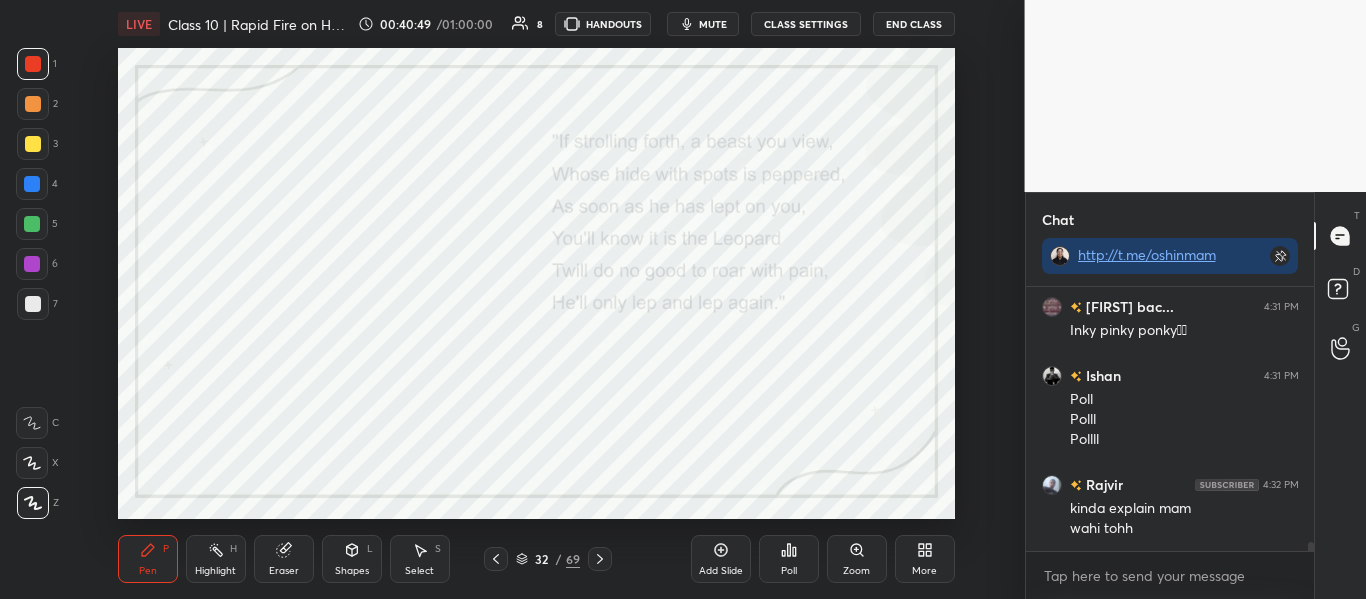click 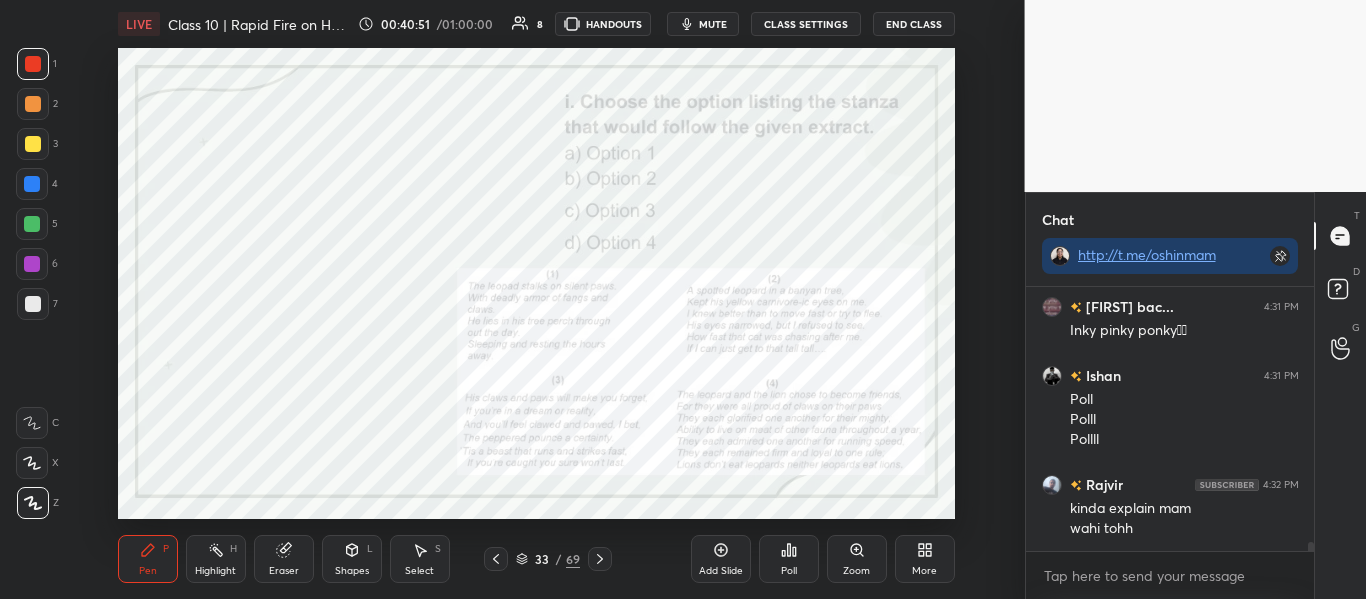 click 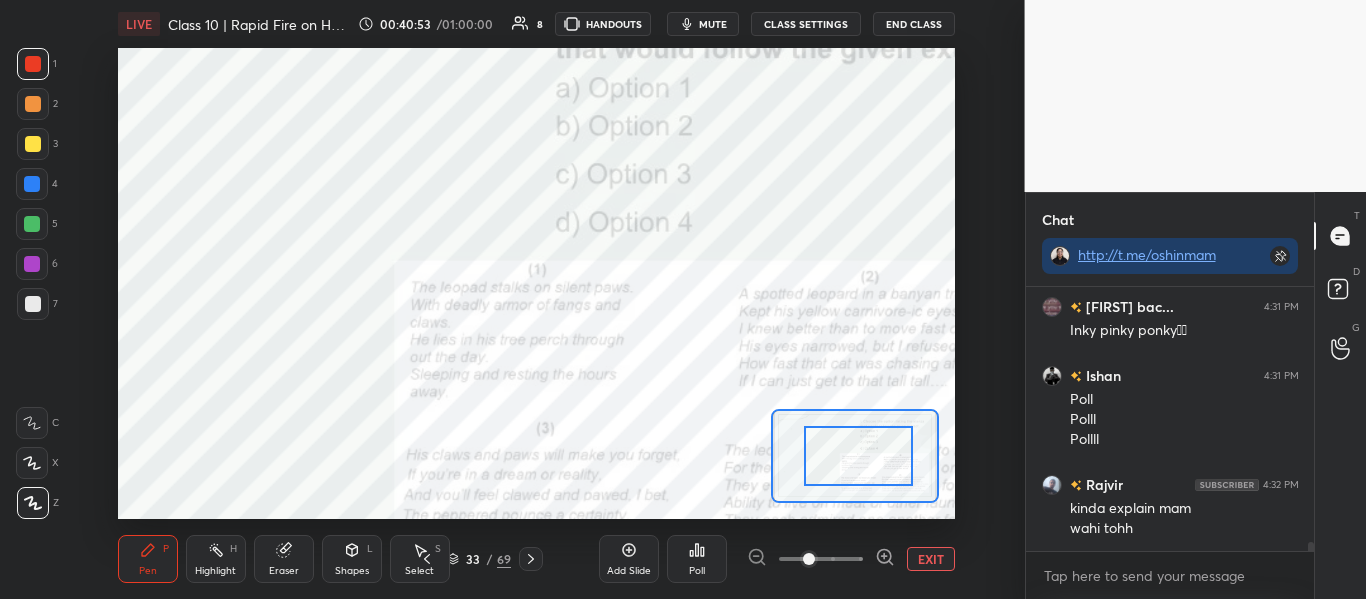 drag, startPoint x: 842, startPoint y: 461, endPoint x: 882, endPoint y: 461, distance: 40 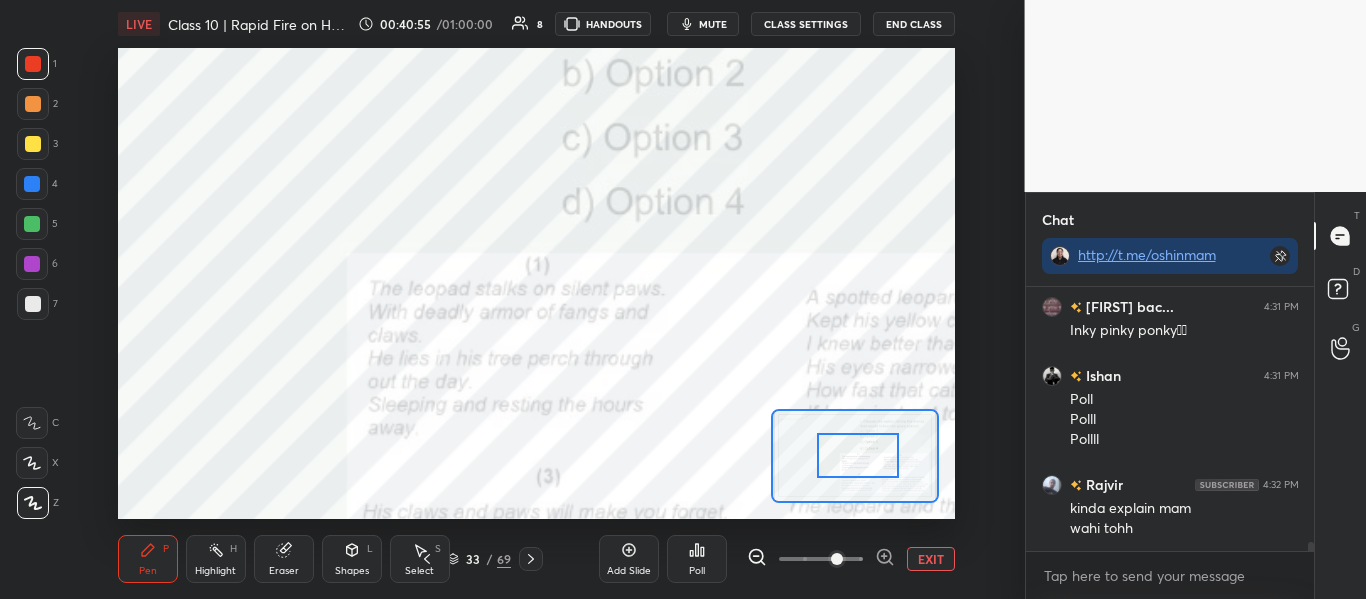 click at bounding box center [837, 559] 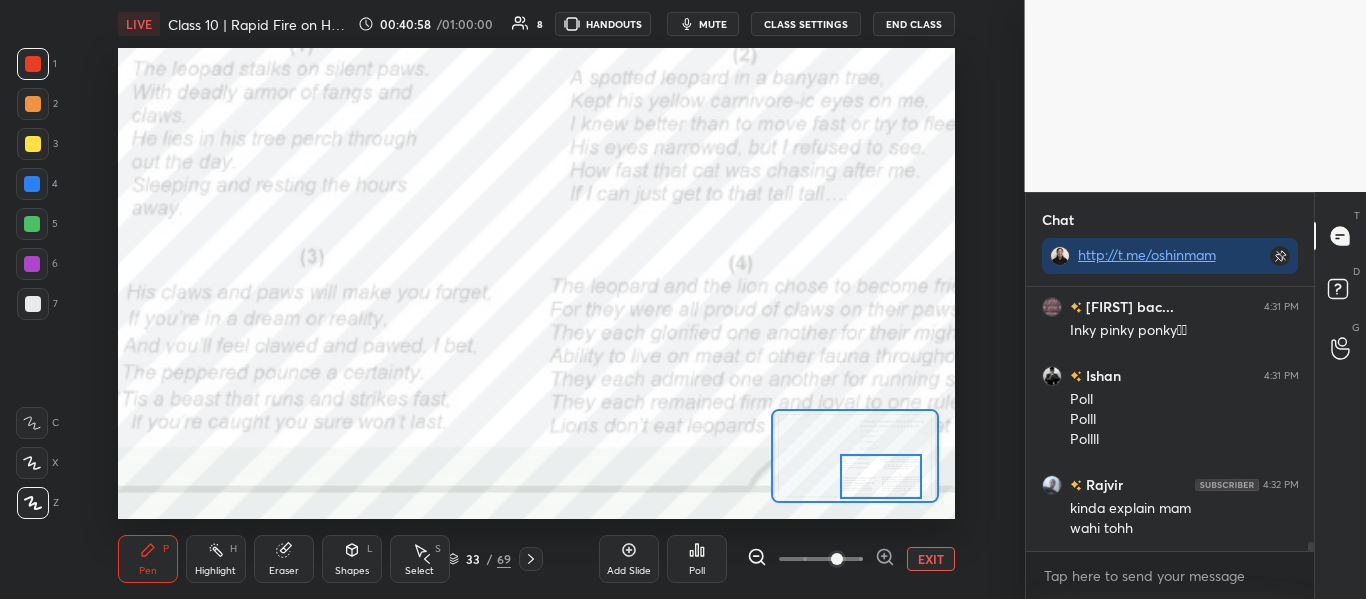 drag, startPoint x: 849, startPoint y: 454, endPoint x: 872, endPoint y: 475, distance: 31.144823 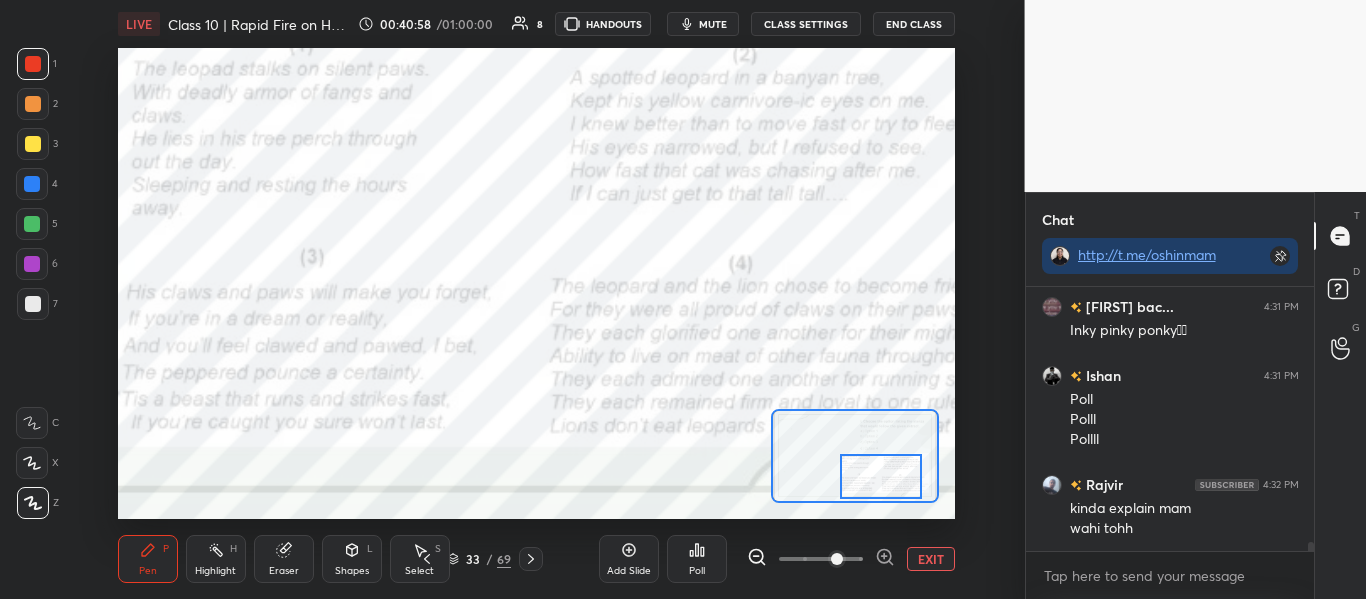 click at bounding box center (881, 476) 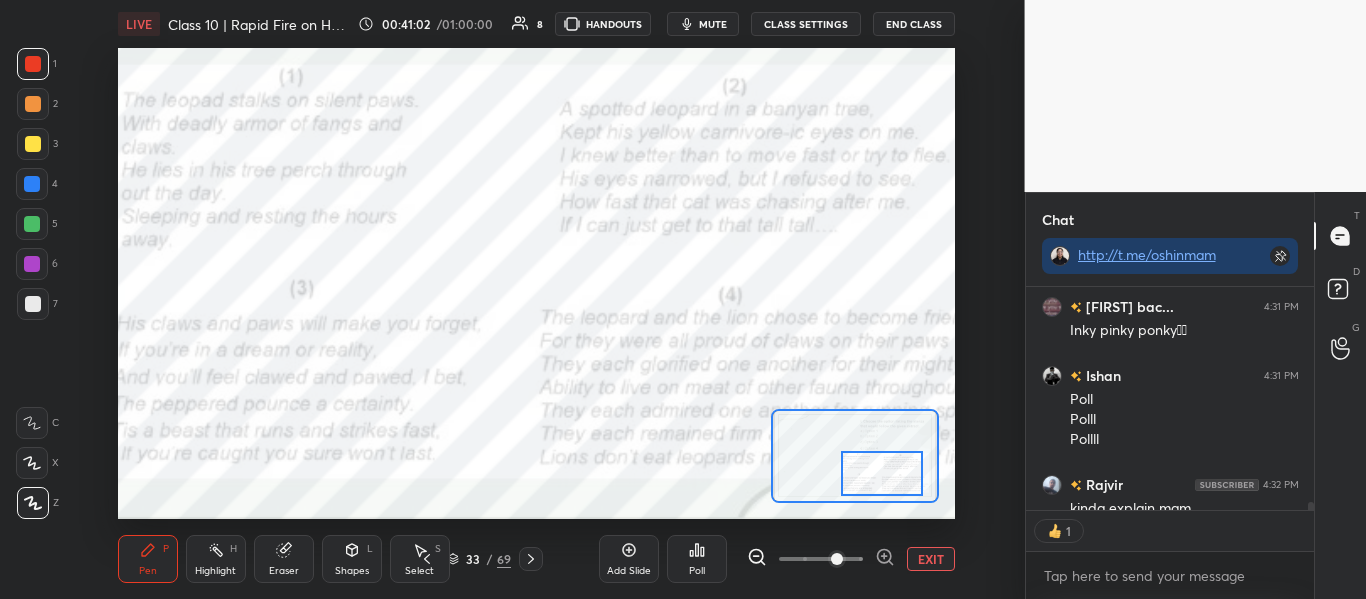 scroll, scrollTop: 217, scrollLeft: 282, axis: both 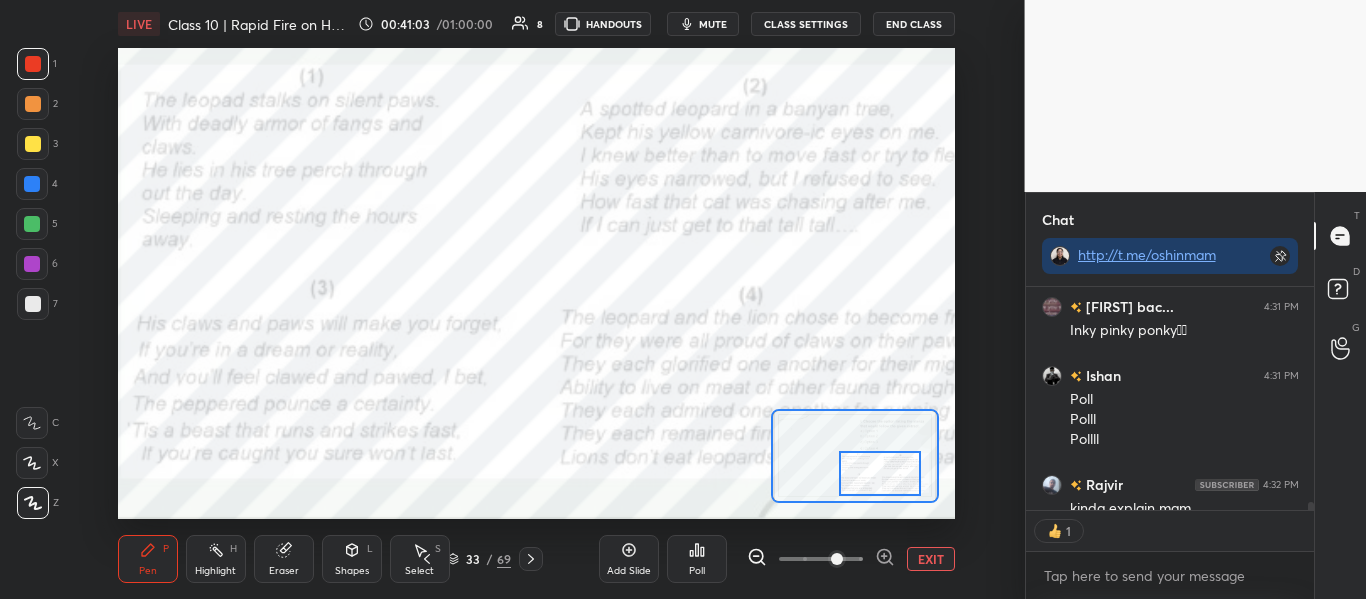 click at bounding box center [880, 473] 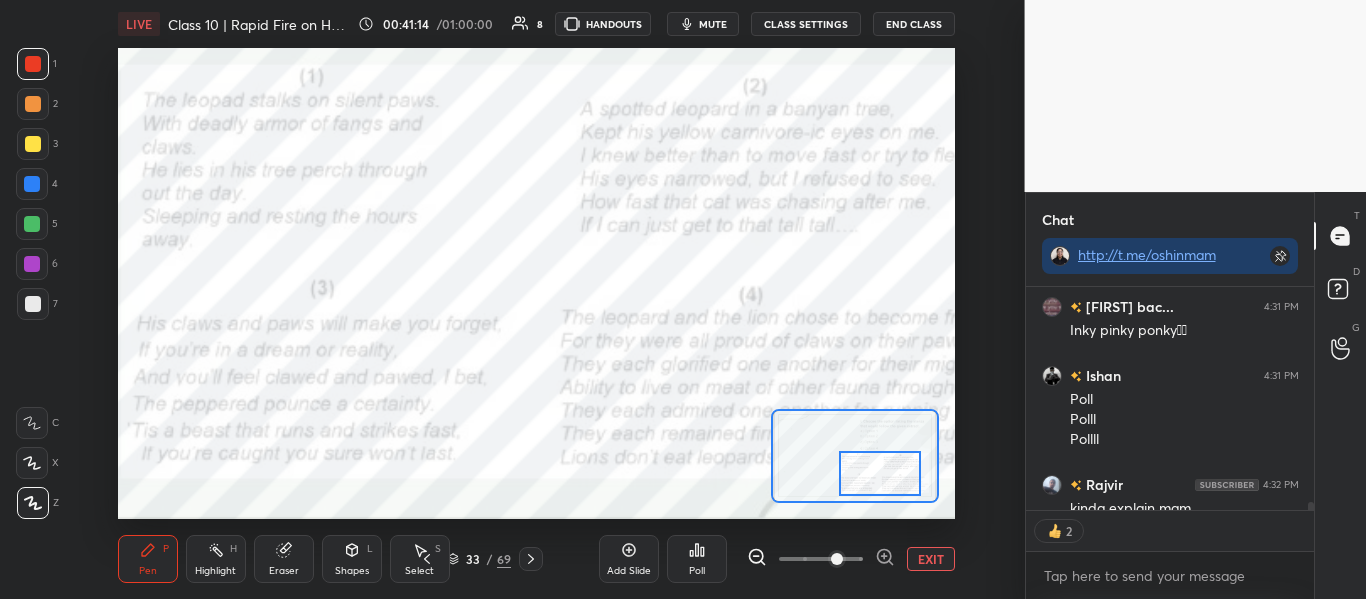click 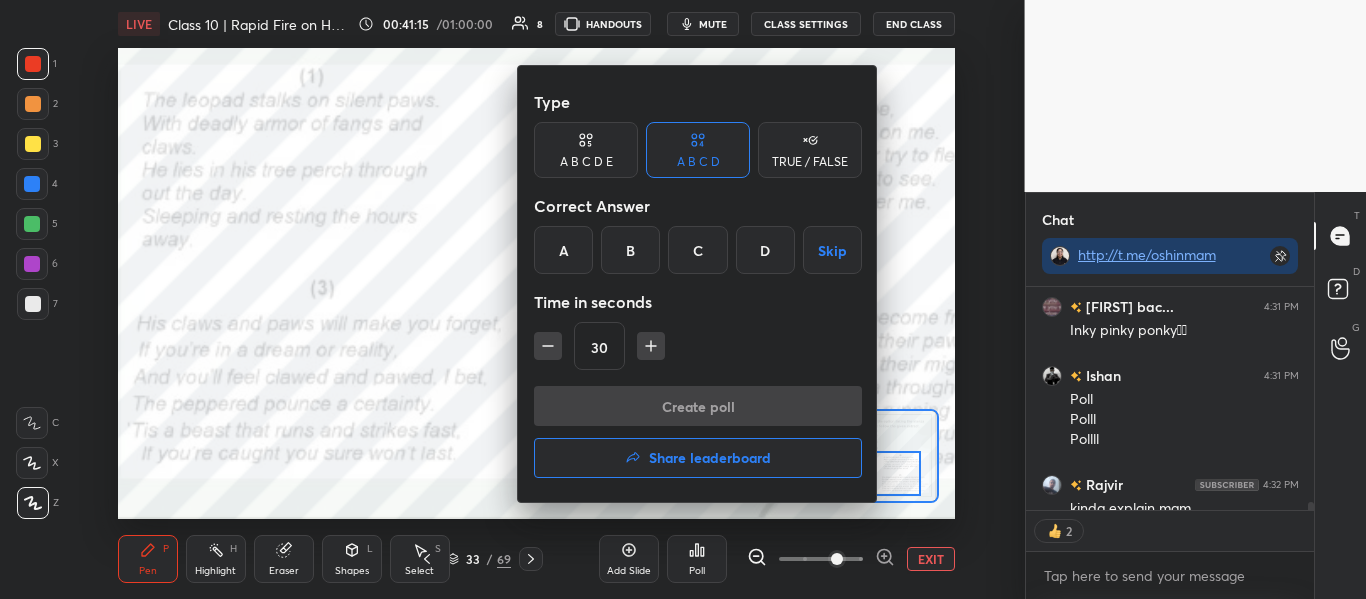 click on "C" at bounding box center (697, 250) 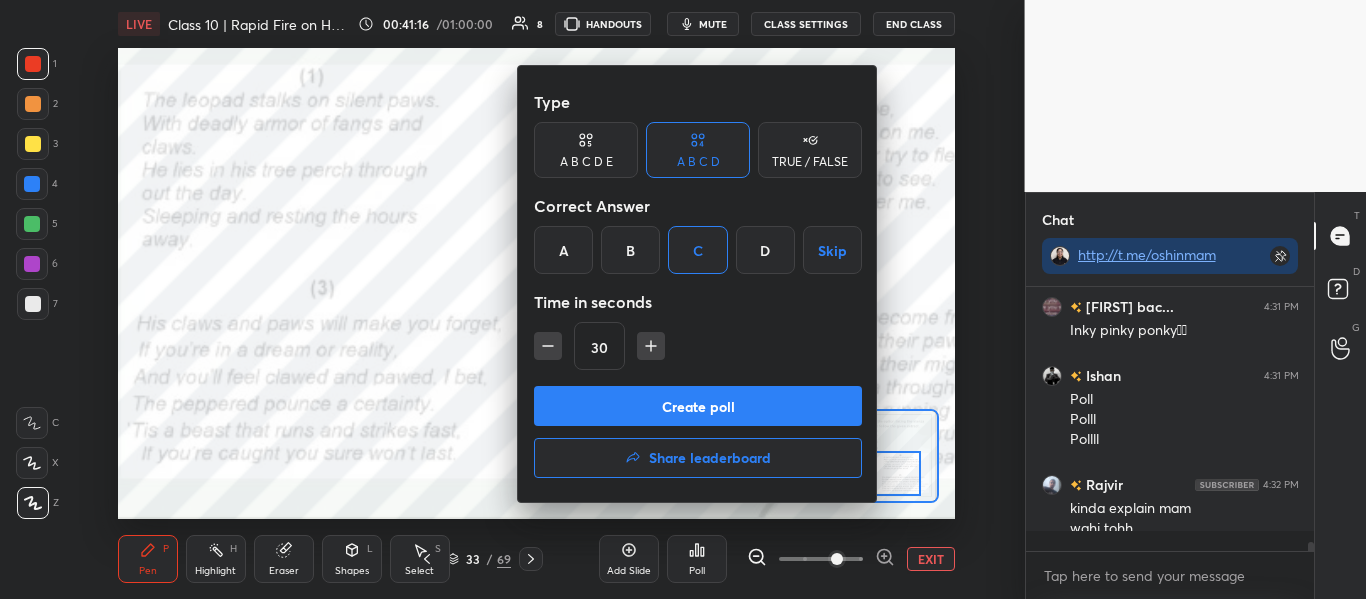 scroll, scrollTop: 7, scrollLeft: 7, axis: both 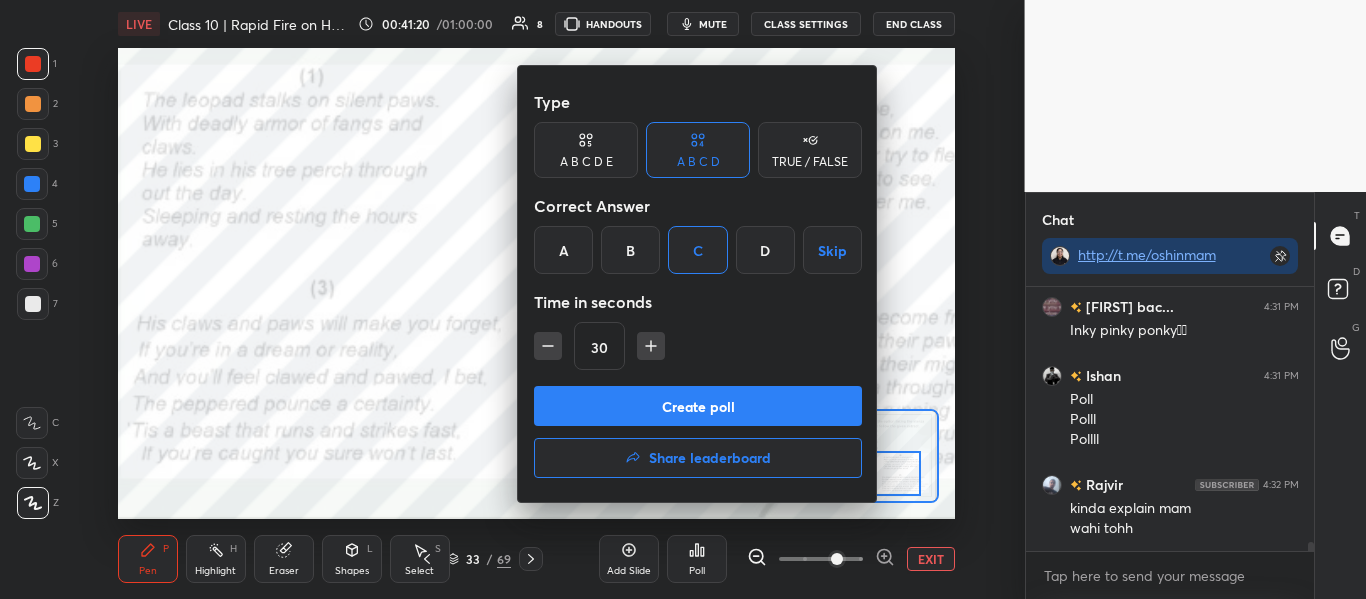 click on "Create poll" at bounding box center [698, 406] 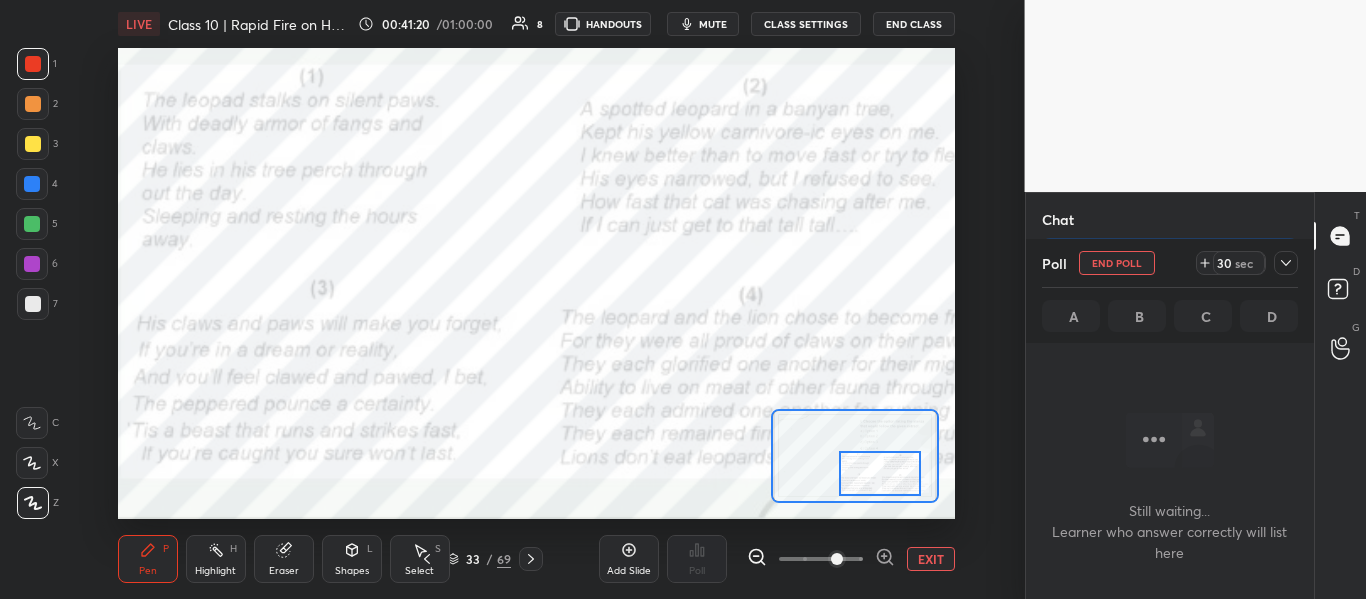 scroll, scrollTop: 160, scrollLeft: 282, axis: both 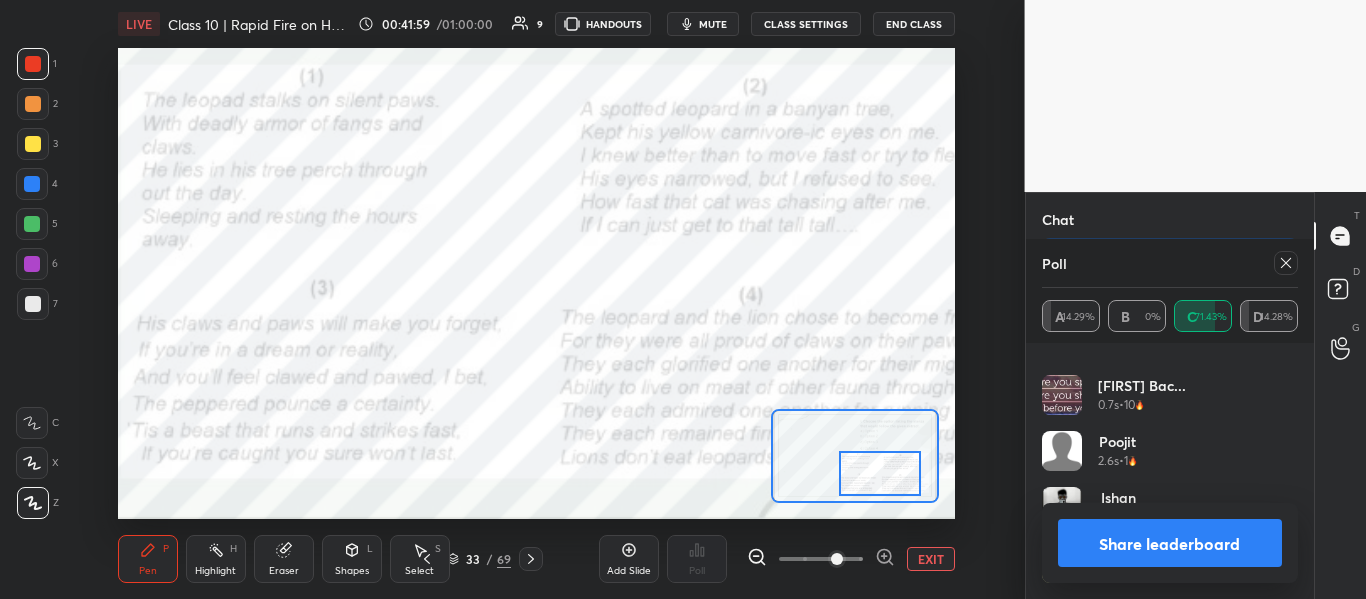 click 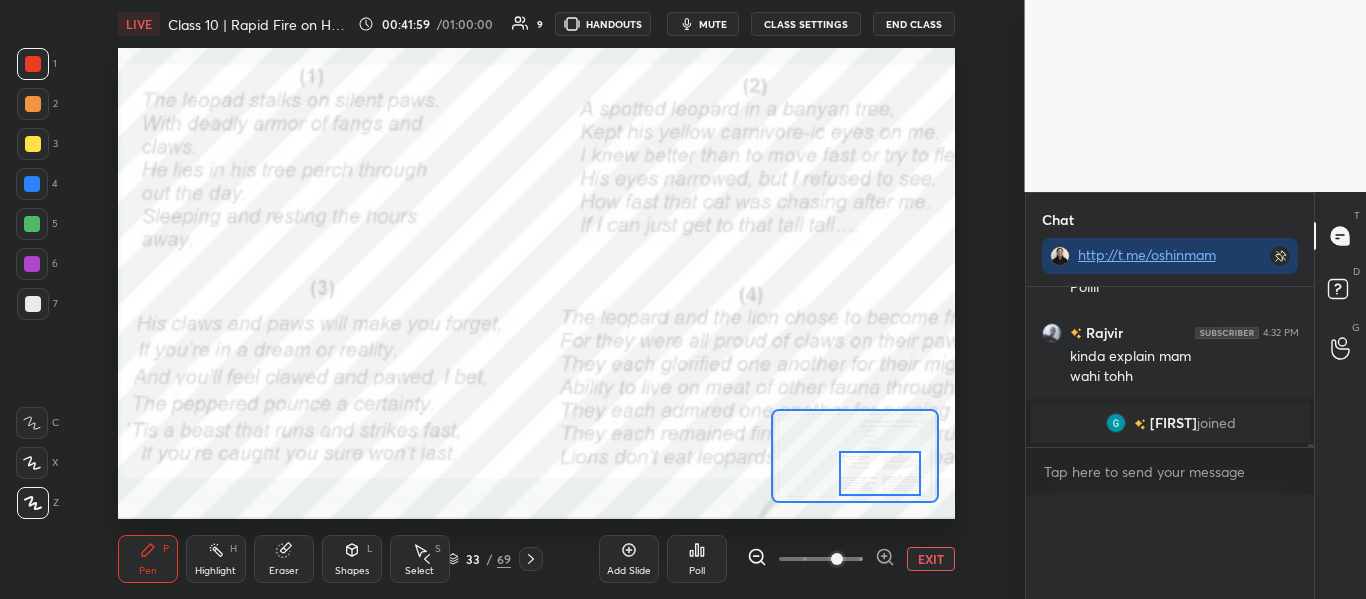 scroll, scrollTop: 0, scrollLeft: 0, axis: both 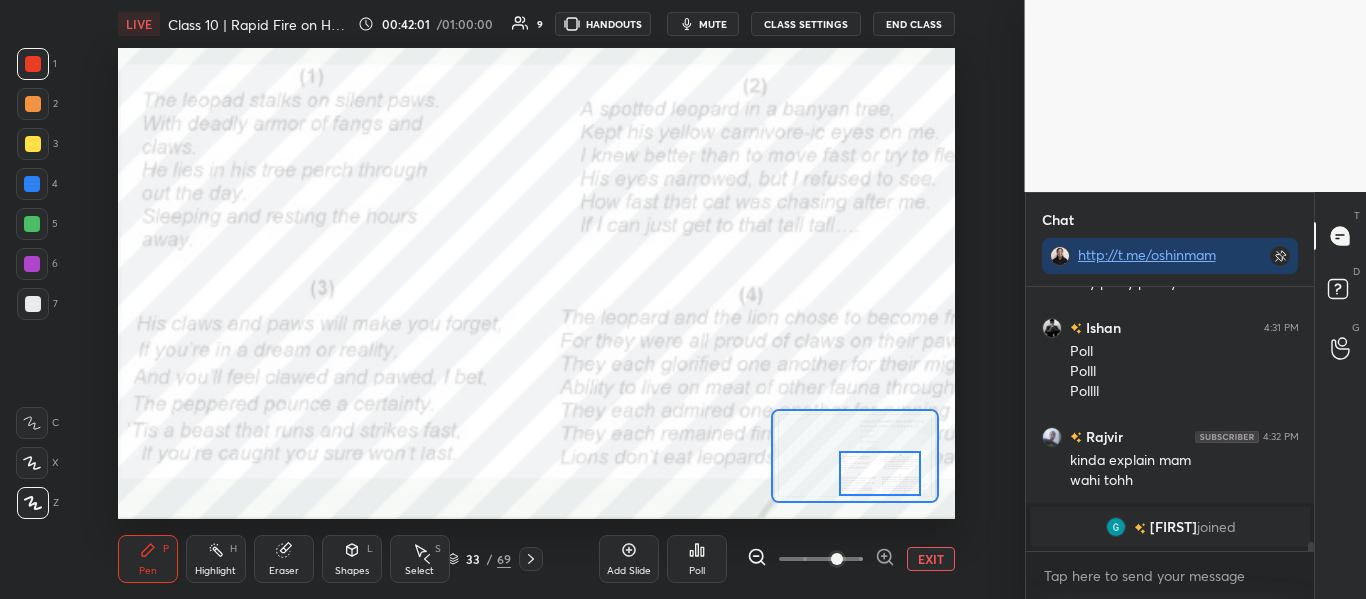 click on "EXIT" at bounding box center (931, 559) 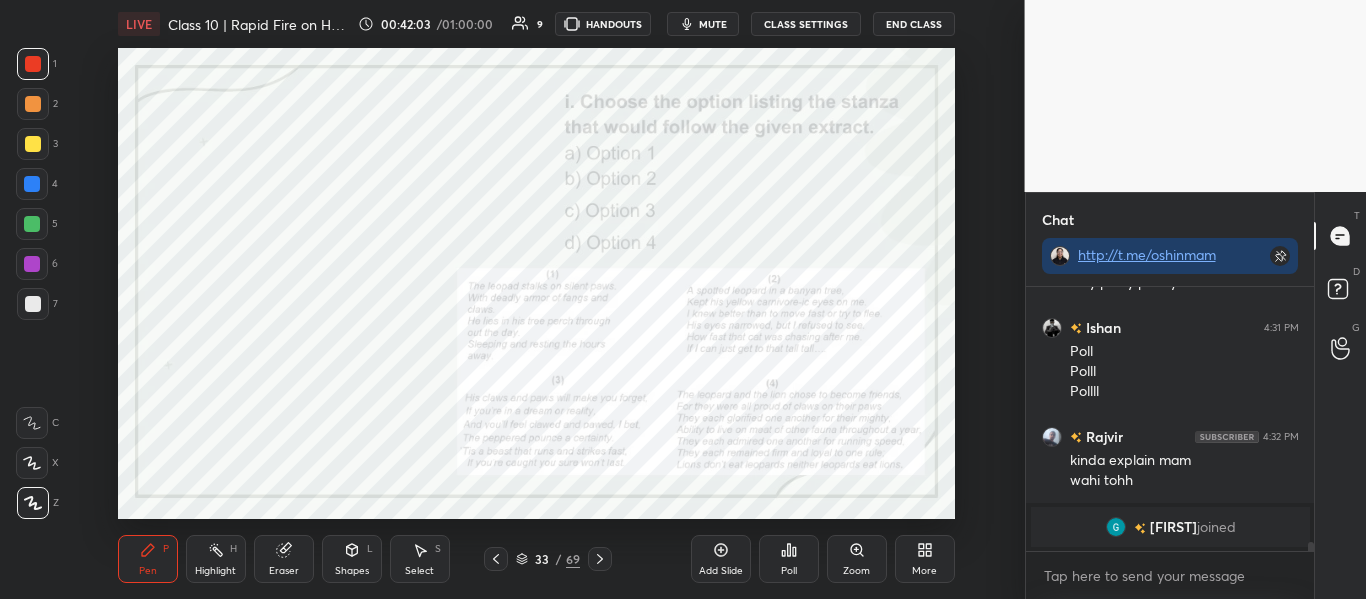 click 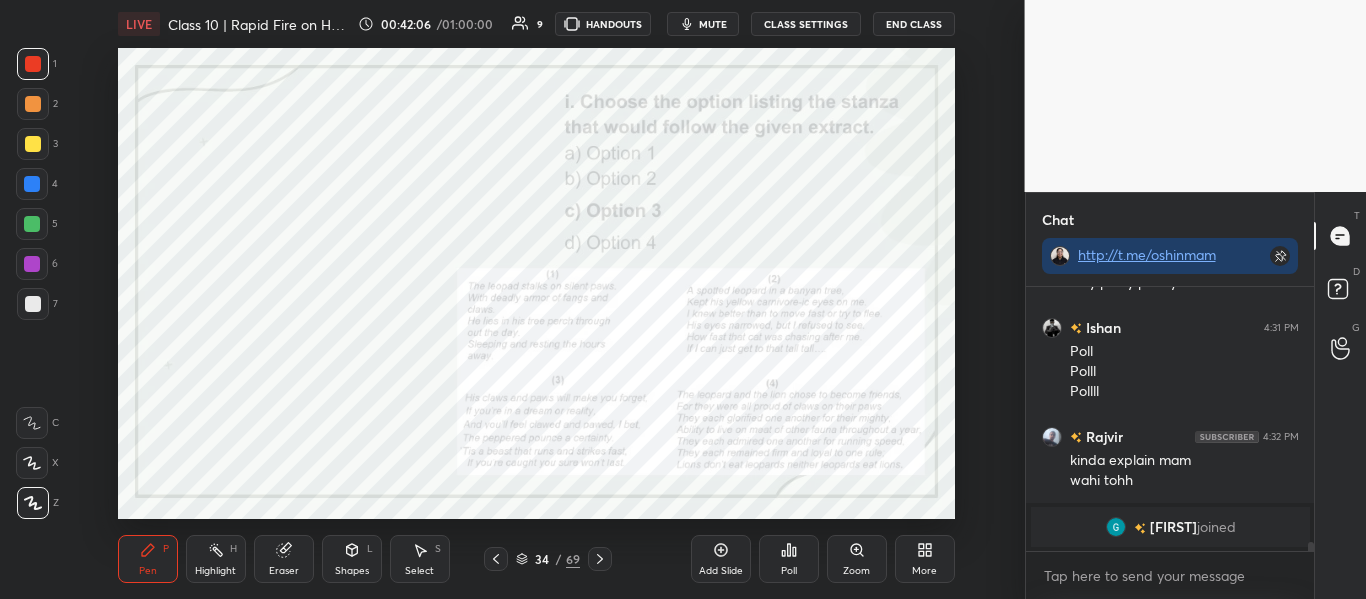 click on "Zoom" at bounding box center [857, 559] 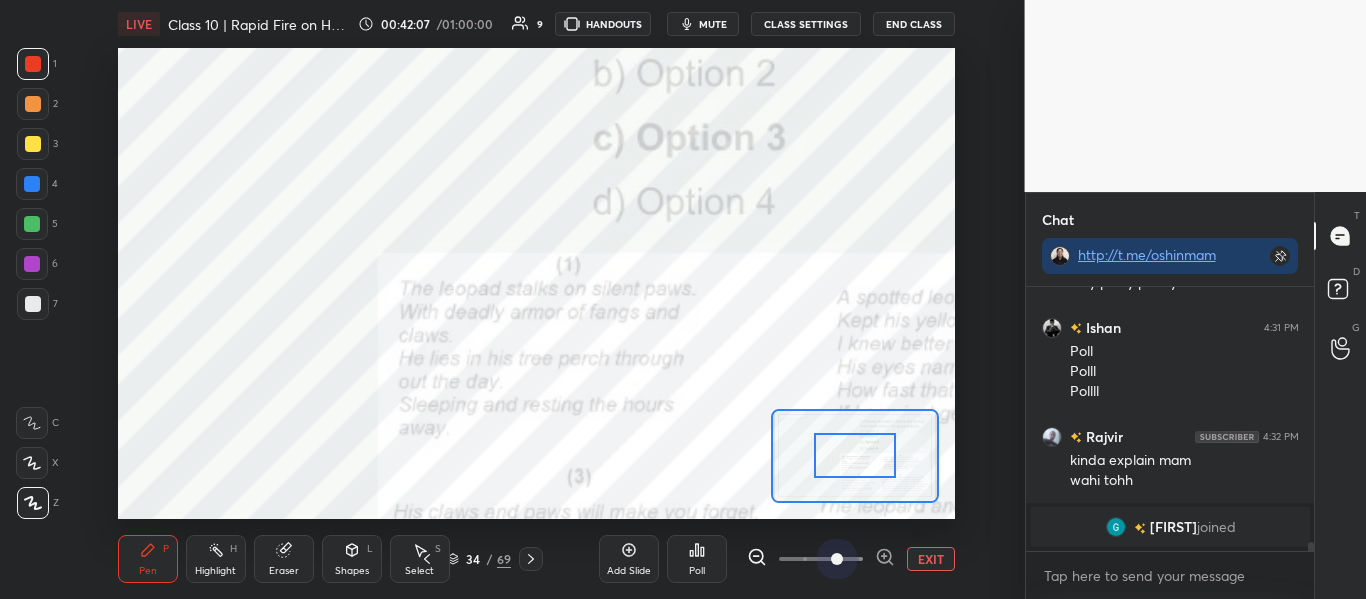 click at bounding box center (821, 559) 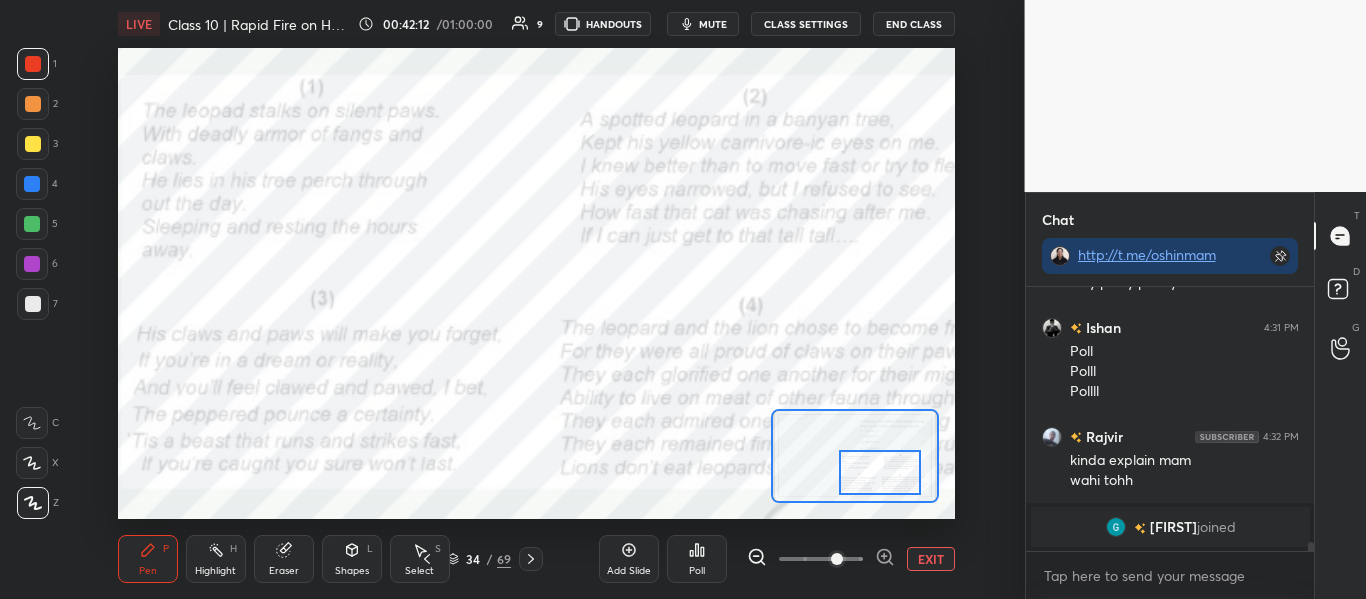 drag, startPoint x: 847, startPoint y: 464, endPoint x: 872, endPoint y: 481, distance: 30.232433 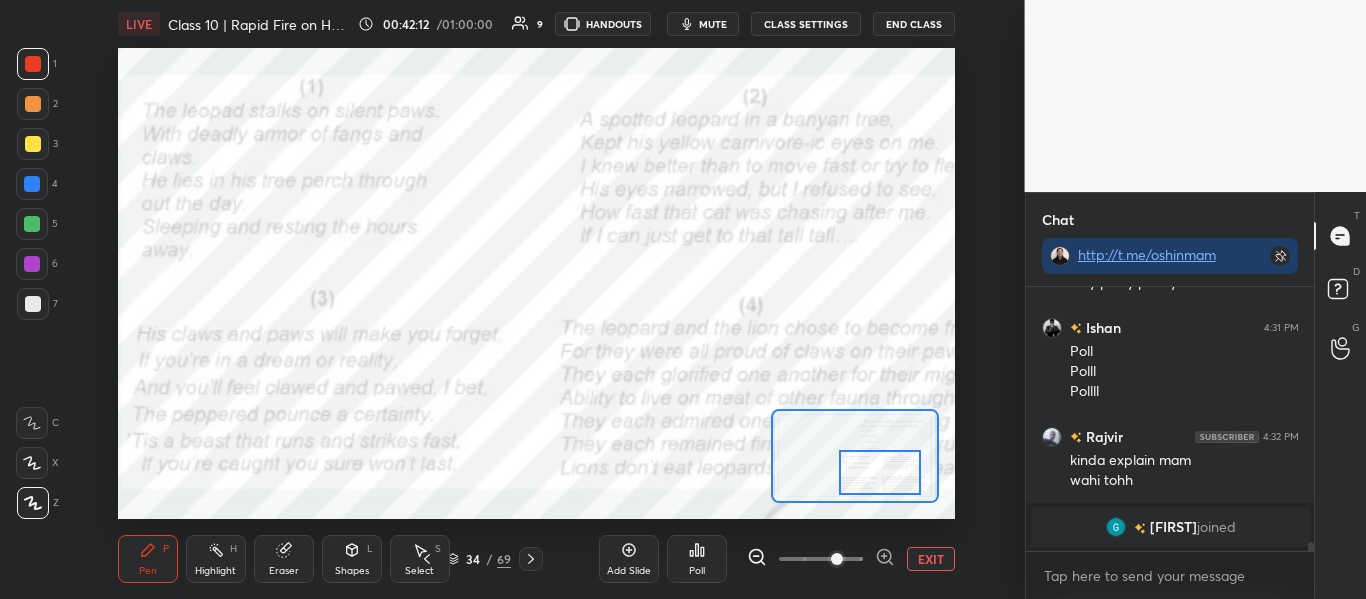 click at bounding box center (880, 472) 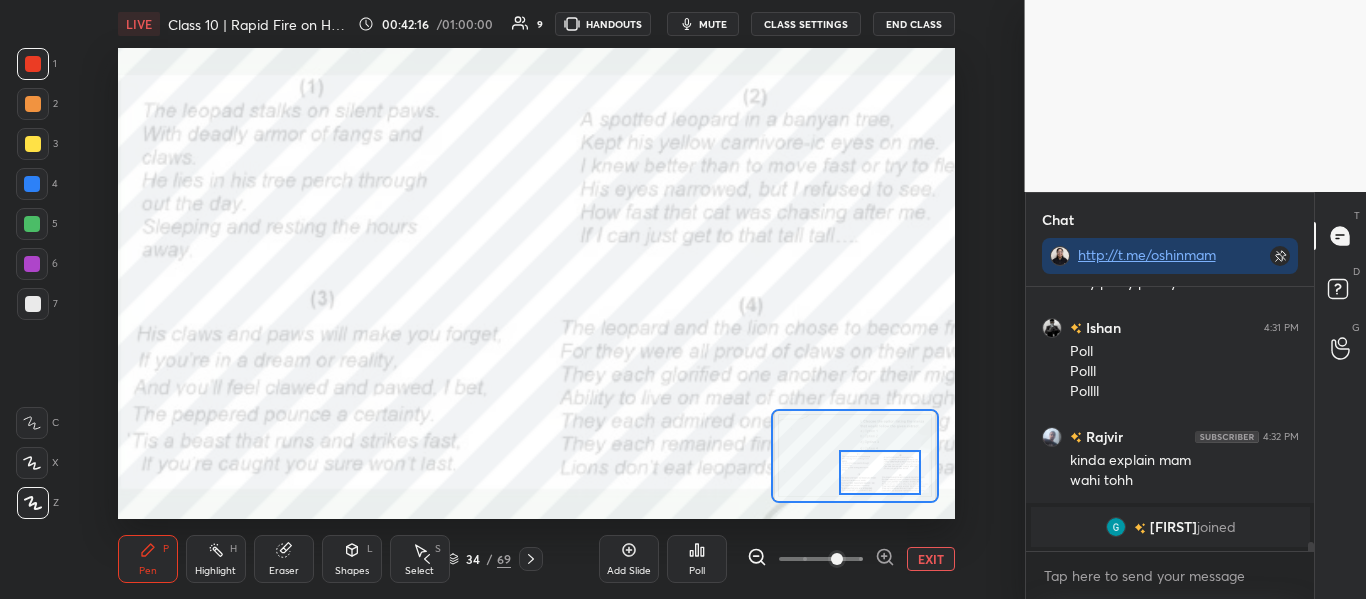 scroll, scrollTop: 217, scrollLeft: 282, axis: both 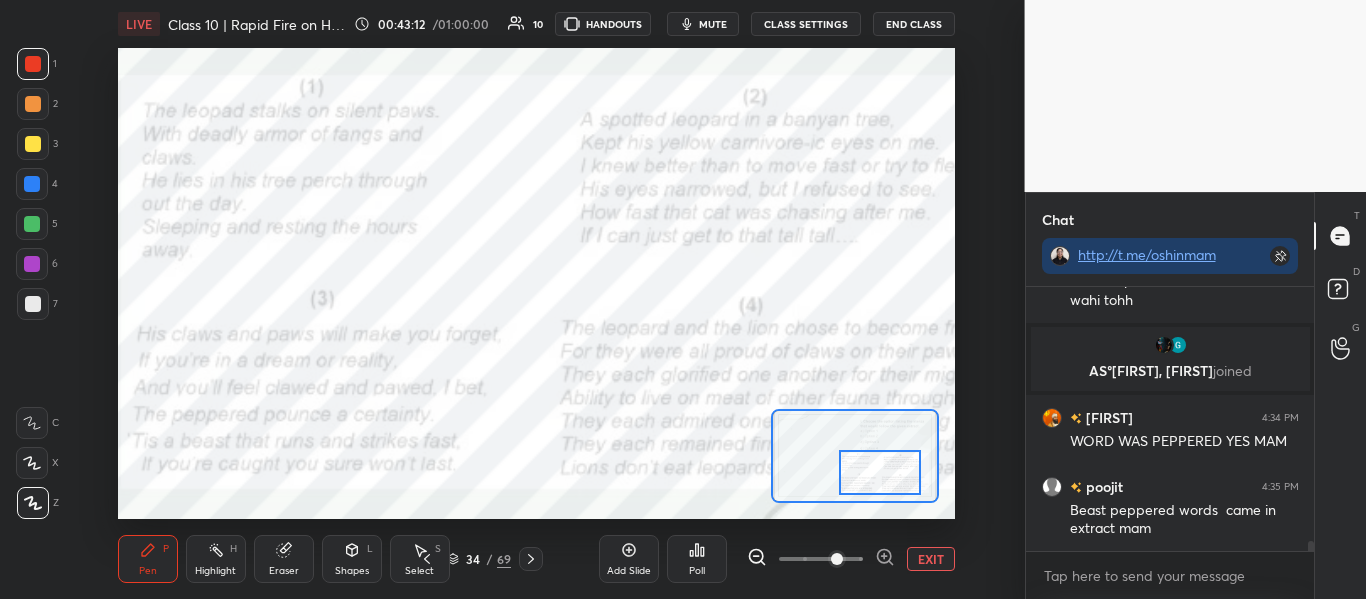 click on "EXIT" at bounding box center (931, 559) 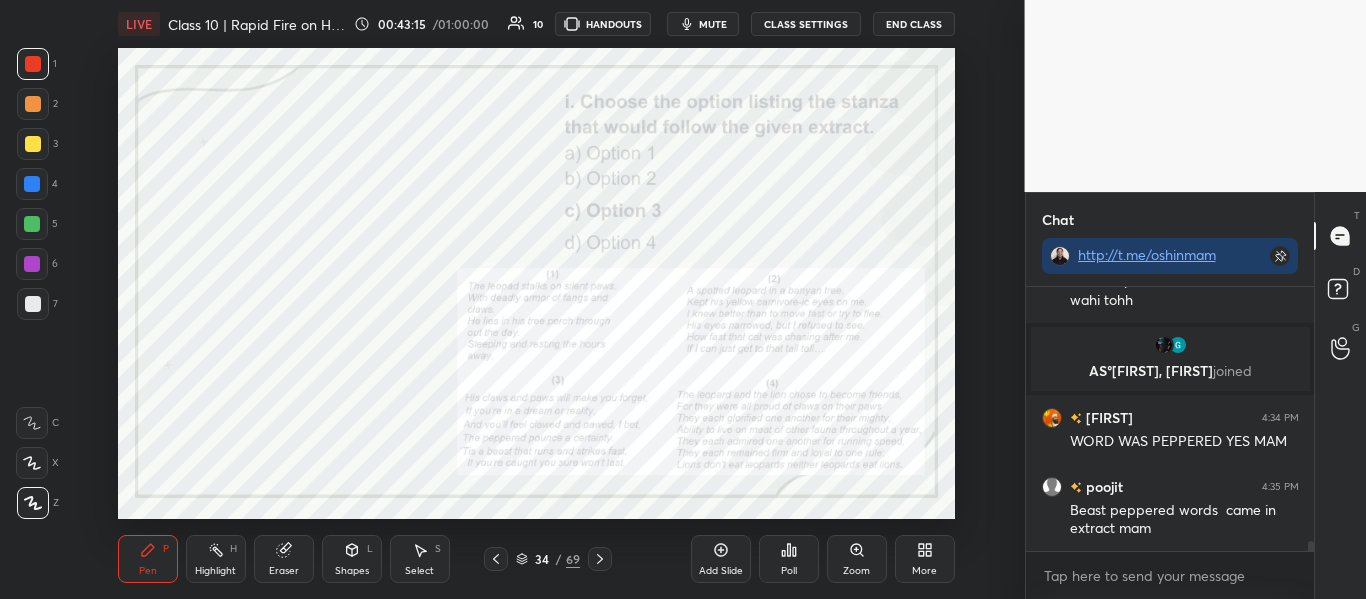 click 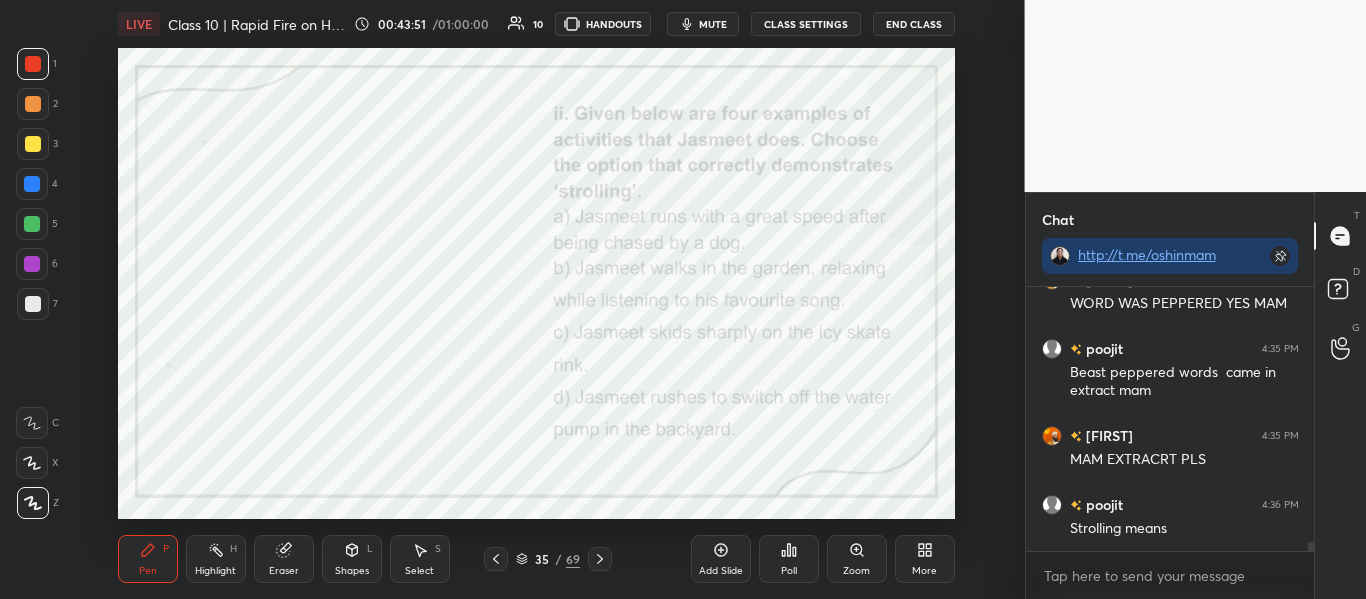 scroll, scrollTop: 7255, scrollLeft: 0, axis: vertical 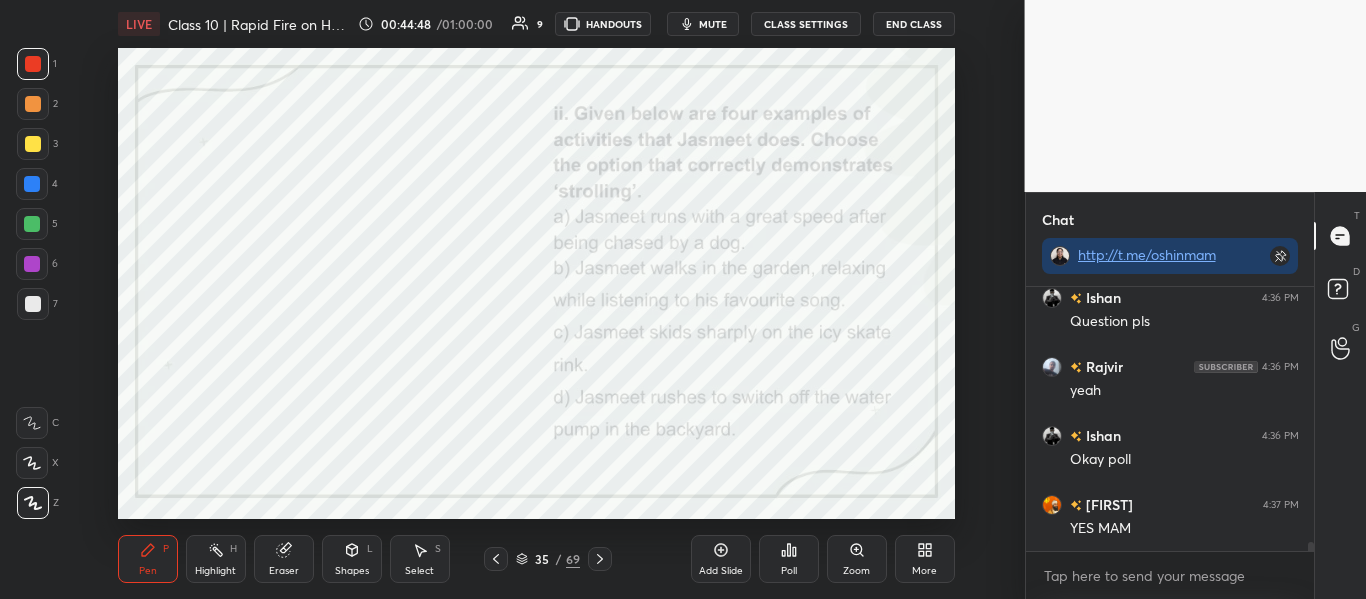 click 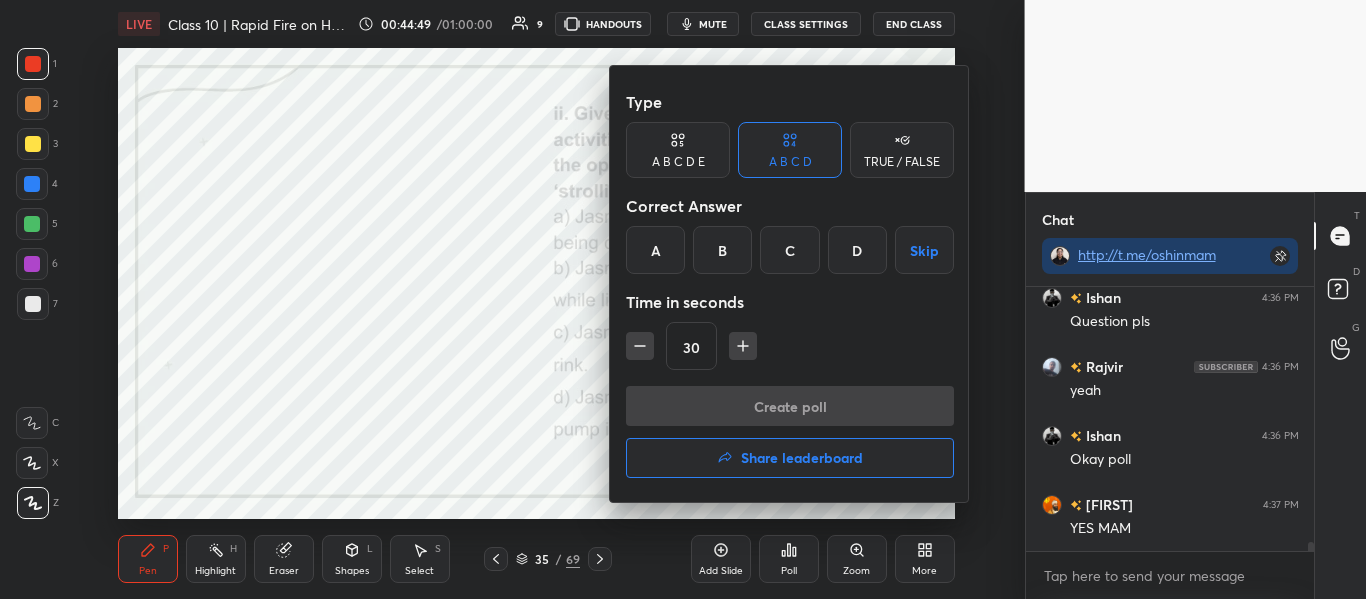 click on "B" at bounding box center (722, 250) 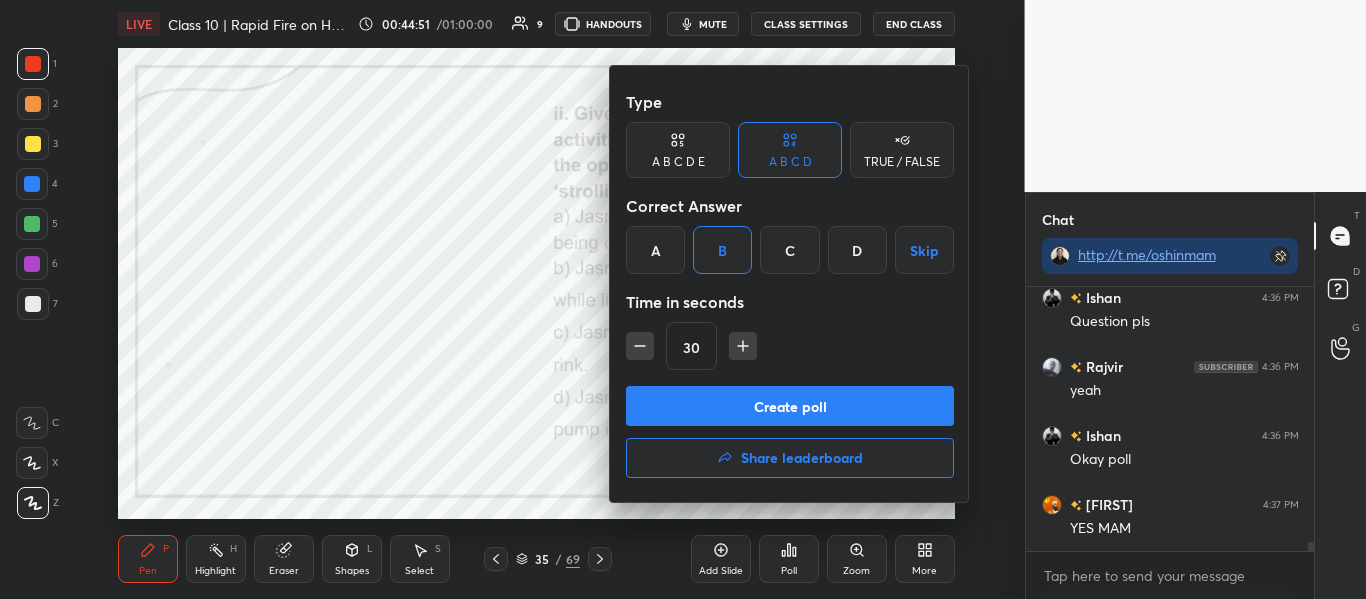 click on "Create poll" at bounding box center (790, 406) 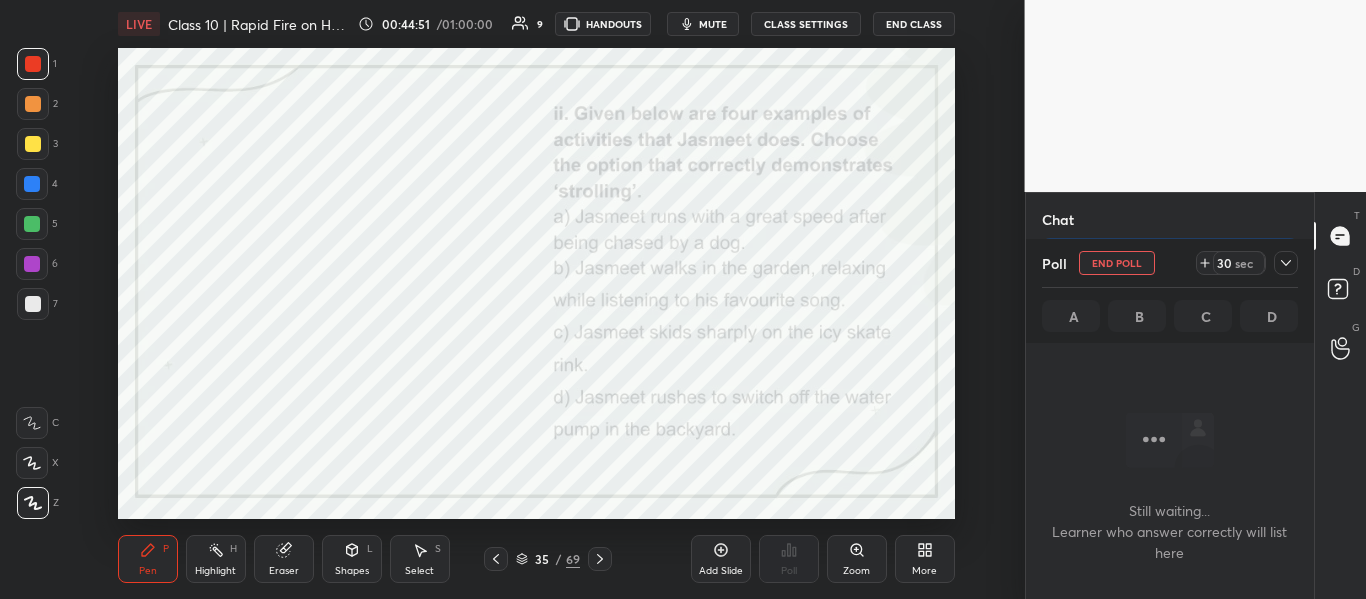 scroll, scrollTop: 160, scrollLeft: 282, axis: both 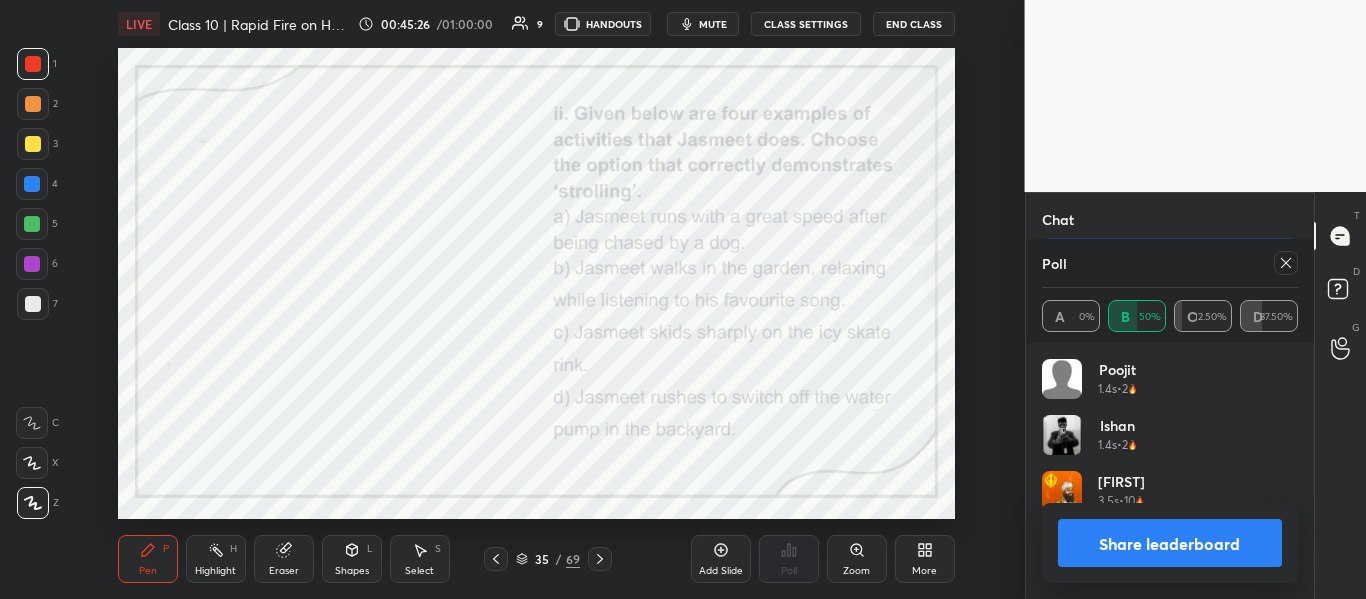 click on "Share leaderboard" at bounding box center [1170, 543] 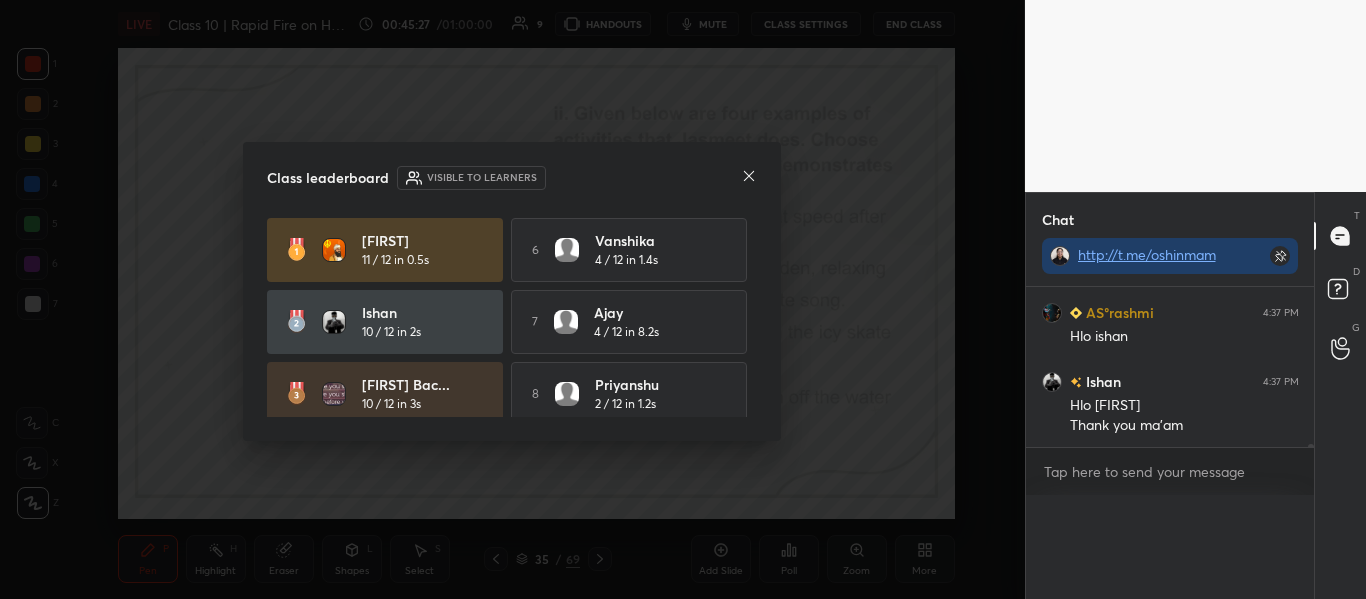 scroll, scrollTop: 0, scrollLeft: 0, axis: both 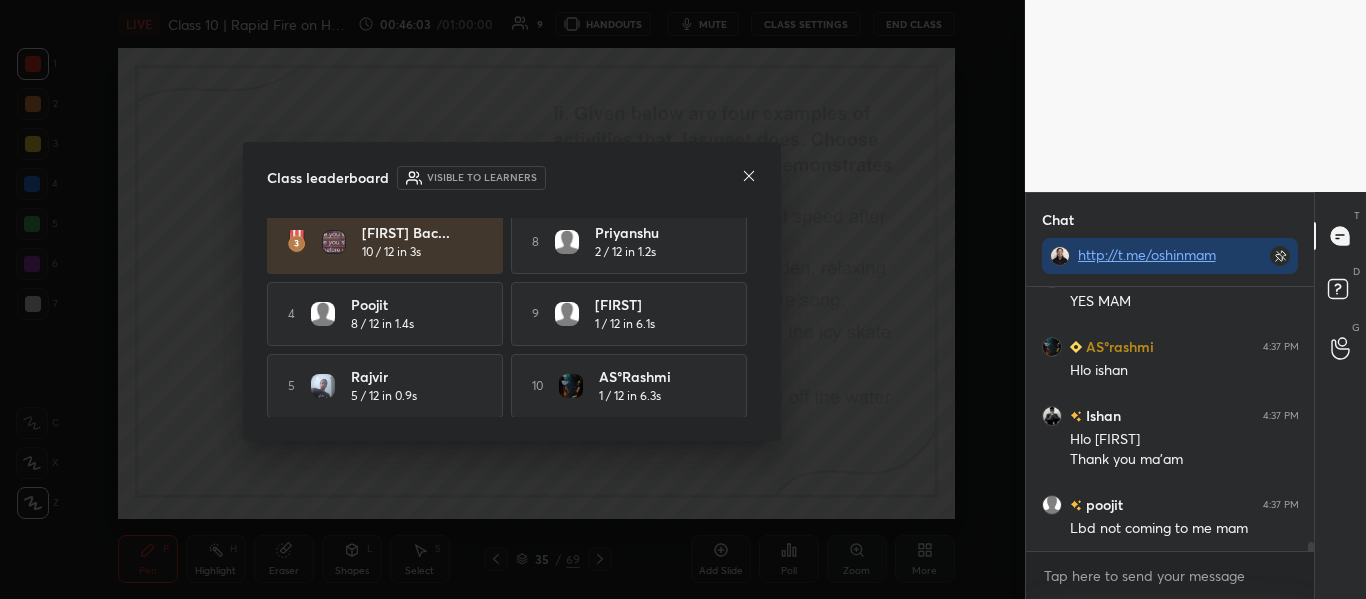 click 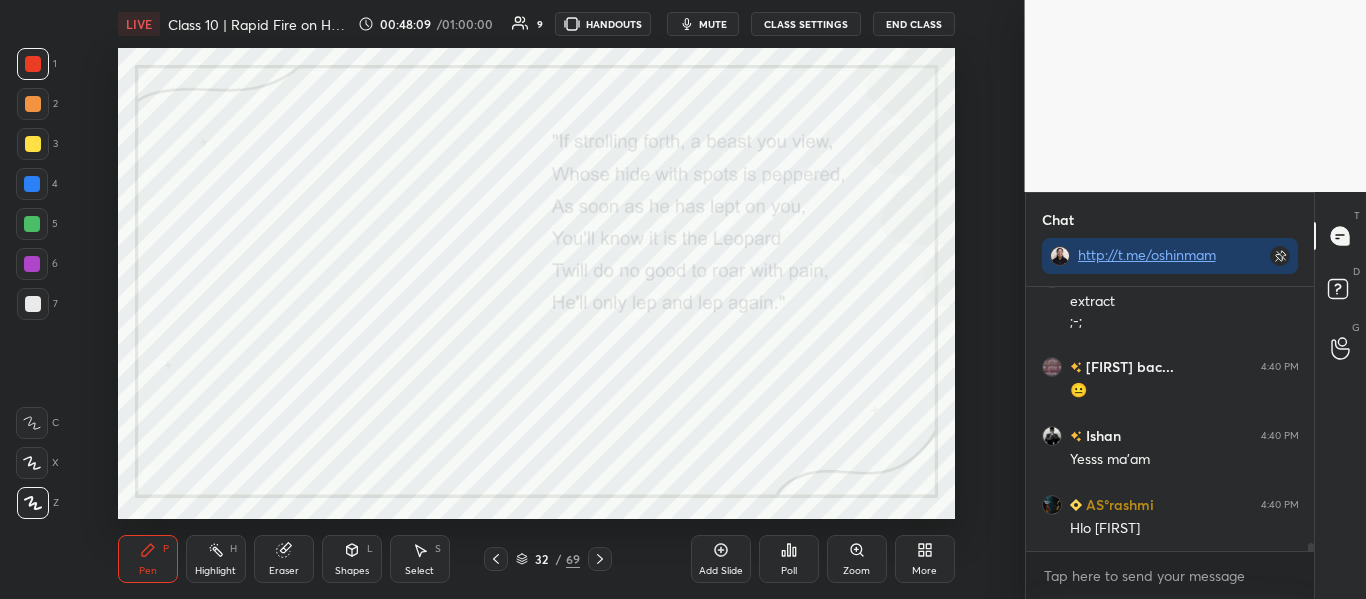 scroll, scrollTop: 8192, scrollLeft: 0, axis: vertical 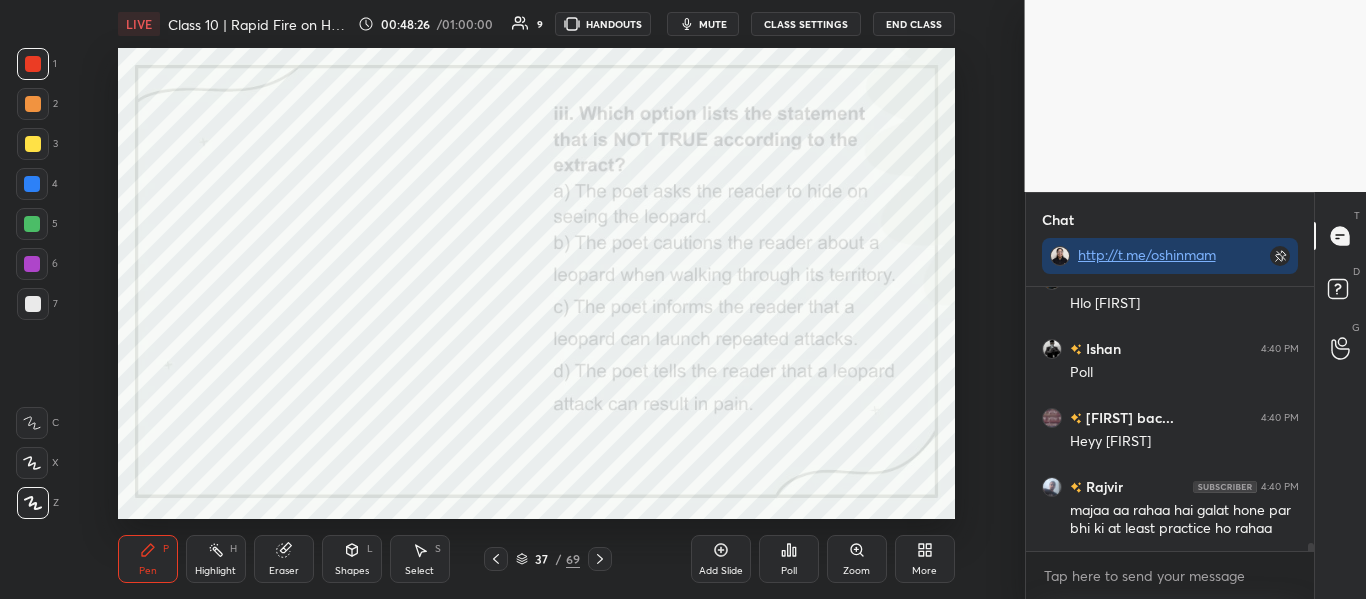 click on "Poll" at bounding box center (789, 559) 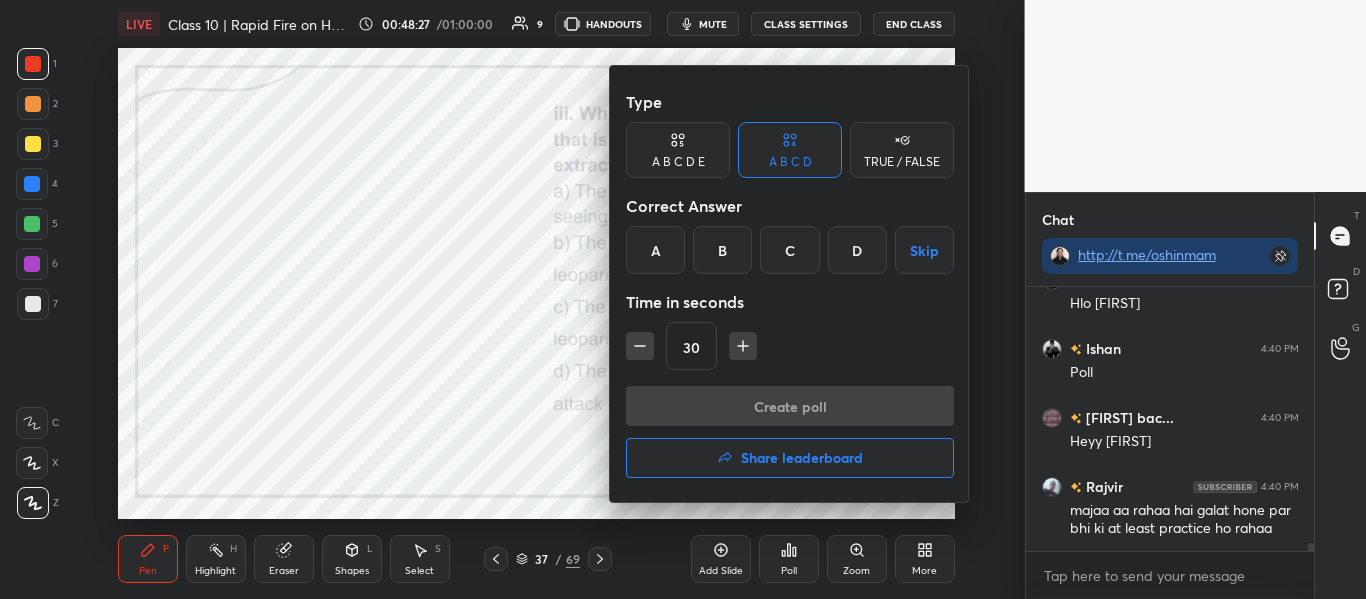 click on "A" at bounding box center [655, 250] 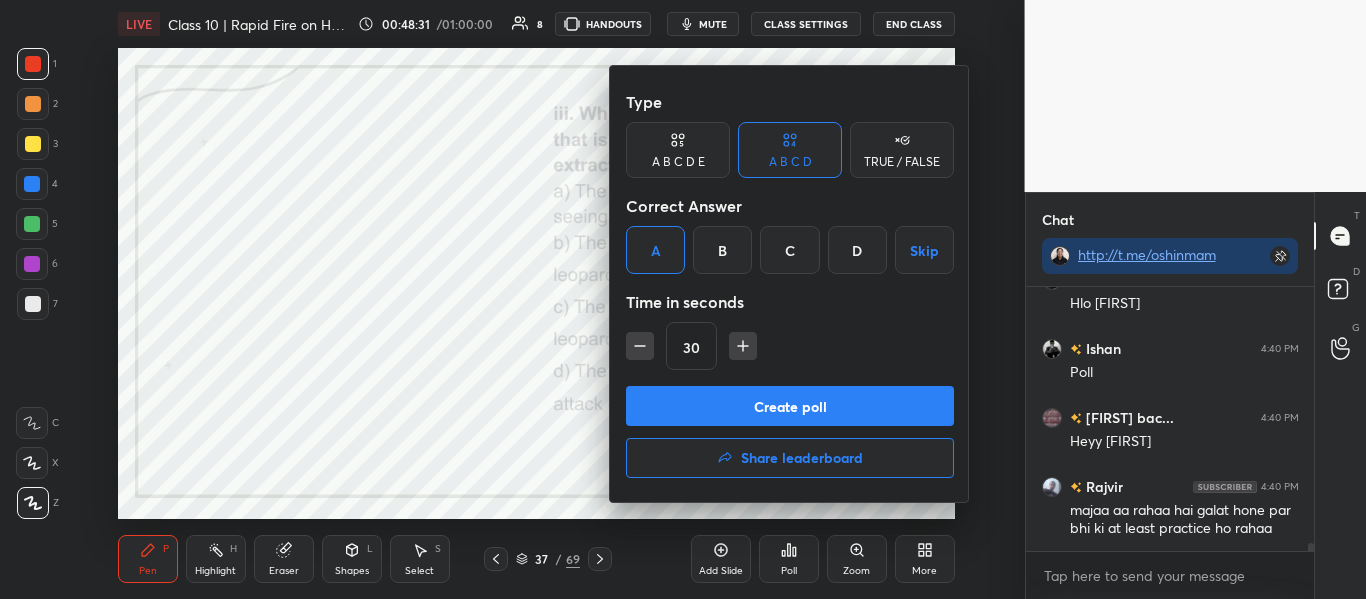click on "Create poll" at bounding box center [790, 406] 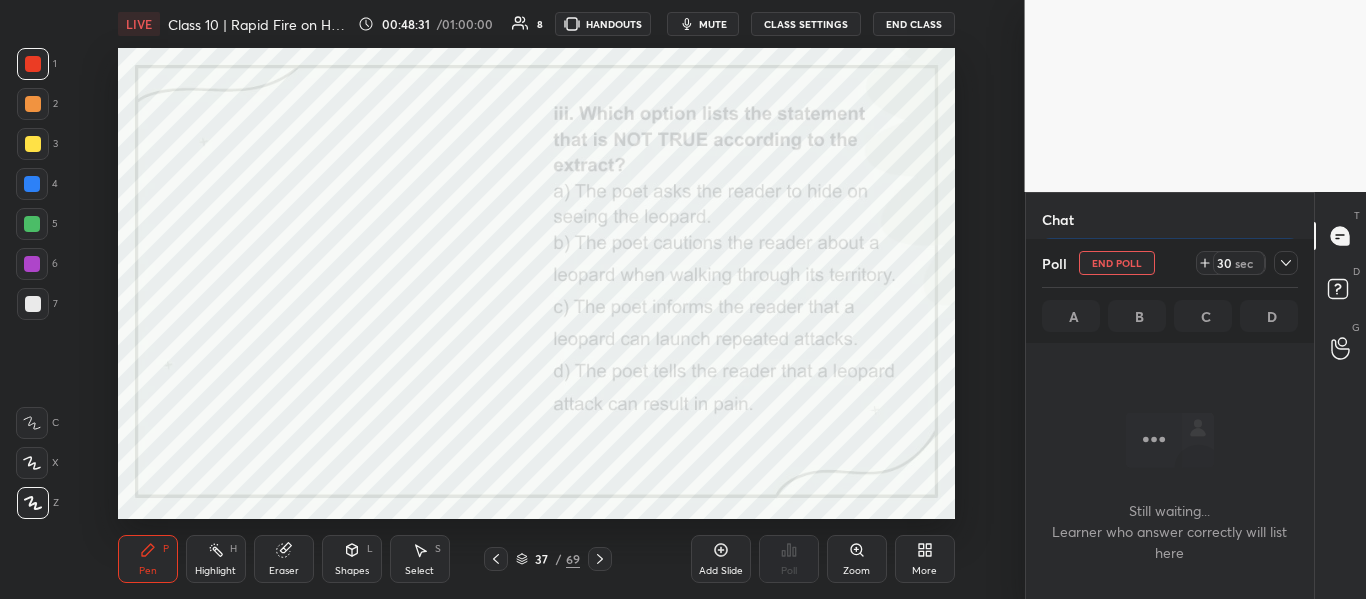 scroll, scrollTop: 160, scrollLeft: 282, axis: both 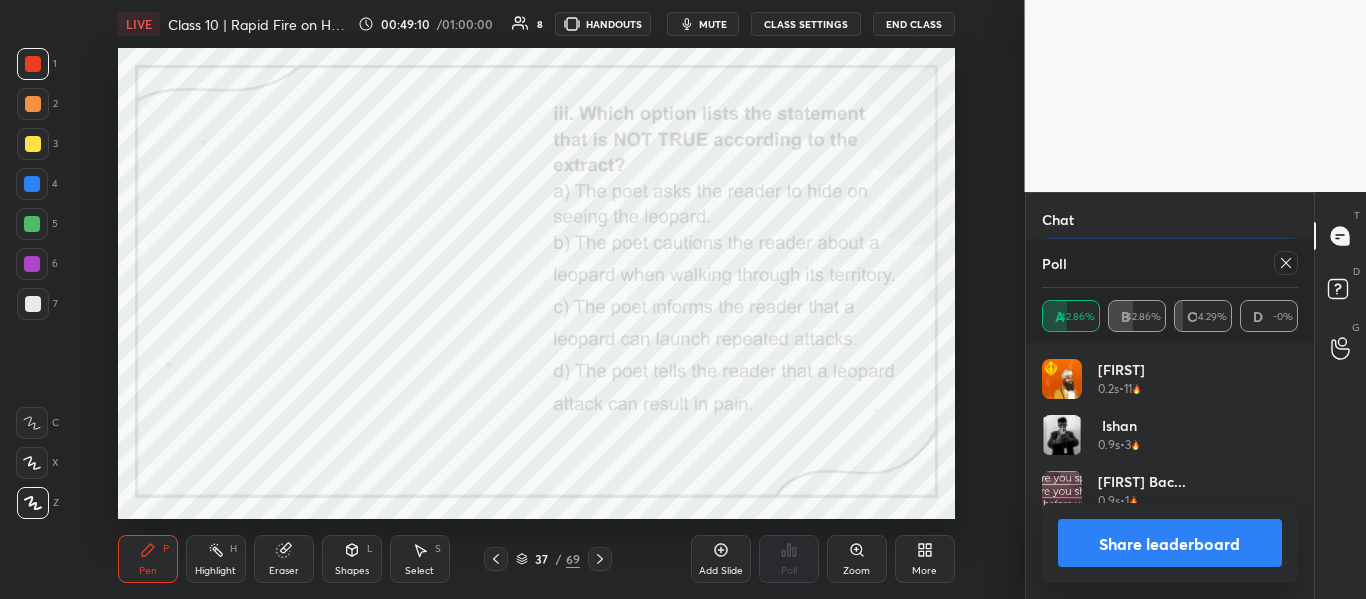 click 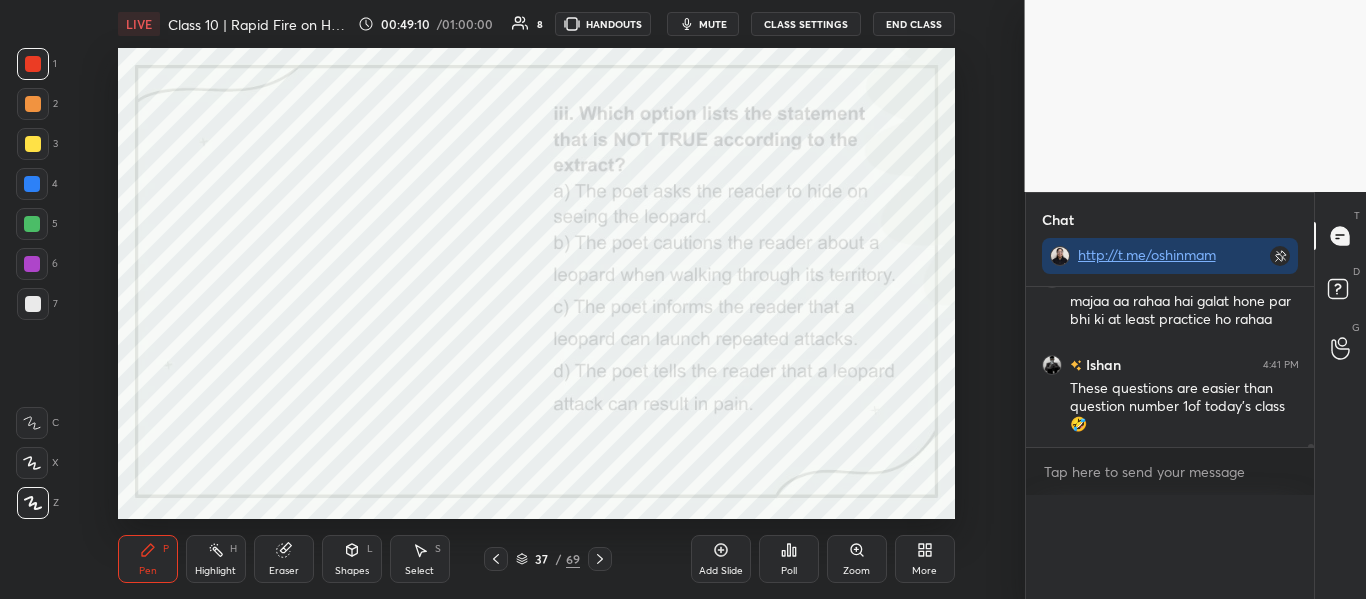 scroll, scrollTop: 0, scrollLeft: 0, axis: both 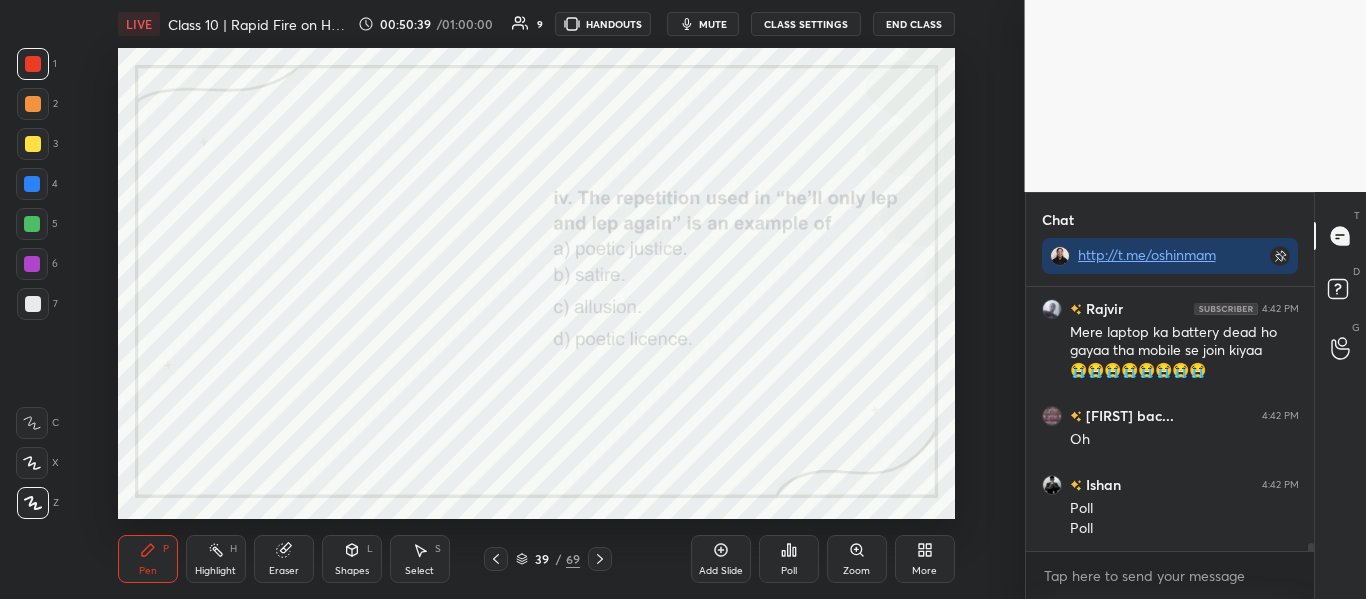 click on "Poll" at bounding box center [789, 559] 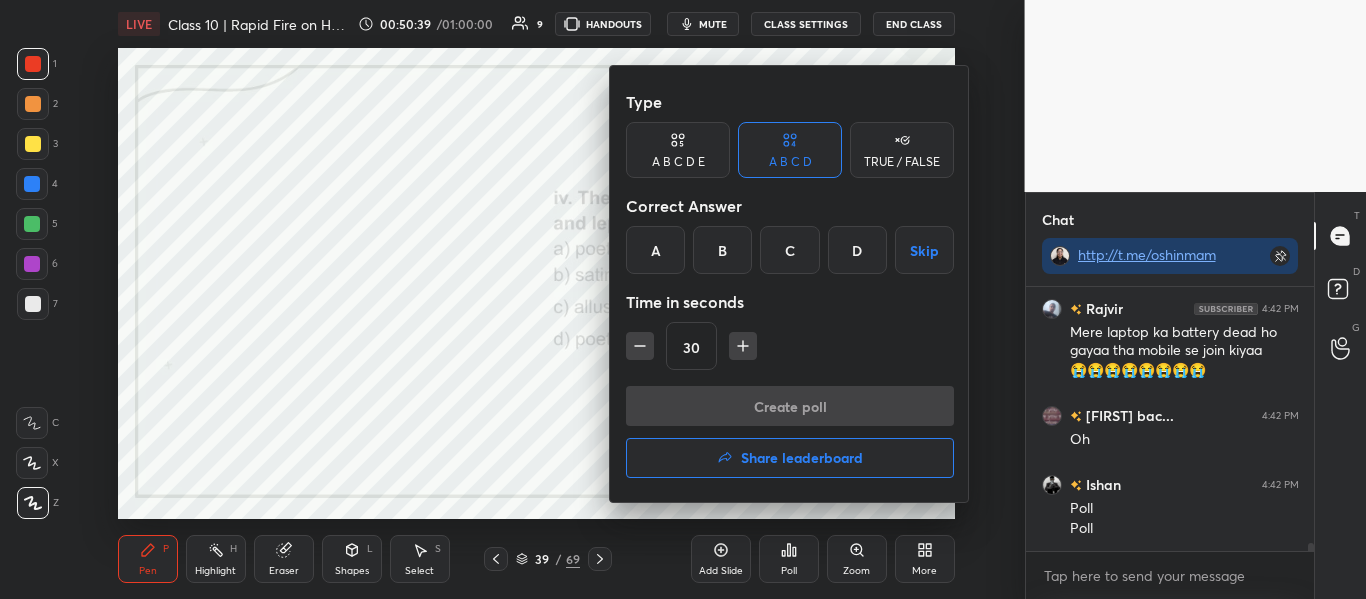 scroll, scrollTop: 8625, scrollLeft: 0, axis: vertical 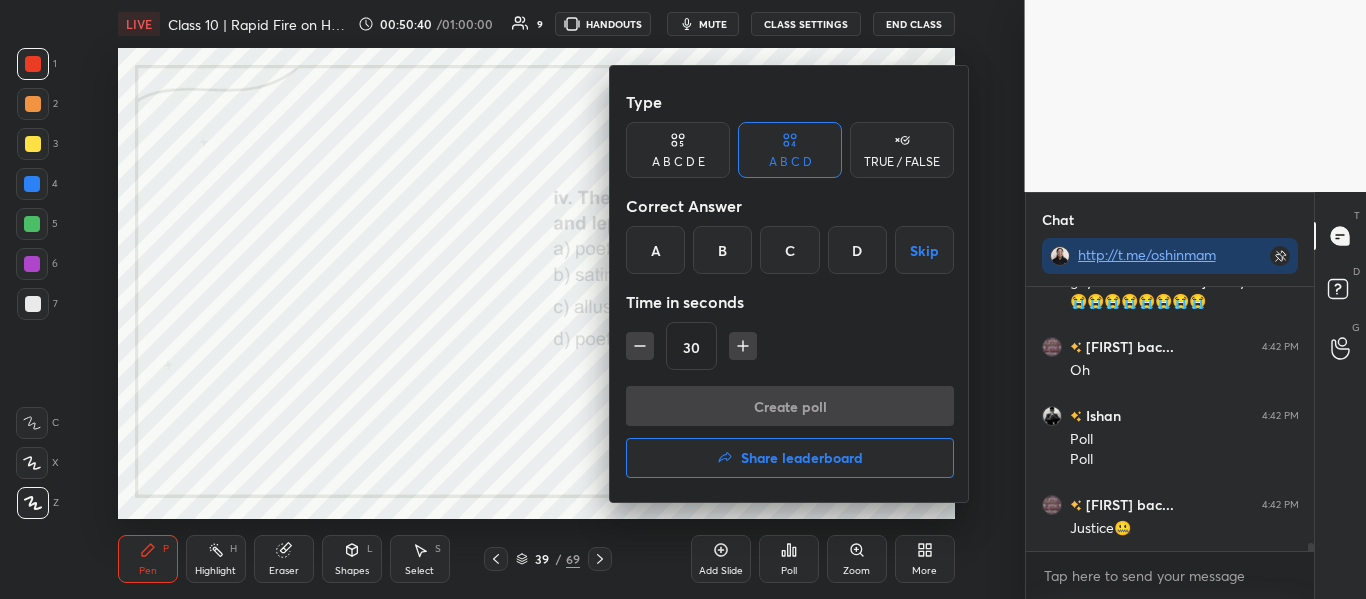 click on "D" at bounding box center [857, 250] 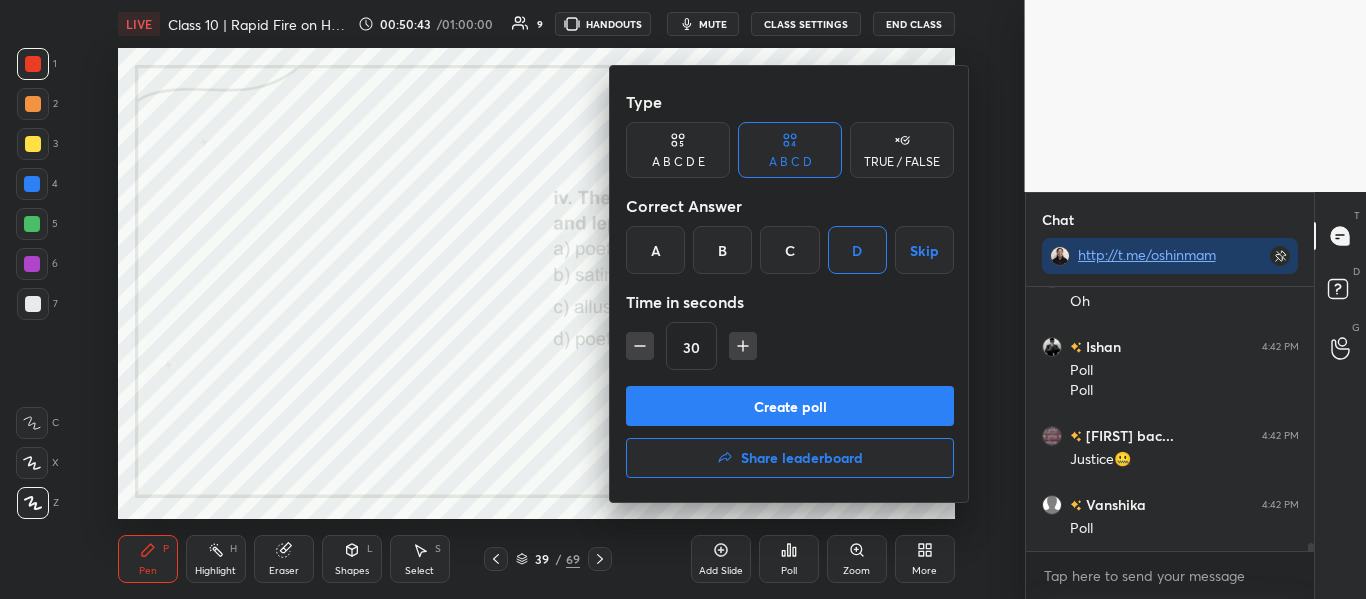 scroll, scrollTop: 8763, scrollLeft: 0, axis: vertical 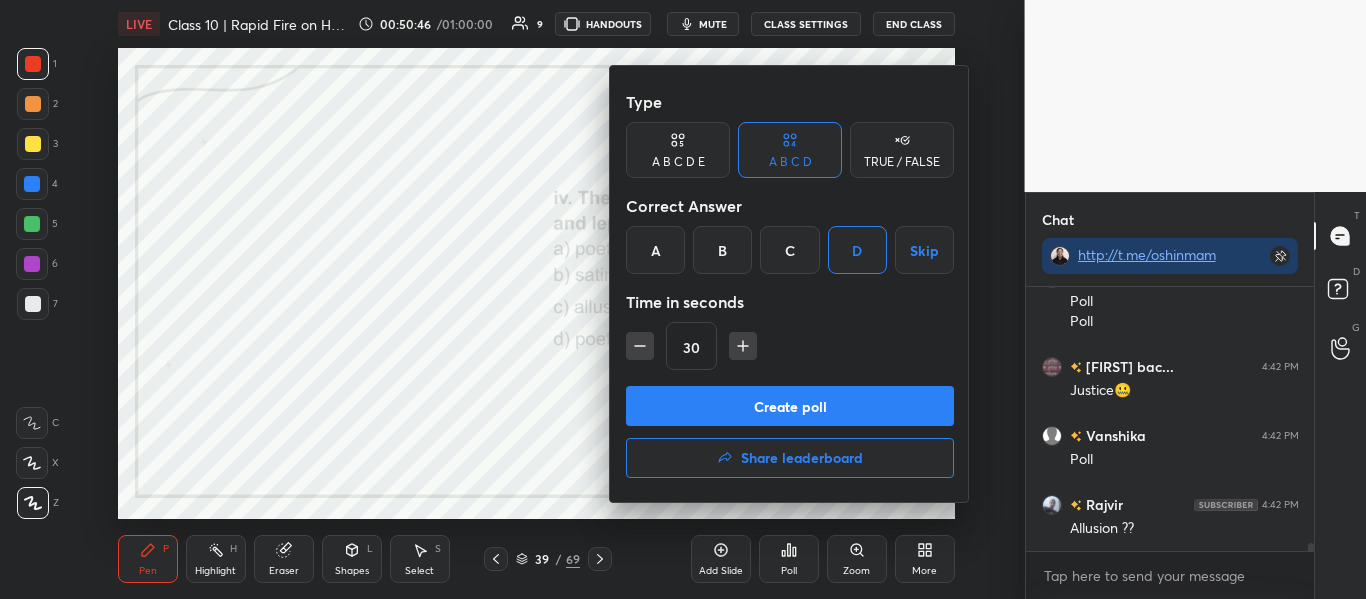 click on "Create poll" at bounding box center [790, 406] 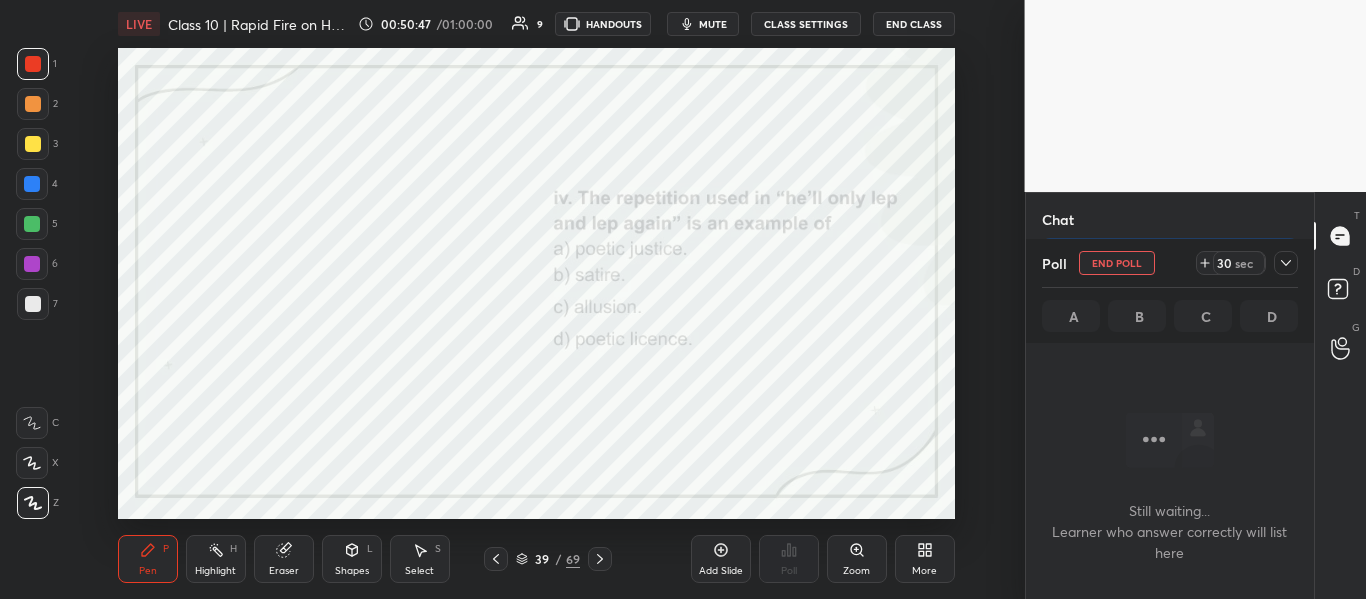 scroll, scrollTop: 160, scrollLeft: 282, axis: both 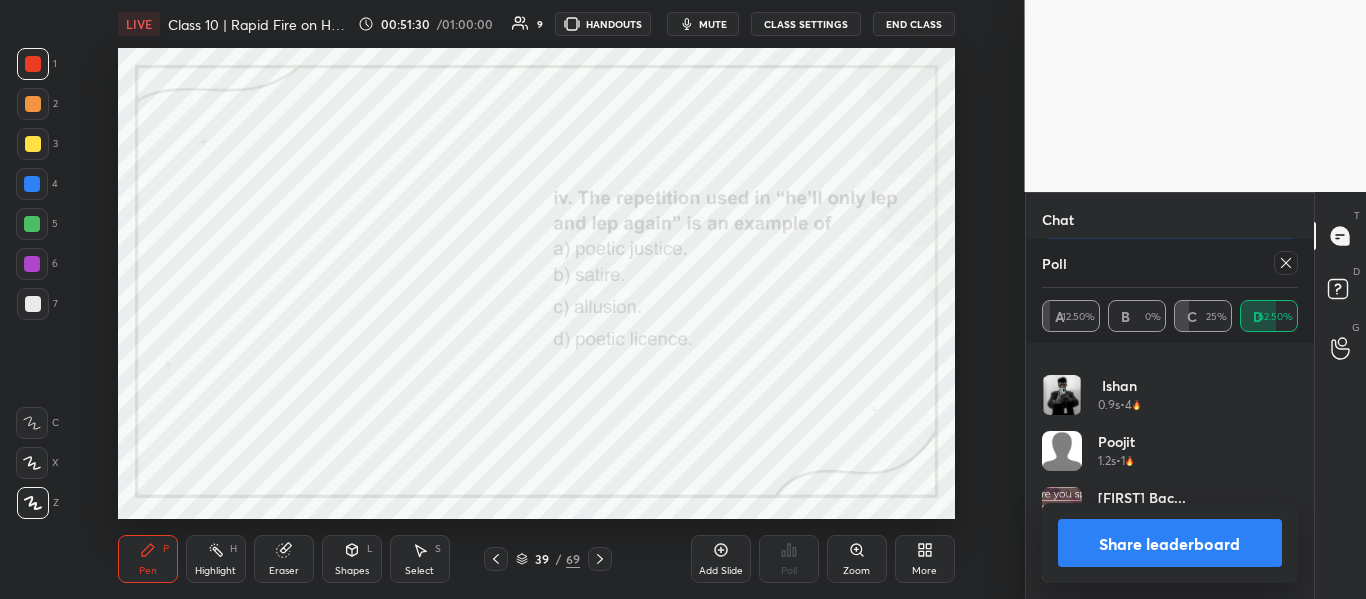 click on "Share leaderboard" at bounding box center [1170, 543] 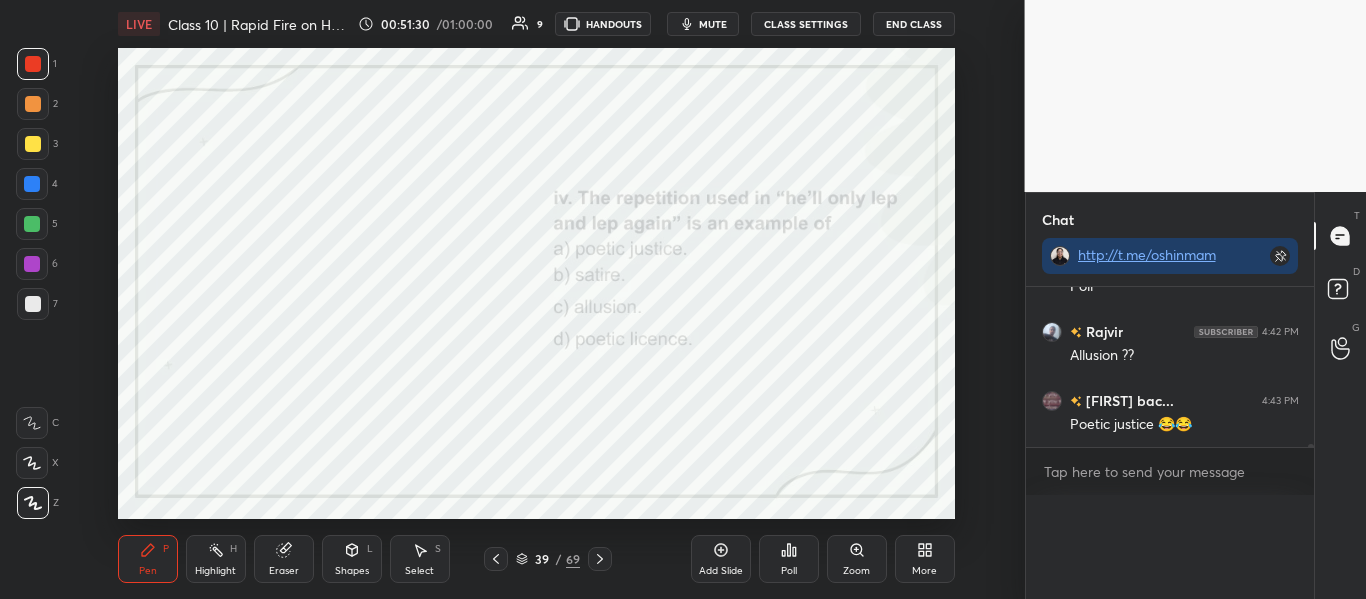 scroll, scrollTop: 0, scrollLeft: 0, axis: both 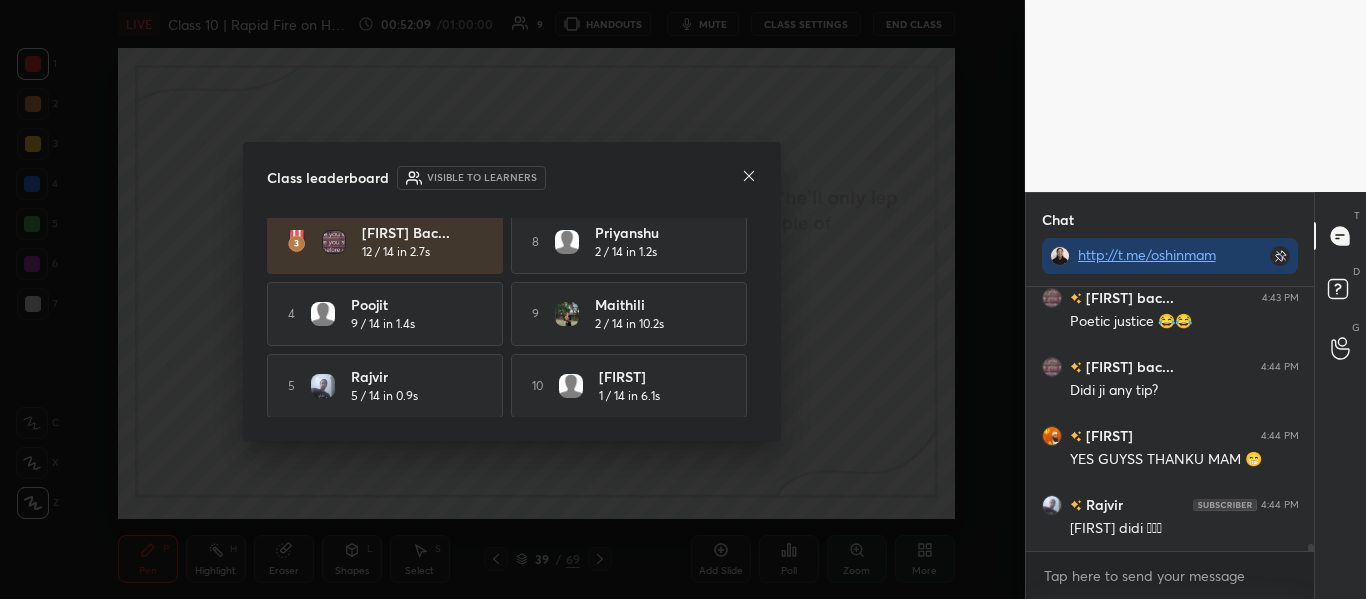 click 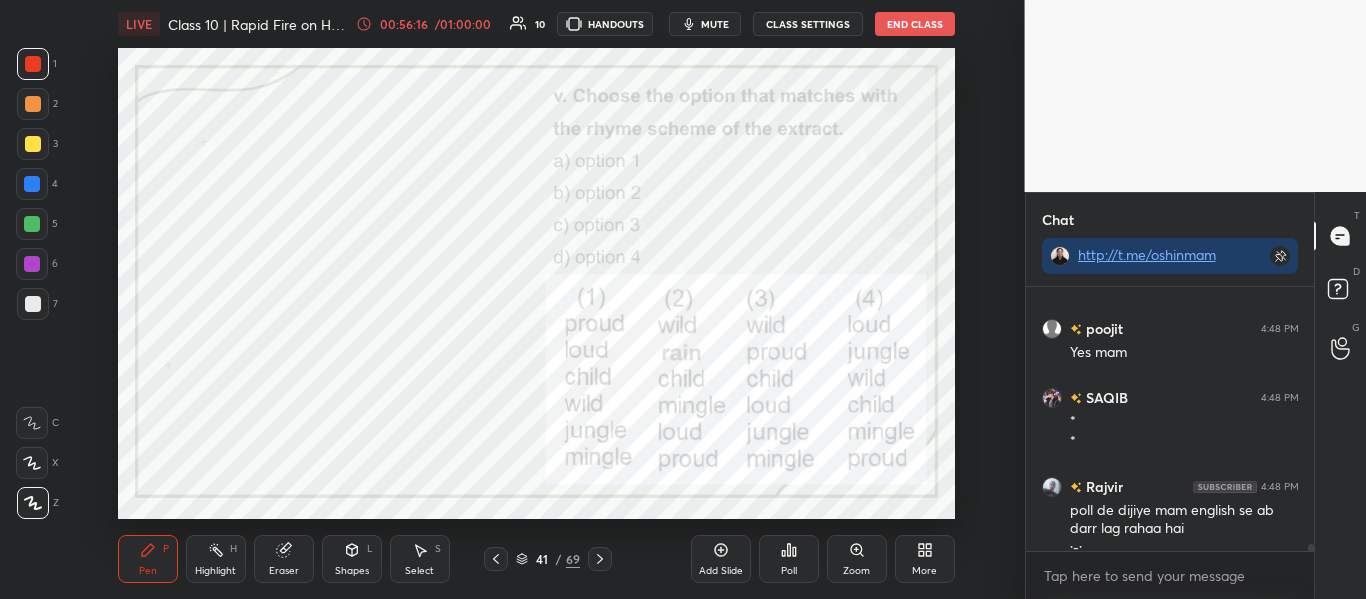 scroll, scrollTop: 10375, scrollLeft: 0, axis: vertical 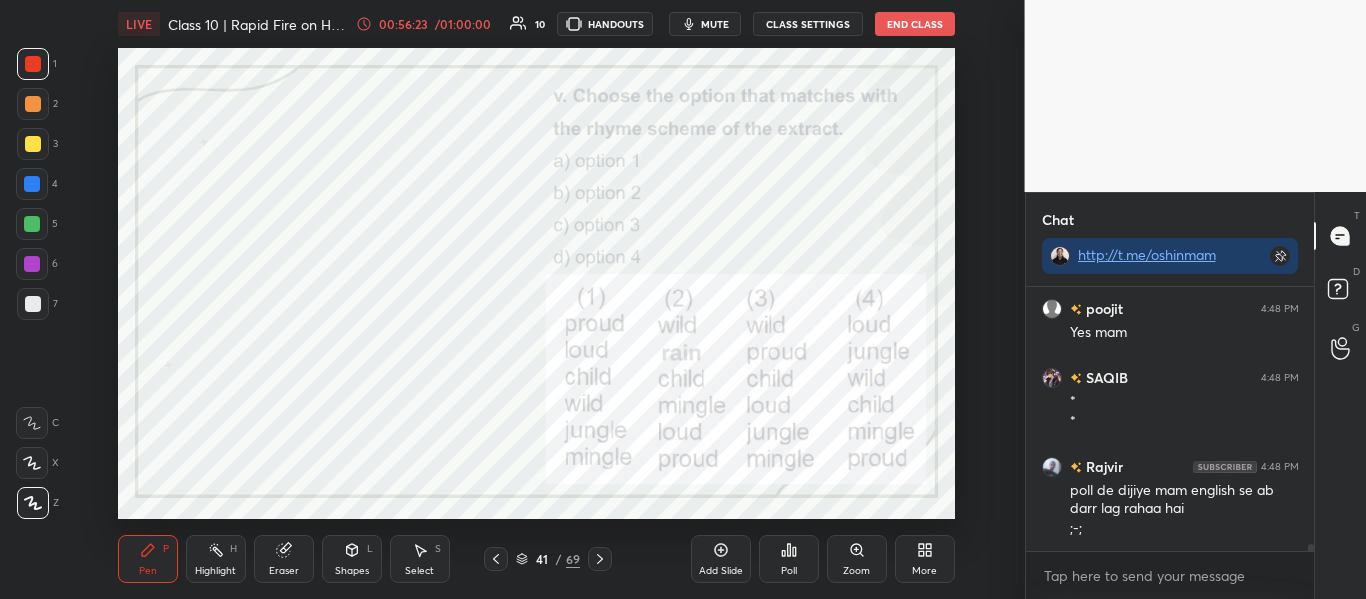 click on "Poll" at bounding box center (789, 559) 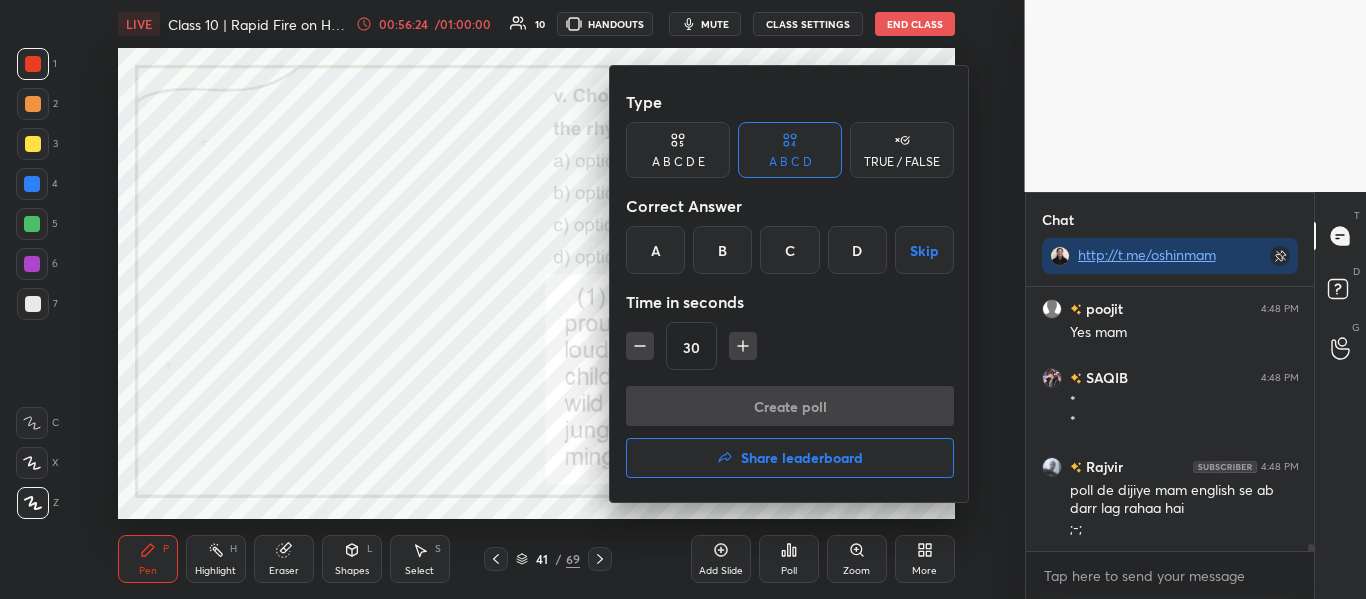click on "C" at bounding box center (789, 250) 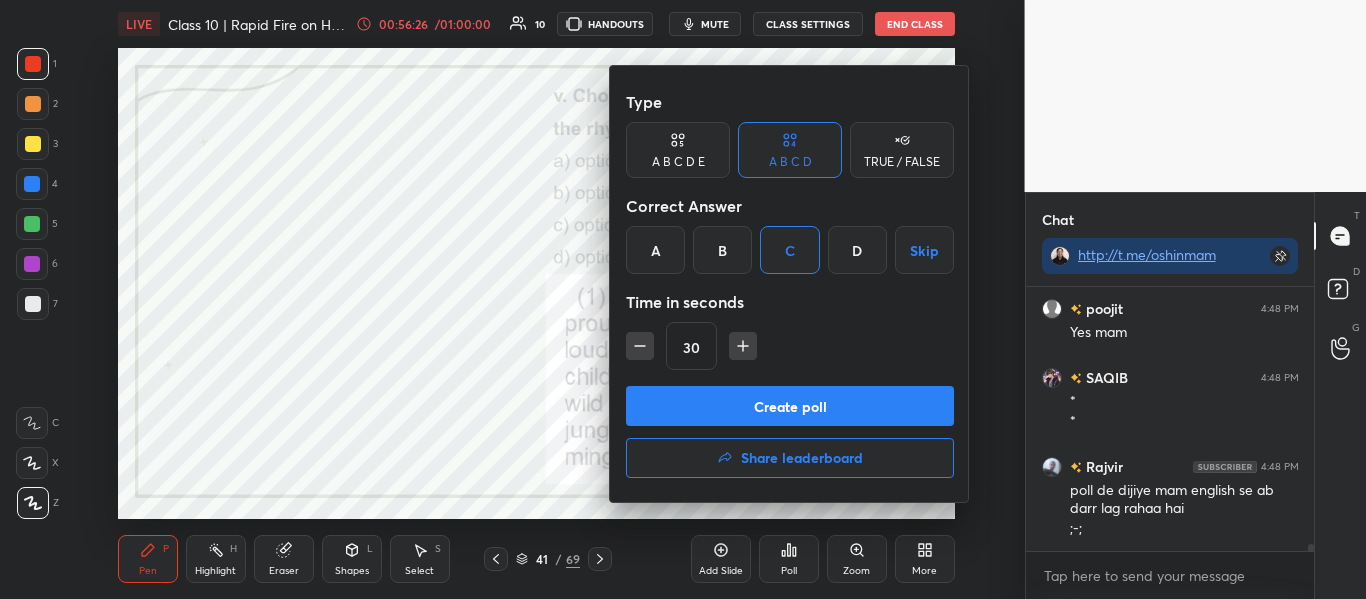click on "Create poll" at bounding box center (790, 406) 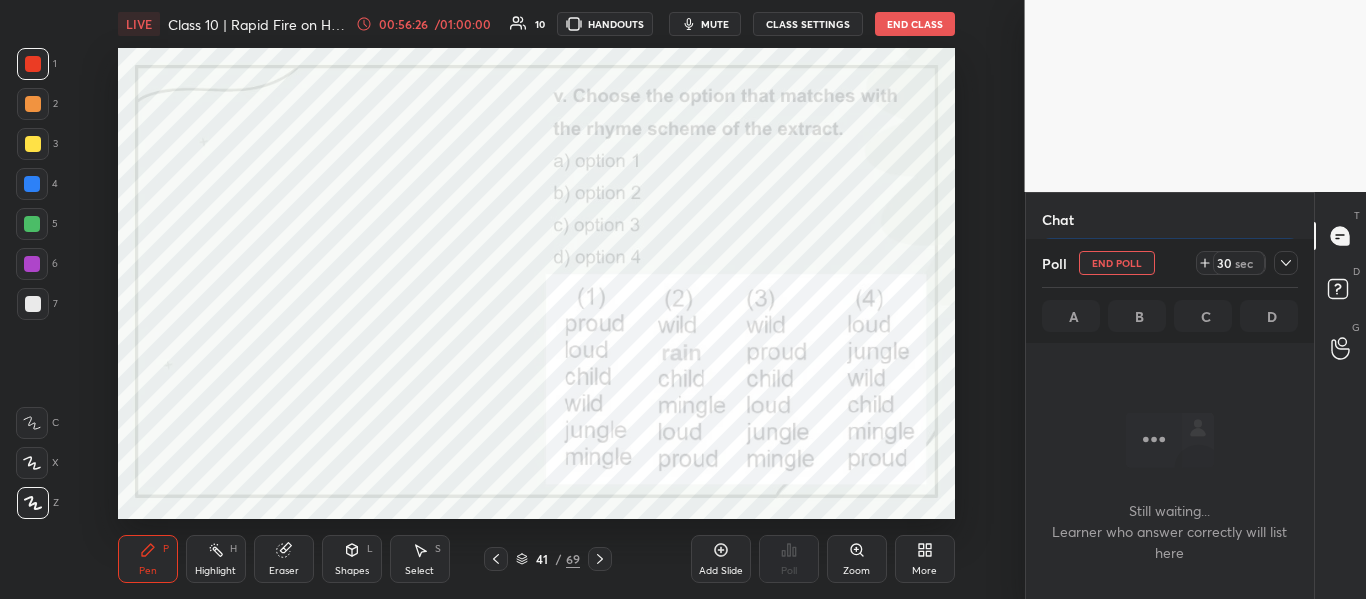 scroll, scrollTop: 160, scrollLeft: 282, axis: both 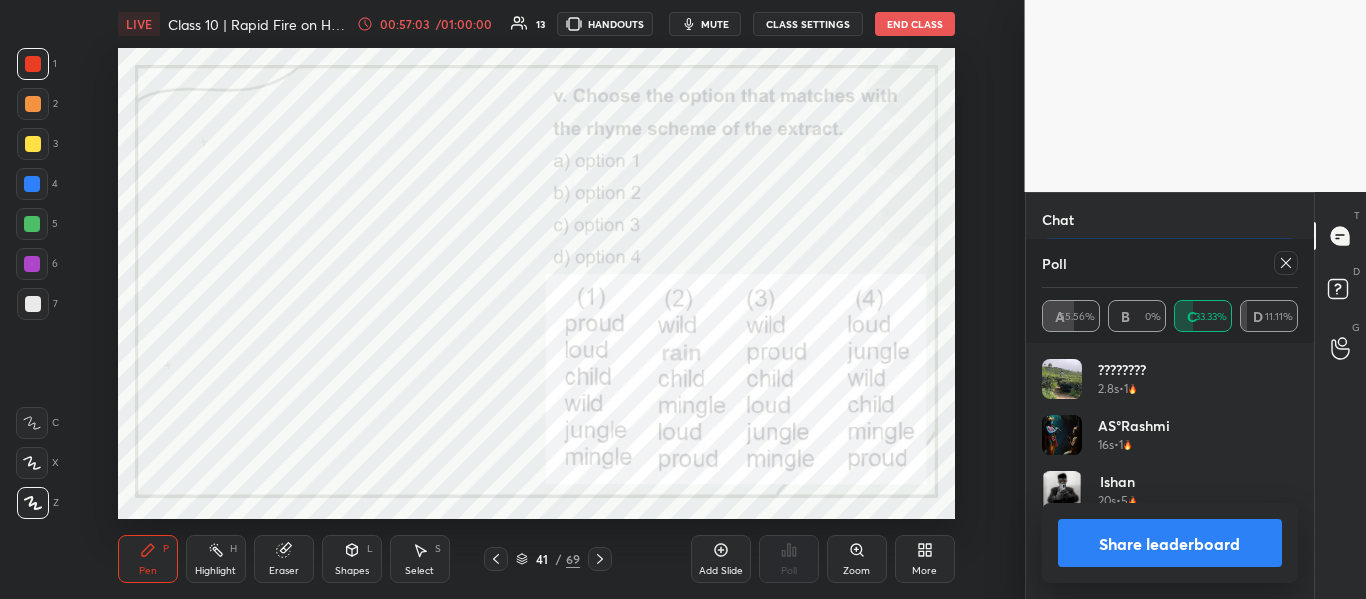 click 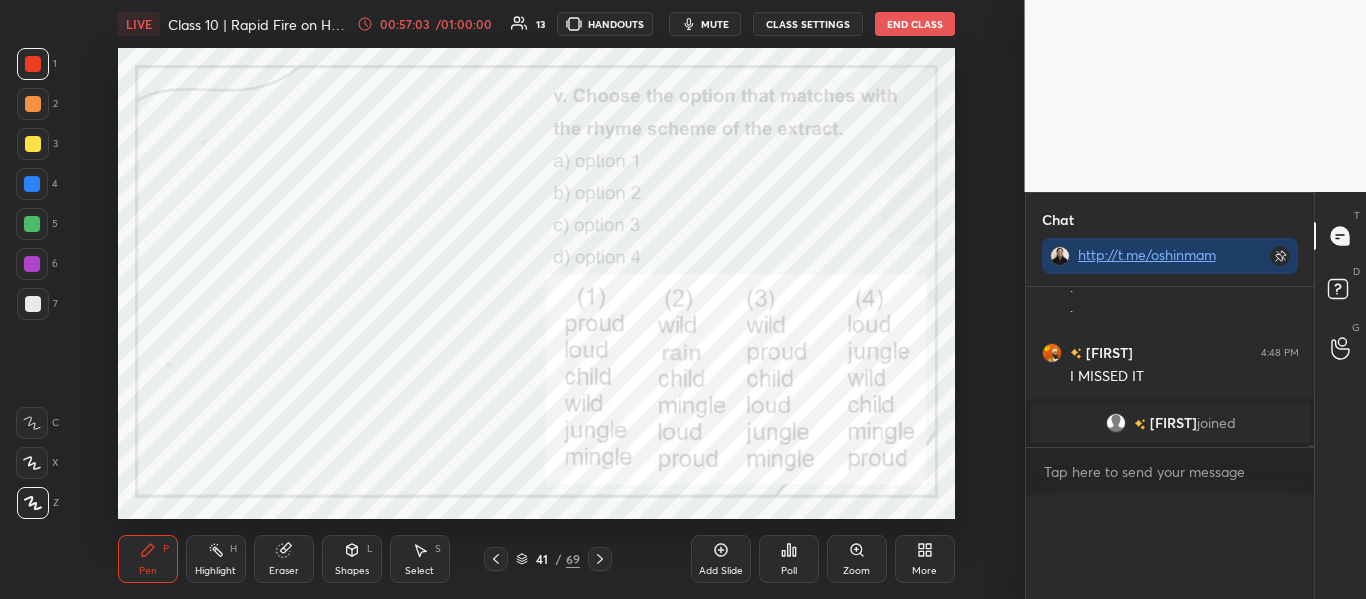 scroll, scrollTop: 0, scrollLeft: 0, axis: both 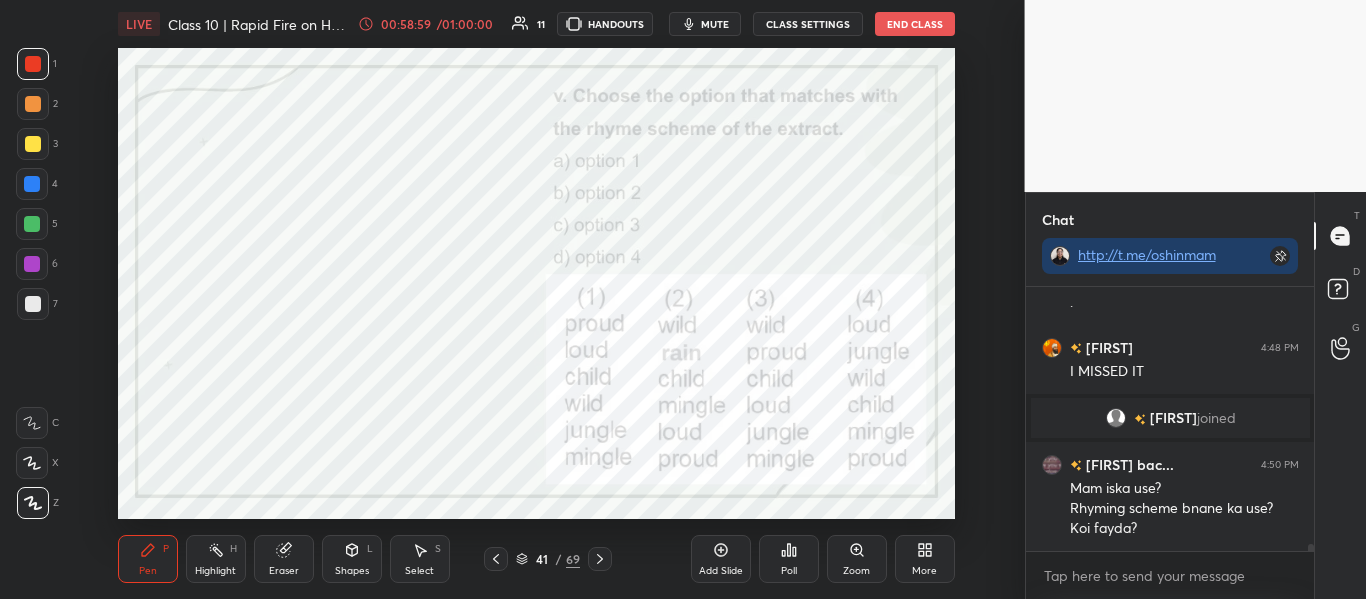 click 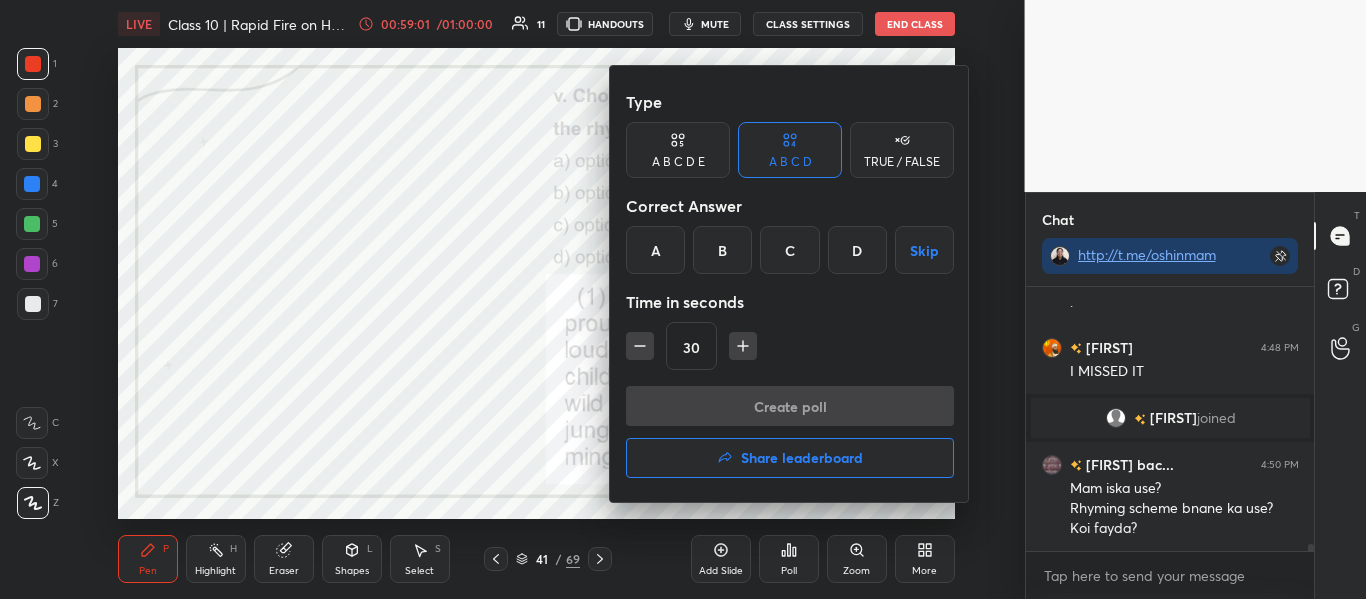 click on "Share leaderboard" at bounding box center (802, 458) 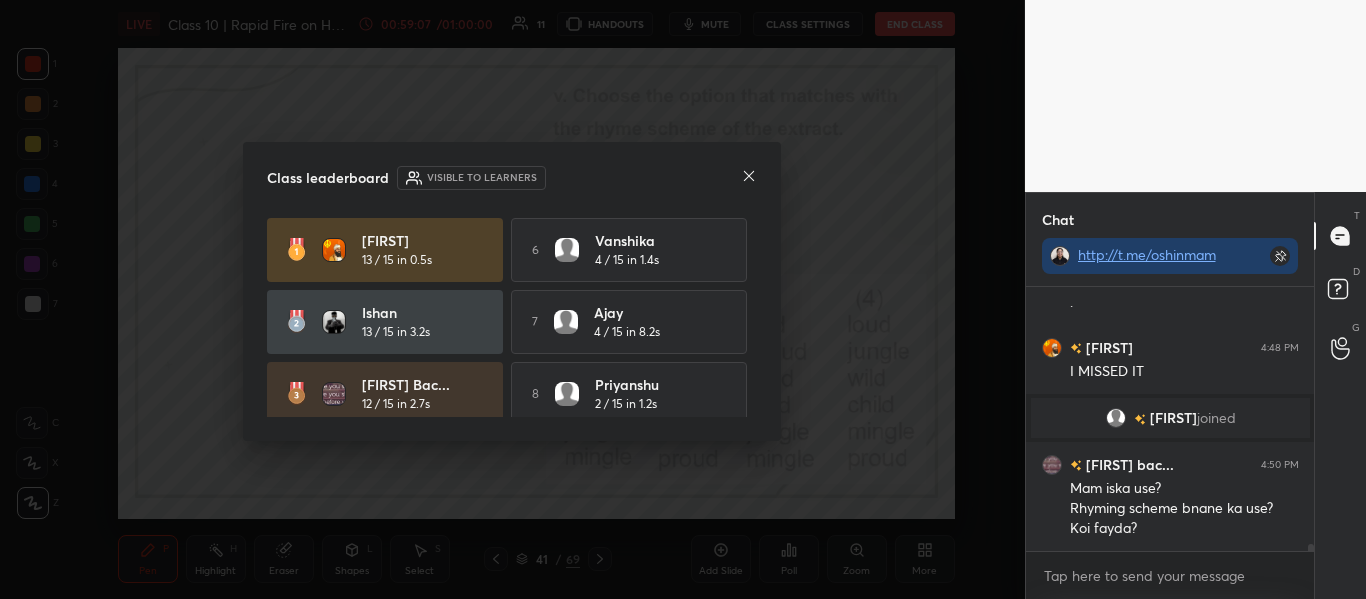 scroll, scrollTop: 10234, scrollLeft: 0, axis: vertical 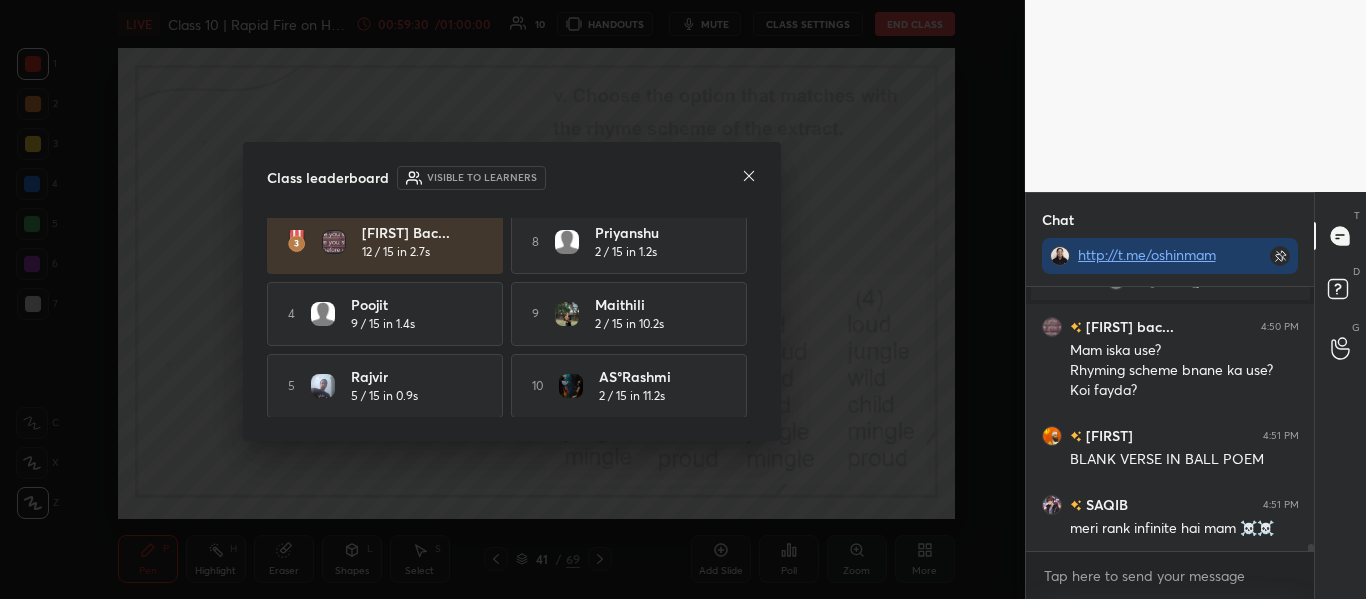 click 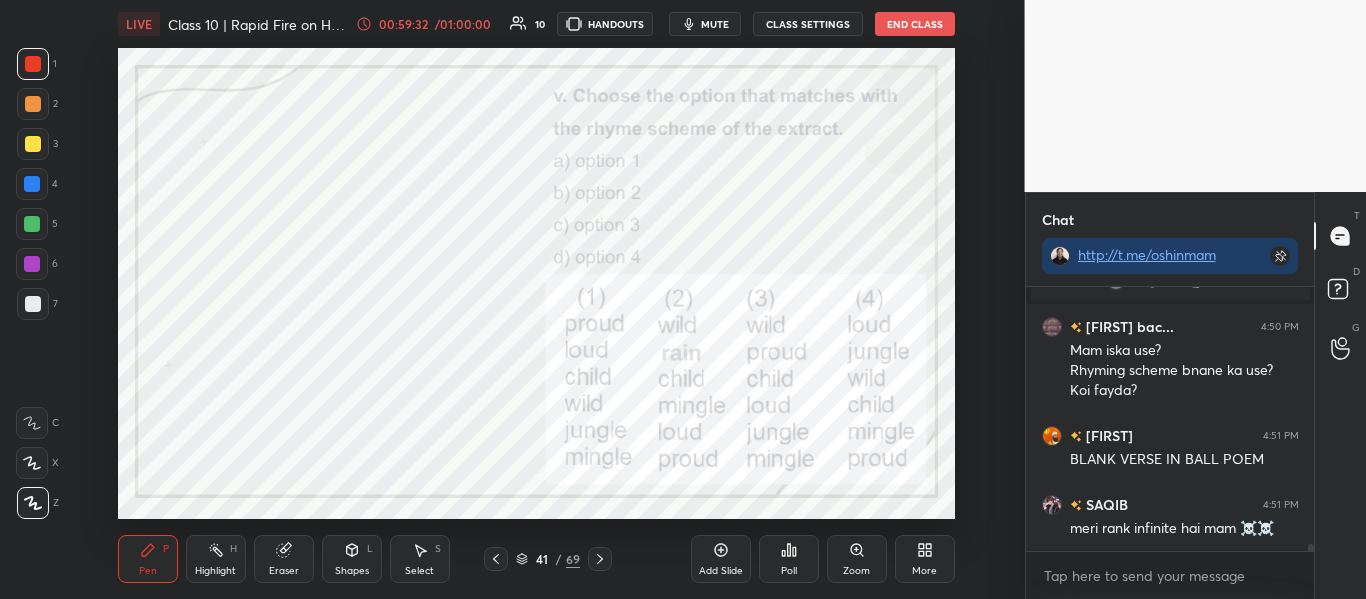 click 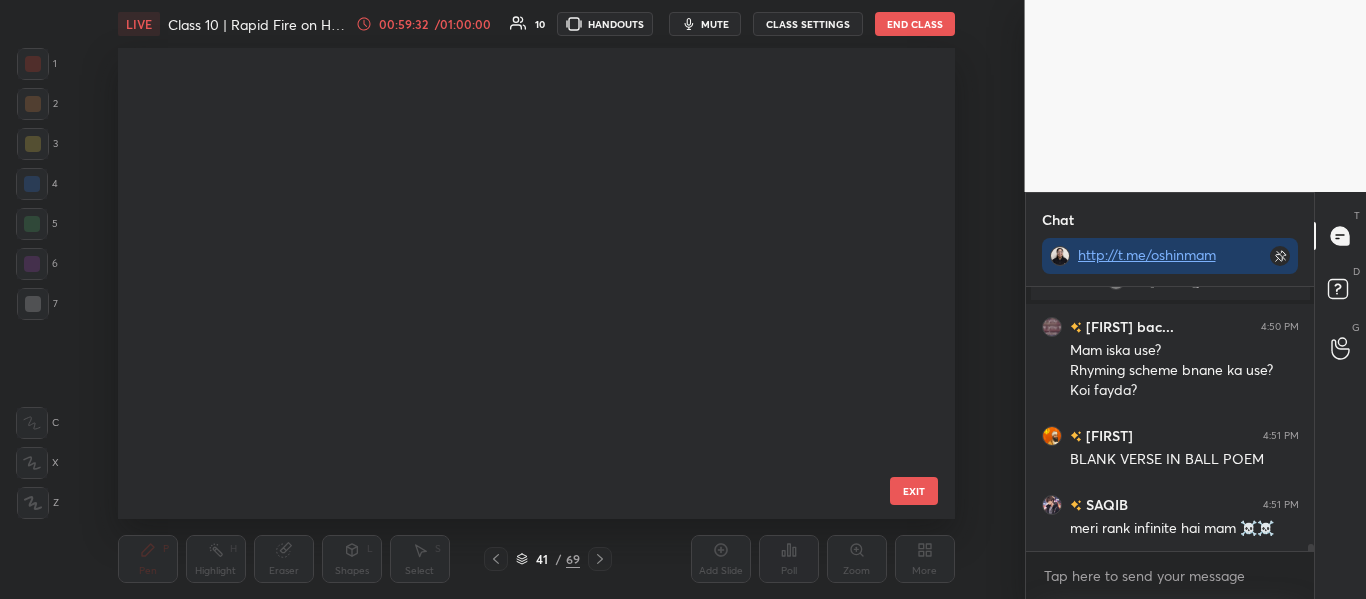 scroll, scrollTop: 1516, scrollLeft: 0, axis: vertical 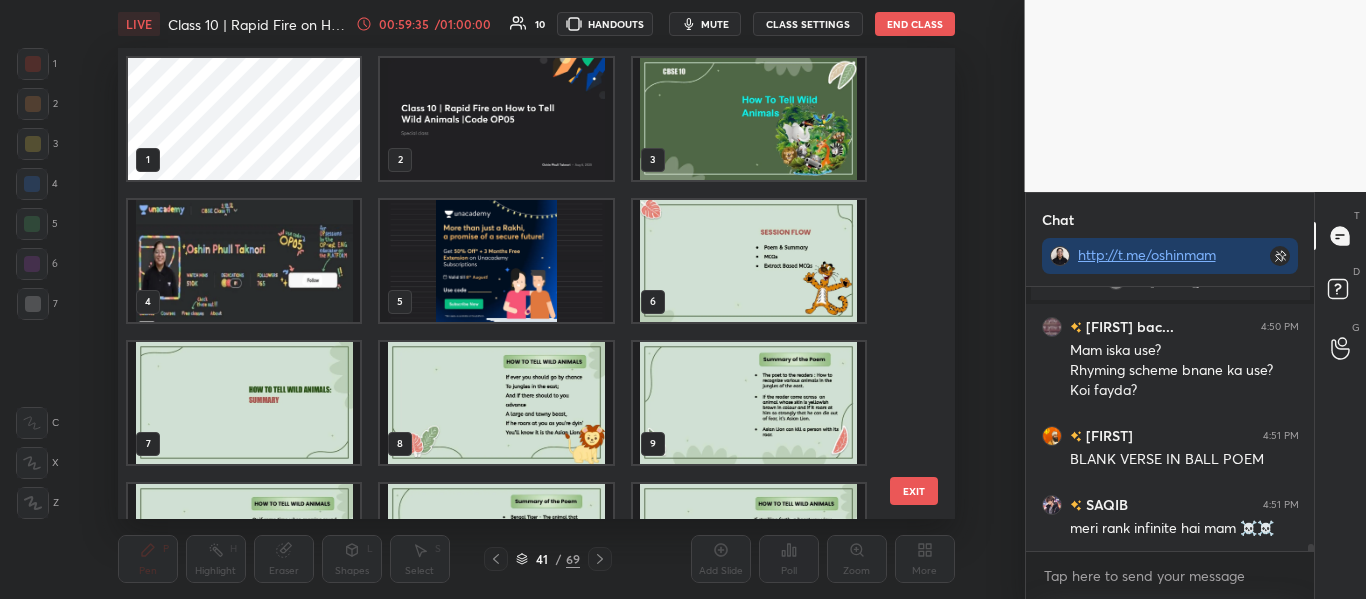click at bounding box center [244, 261] 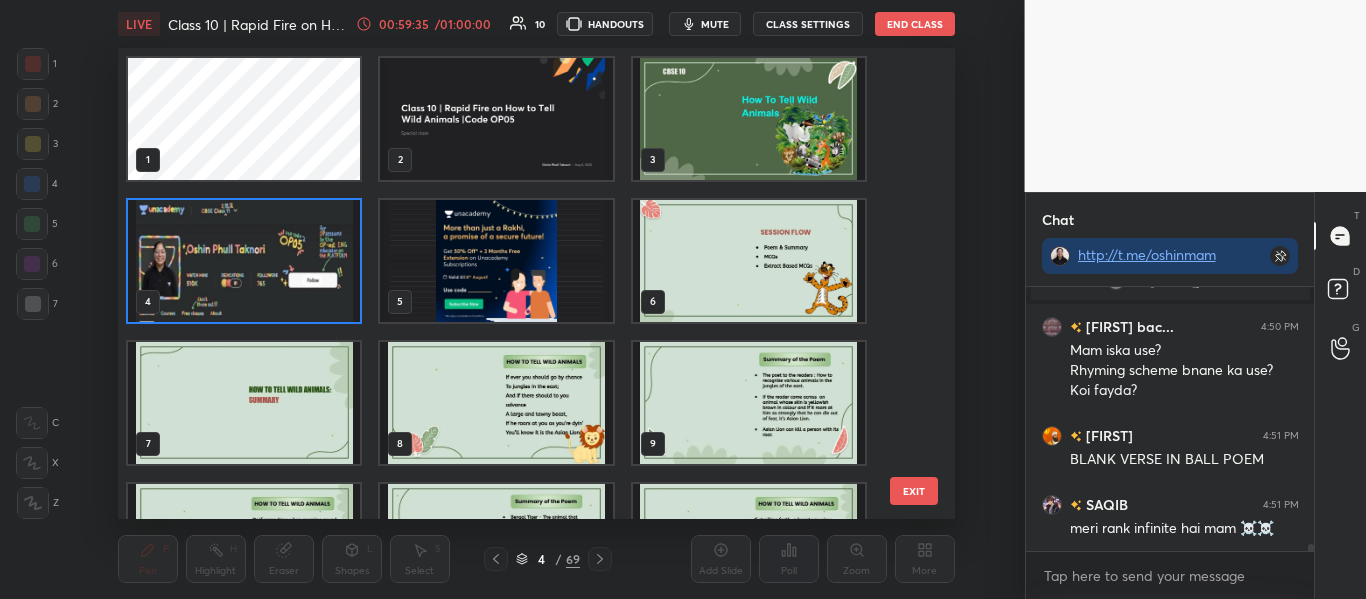 click at bounding box center (244, 261) 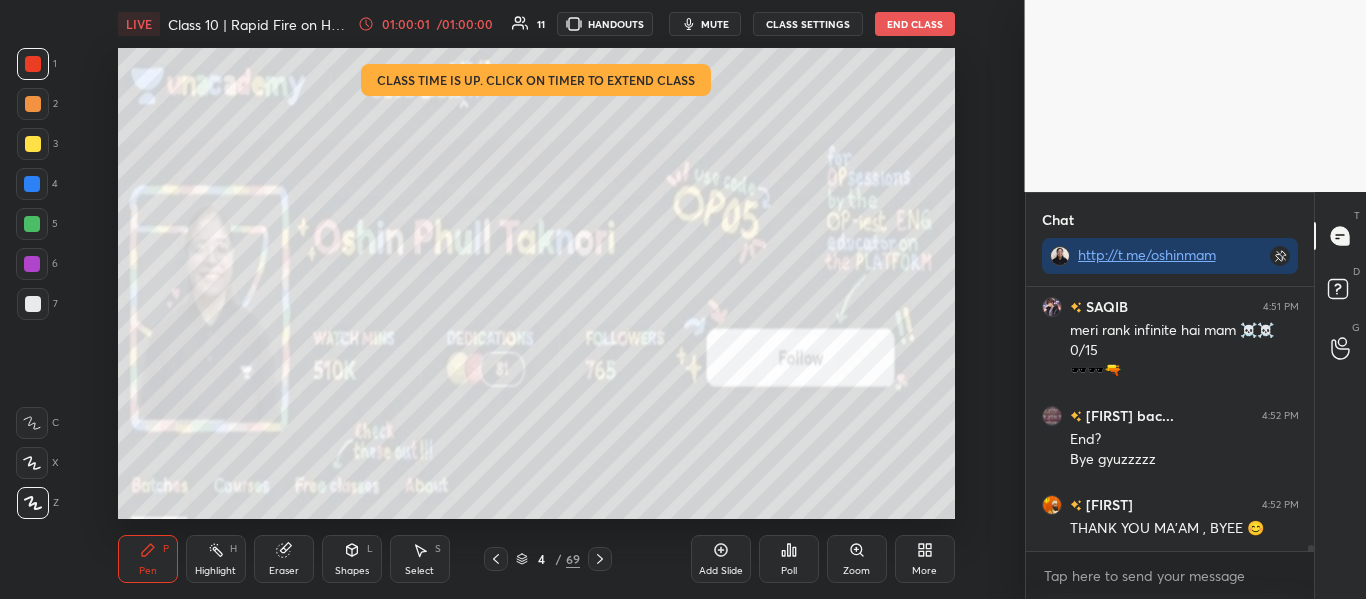 scroll, scrollTop: 10570, scrollLeft: 0, axis: vertical 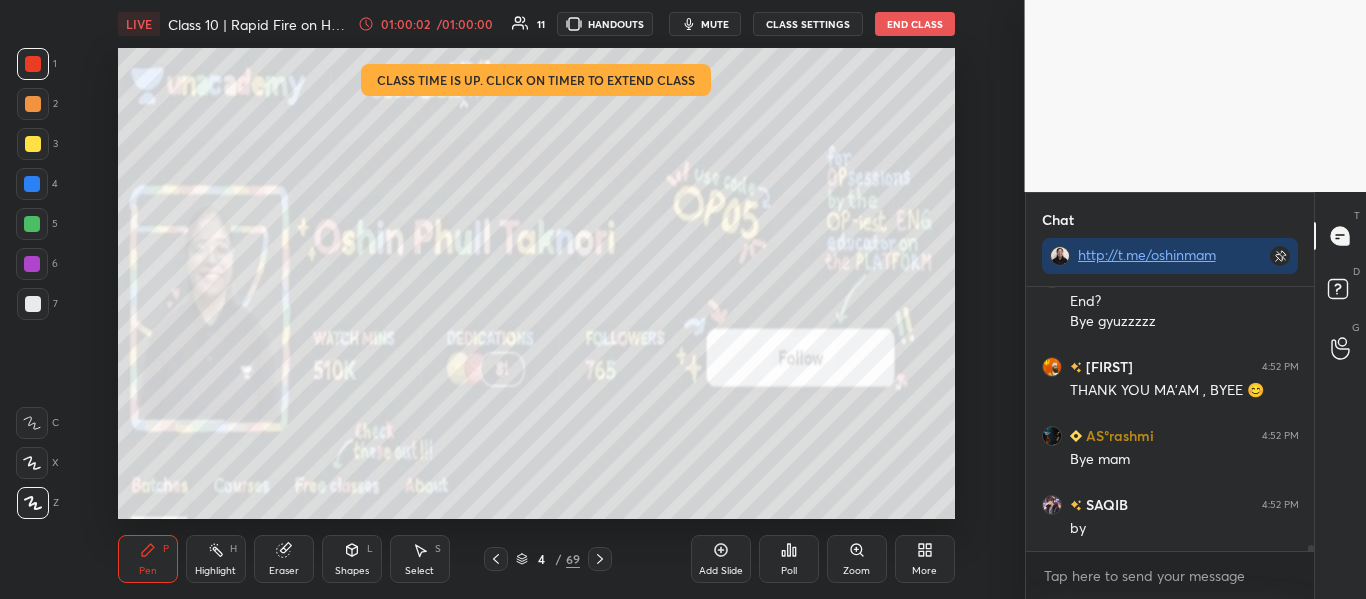 click on "End Class" at bounding box center [915, 24] 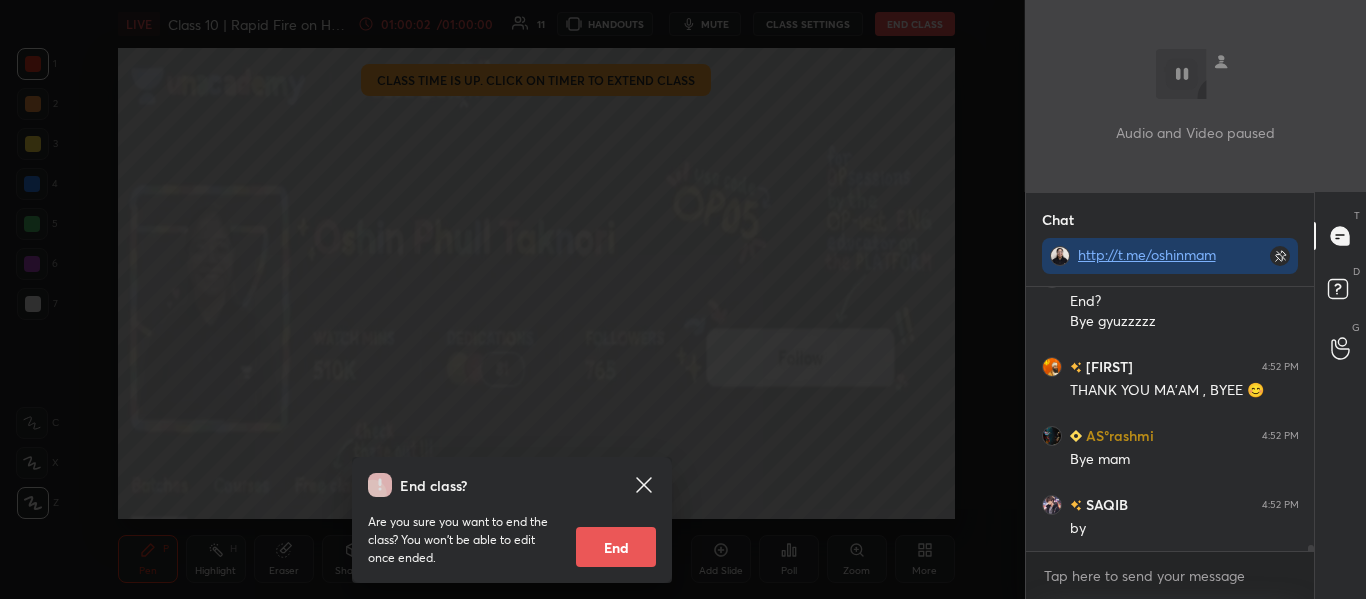 scroll, scrollTop: 10708, scrollLeft: 0, axis: vertical 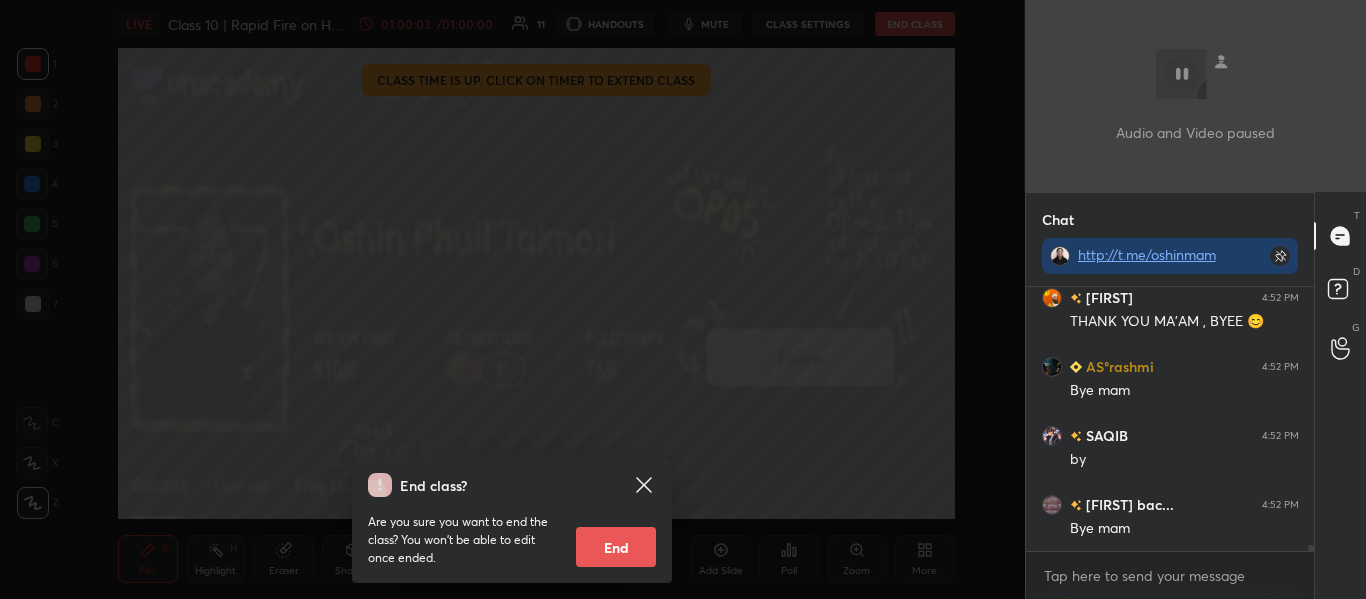 click on "End" at bounding box center (616, 547) 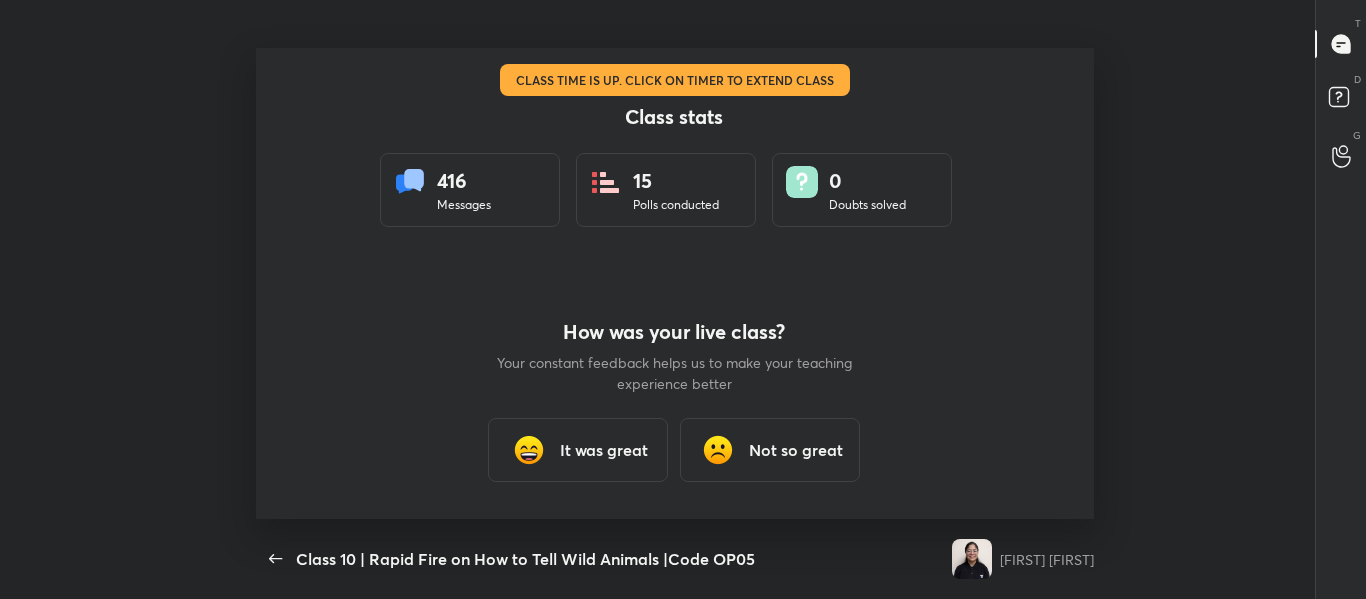 scroll, scrollTop: 99529, scrollLeft: 98802, axis: both 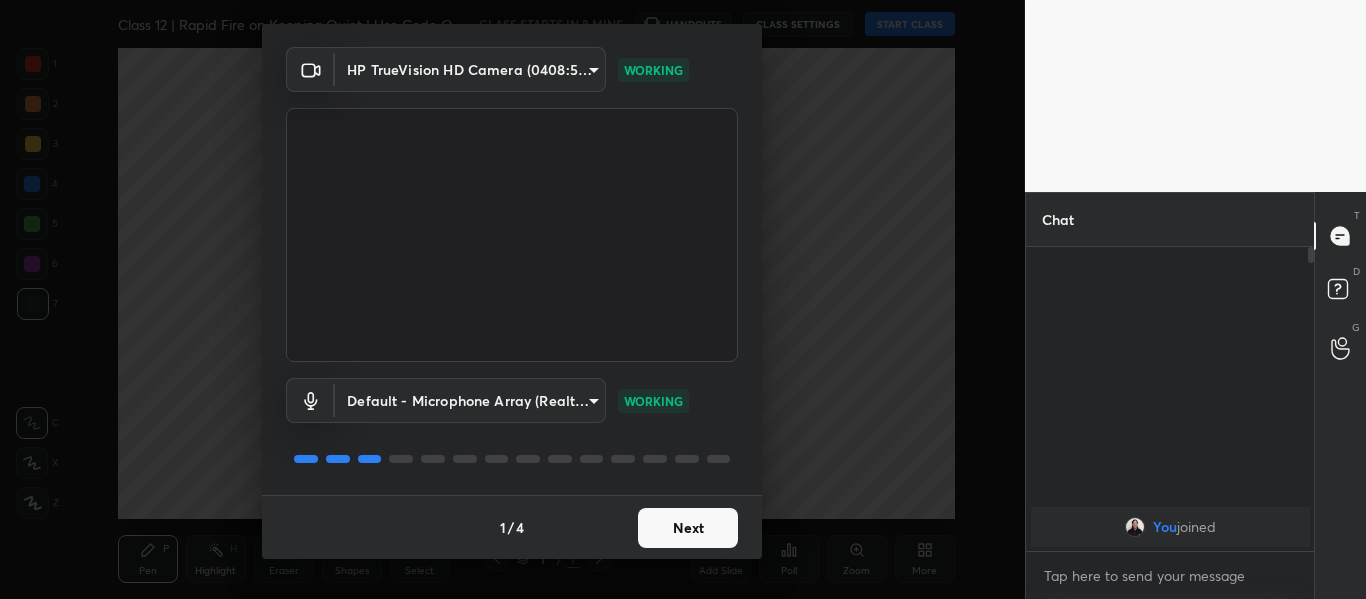 click on "Next" at bounding box center [688, 528] 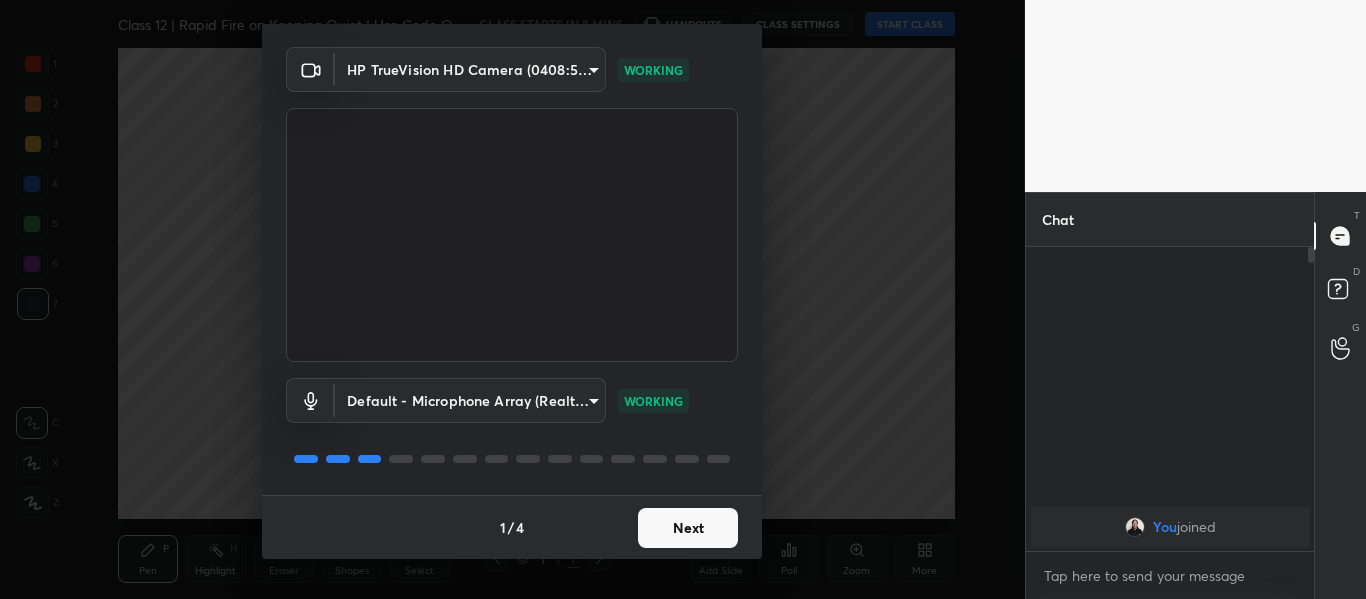 scroll, scrollTop: 0, scrollLeft: 0, axis: both 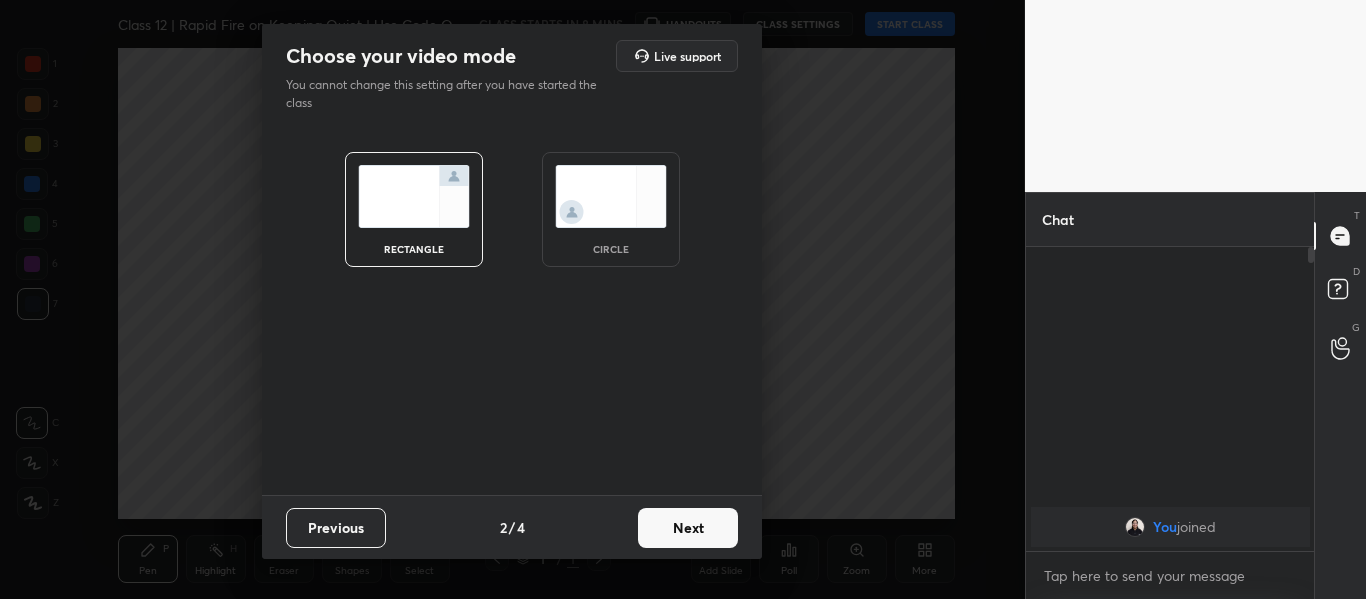 click on "Next" at bounding box center (688, 528) 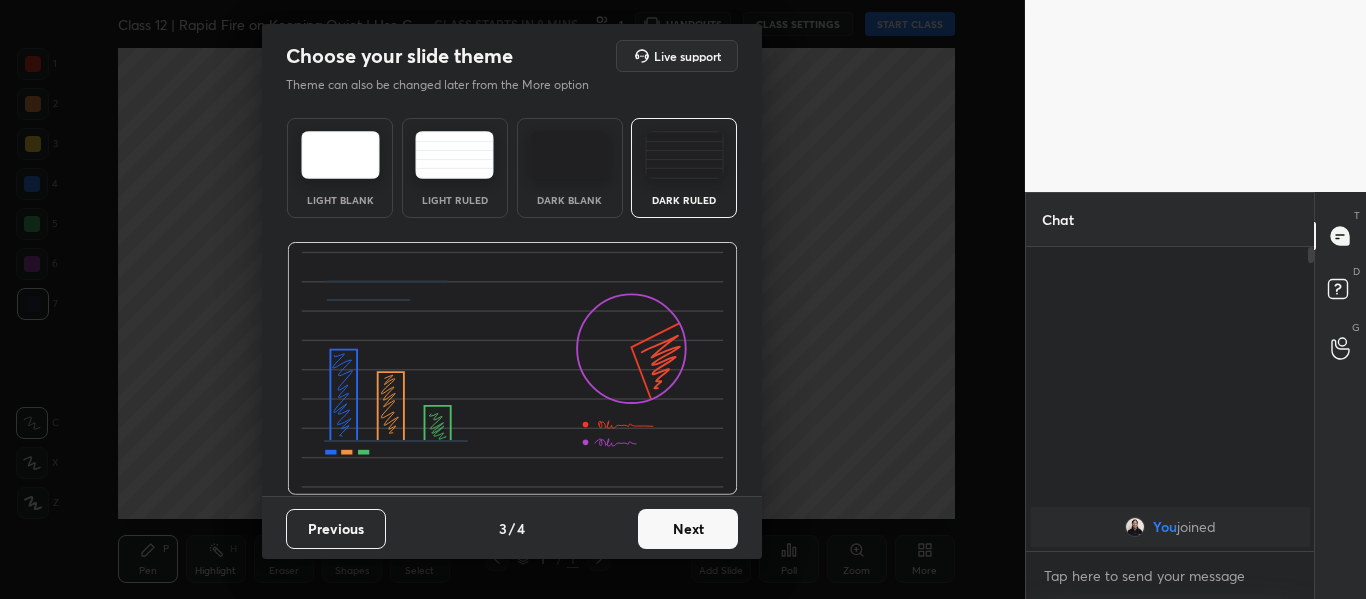 click on "Next" at bounding box center (688, 529) 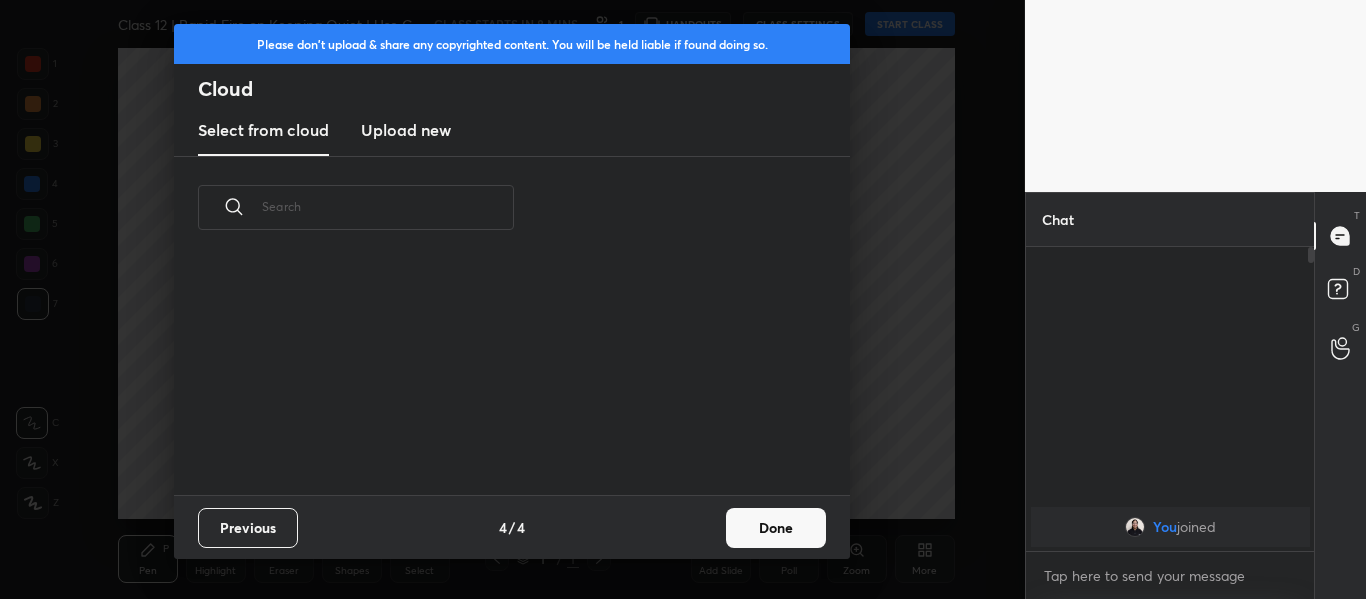 scroll, scrollTop: 7, scrollLeft: 11, axis: both 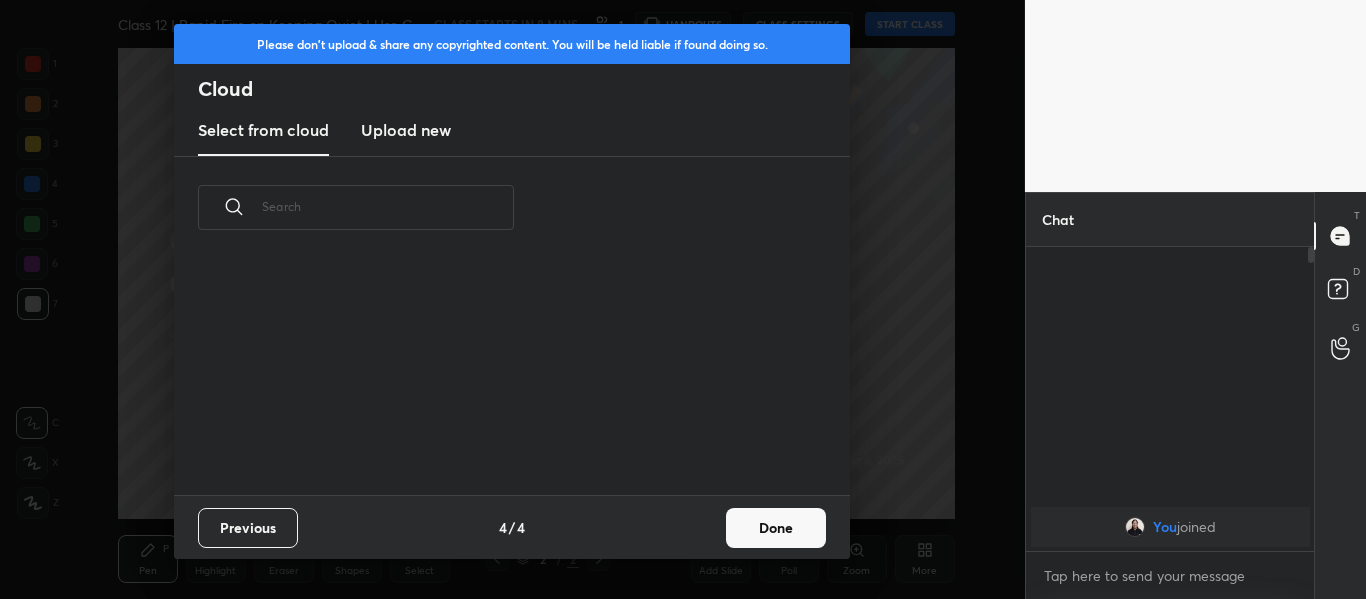 click on "Upload new" at bounding box center (406, 130) 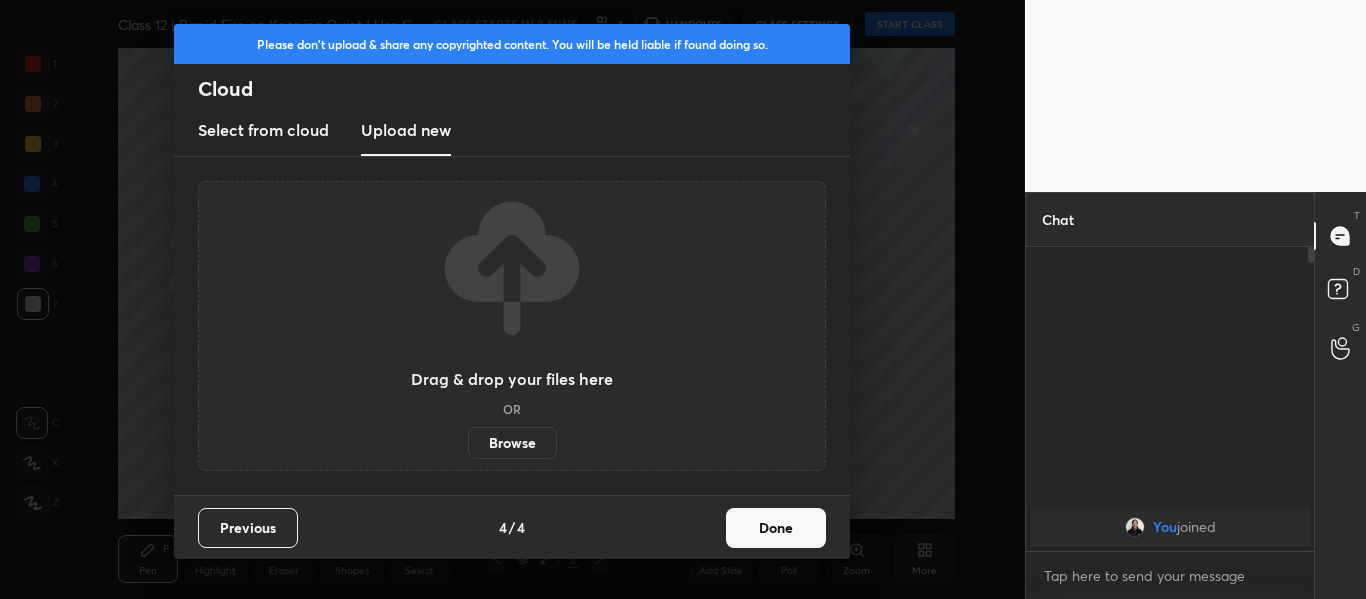 click on "Browse" at bounding box center (512, 443) 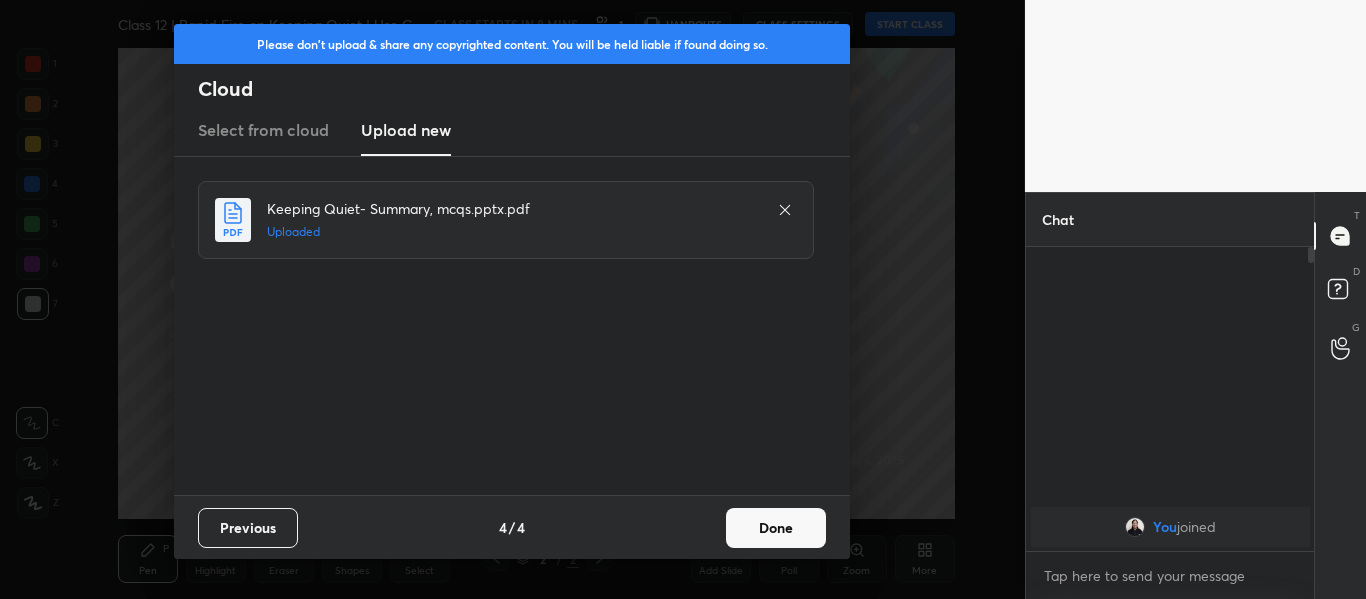 click on "Done" at bounding box center (776, 528) 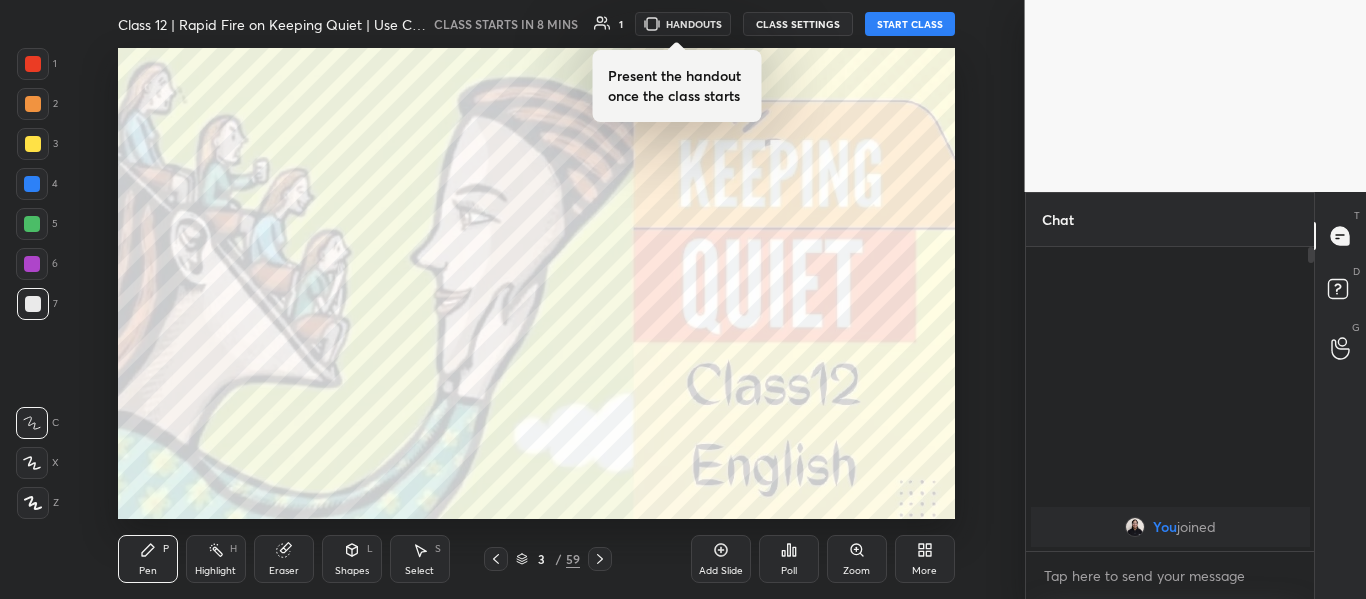 click at bounding box center [33, 64] 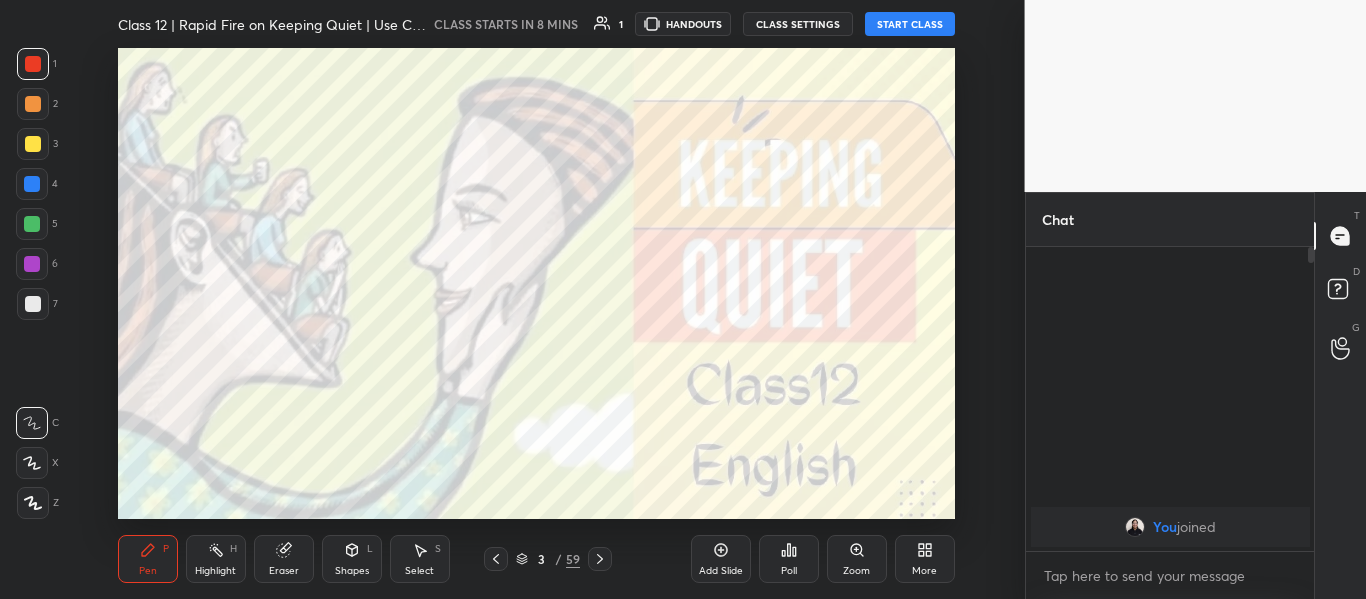 click 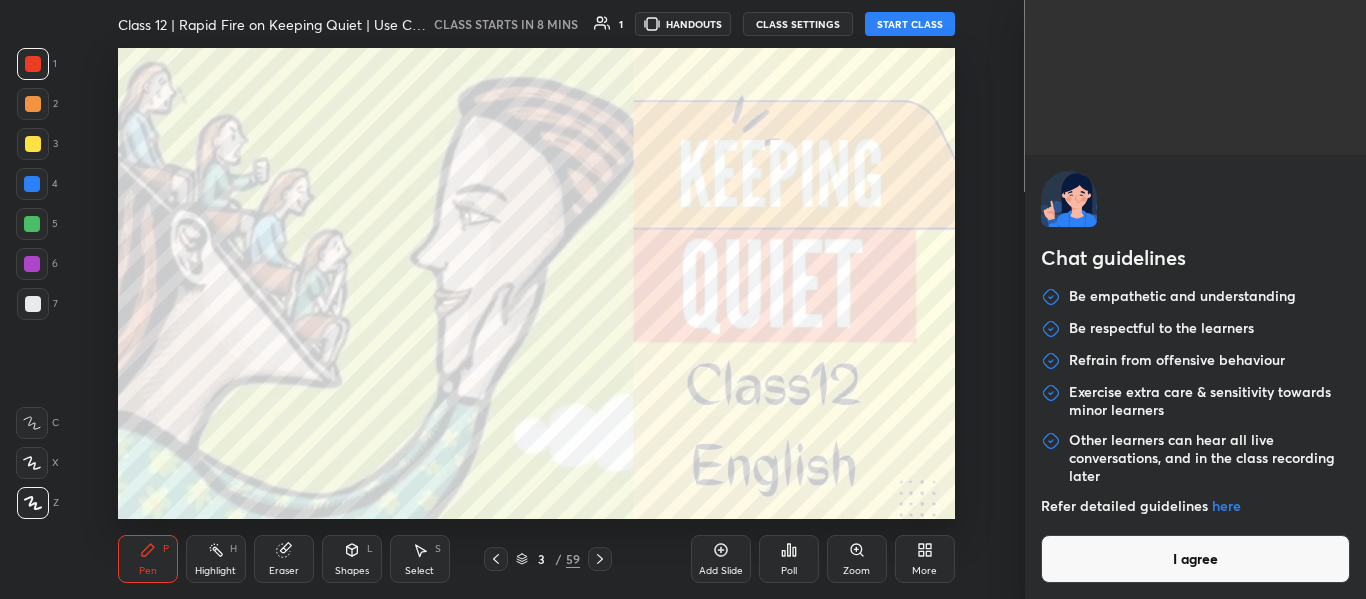 click on "1 2 3 4 5 6 7 C X Z C X Z E E Erase all   H H Class 12 | Rapid Fire on Keeping Quiet | Use Code OP05 CLASS STARTS IN 8 MINS 1 HANDOUTS CLASS SETTINGS START CLASS Setting up your live class Back Class 12 | Rapid Fire on Keeping Quiet | Use Code OP05 Oshin Phull Taknori Pen P Highlight H Eraser Shapes L Select S 3 / 59 Add Slide Poll Zoom More Chat You  joined 1 NEW MESSAGE Enable hand raising Enable raise hand to speak to learners. Once enabled, chat will be turned off temporarily. Enable x   introducing Raise a hand with a doubt Now learners can raise their hand along with a doubt  How it works? Doubts asked by learners will show up here Raise hand disabled You have disabled Raise hand currently. Enable it to invite learners to speak Enable Can't raise hand Looks like educator just invited you to speak. Please wait before you can raise your hand again. Got it T Messages (T) D Doubts (D) G Raise Hand (G) Report an issue Reason for reporting Buffering Chat not working Audio - Video sync issue ​ Report   here" at bounding box center (683, 299) 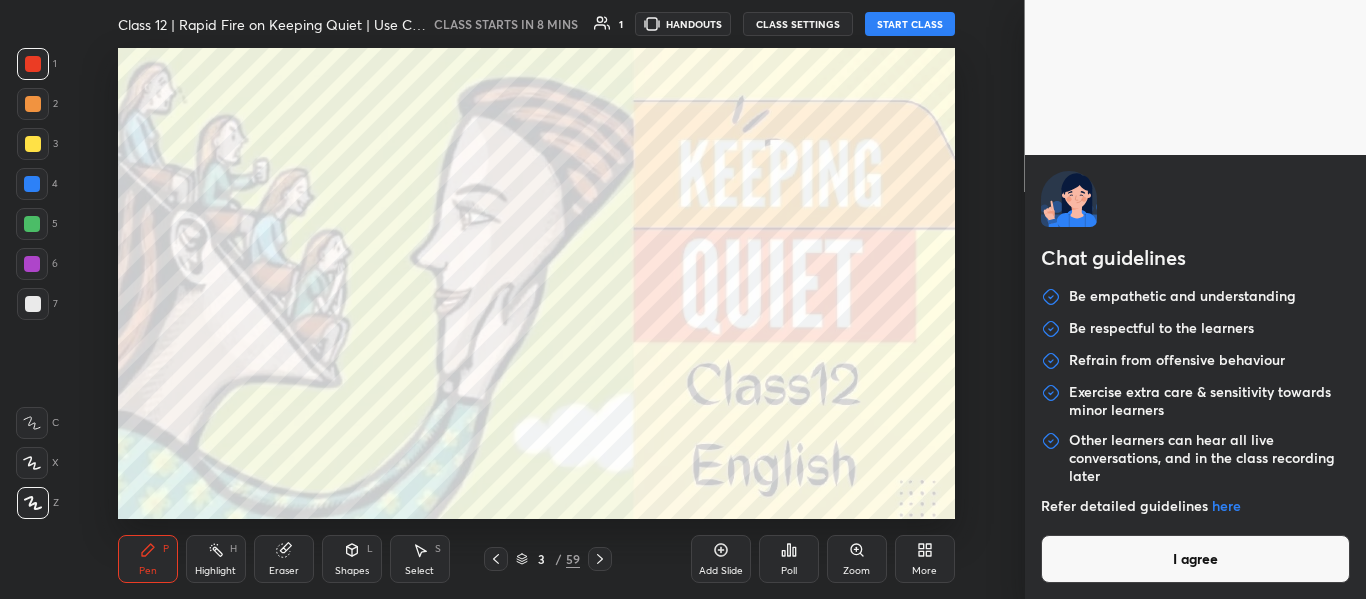 type on "x" 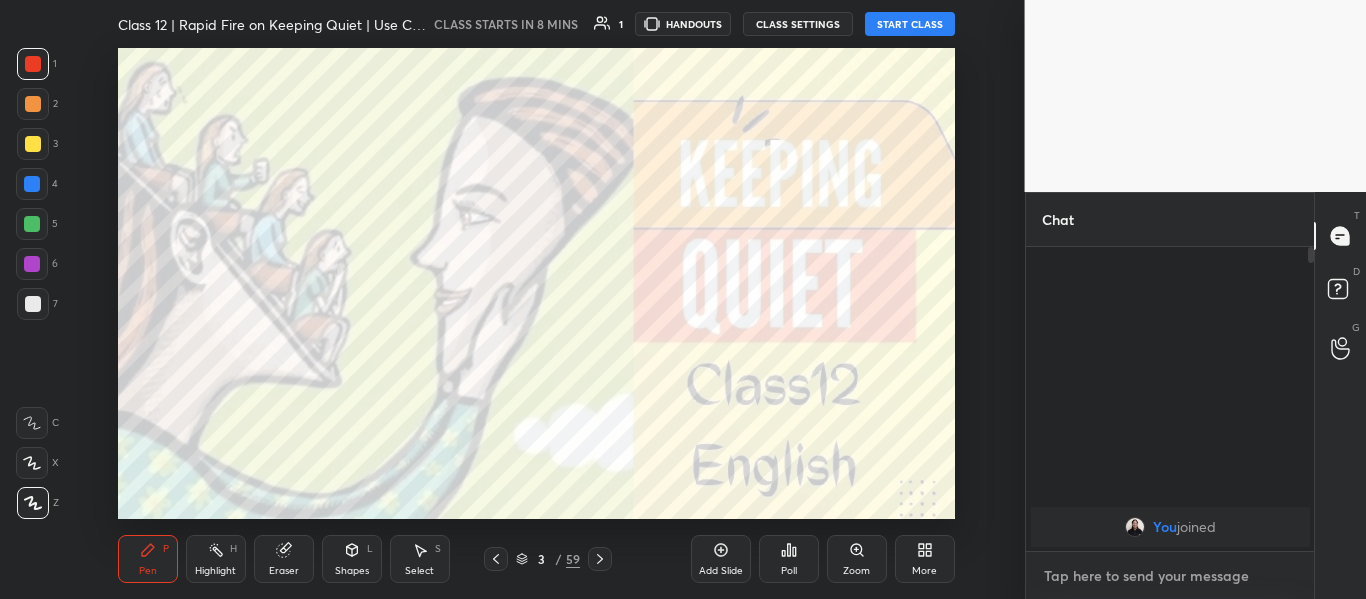 paste on "http://t.me/oshinmam" 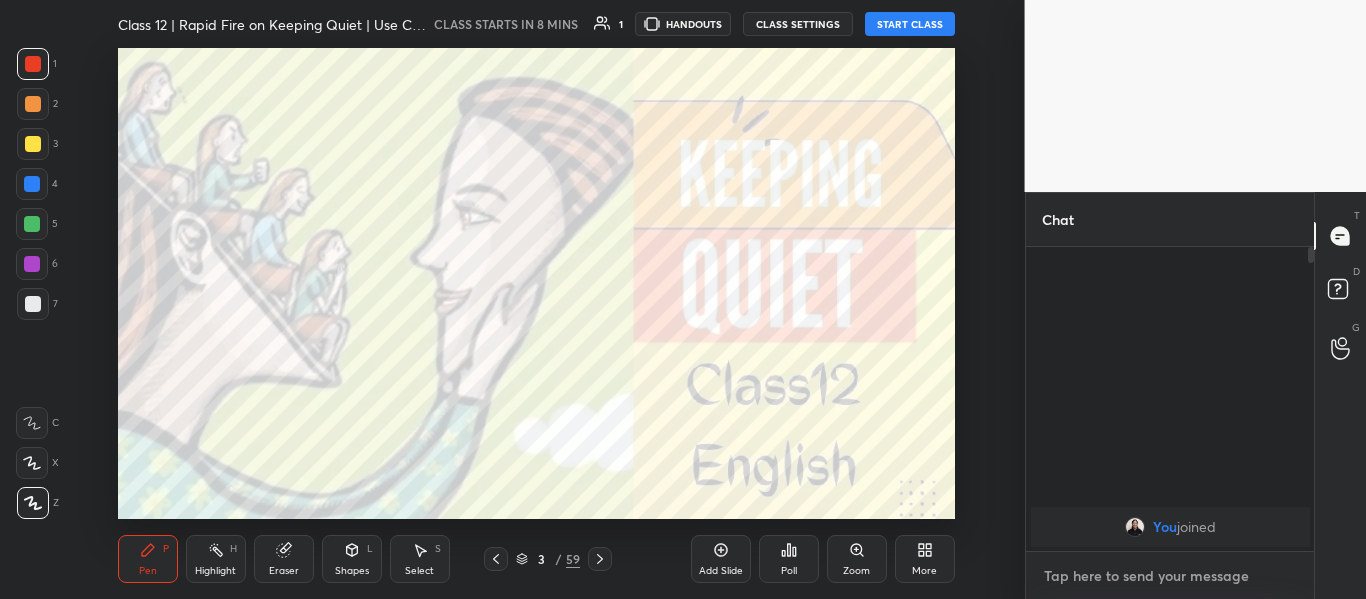 type on "http://t.me/oshinmam" 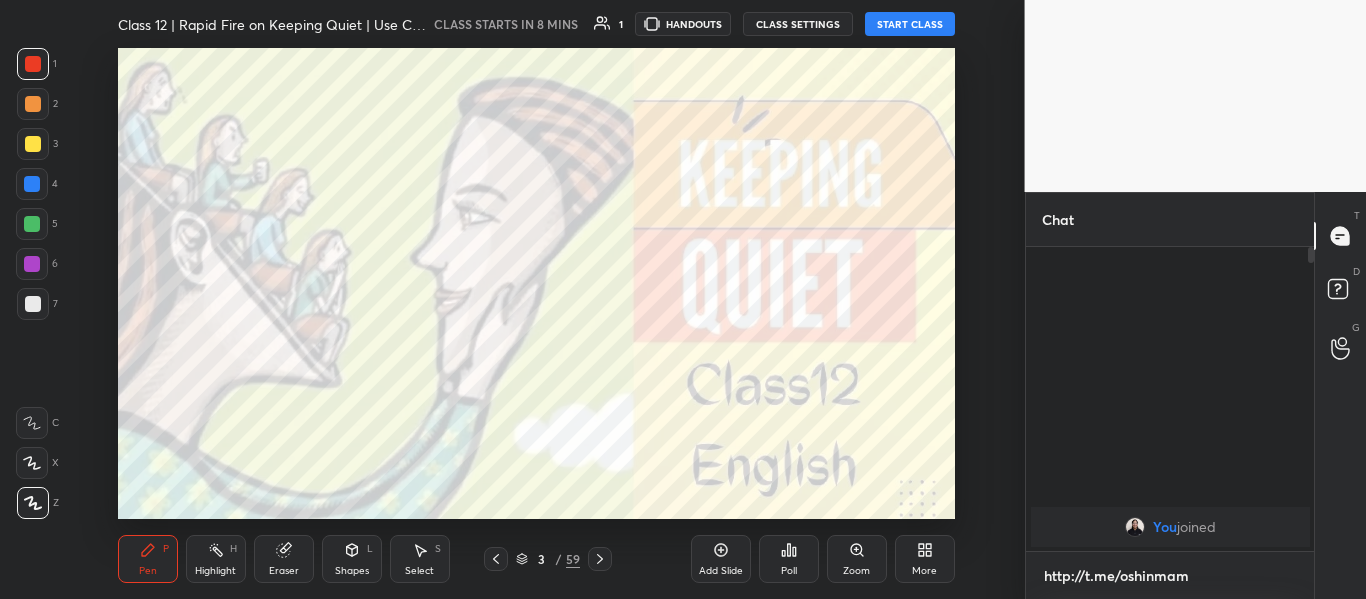 scroll, scrollTop: 292, scrollLeft: 282, axis: both 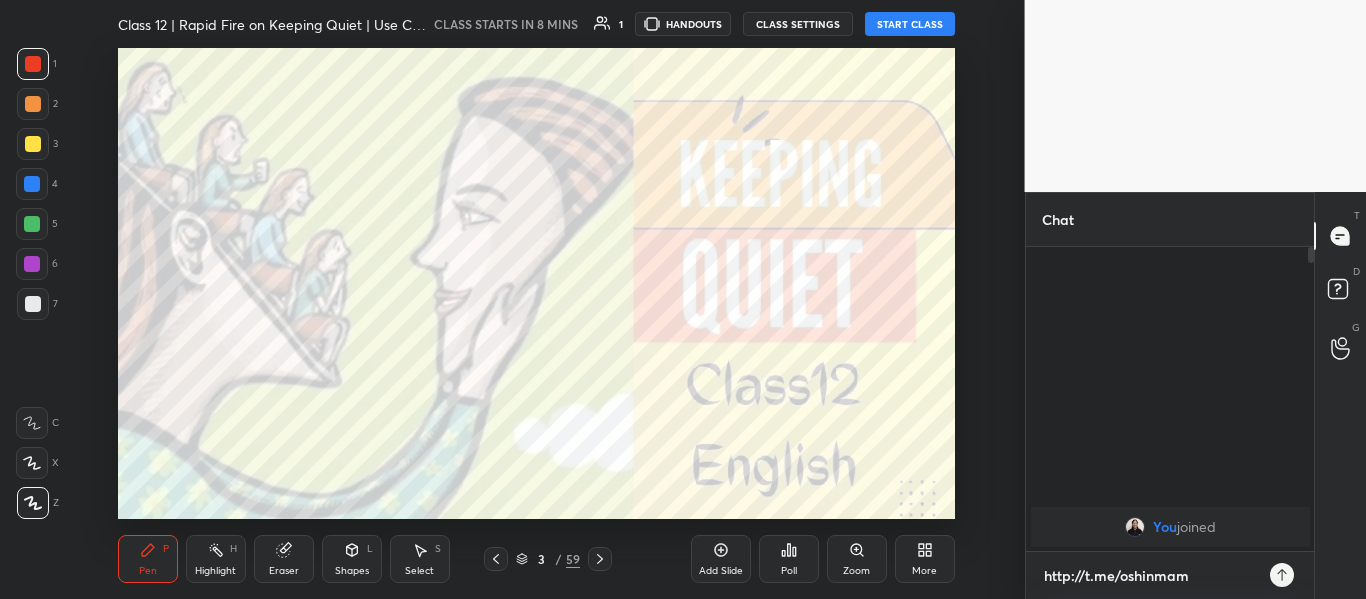 type 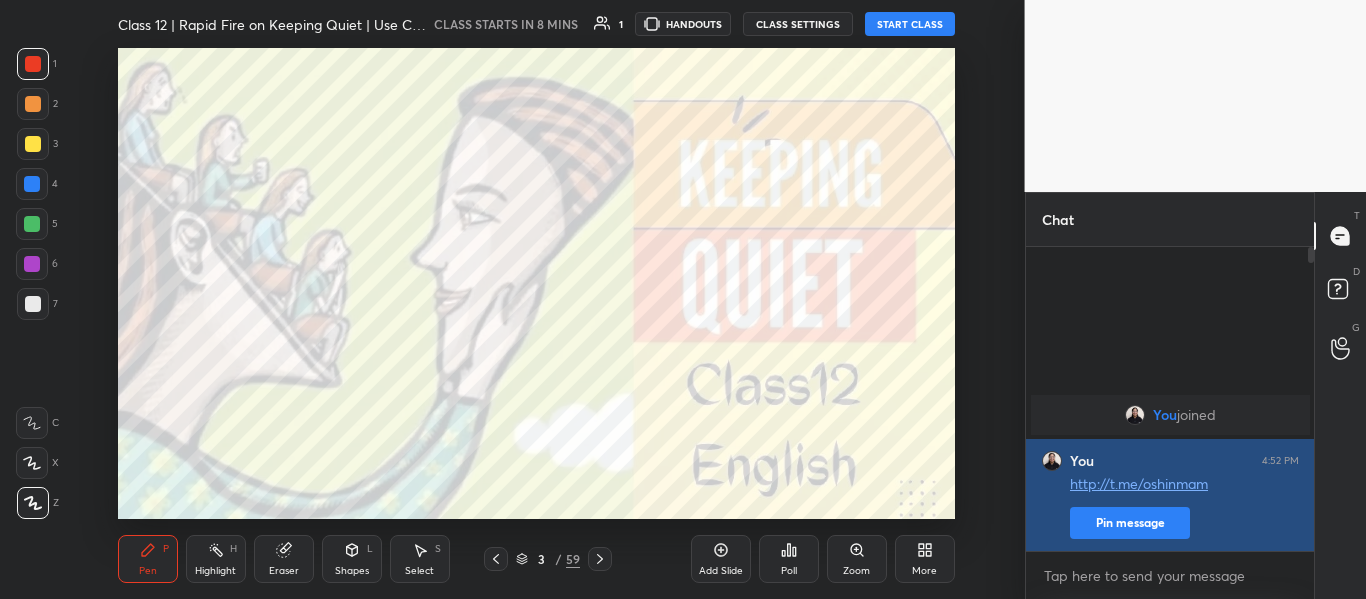 type on "x" 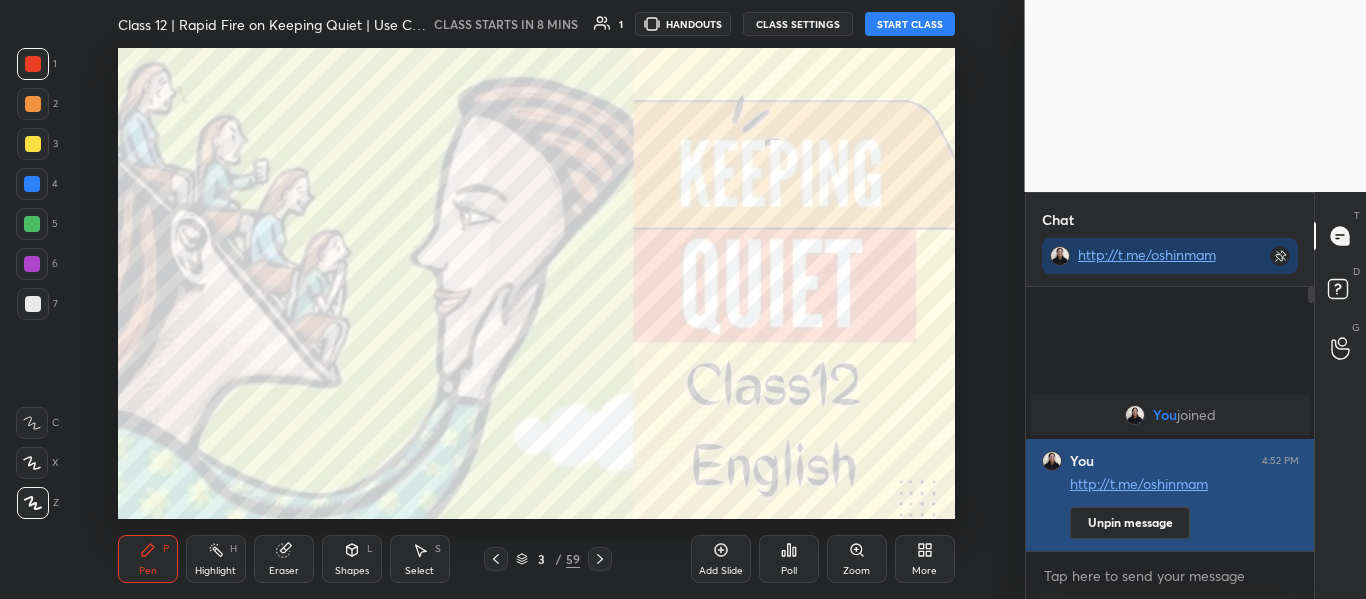 scroll, scrollTop: 258, scrollLeft: 282, axis: both 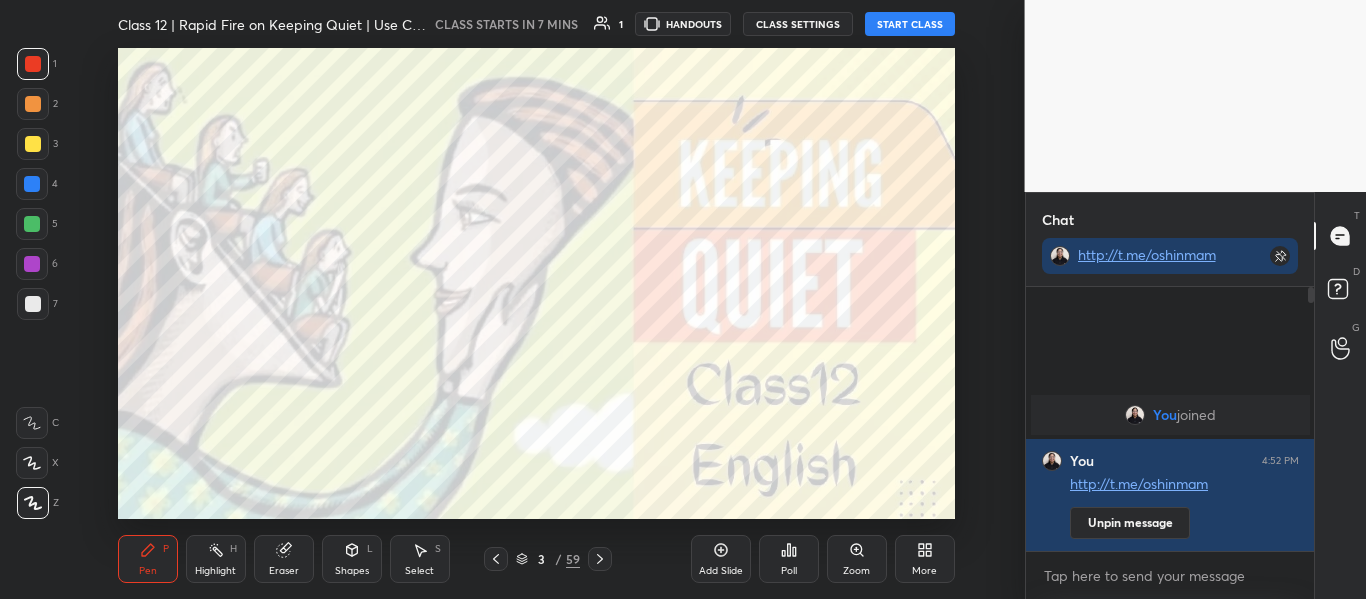 type 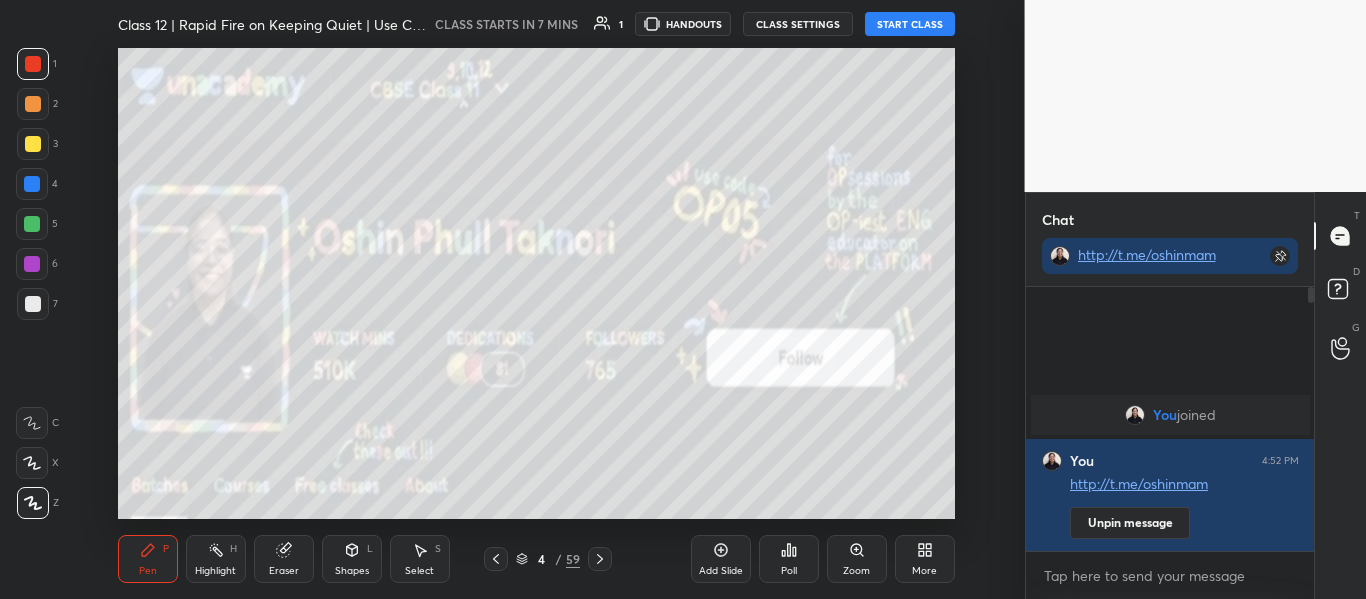 click 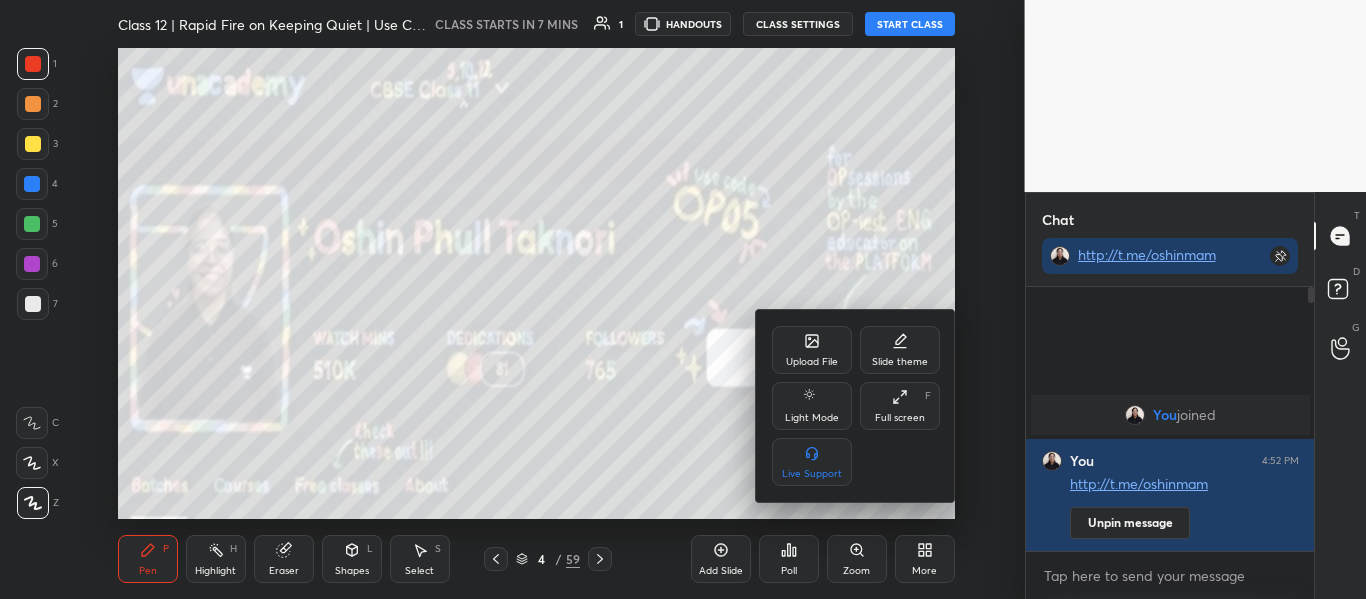 click on "Upload File" at bounding box center (812, 350) 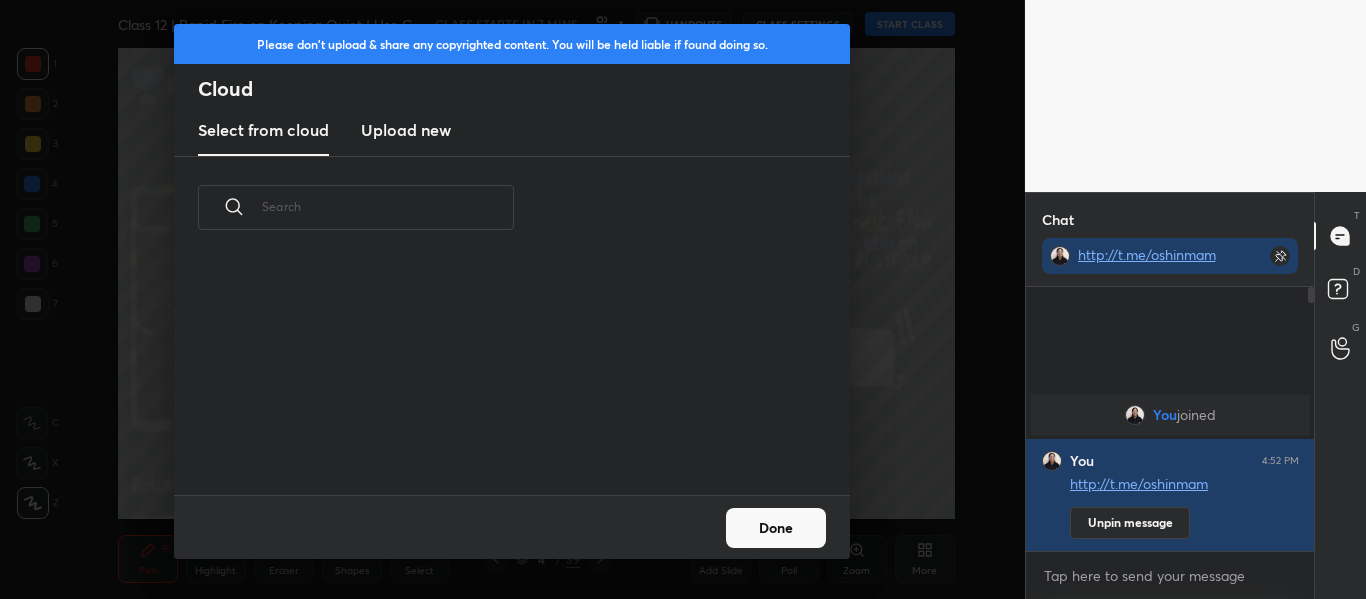 scroll, scrollTop: 7, scrollLeft: 11, axis: both 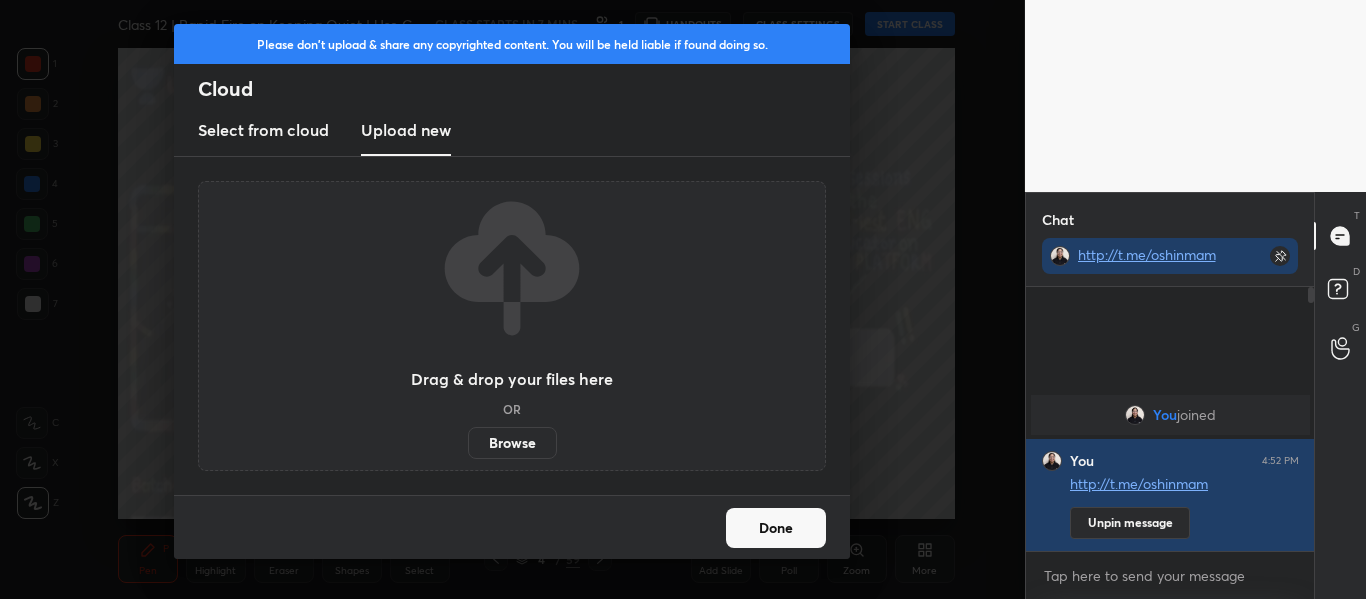 click on "Browse" at bounding box center [512, 443] 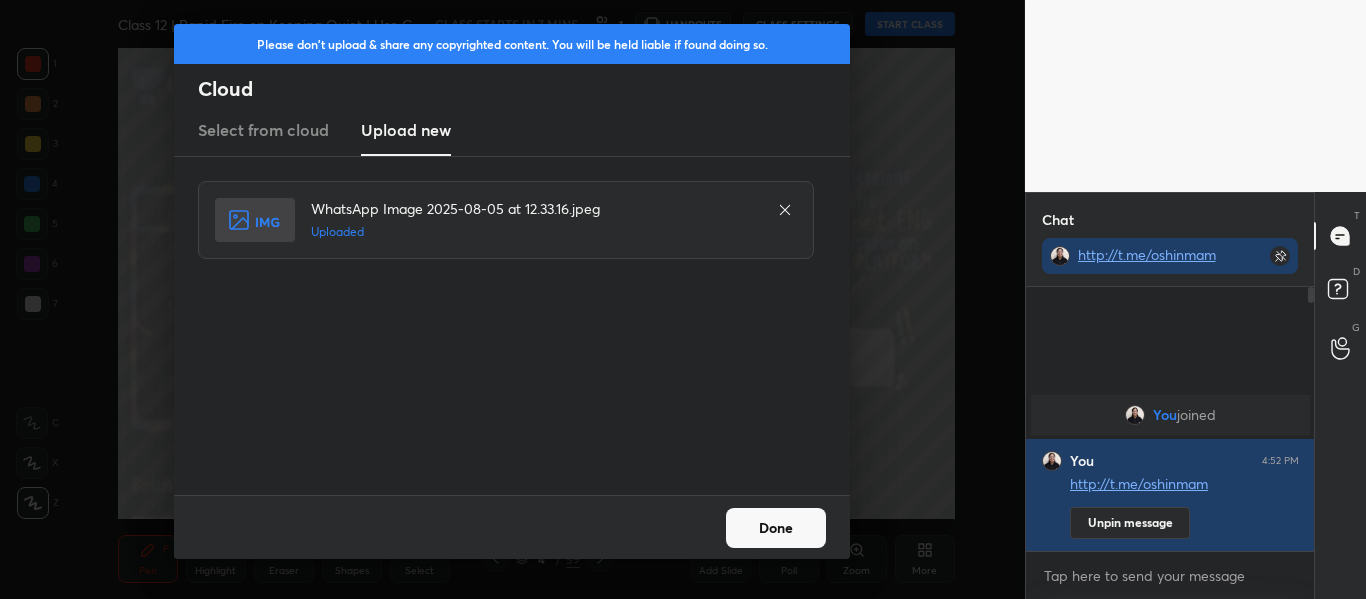 click on "Done" at bounding box center (776, 528) 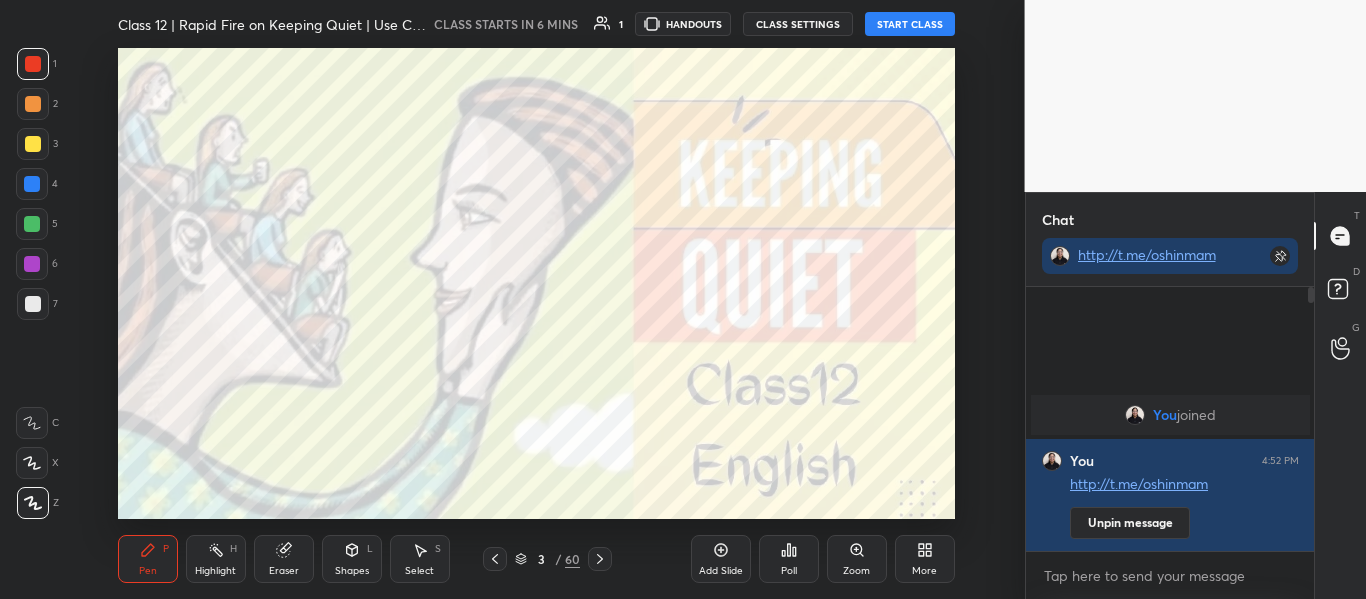 click on "START CLASS" at bounding box center (910, 24) 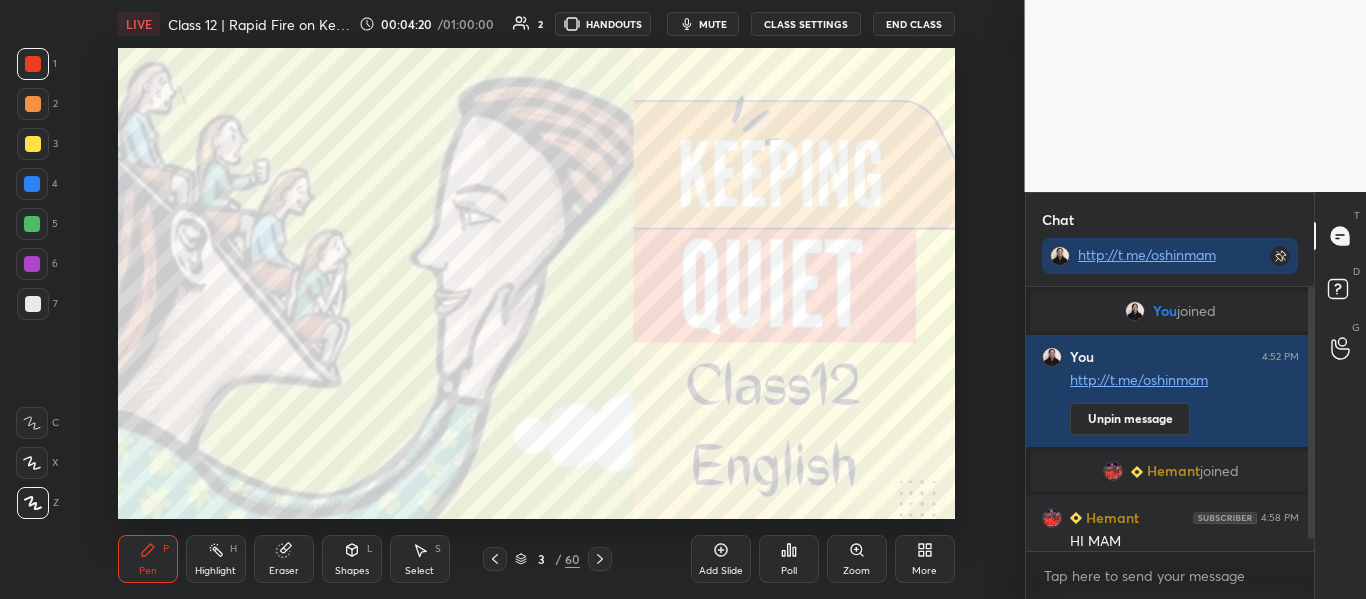 scroll, scrollTop: 33, scrollLeft: 0, axis: vertical 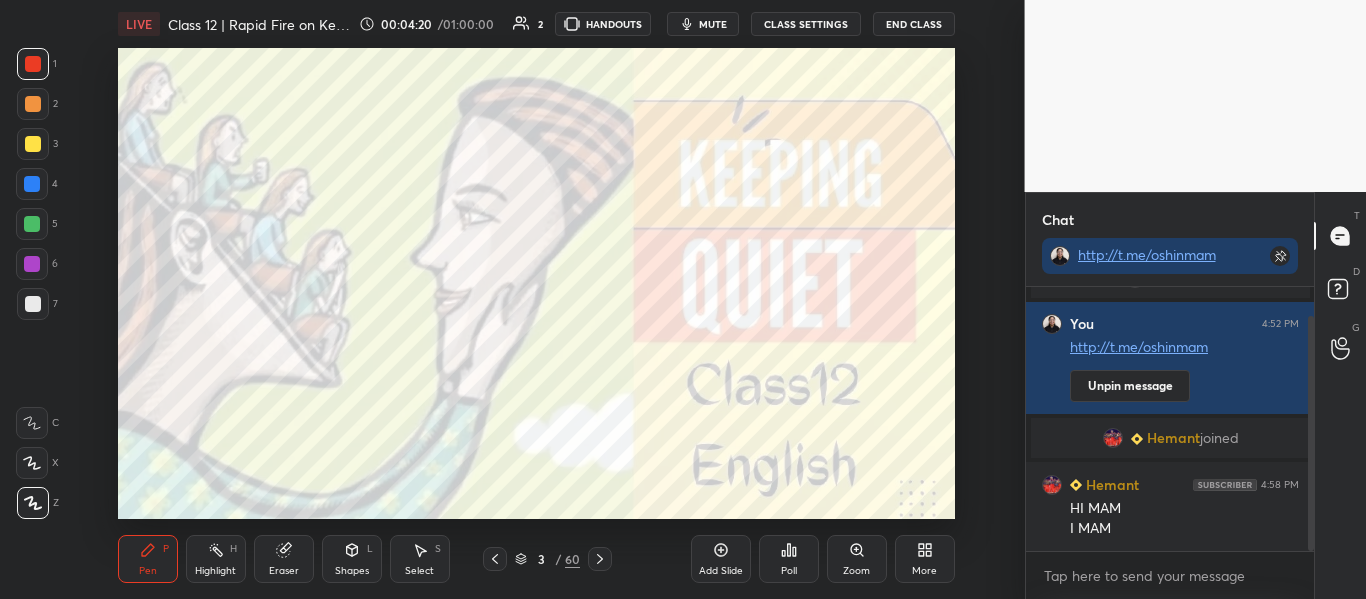 drag, startPoint x: 1312, startPoint y: 508, endPoint x: 1296, endPoint y: 589, distance: 82.565125 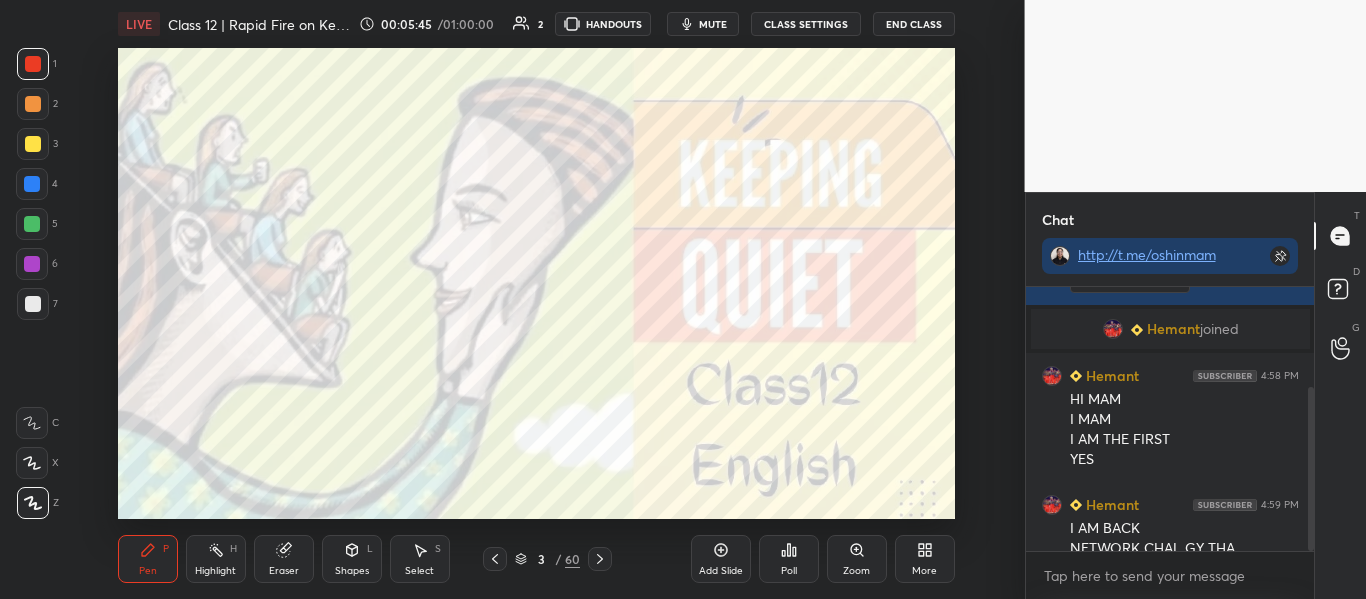 scroll, scrollTop: 162, scrollLeft: 0, axis: vertical 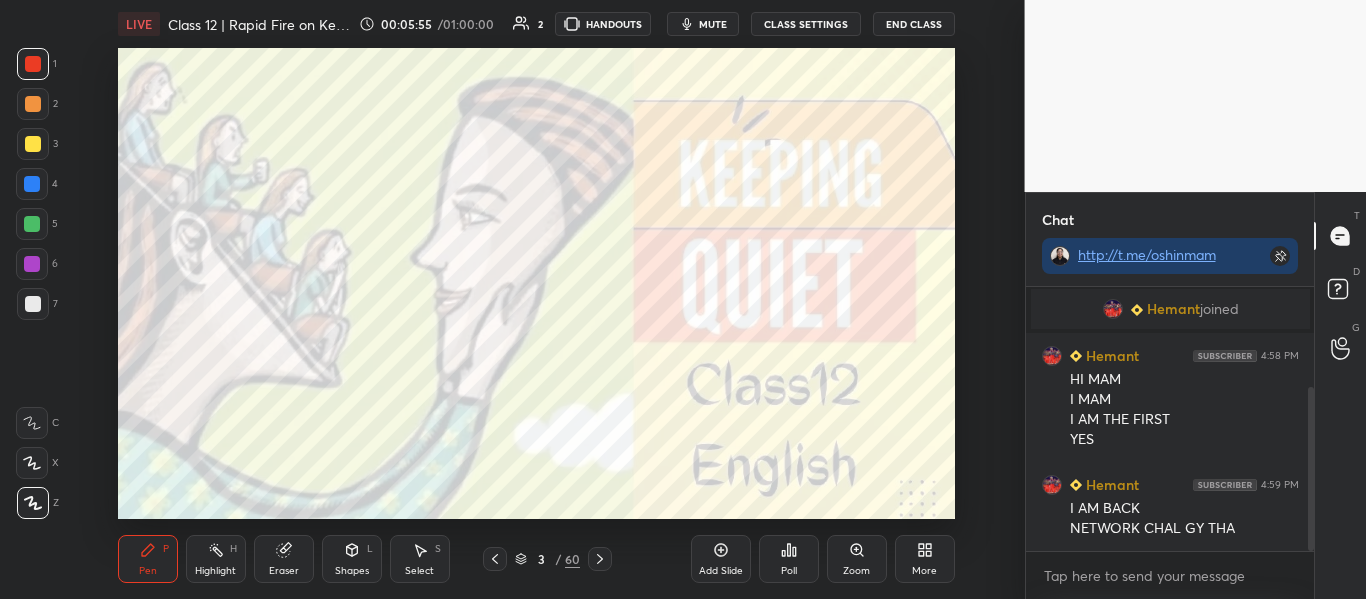 click 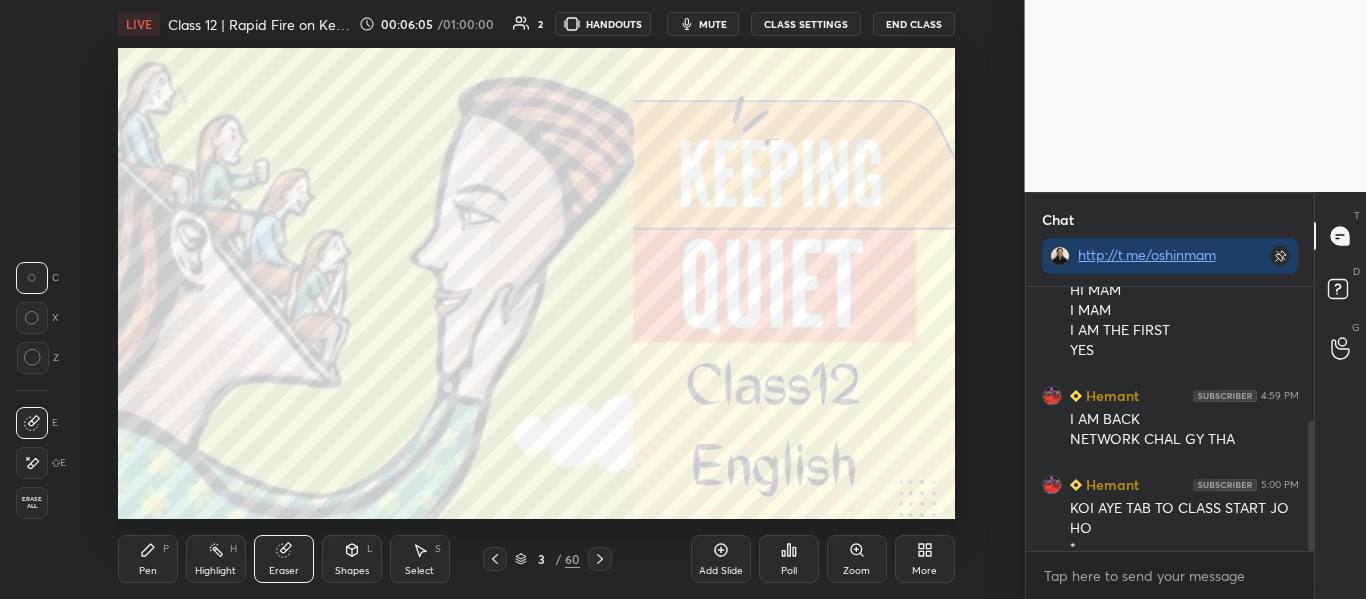scroll, scrollTop: 271, scrollLeft: 0, axis: vertical 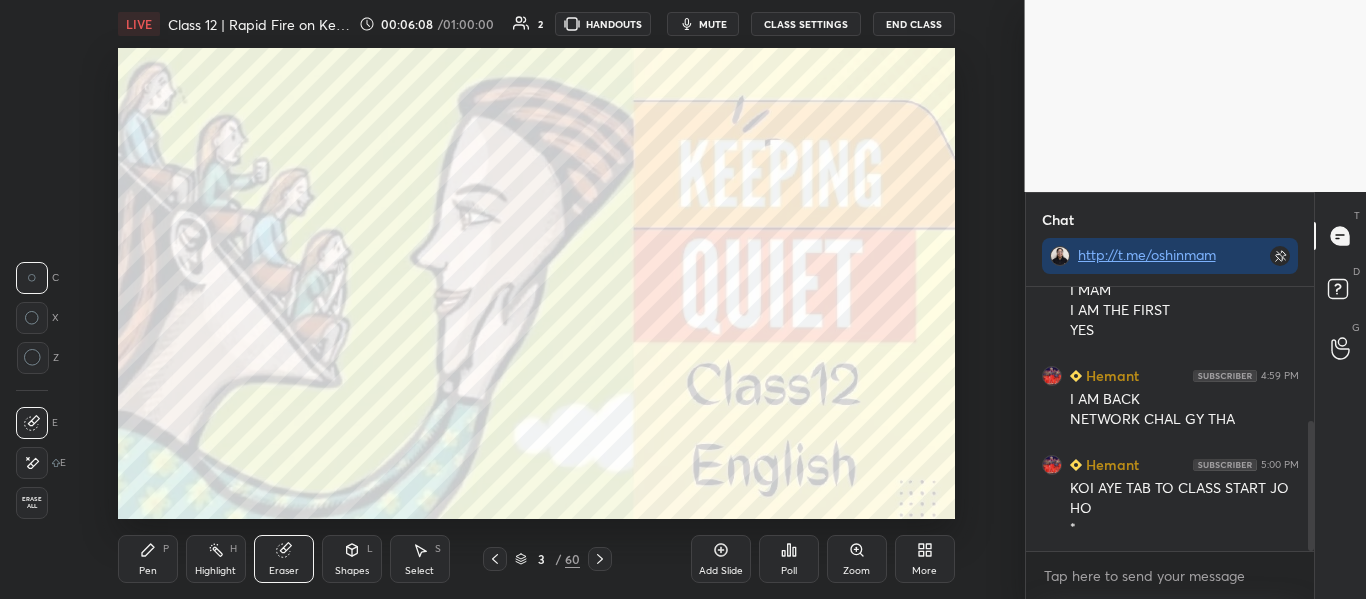 click 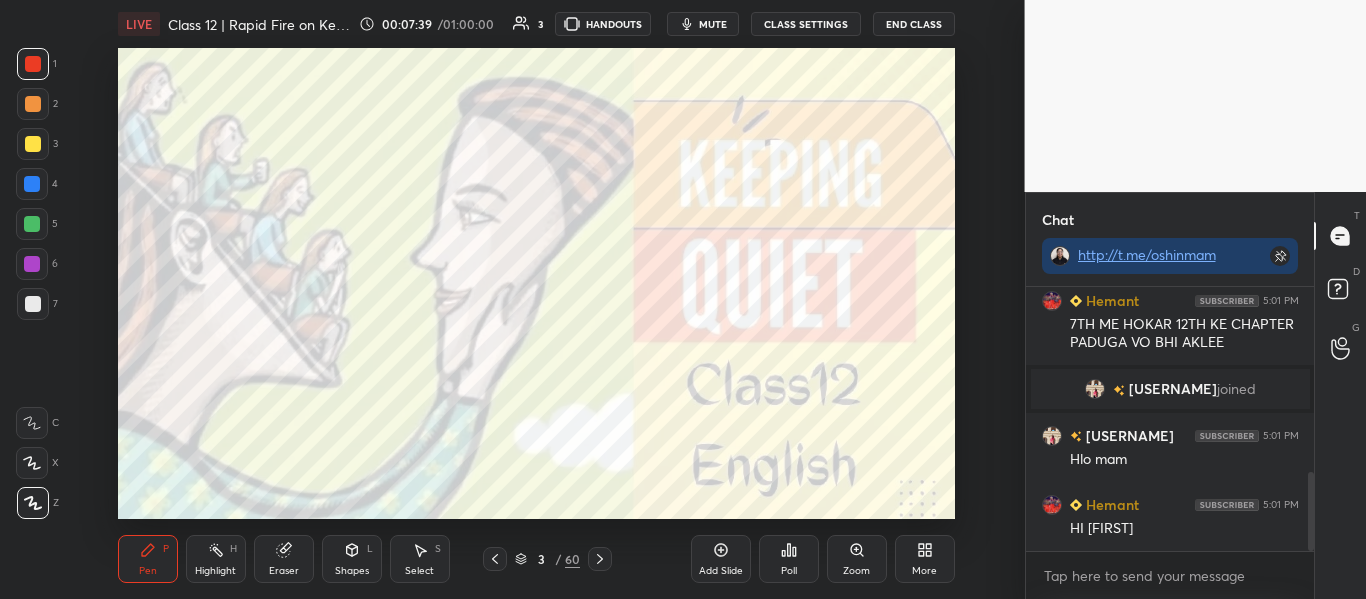 scroll, scrollTop: 615, scrollLeft: 0, axis: vertical 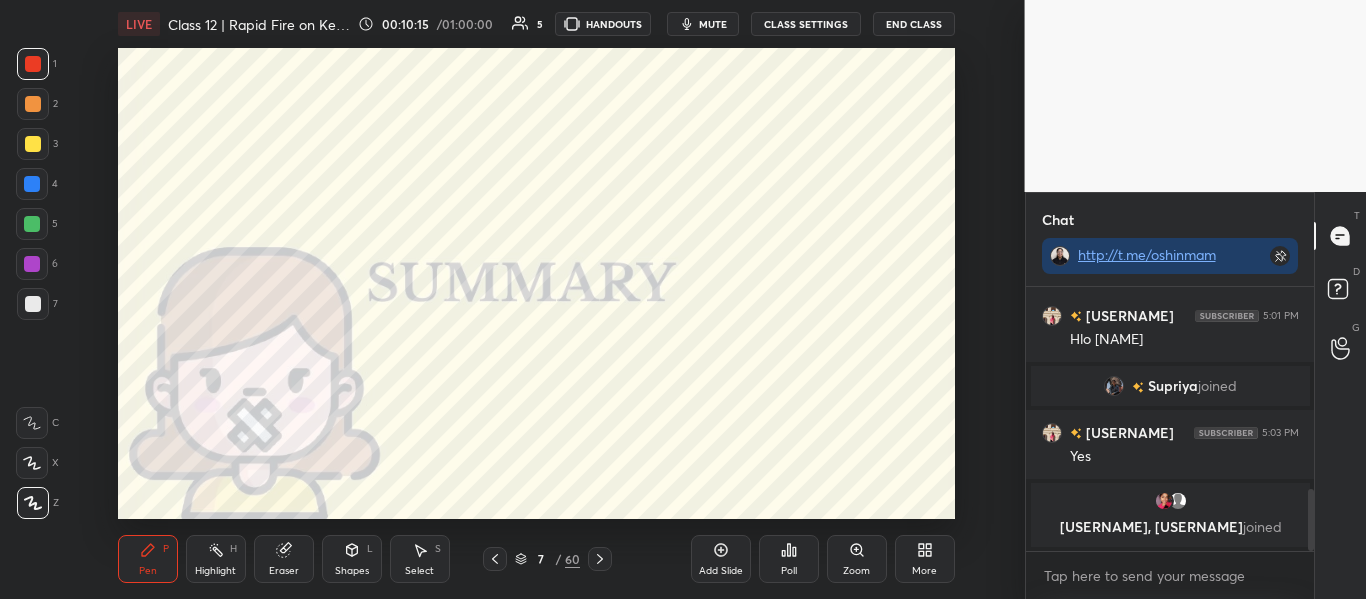 click at bounding box center (1163, 501) 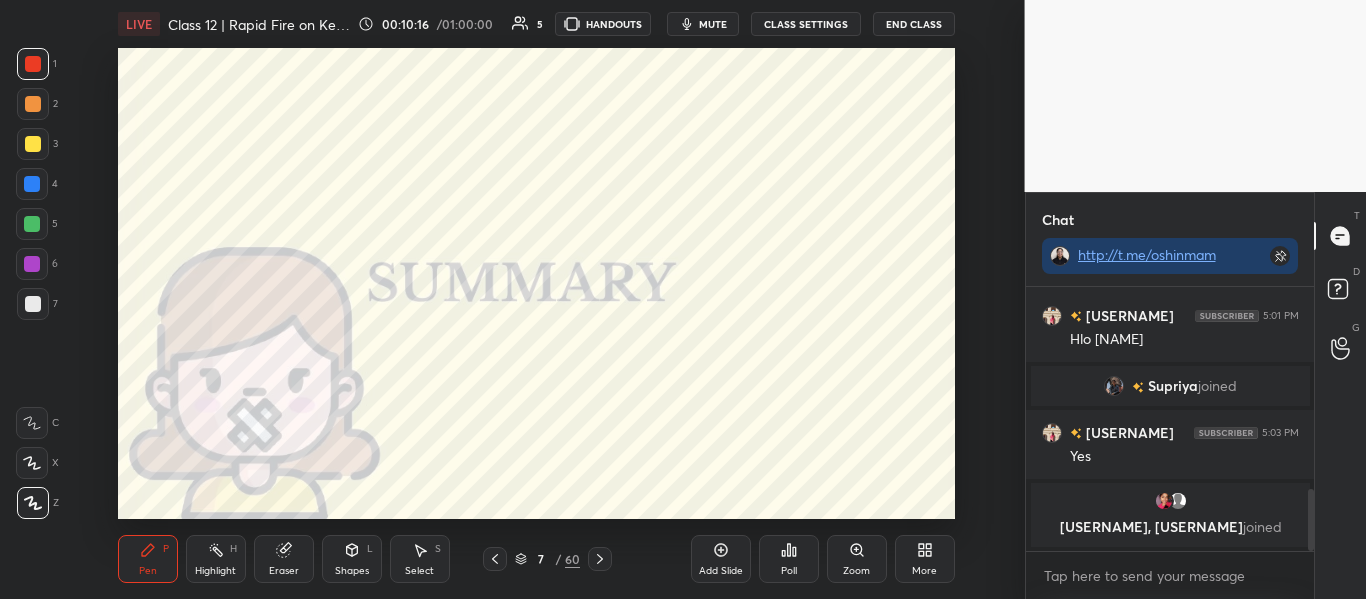 click at bounding box center (1163, 501) 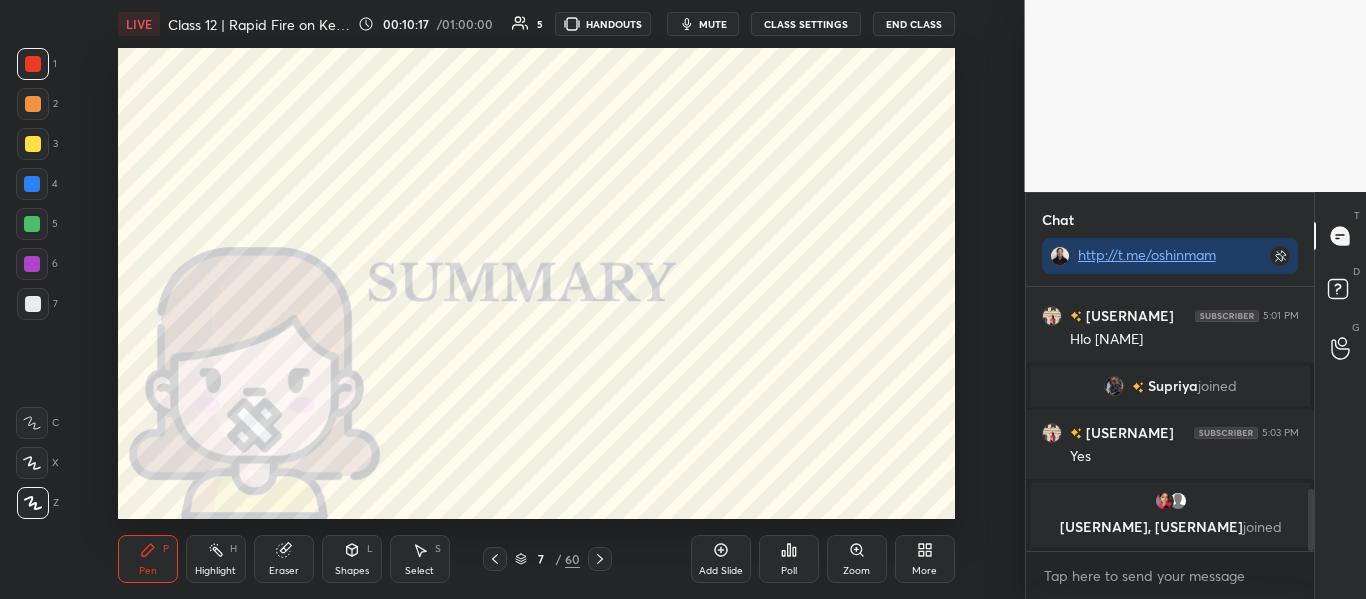 click at bounding box center [1177, 501] 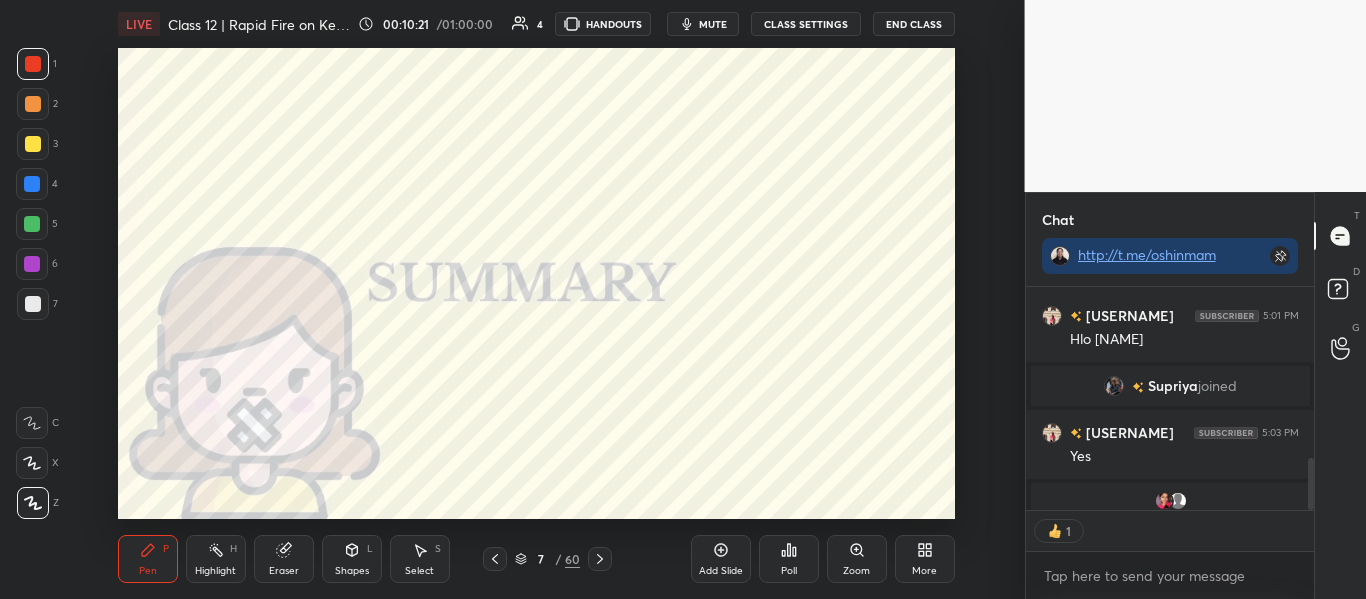 scroll, scrollTop: 217, scrollLeft: 282, axis: both 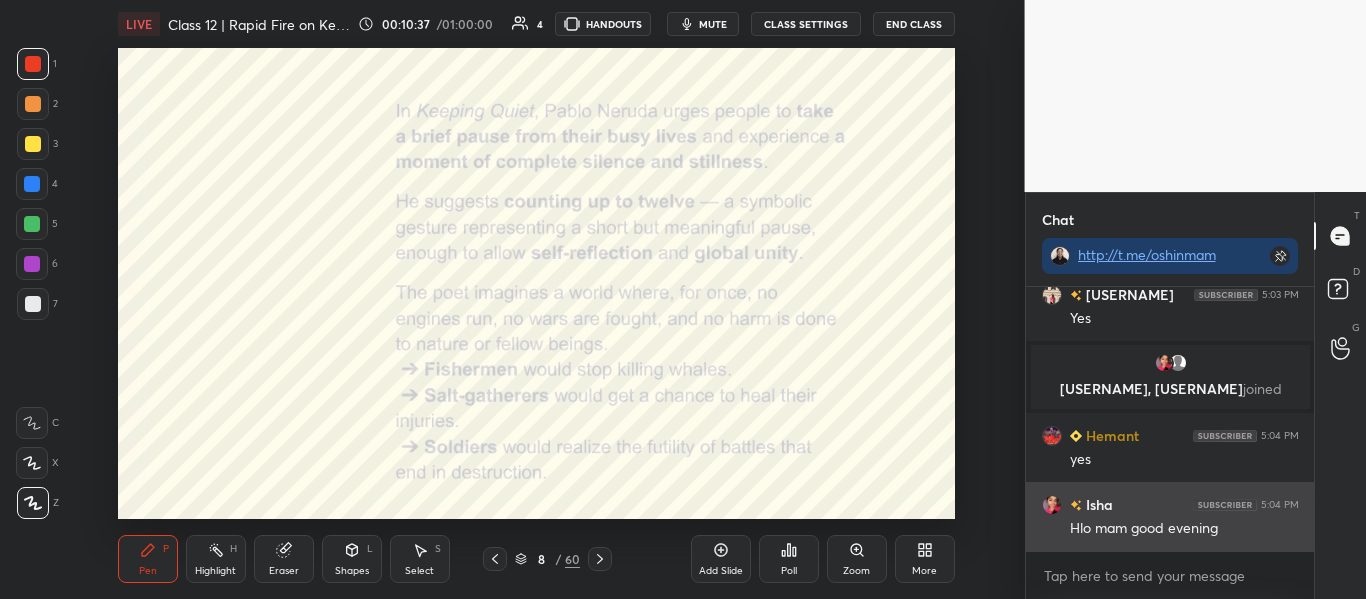 click at bounding box center (1052, 505) 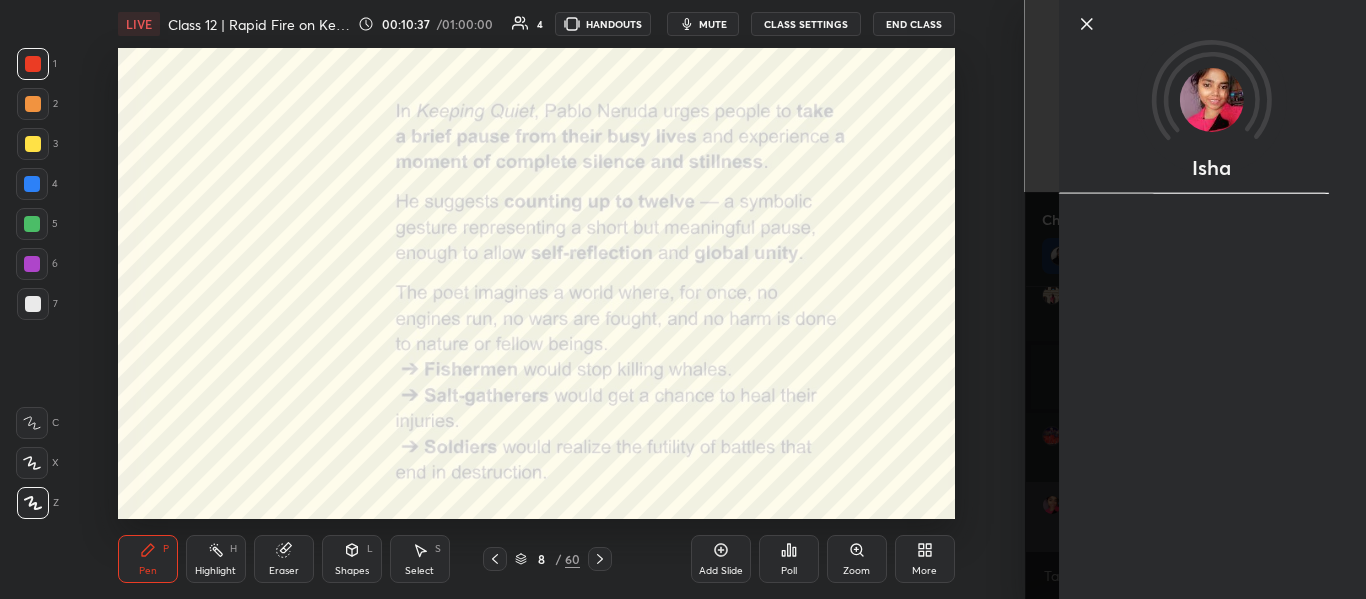 scroll, scrollTop: 1069, scrollLeft: 0, axis: vertical 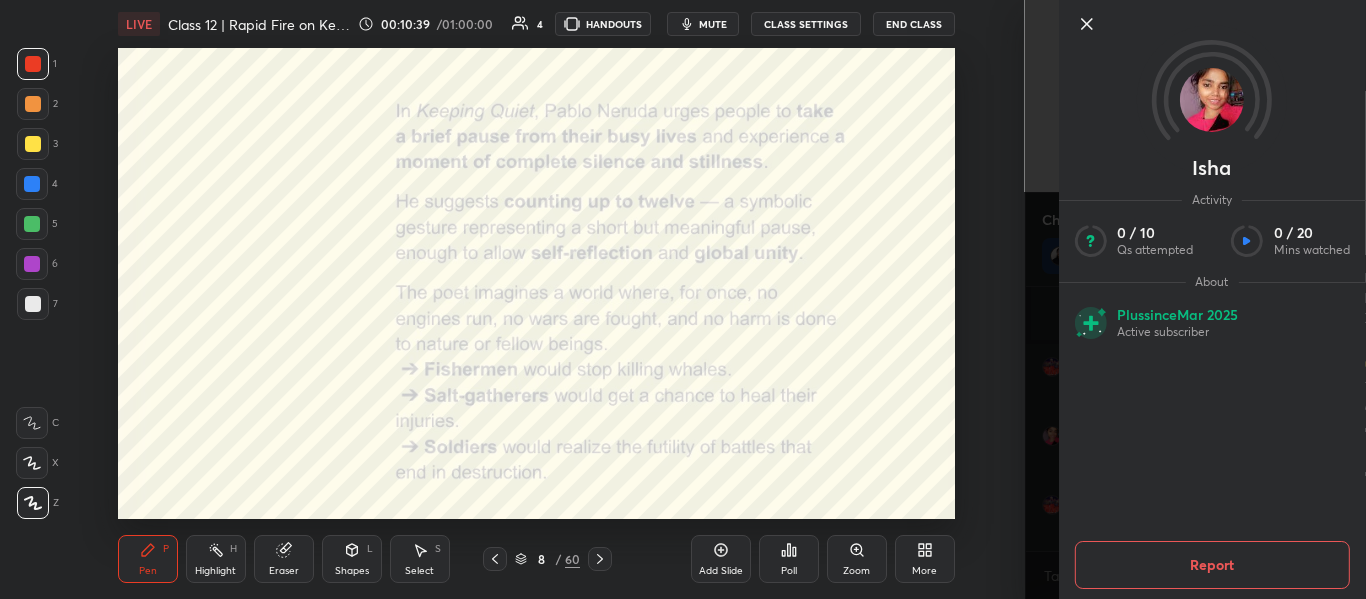 click 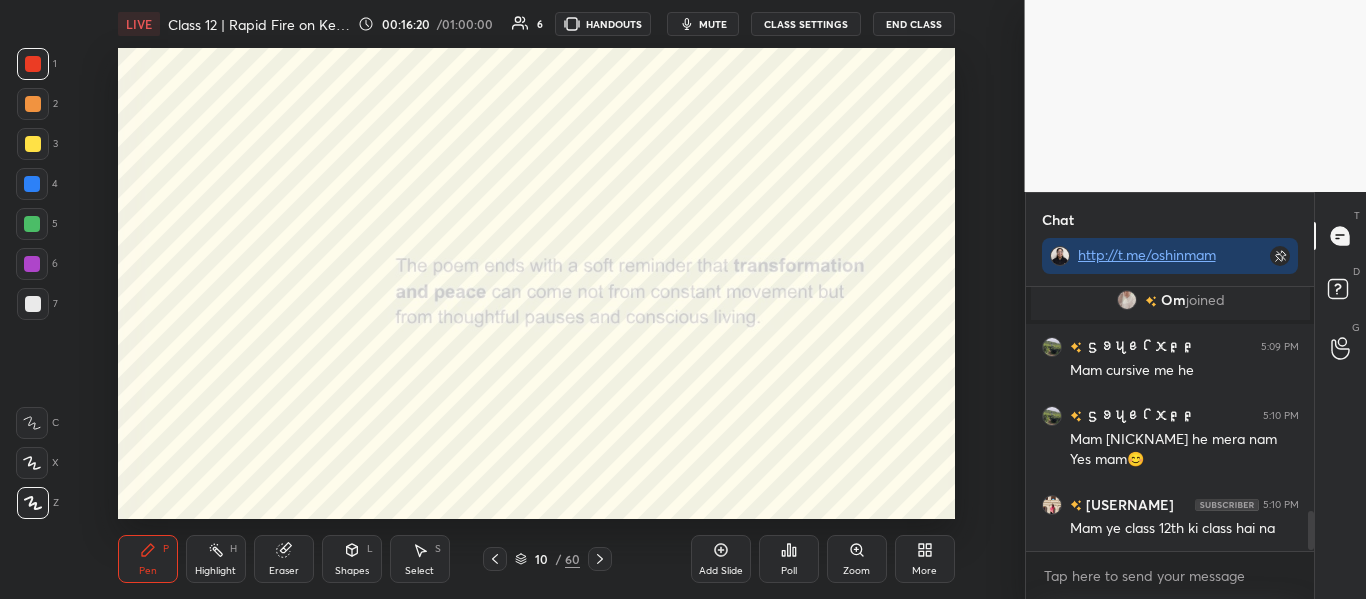 scroll, scrollTop: 1513, scrollLeft: 0, axis: vertical 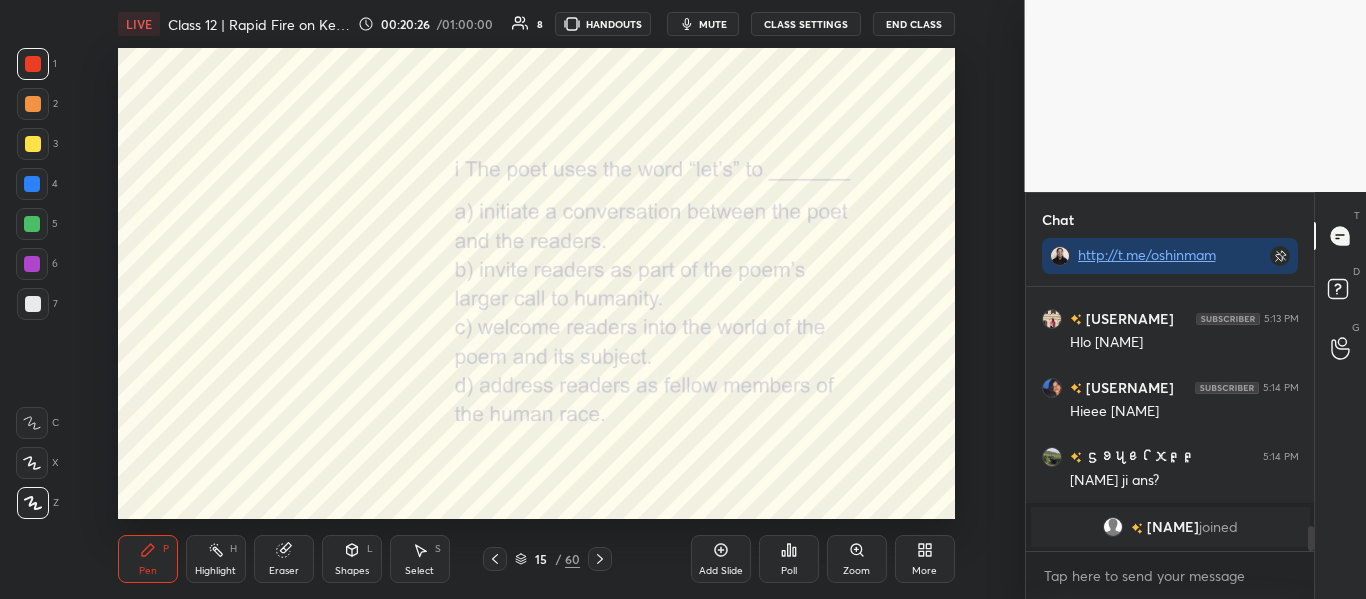 click on "Poll" at bounding box center [789, 559] 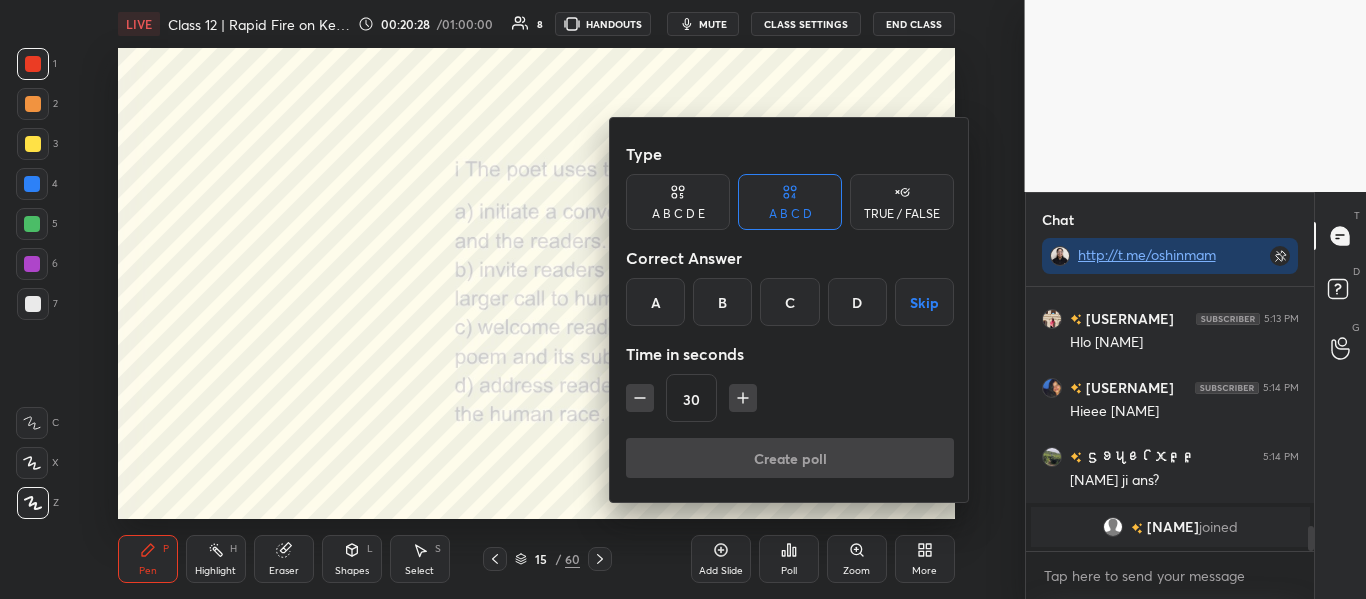 click on "B" at bounding box center (722, 302) 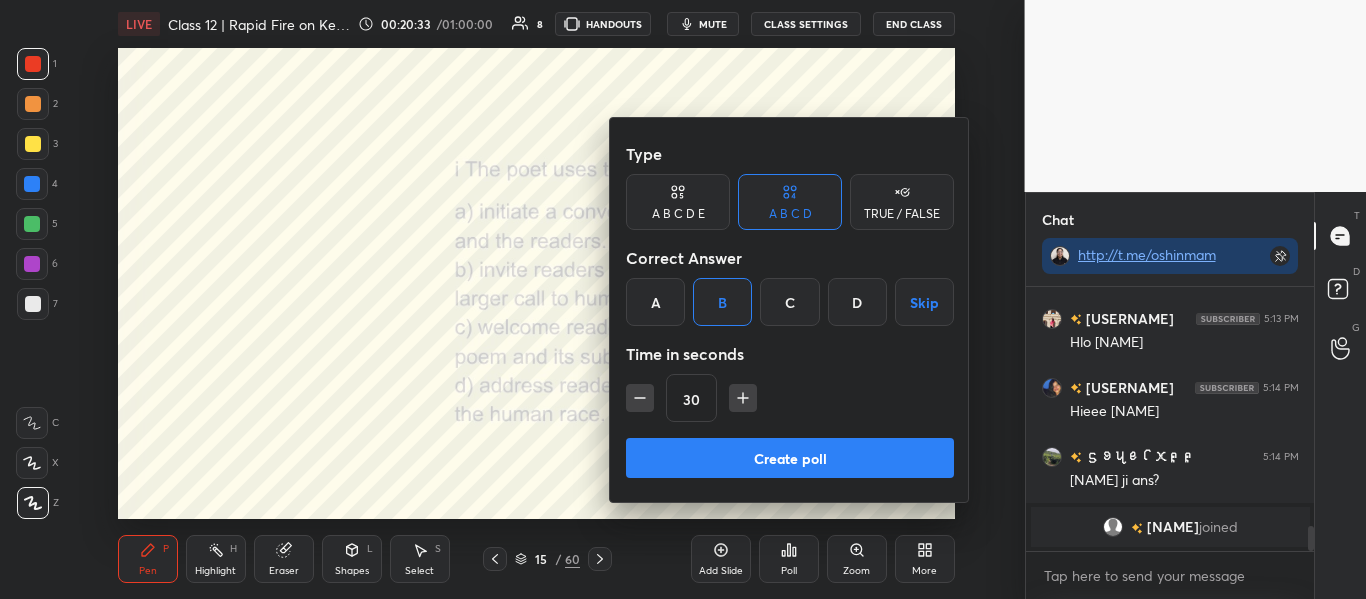 click on "Create poll" at bounding box center (790, 458) 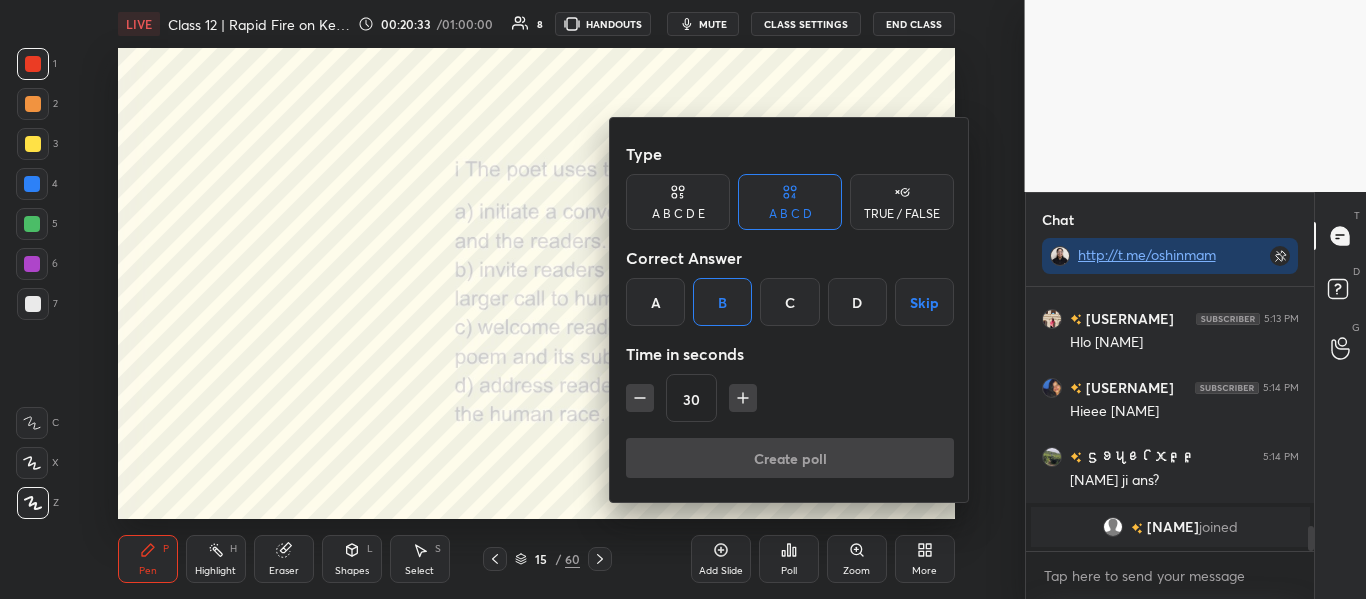 scroll, scrollTop: 206, scrollLeft: 282, axis: both 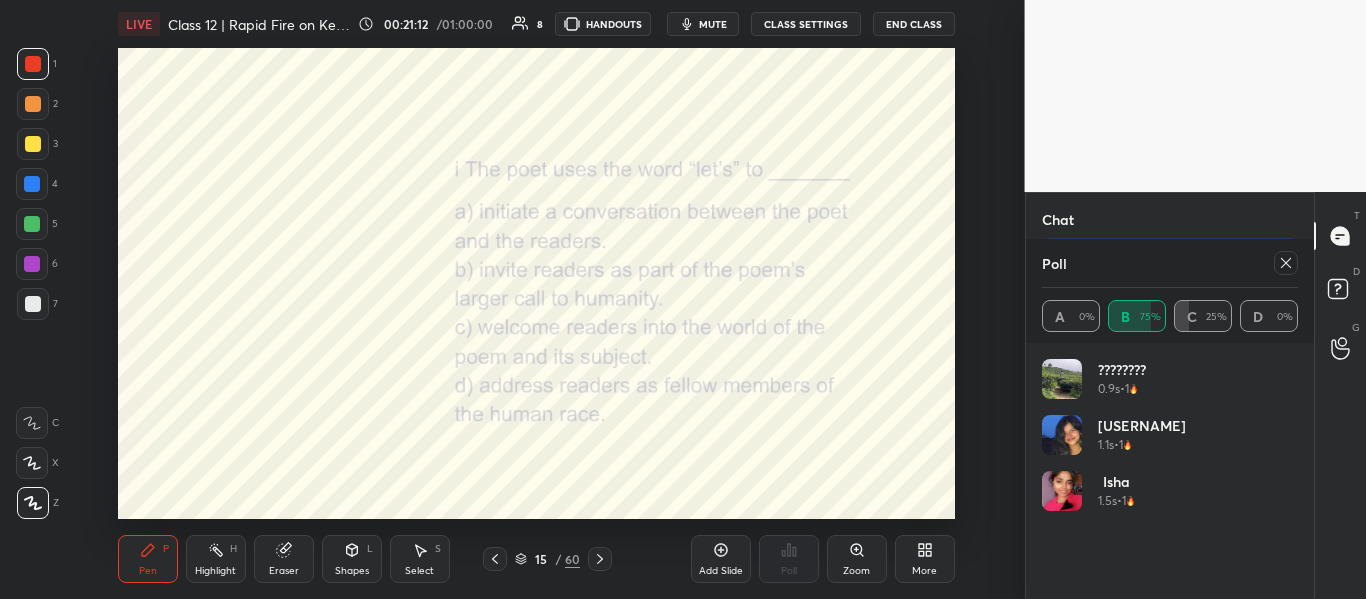 drag, startPoint x: 1302, startPoint y: 275, endPoint x: 1293, endPoint y: 263, distance: 15 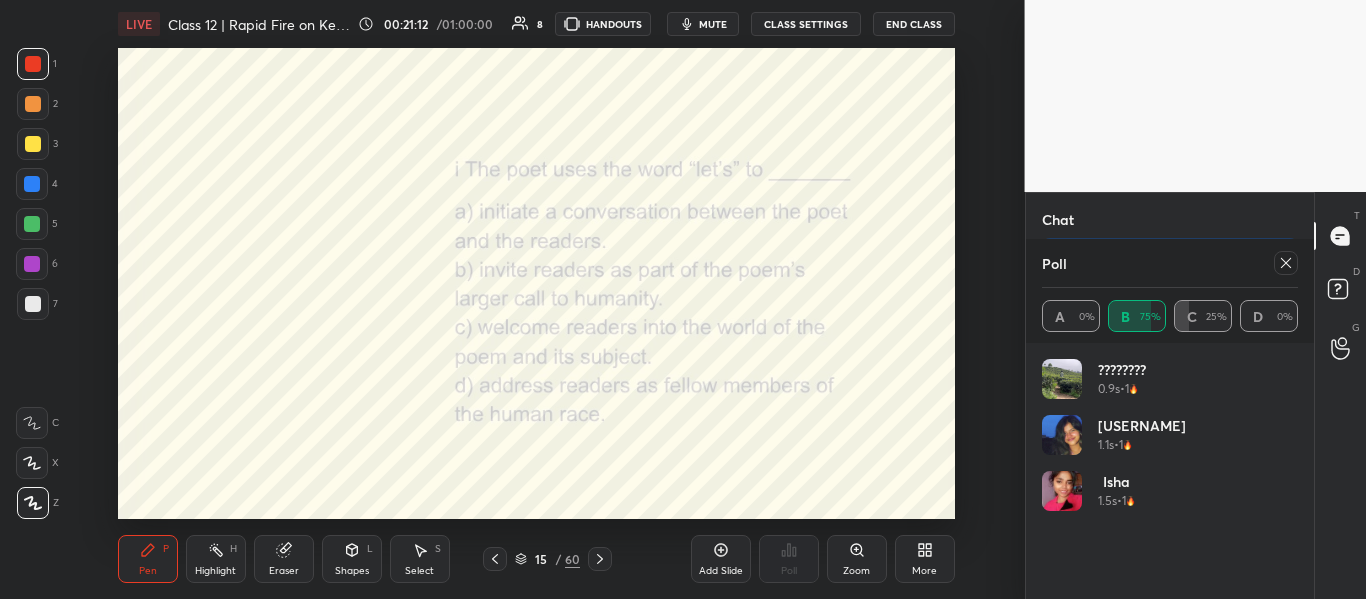 click on "Poll A 0% B 75% C 25% D 0%" at bounding box center (1170, 291) 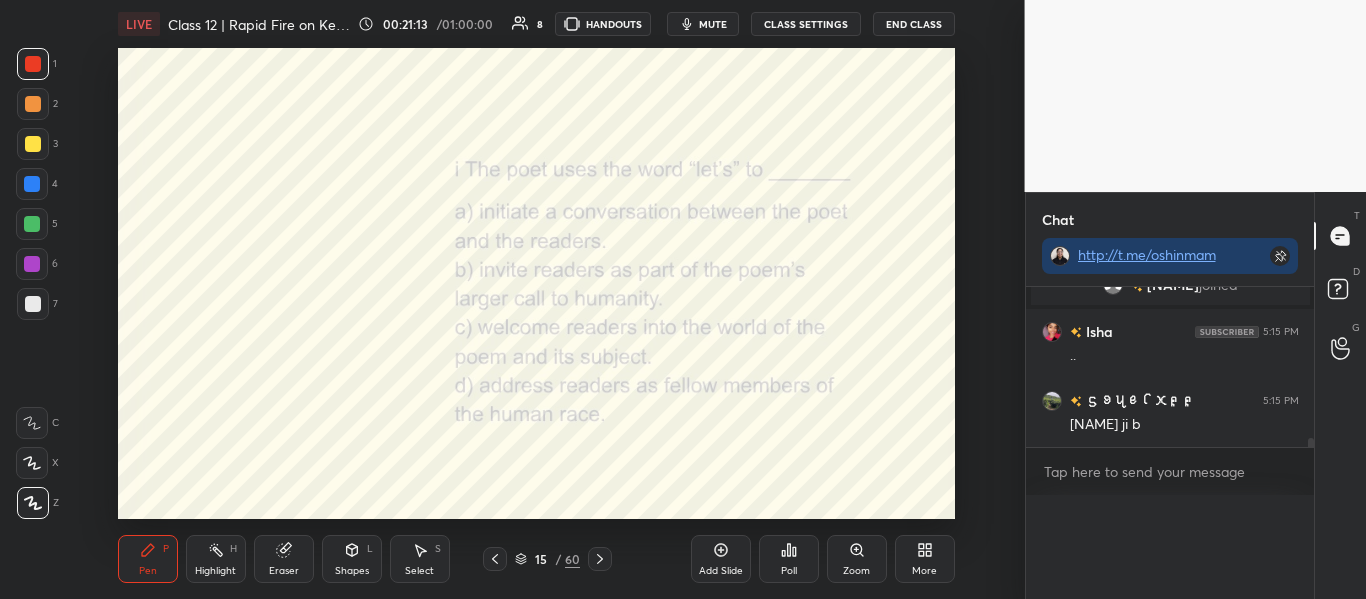 scroll, scrollTop: 0, scrollLeft: 0, axis: both 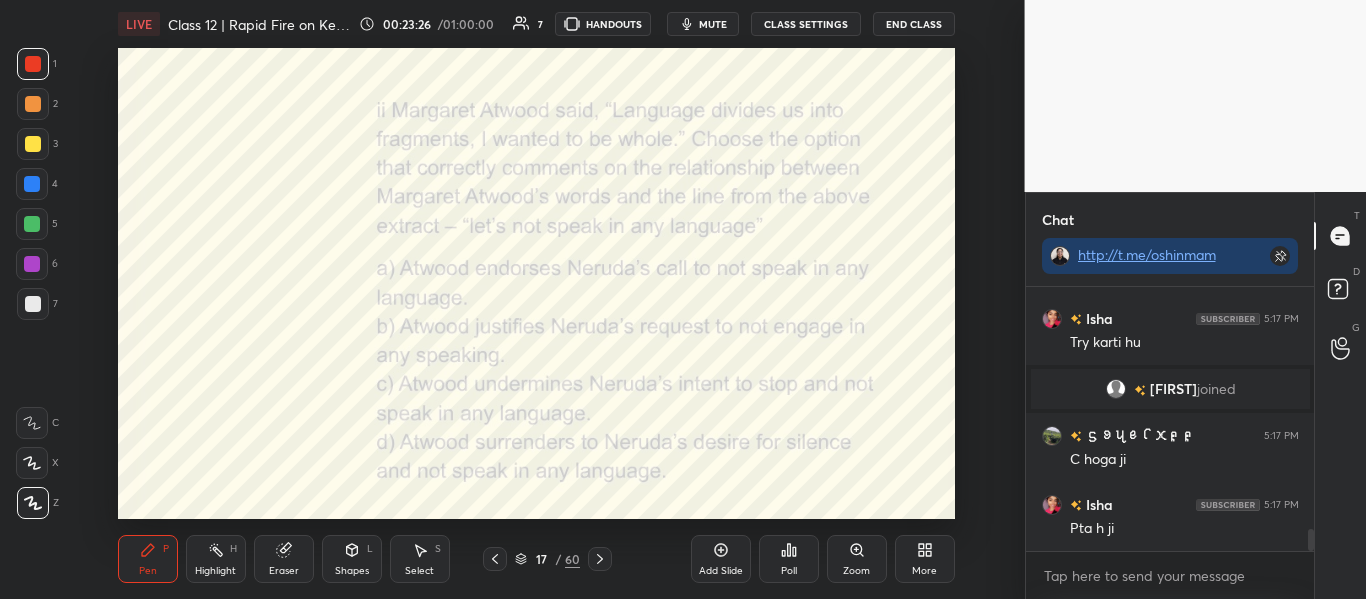 click on "Poll" at bounding box center (789, 559) 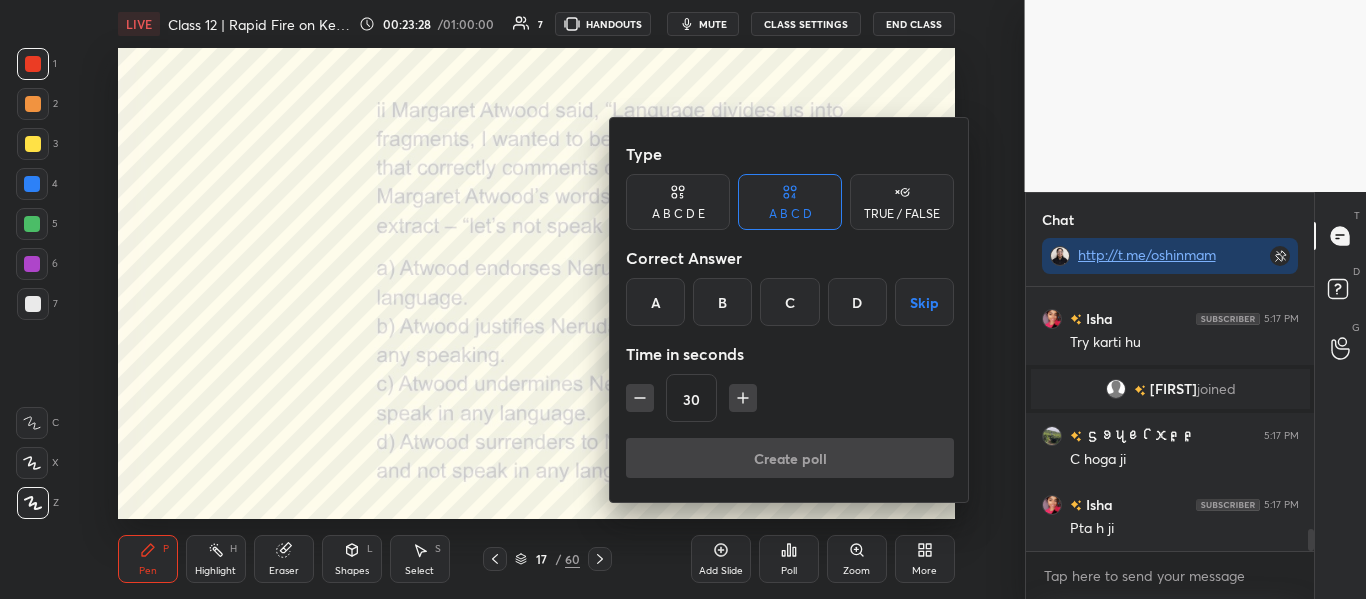 click on "A" at bounding box center (655, 302) 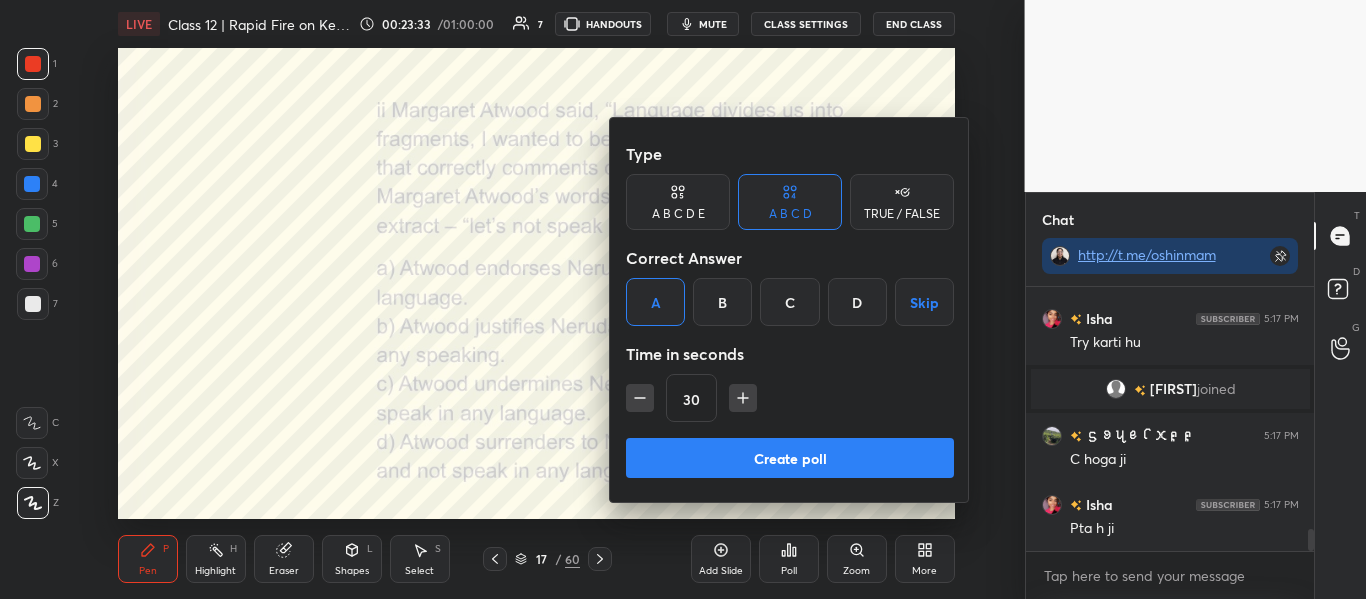 click on "Create poll" at bounding box center (790, 458) 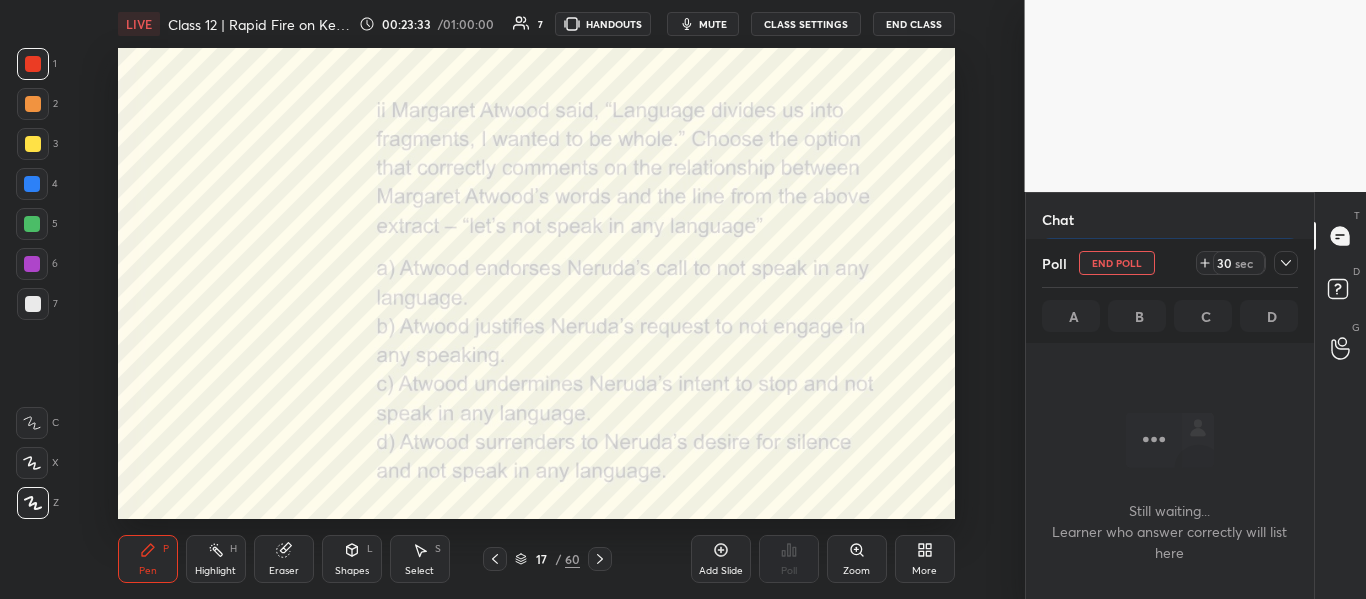 scroll, scrollTop: 216, scrollLeft: 282, axis: both 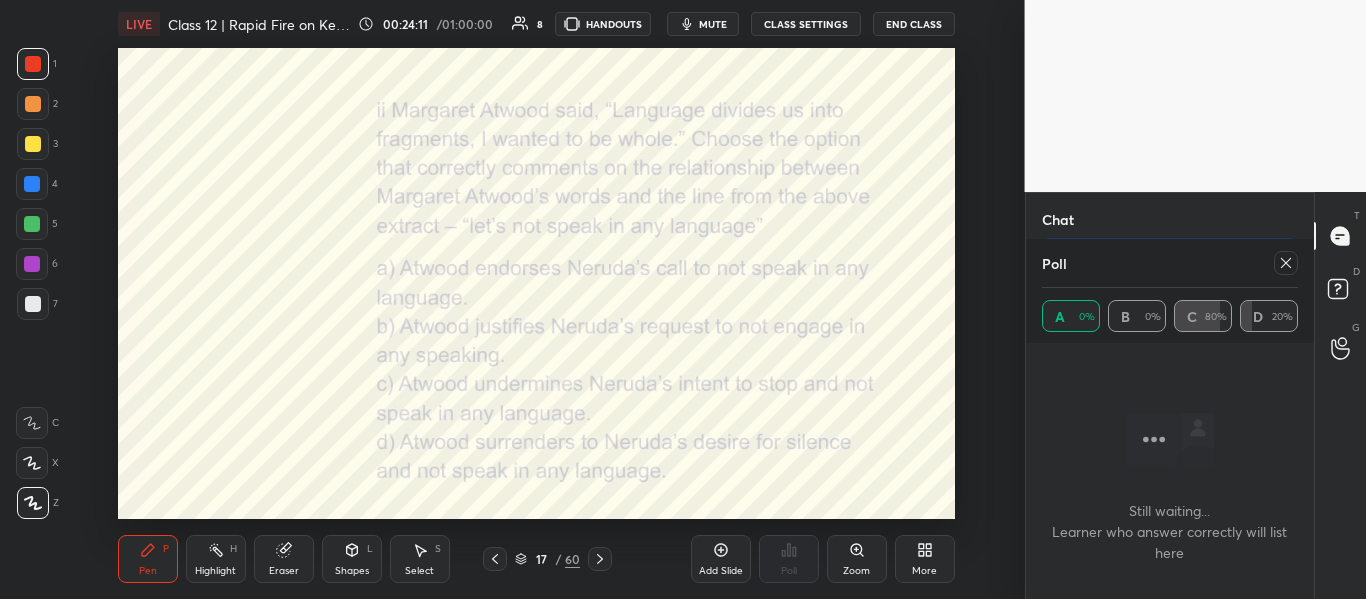 click 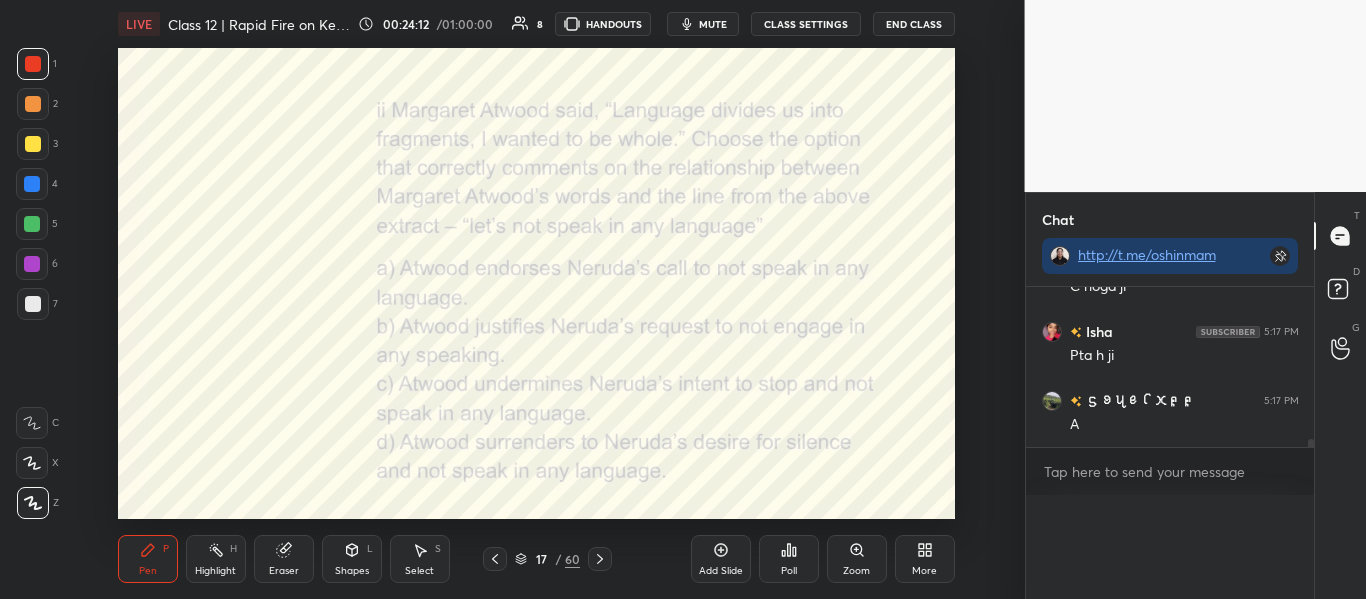 scroll, scrollTop: 7, scrollLeft: 7, axis: both 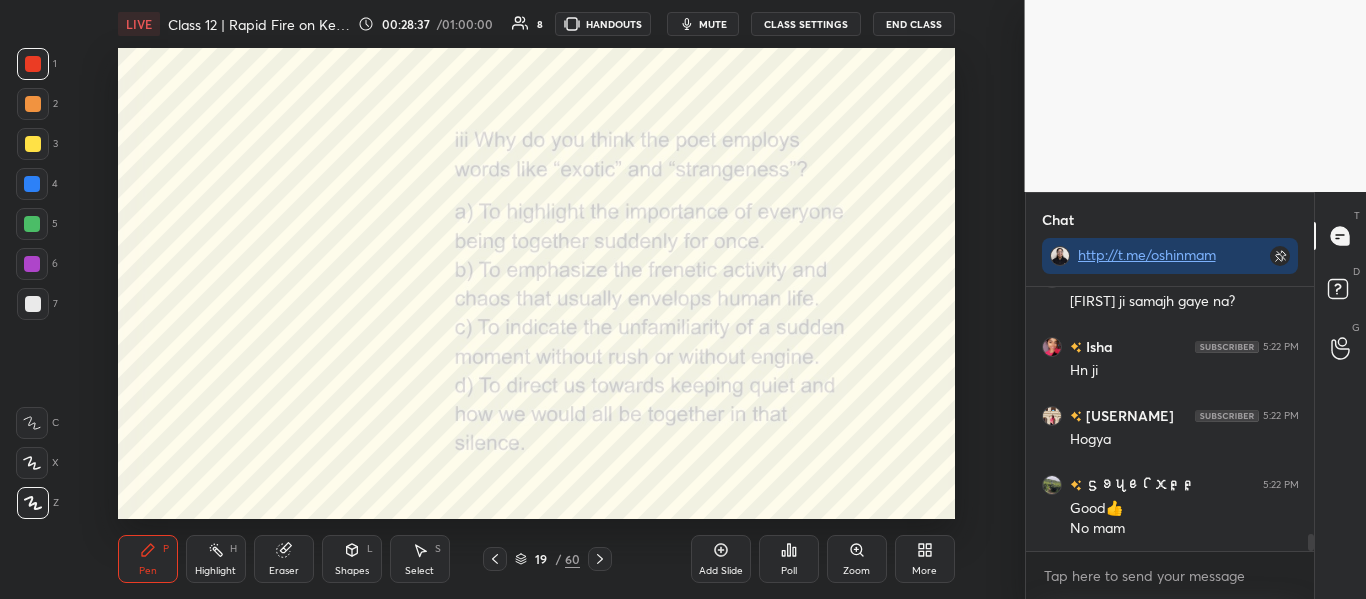 click on "Poll" at bounding box center [789, 571] 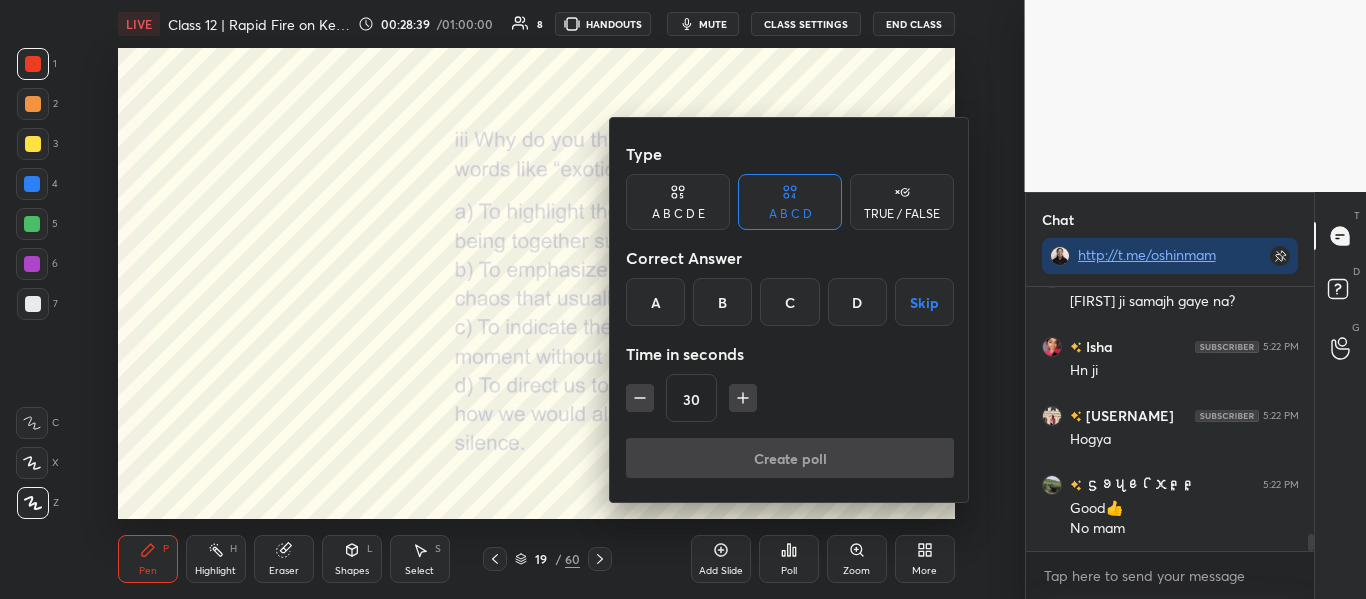 click on "C" at bounding box center (789, 302) 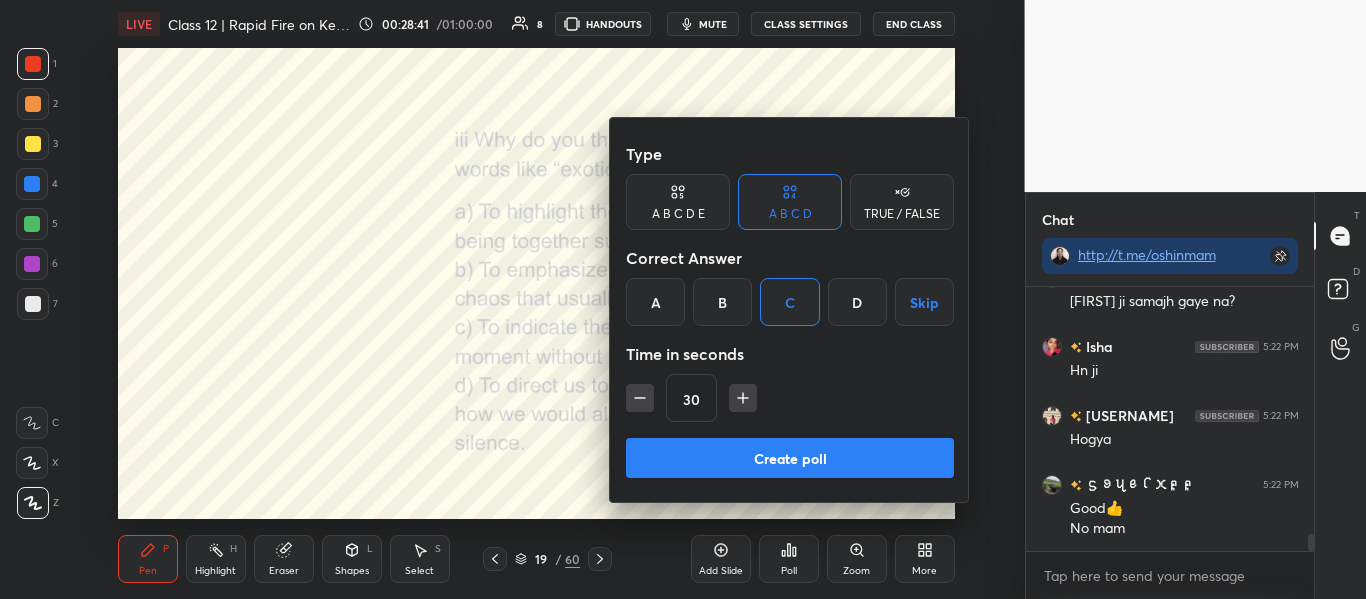 click on "Create poll" at bounding box center (790, 458) 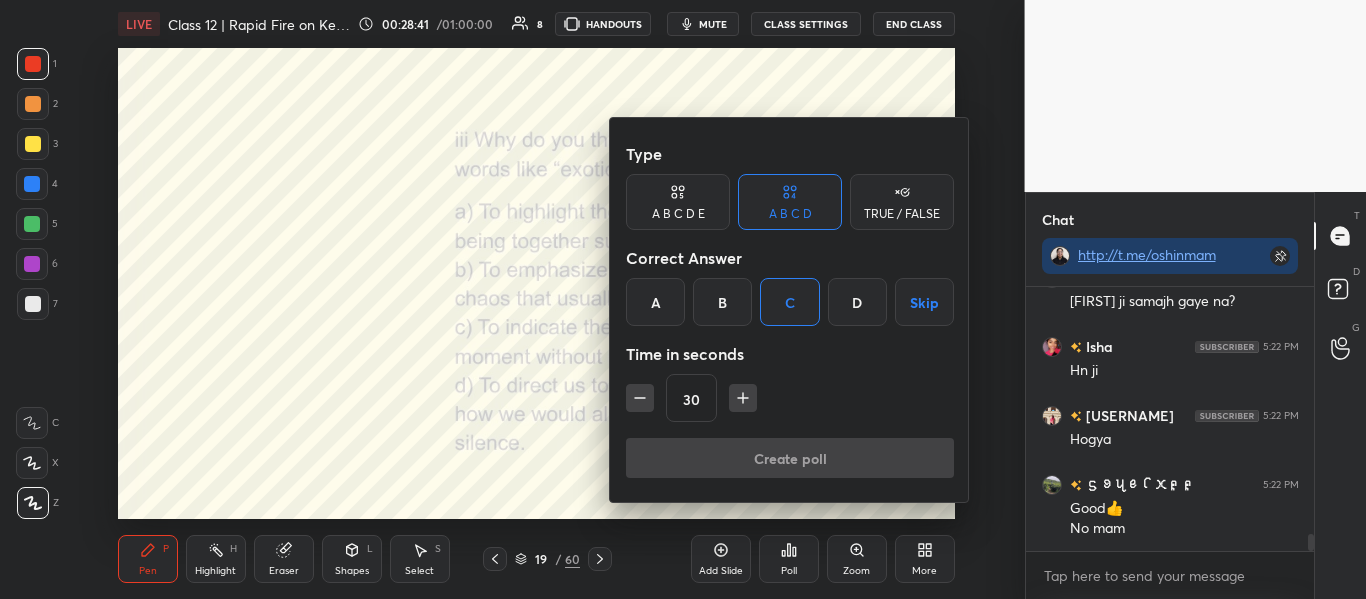 scroll, scrollTop: 216, scrollLeft: 282, axis: both 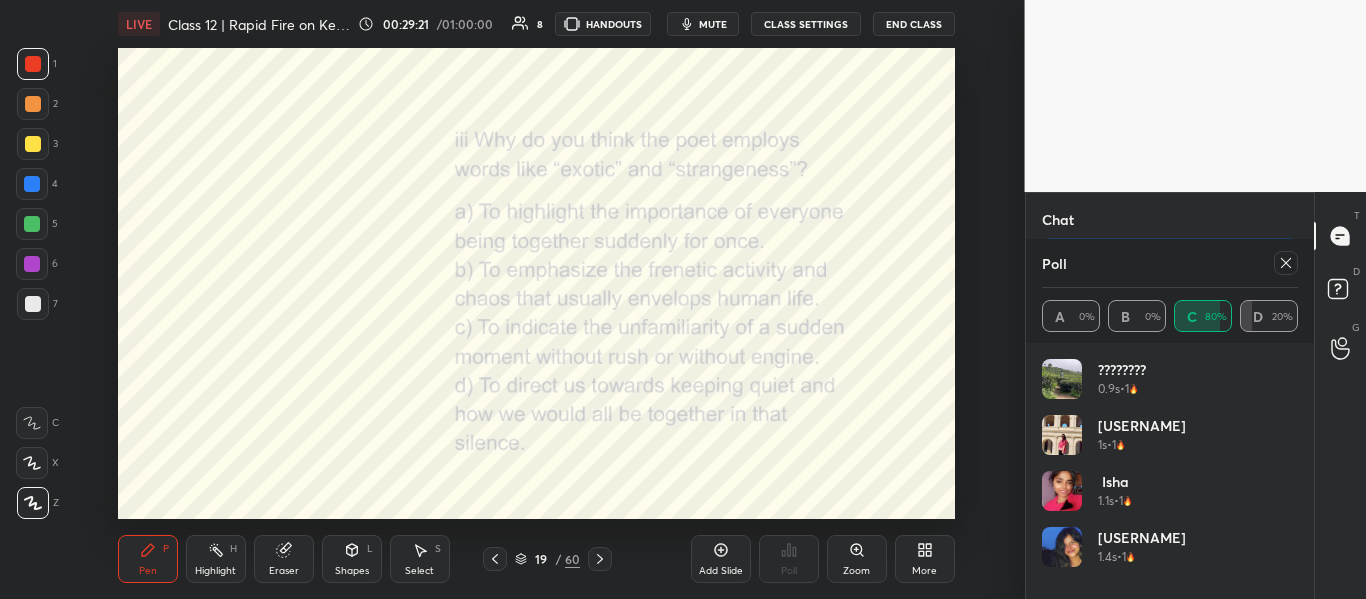 click 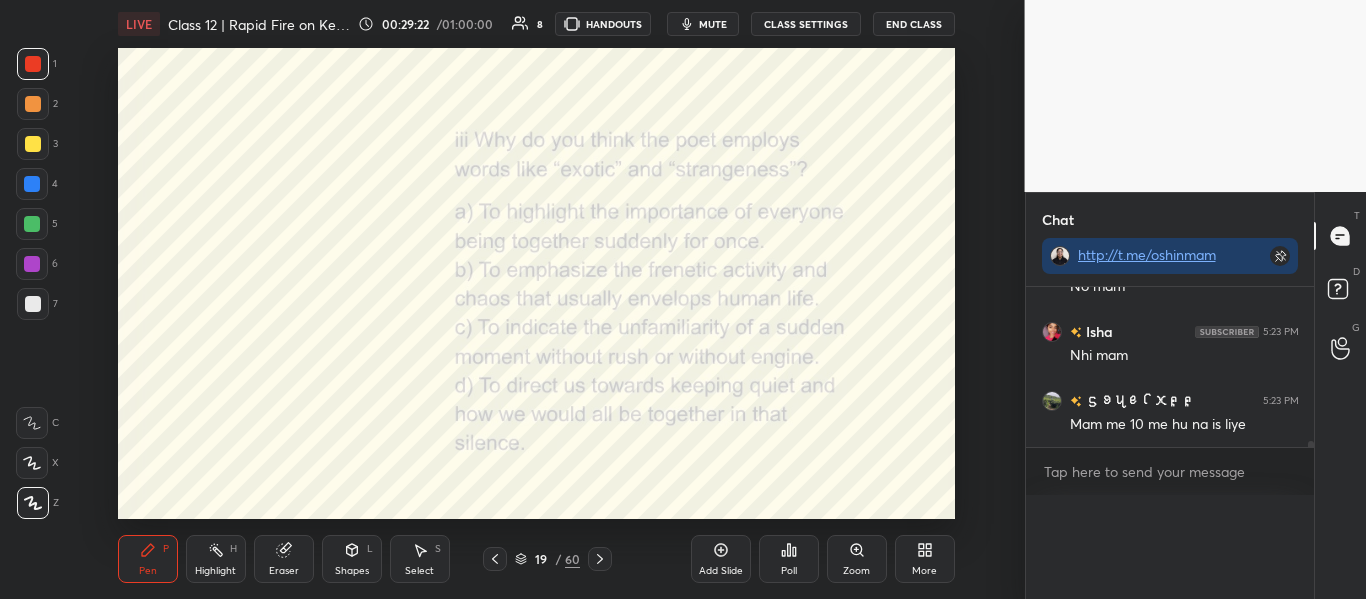scroll, scrollTop: 0, scrollLeft: 0, axis: both 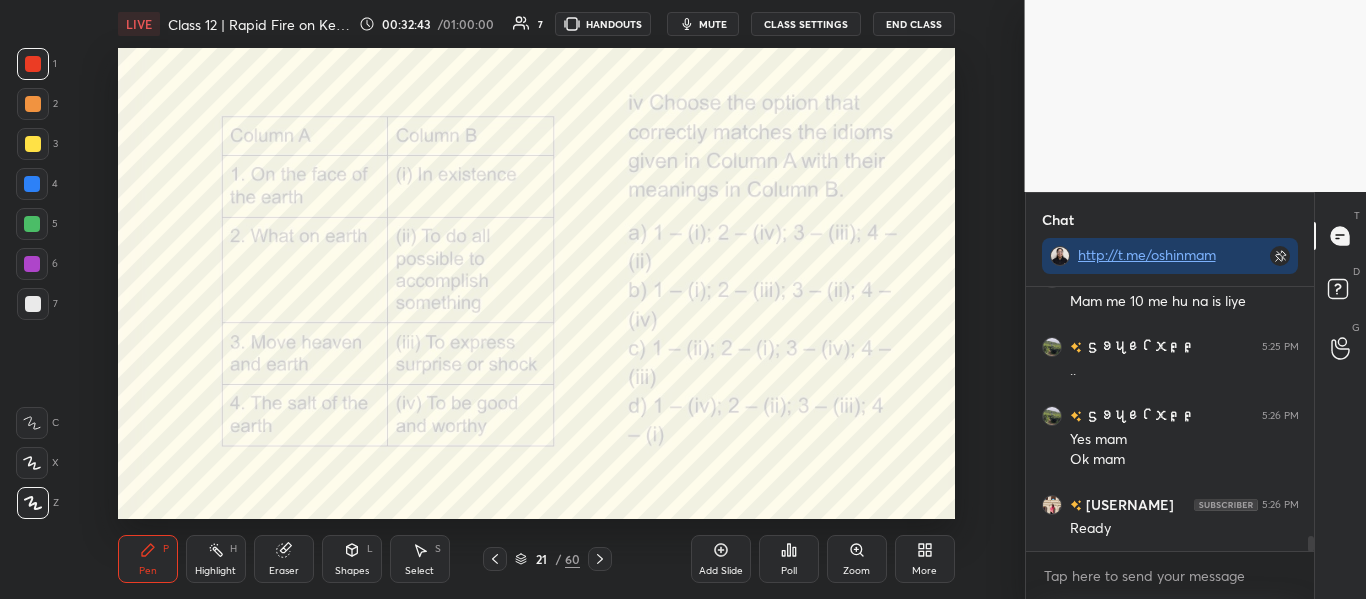click on "Poll" at bounding box center [789, 559] 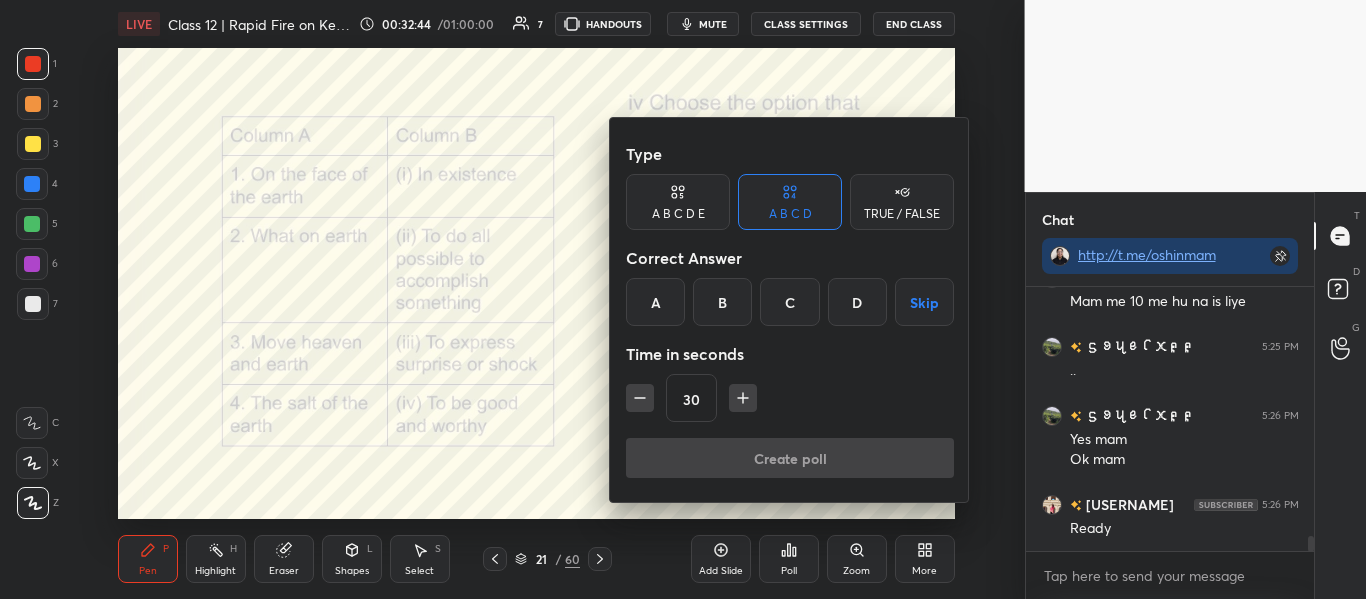click on "A B C D Skip" at bounding box center (790, 302) 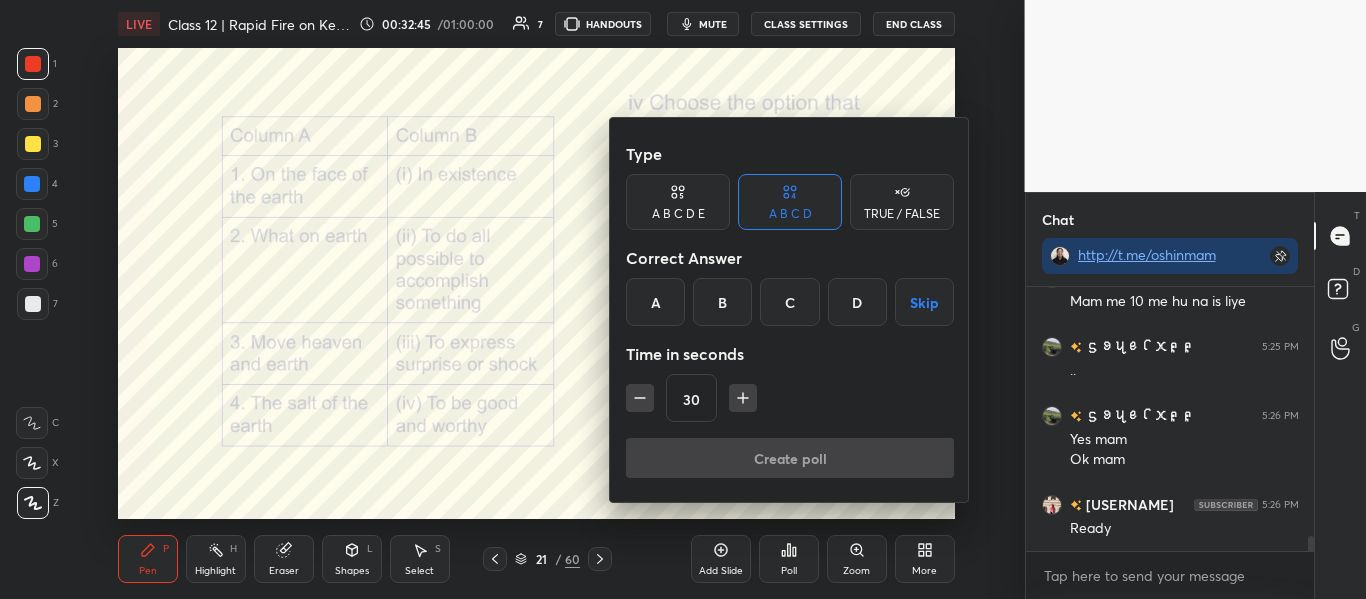 click on "B" at bounding box center (722, 302) 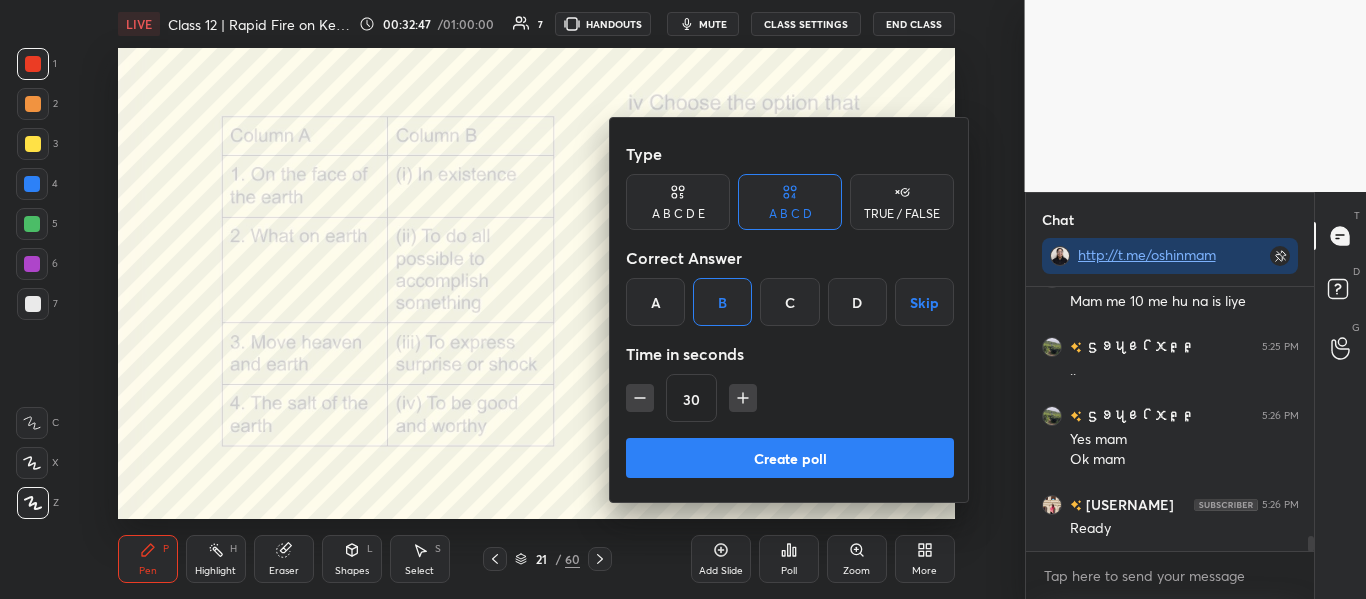 click on "Create poll" at bounding box center (790, 458) 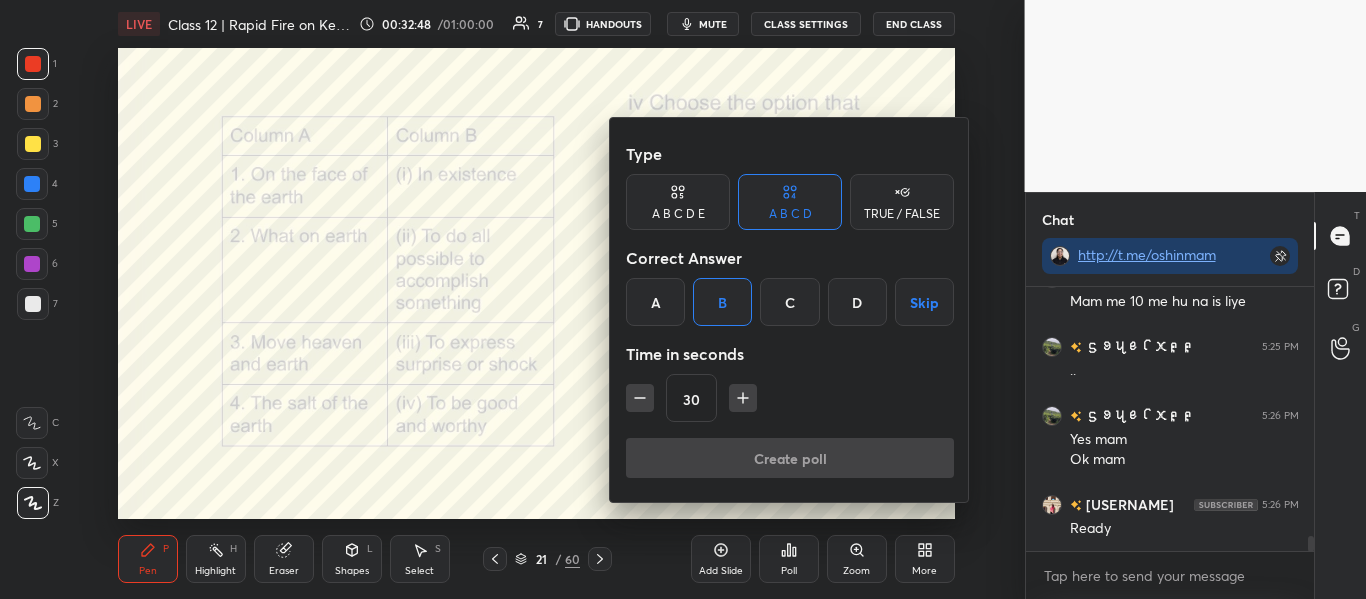scroll, scrollTop: 216, scrollLeft: 282, axis: both 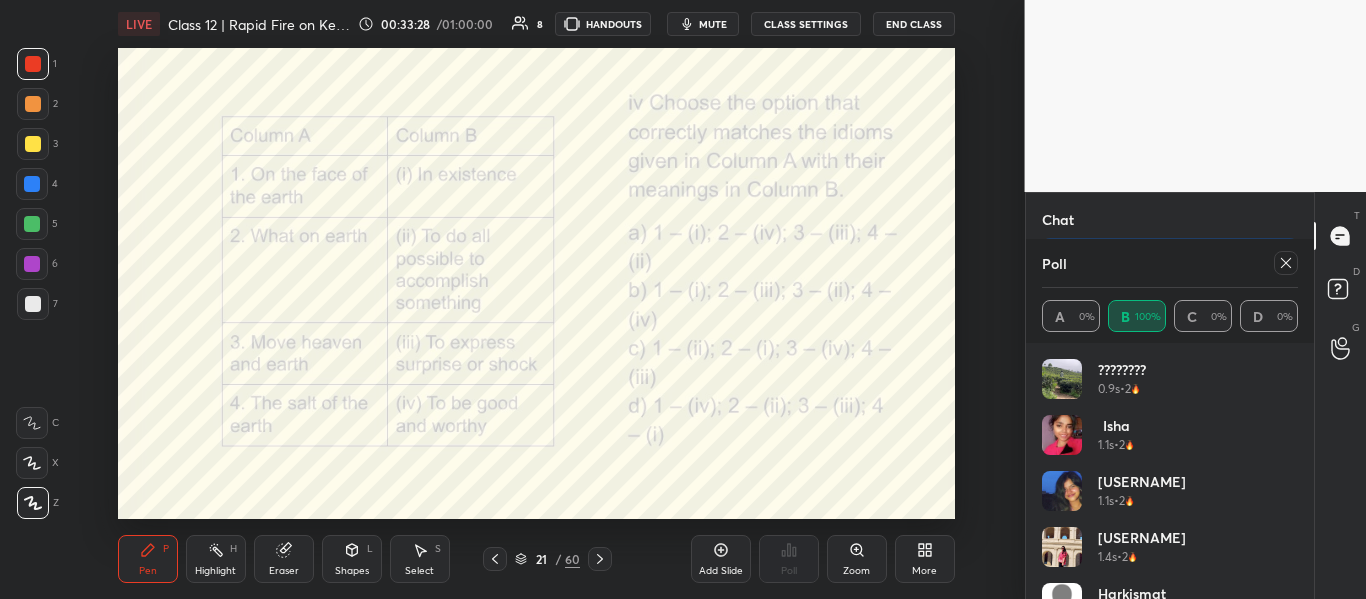 click at bounding box center [1286, 263] 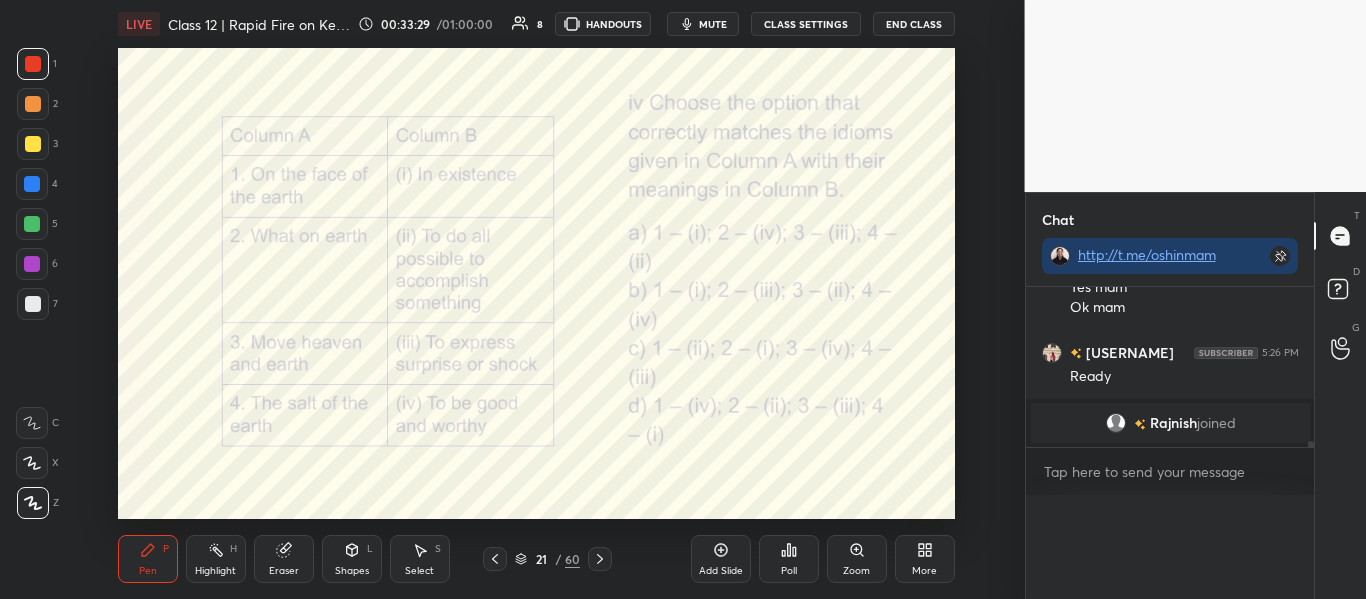 scroll, scrollTop: 0, scrollLeft: 0, axis: both 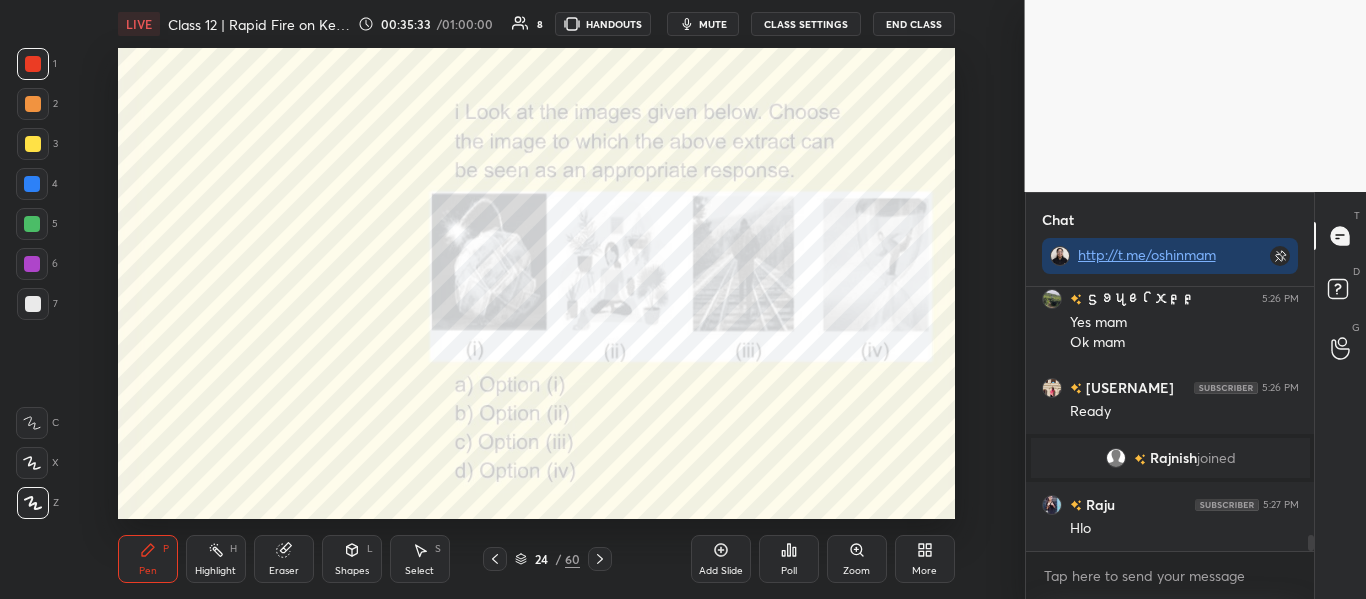 click on "Poll" at bounding box center (789, 559) 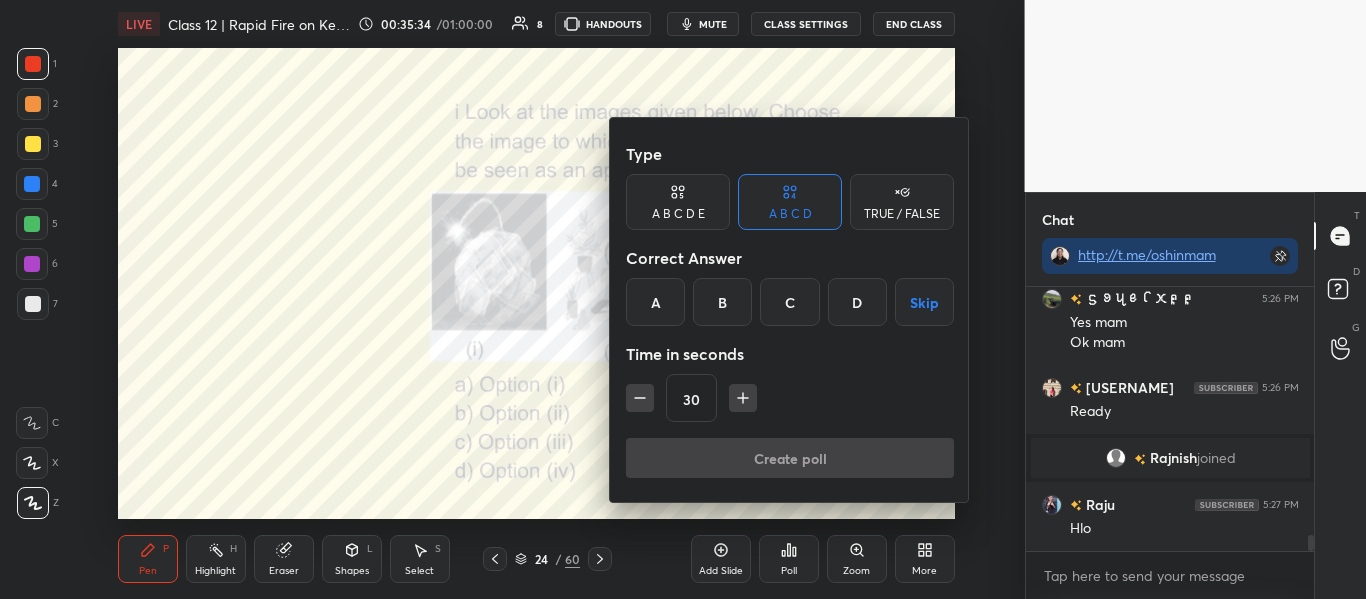 click on "D" at bounding box center [857, 302] 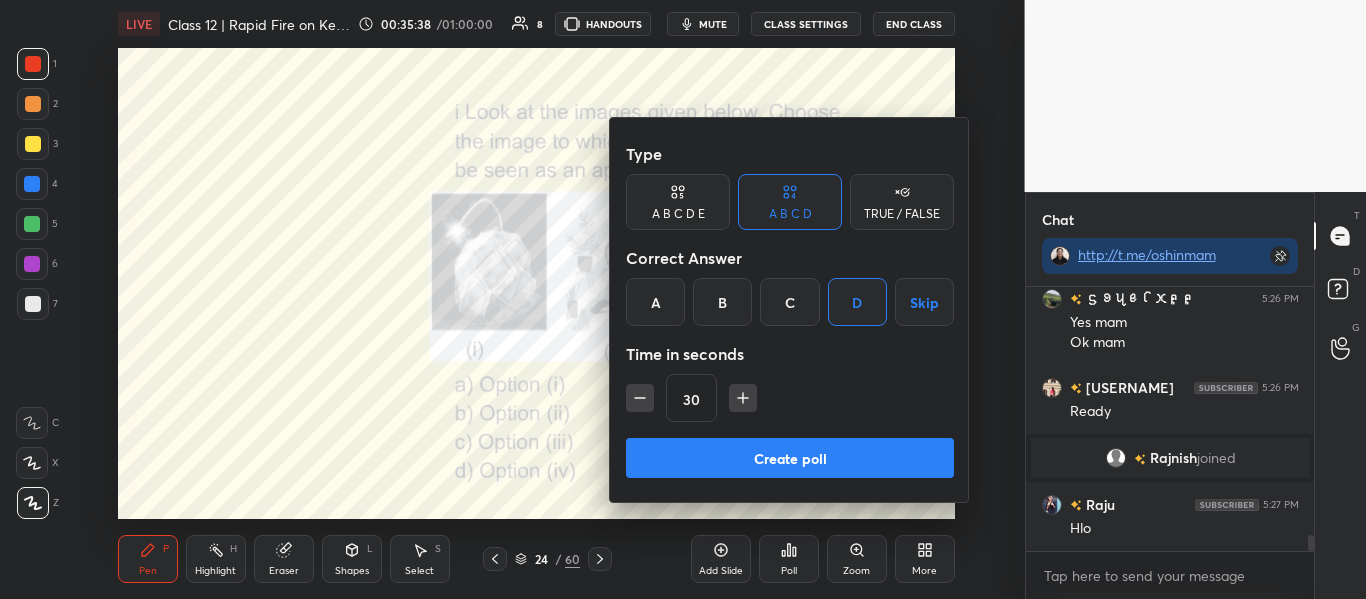 click on "Create poll" at bounding box center [790, 458] 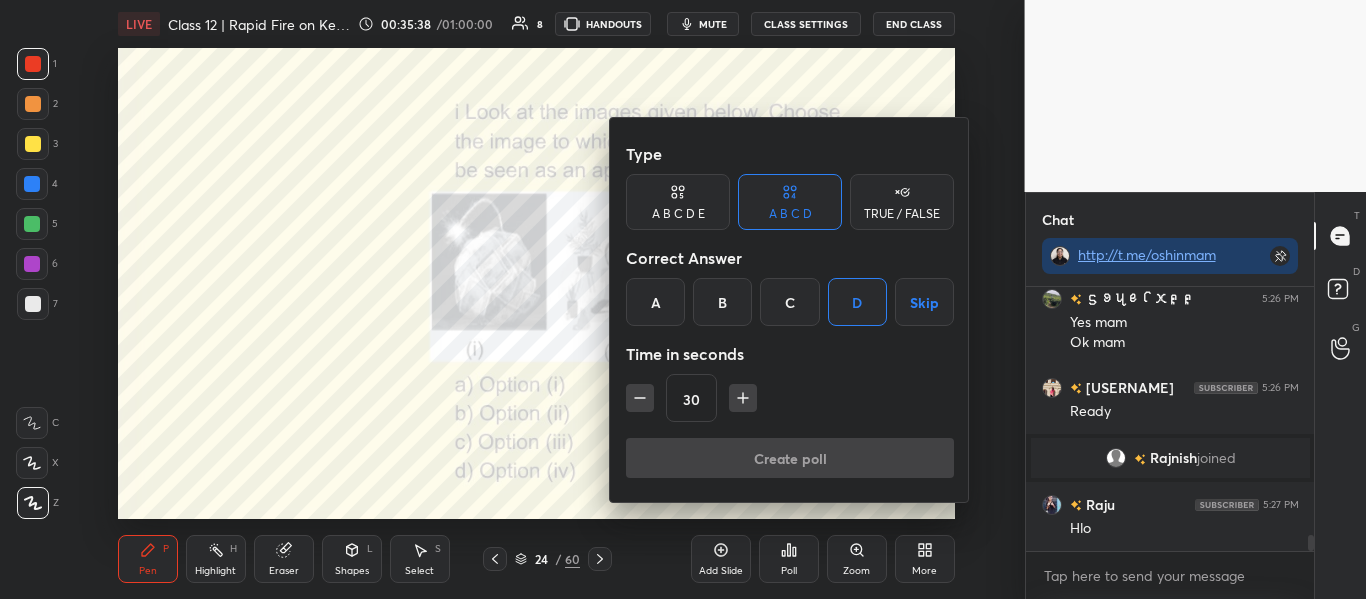 scroll, scrollTop: 216, scrollLeft: 282, axis: both 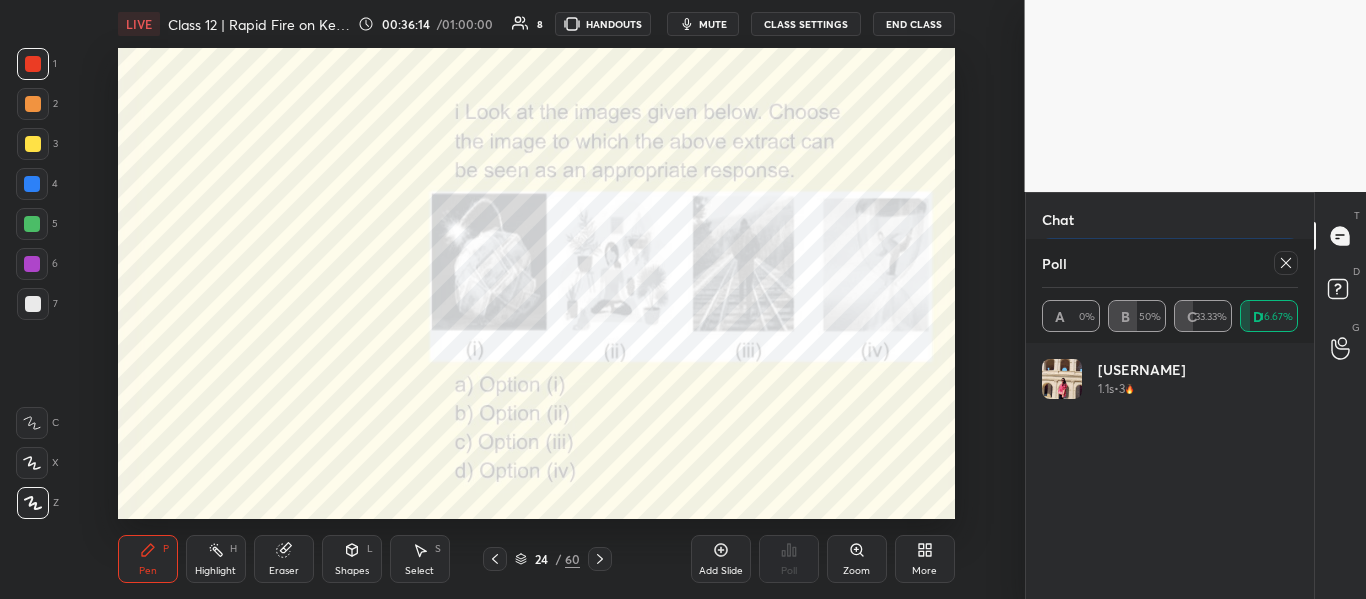 click at bounding box center (1286, 263) 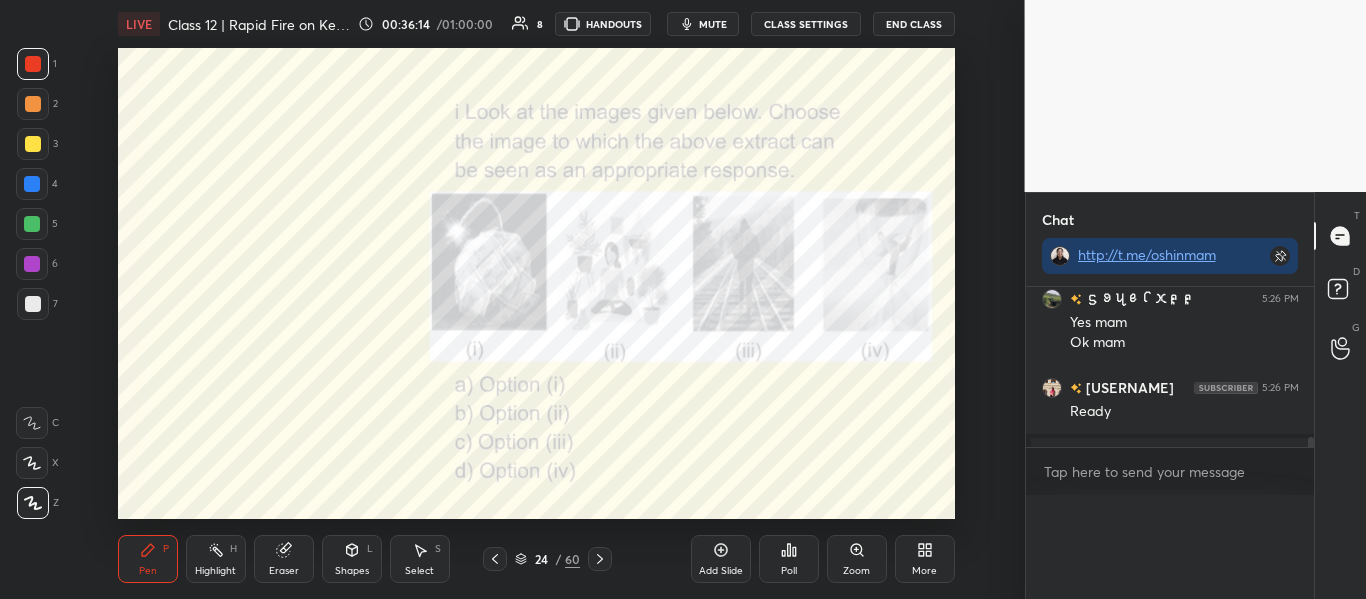 scroll, scrollTop: 0, scrollLeft: 0, axis: both 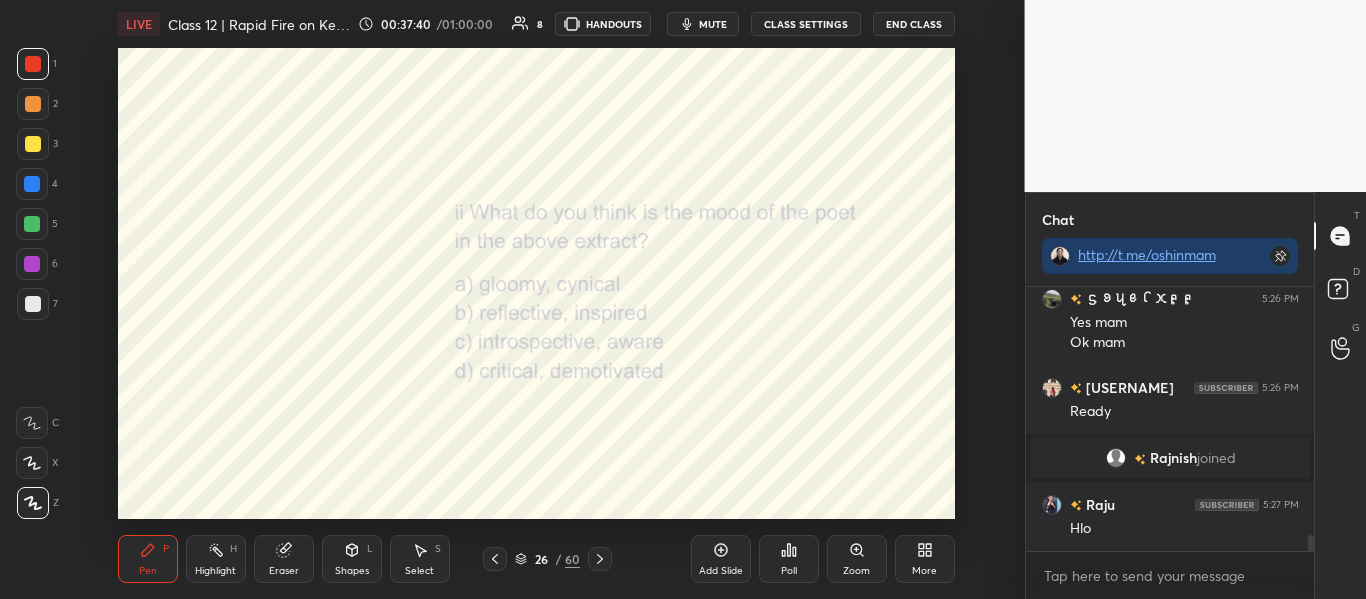 click on "Poll" at bounding box center (789, 559) 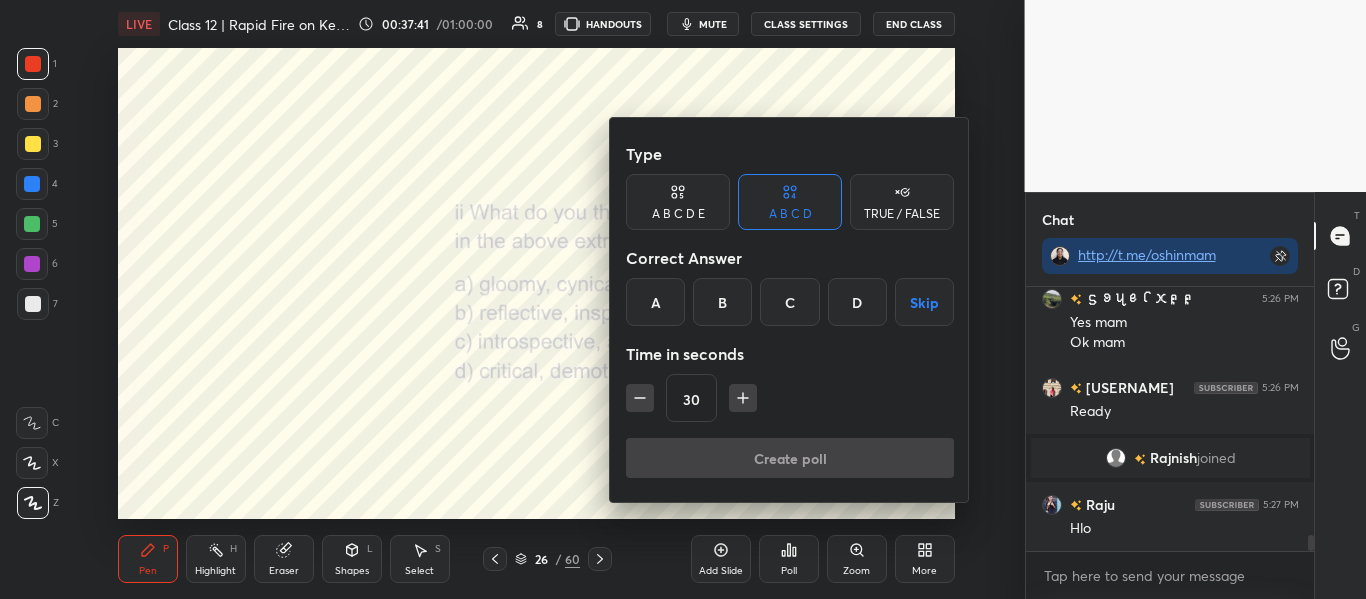 click on "C" at bounding box center [789, 302] 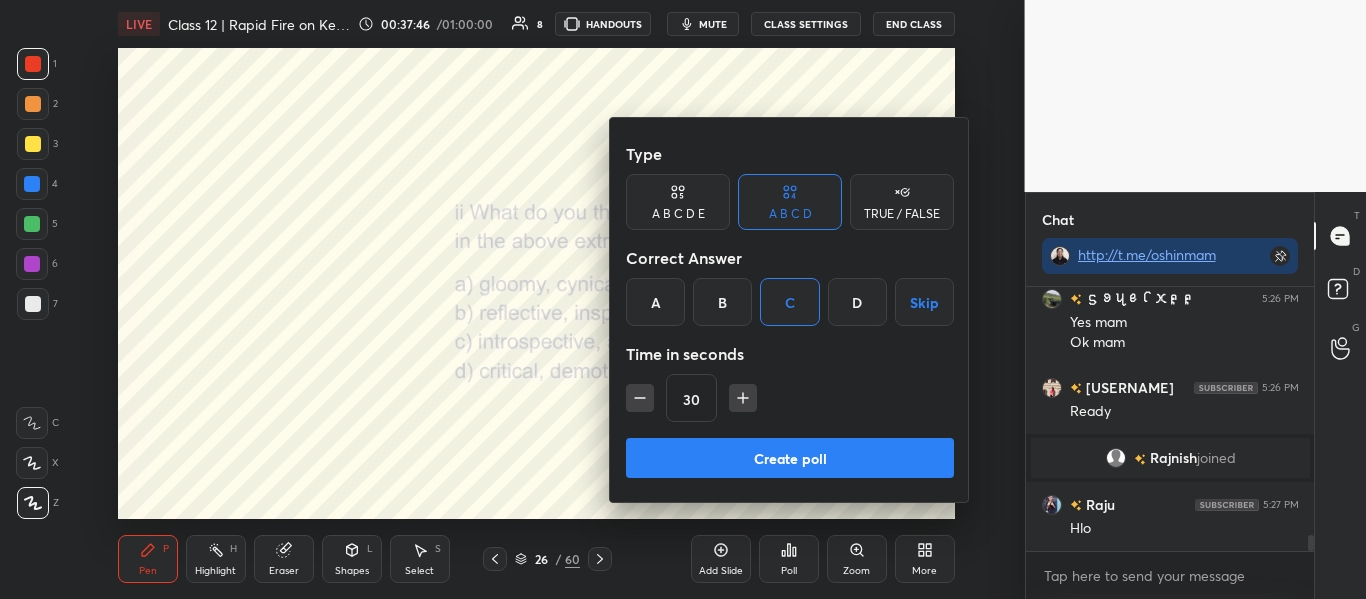 click on "Create poll" at bounding box center (790, 458) 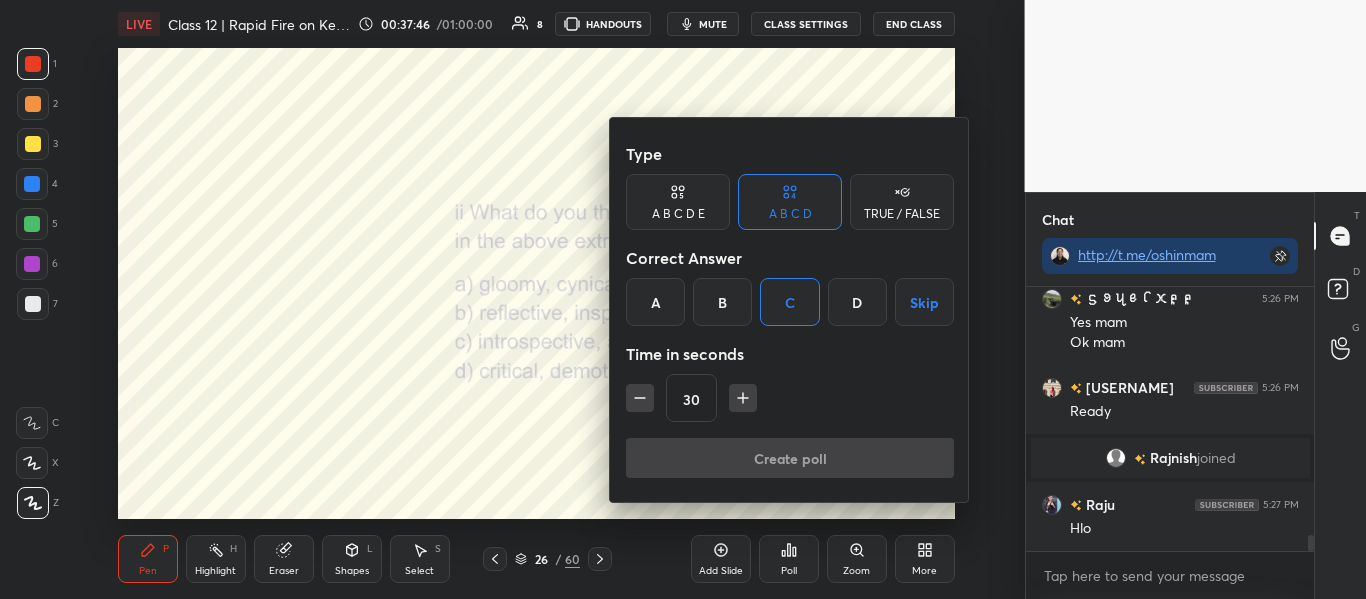 scroll, scrollTop: 216, scrollLeft: 282, axis: both 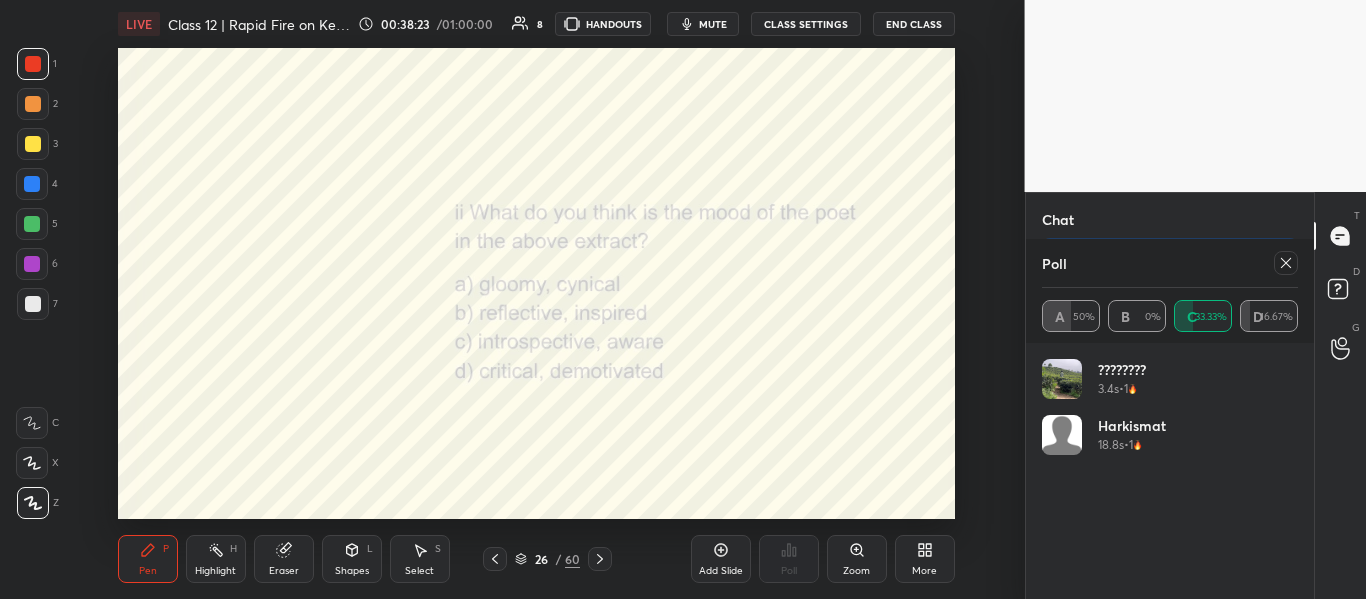 click 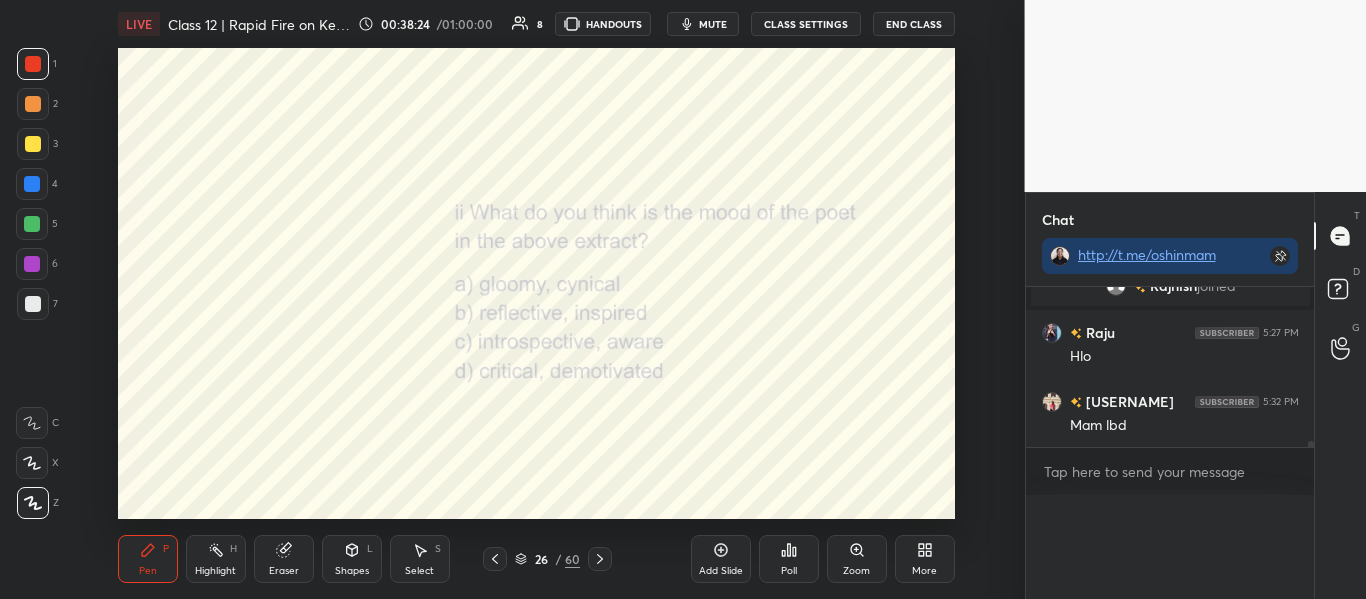scroll, scrollTop: 0, scrollLeft: 0, axis: both 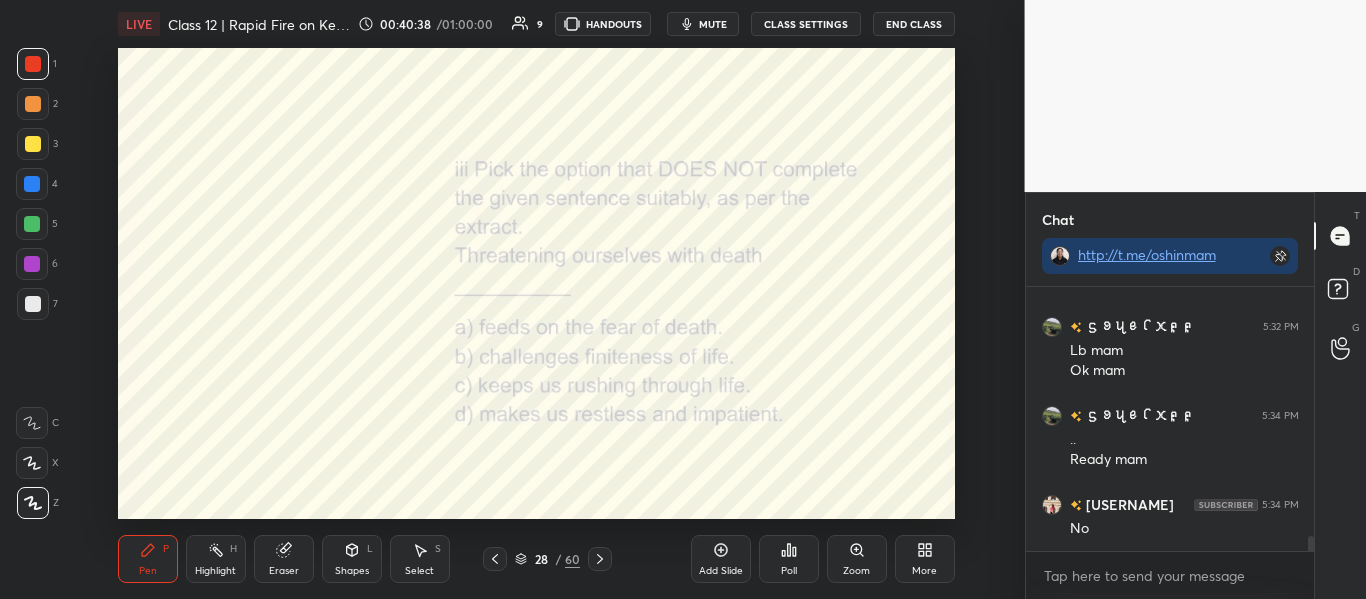 click on "Poll" at bounding box center [789, 559] 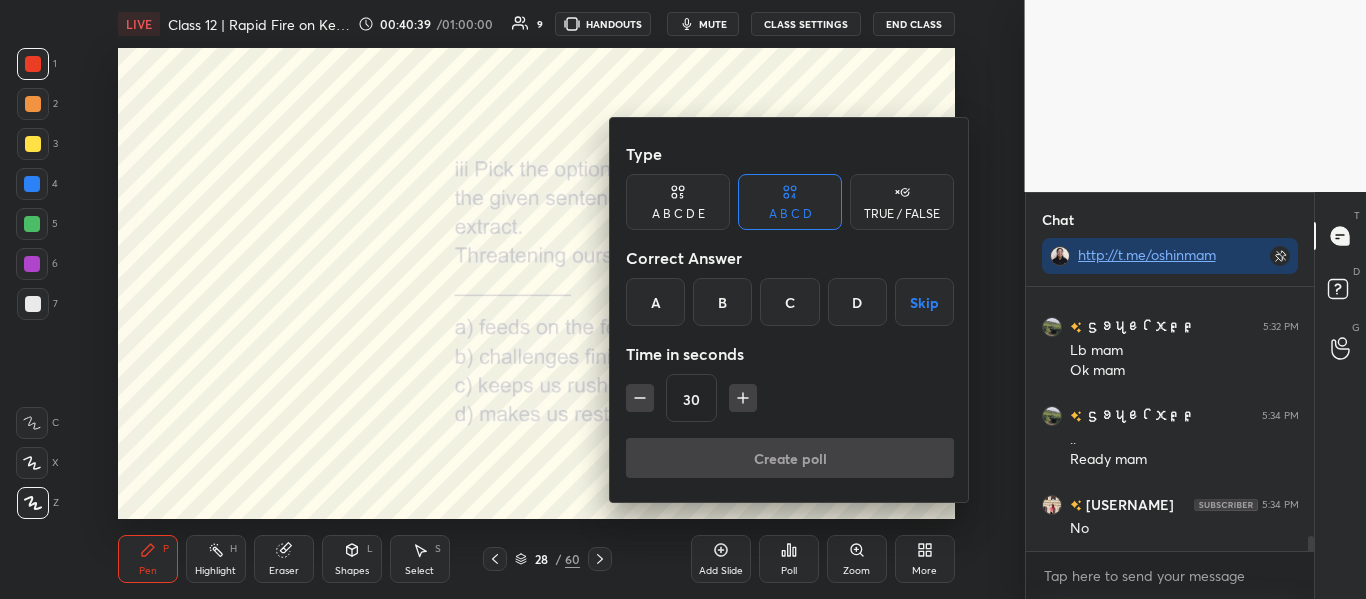 click on "B" at bounding box center [722, 302] 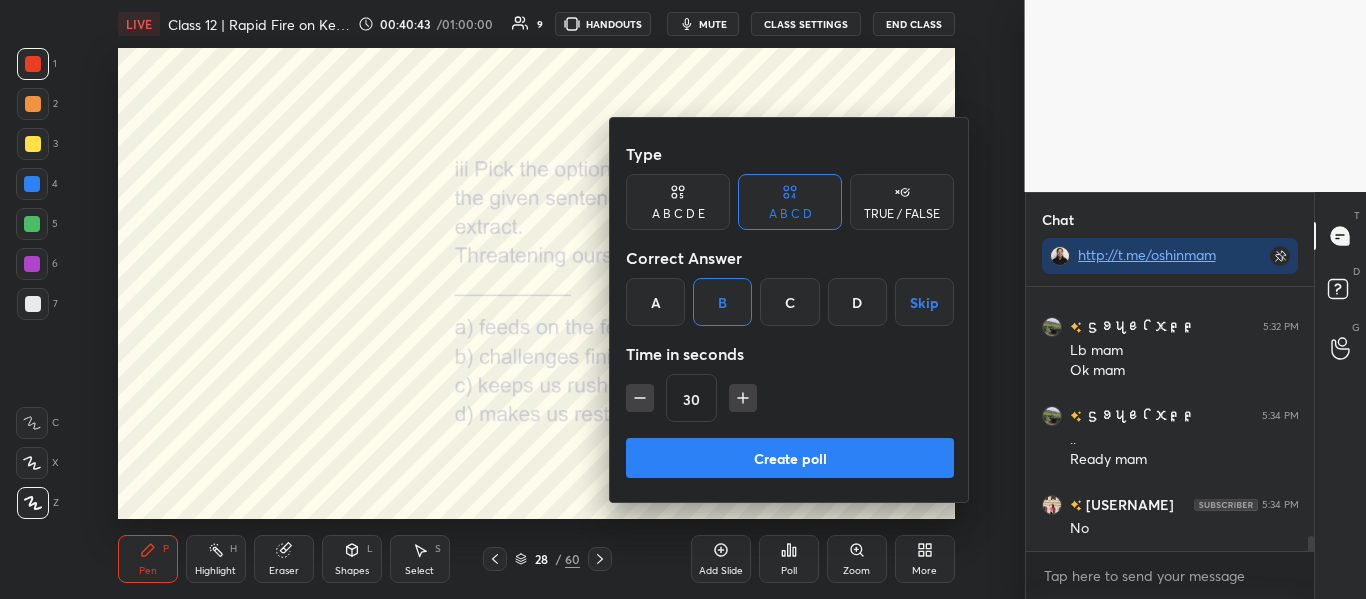 click on "Create poll" at bounding box center [790, 458] 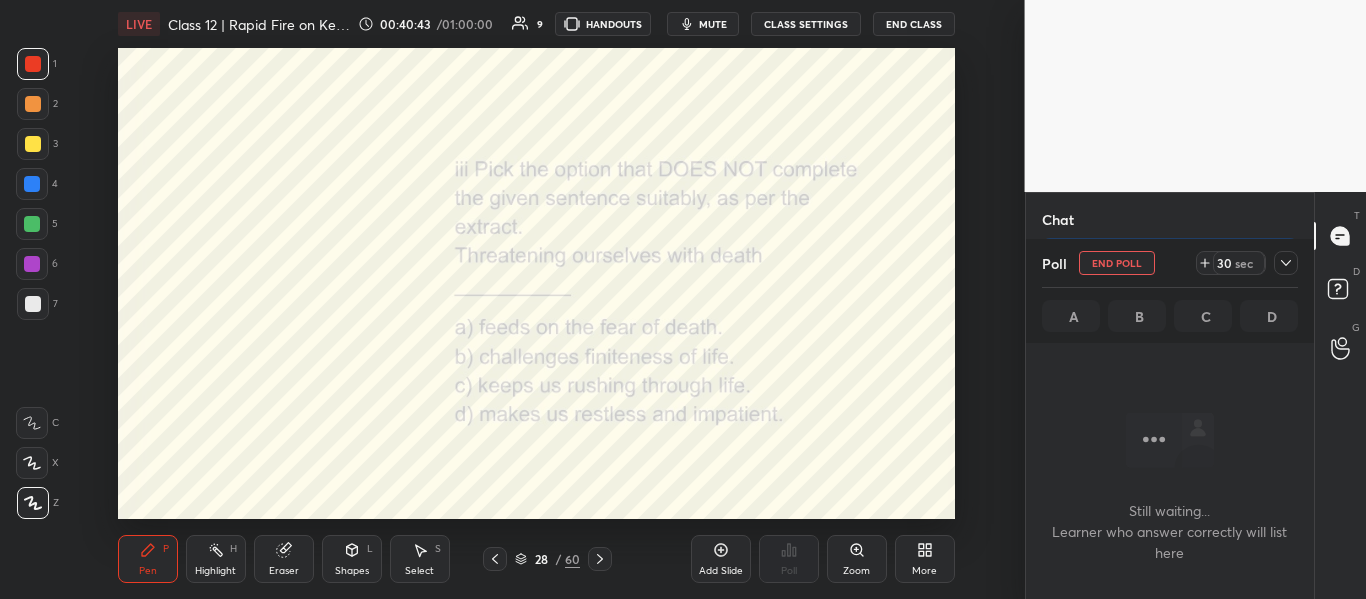 scroll, scrollTop: 160, scrollLeft: 282, axis: both 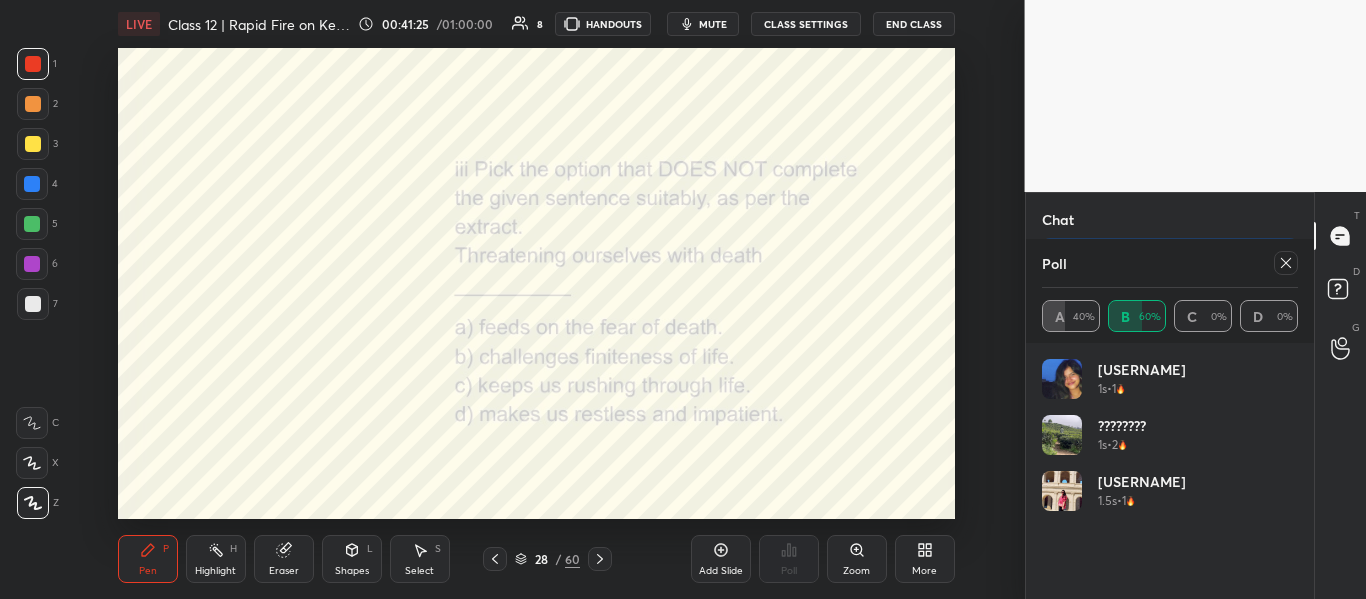 click 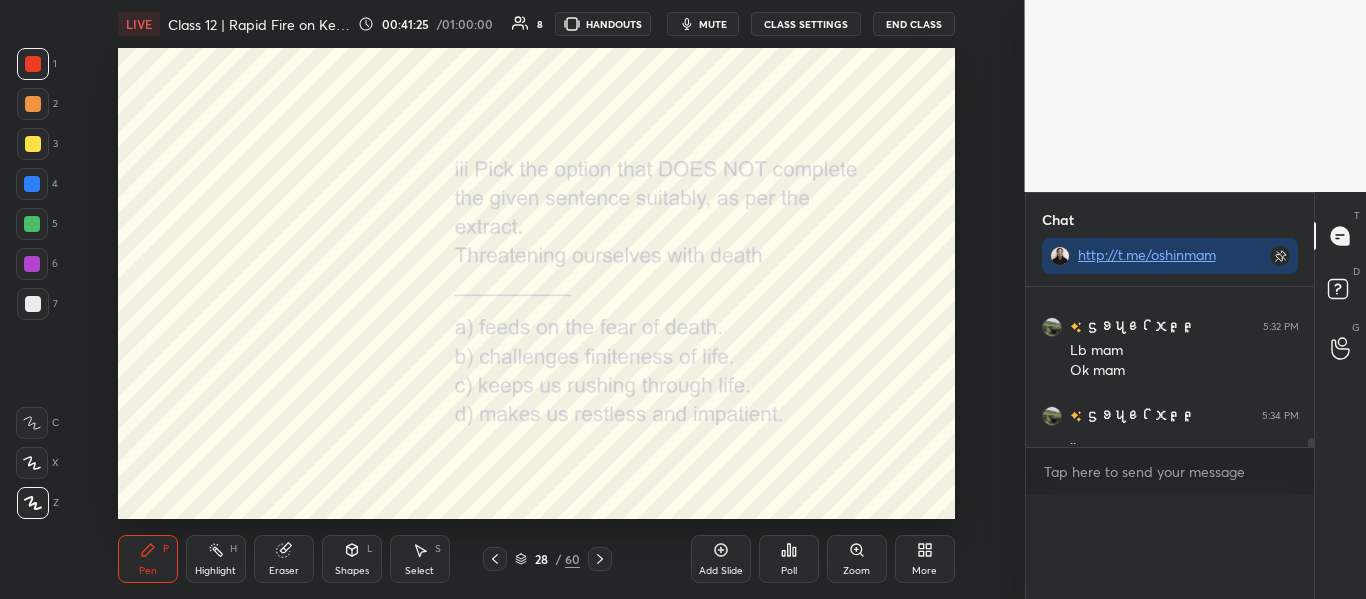 scroll, scrollTop: 0, scrollLeft: 0, axis: both 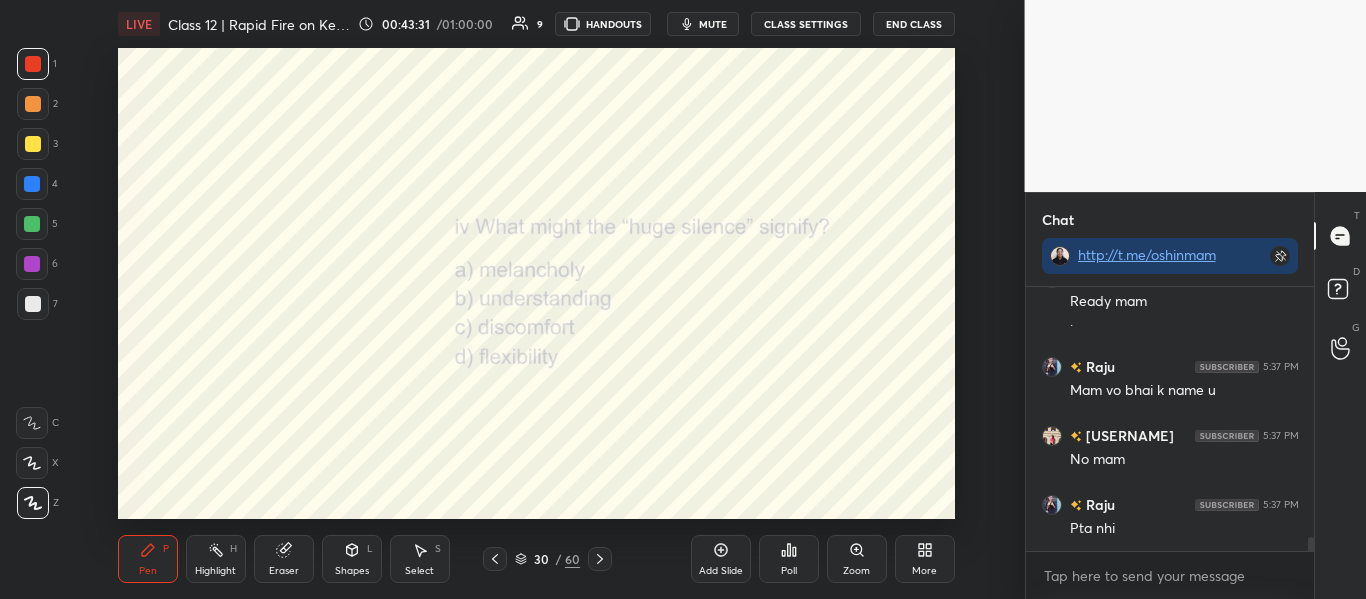 click 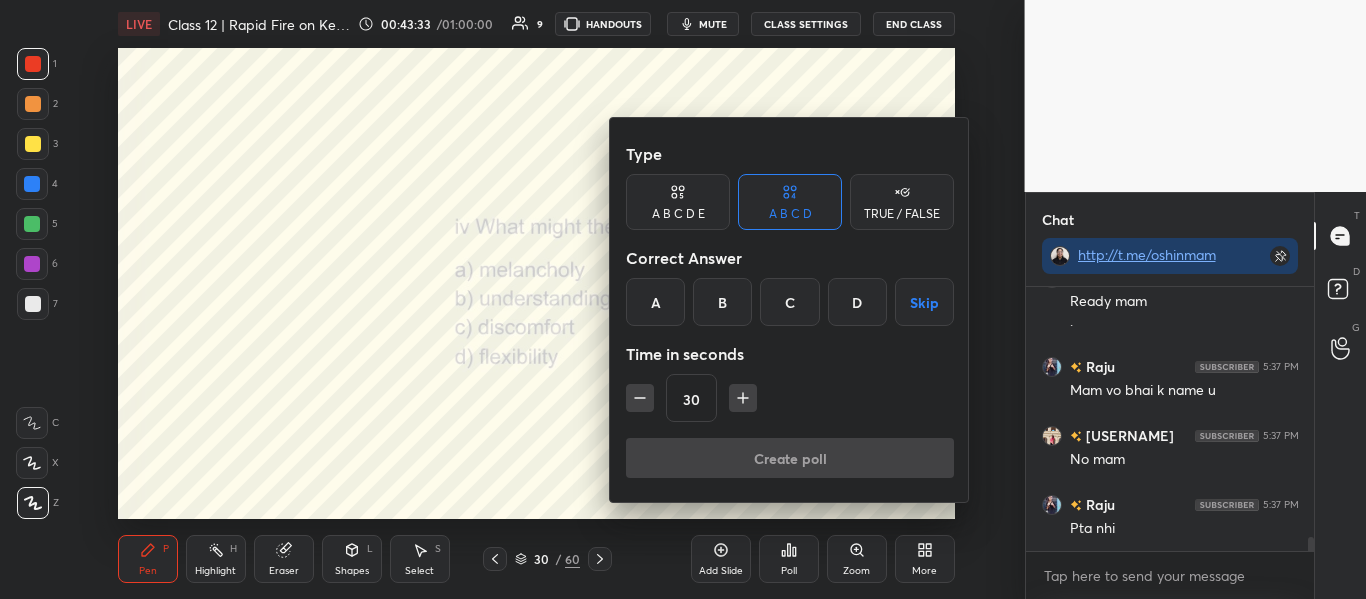 click on "B" at bounding box center [722, 302] 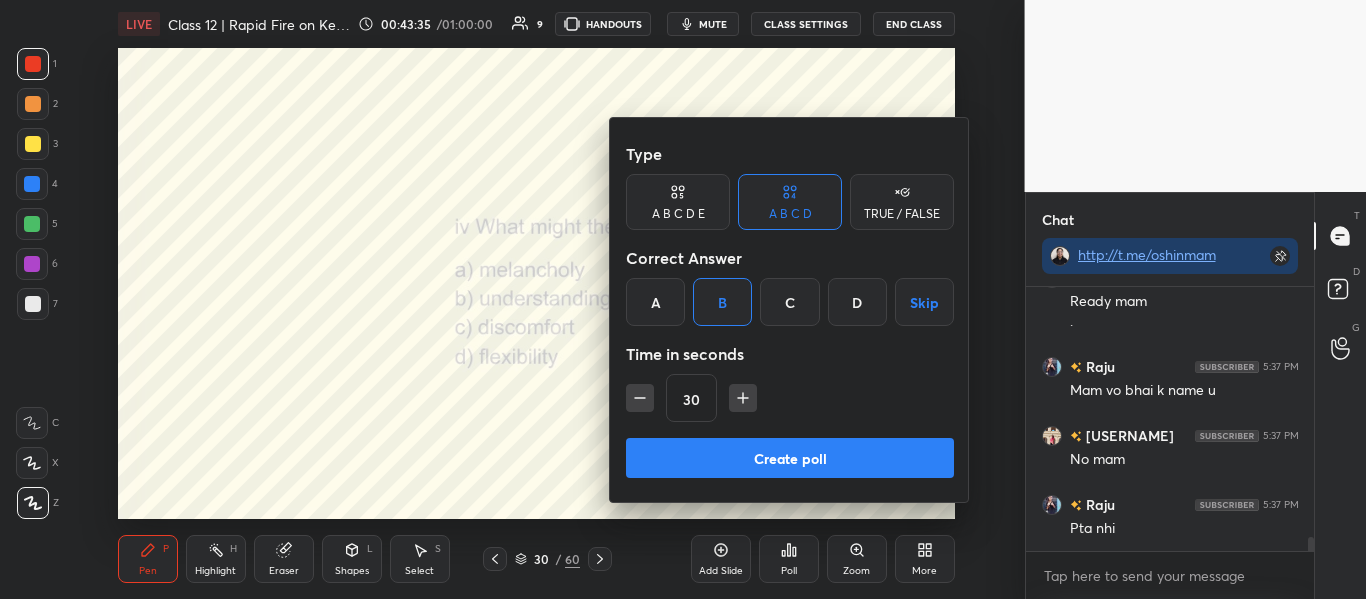 click on "Create poll" at bounding box center (790, 458) 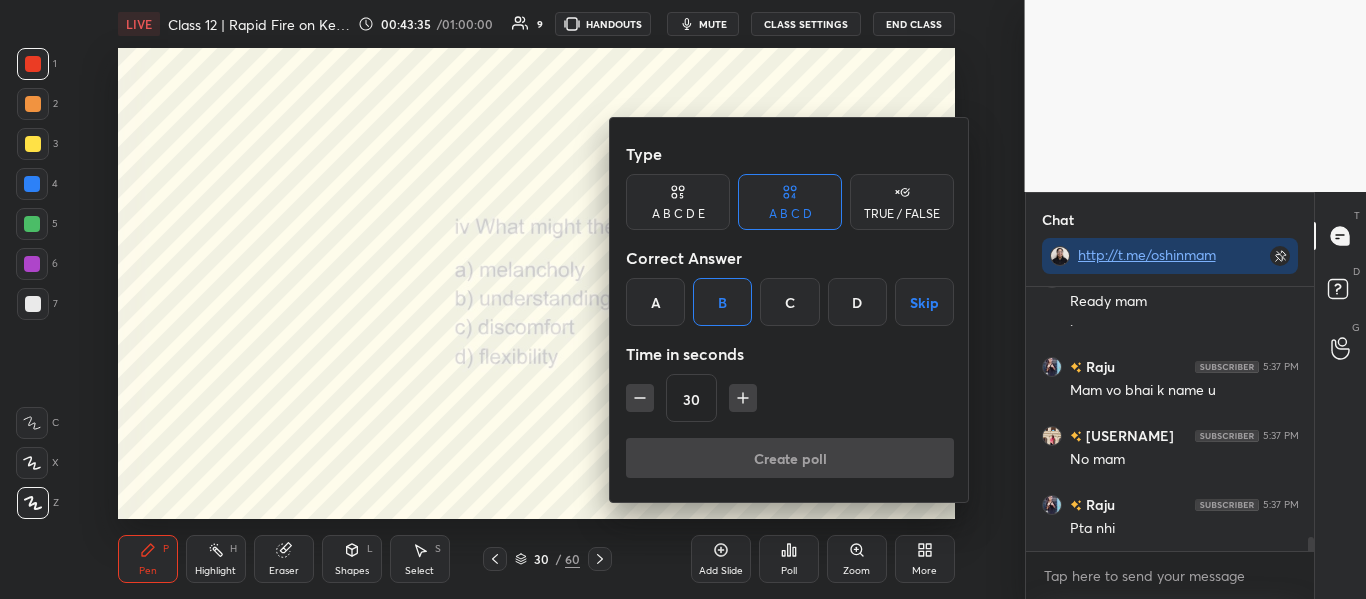 scroll, scrollTop: 216, scrollLeft: 282, axis: both 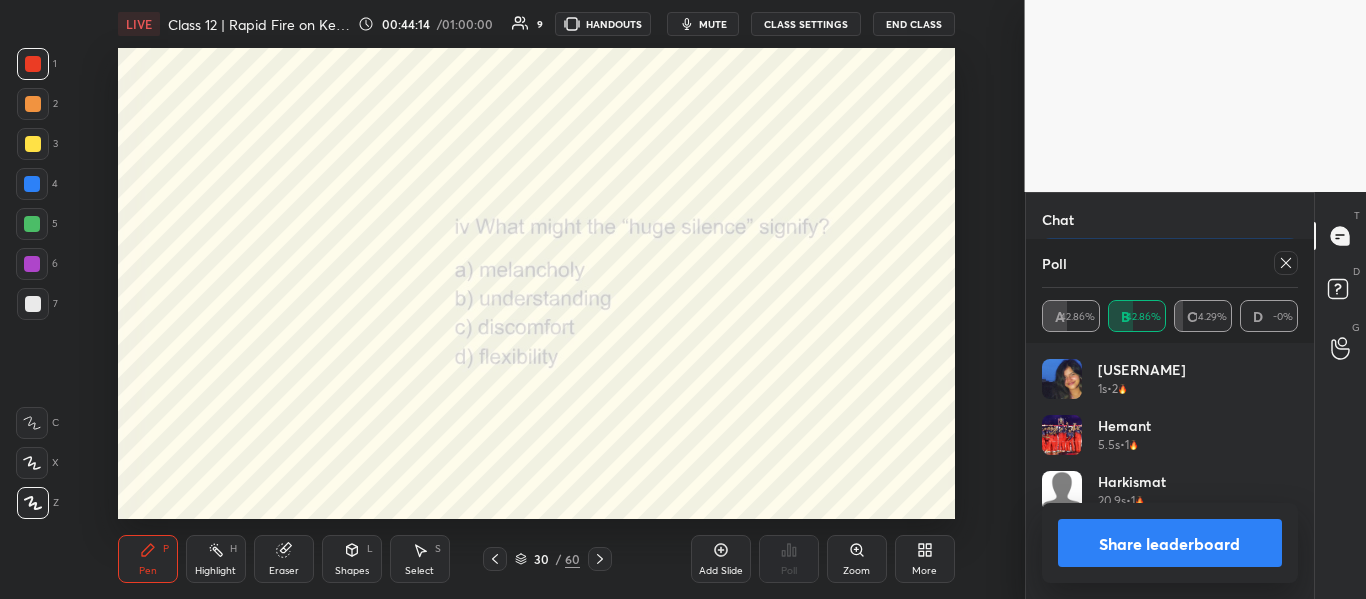 click on "Share leaderboard" at bounding box center (1170, 543) 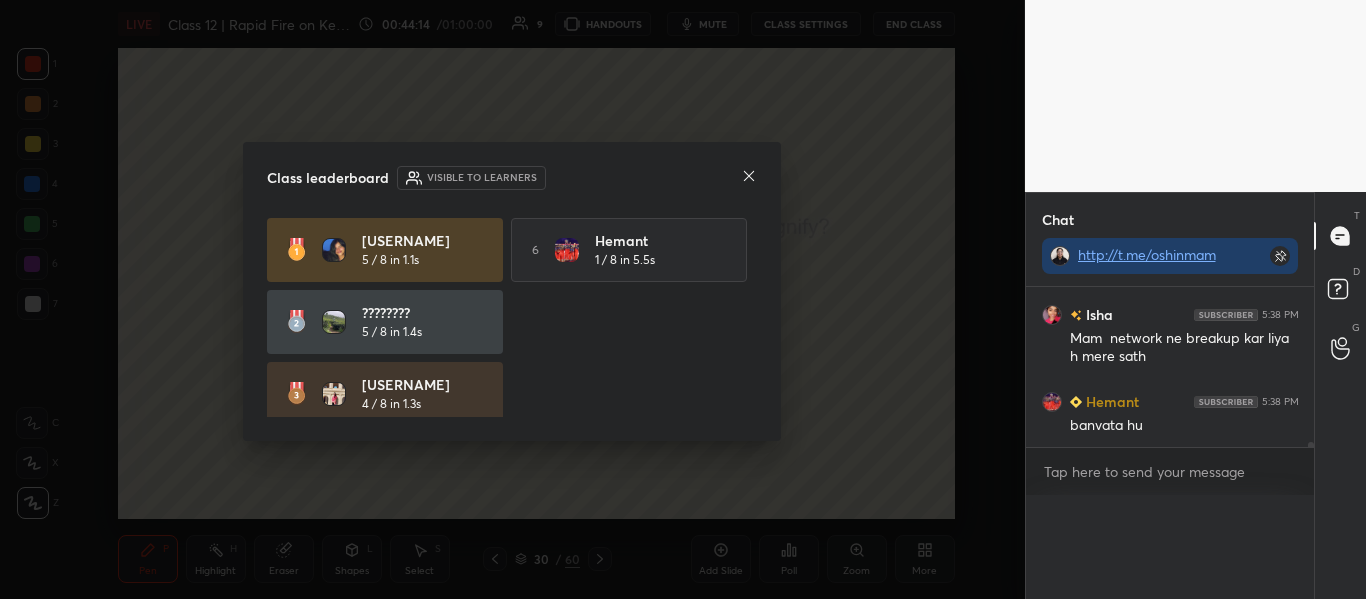 scroll, scrollTop: 0, scrollLeft: 0, axis: both 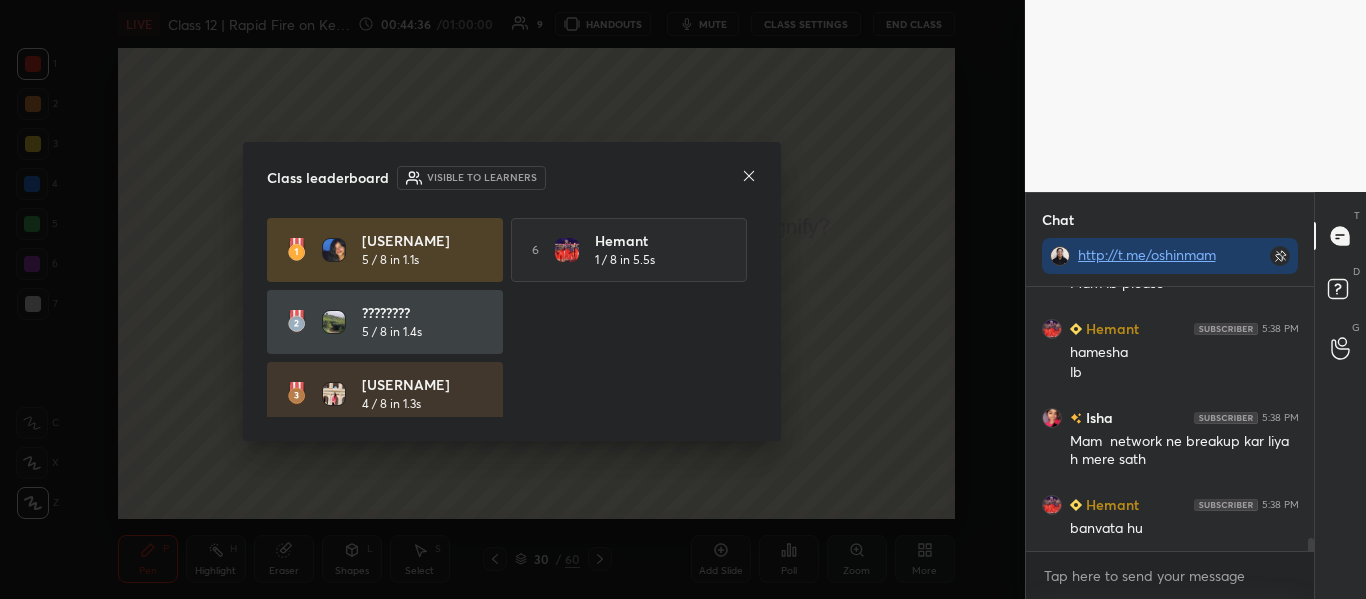 click on "Class leaderboard Visible to learners" at bounding box center (512, 178) 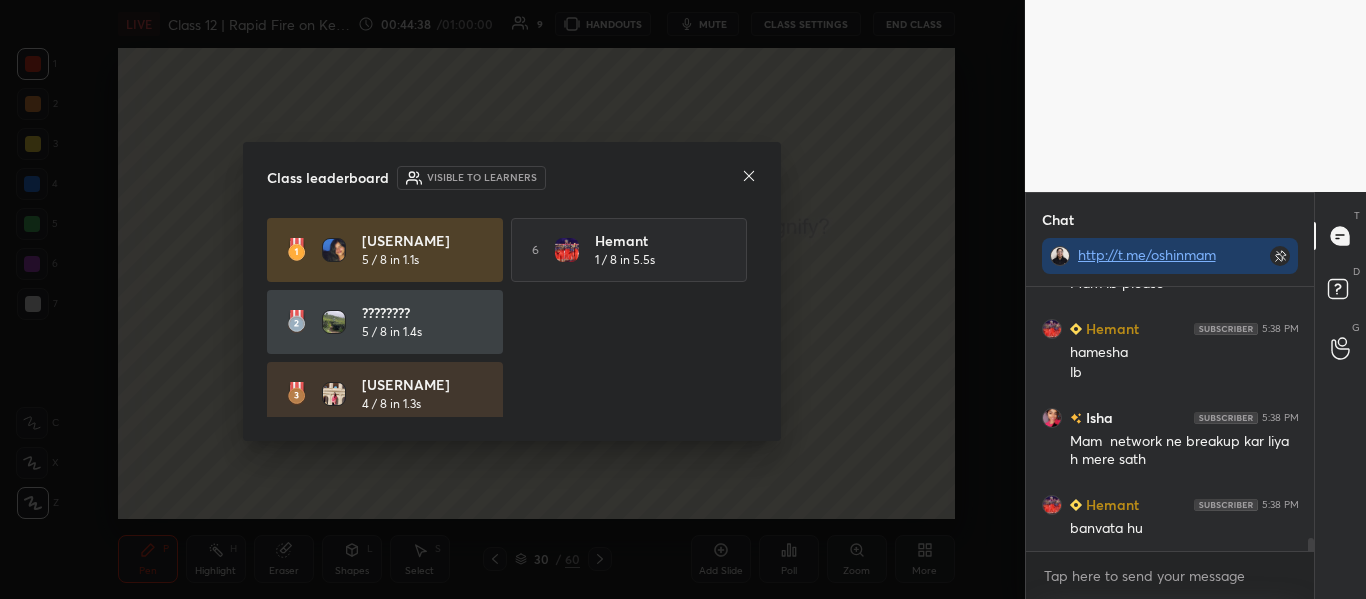 click 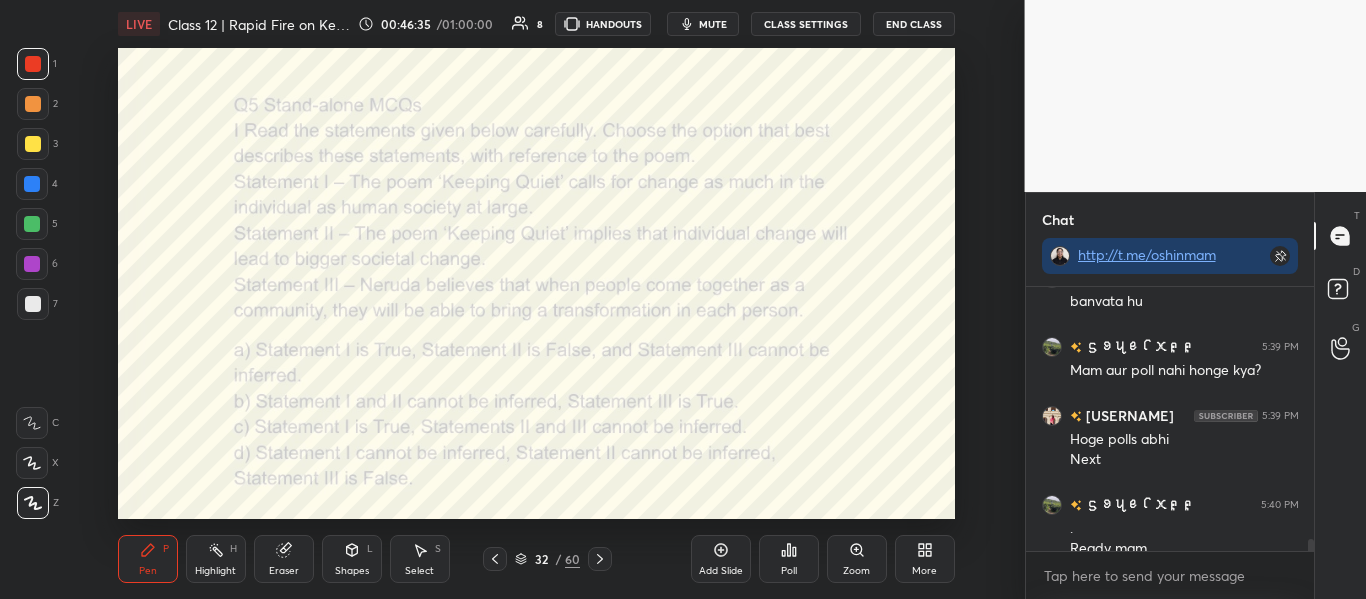 scroll, scrollTop: 5529, scrollLeft: 0, axis: vertical 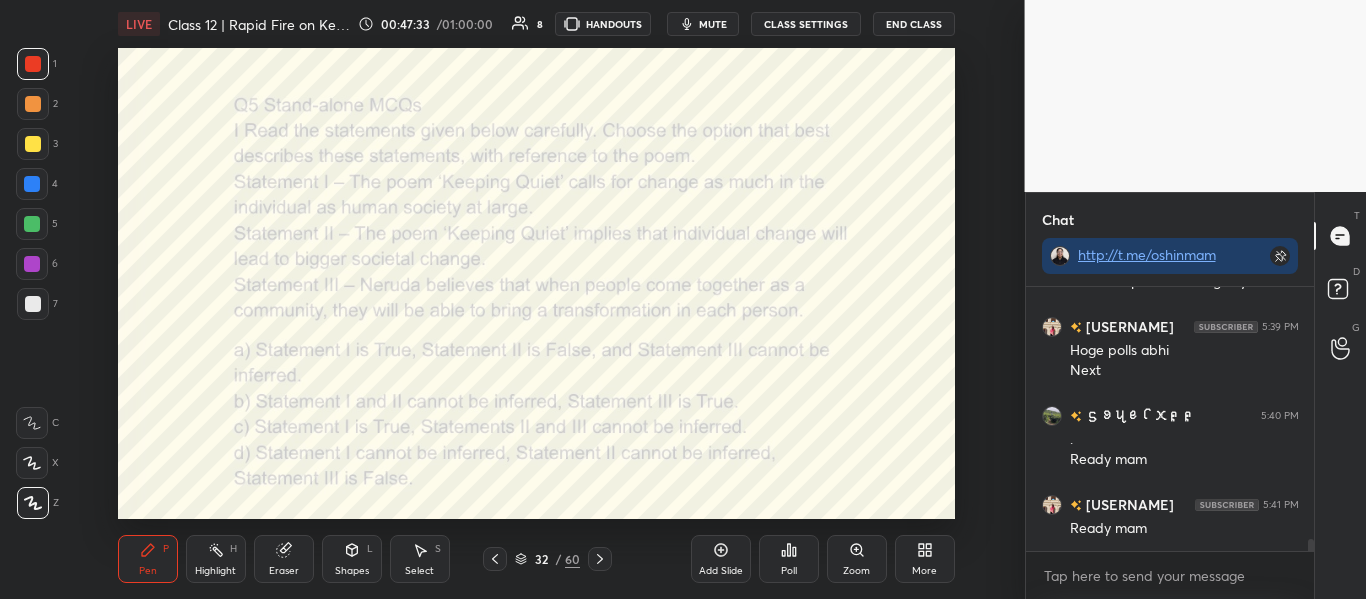 click on "Poll" at bounding box center [789, 571] 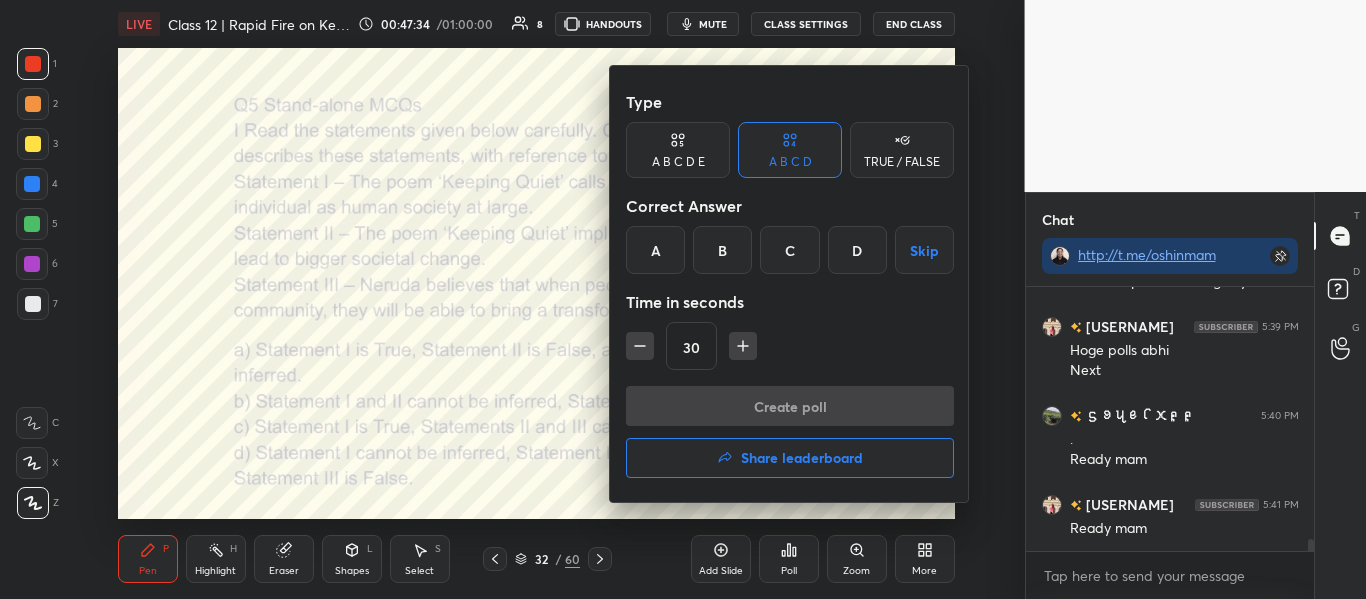 click on "A" at bounding box center [655, 250] 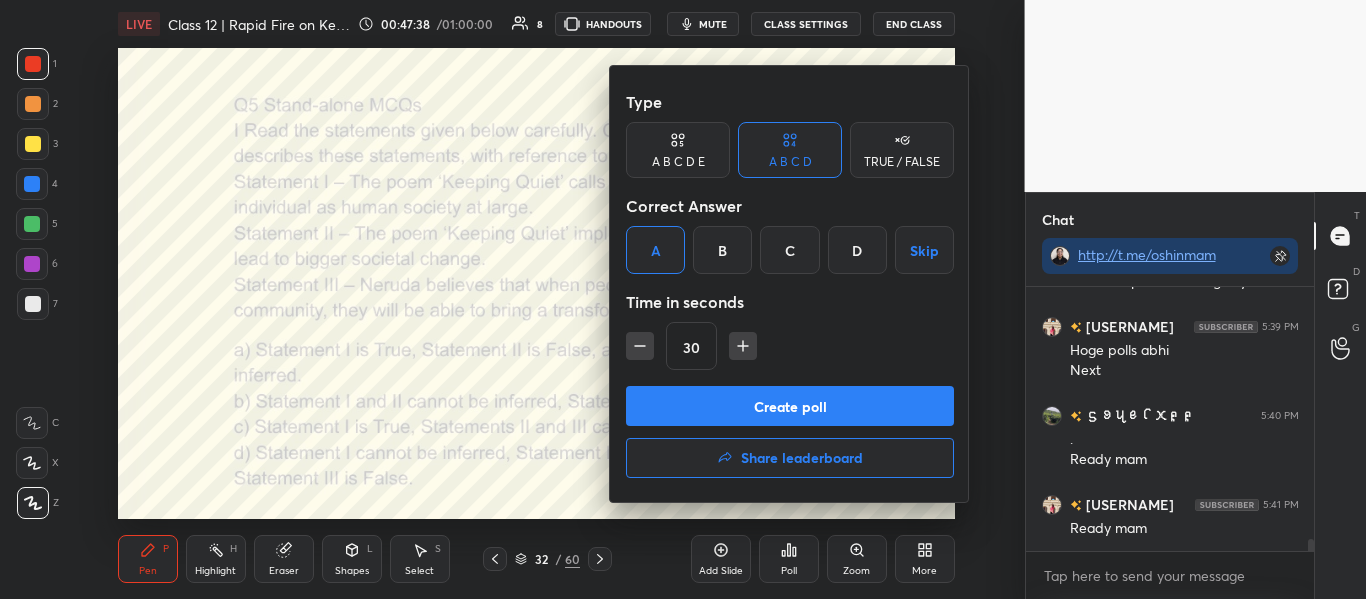 click on "Create poll" at bounding box center (790, 406) 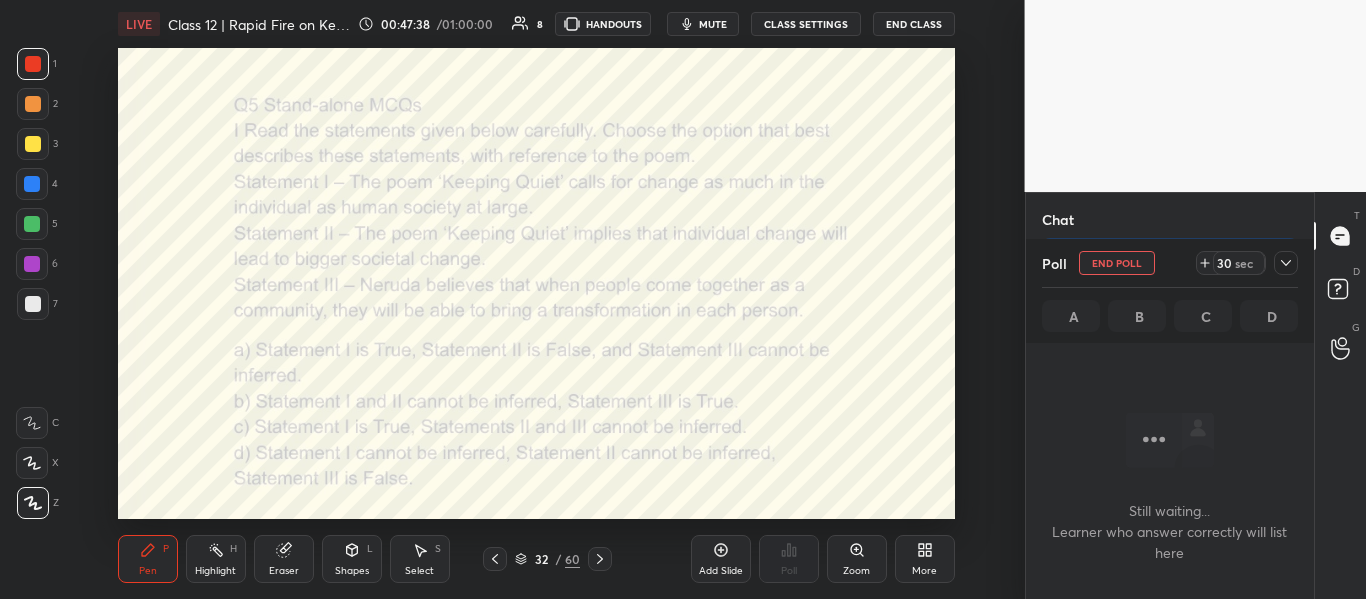 scroll, scrollTop: 216, scrollLeft: 282, axis: both 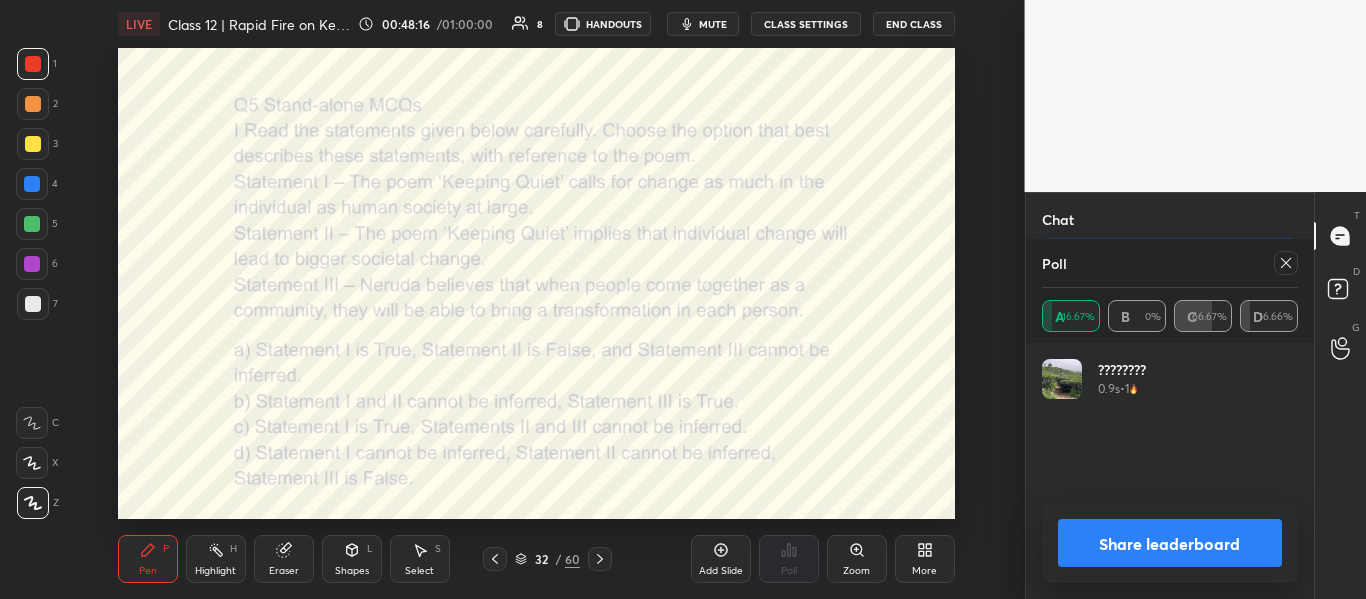 click 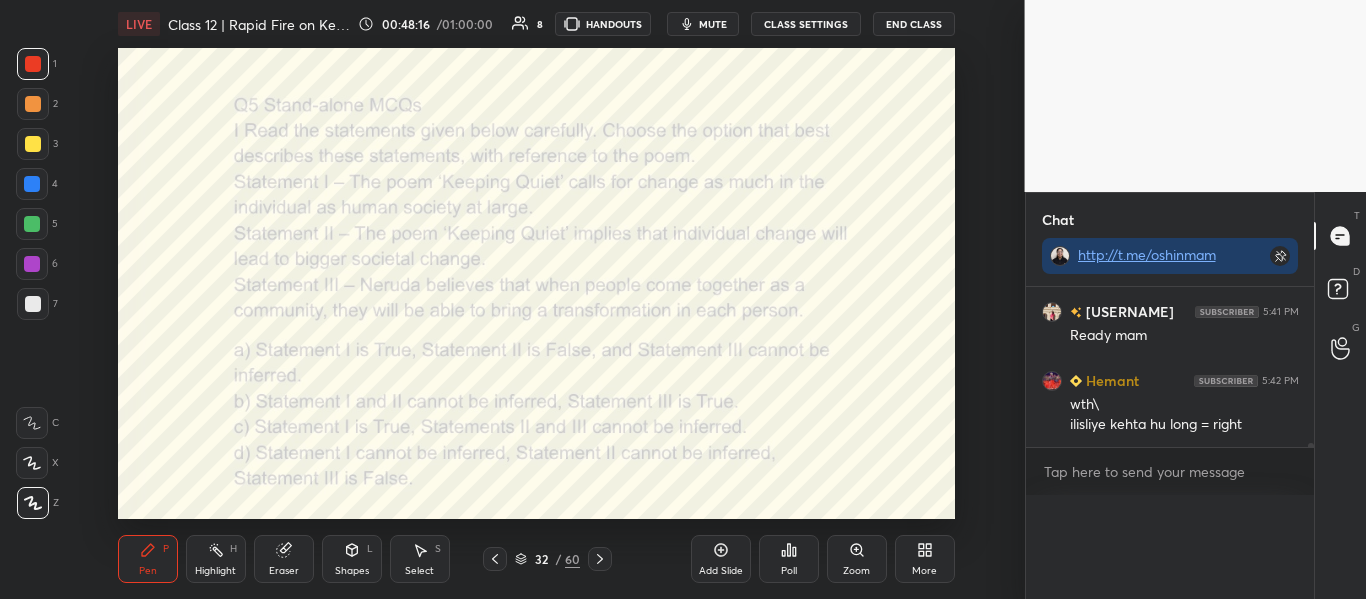 scroll, scrollTop: 0, scrollLeft: 0, axis: both 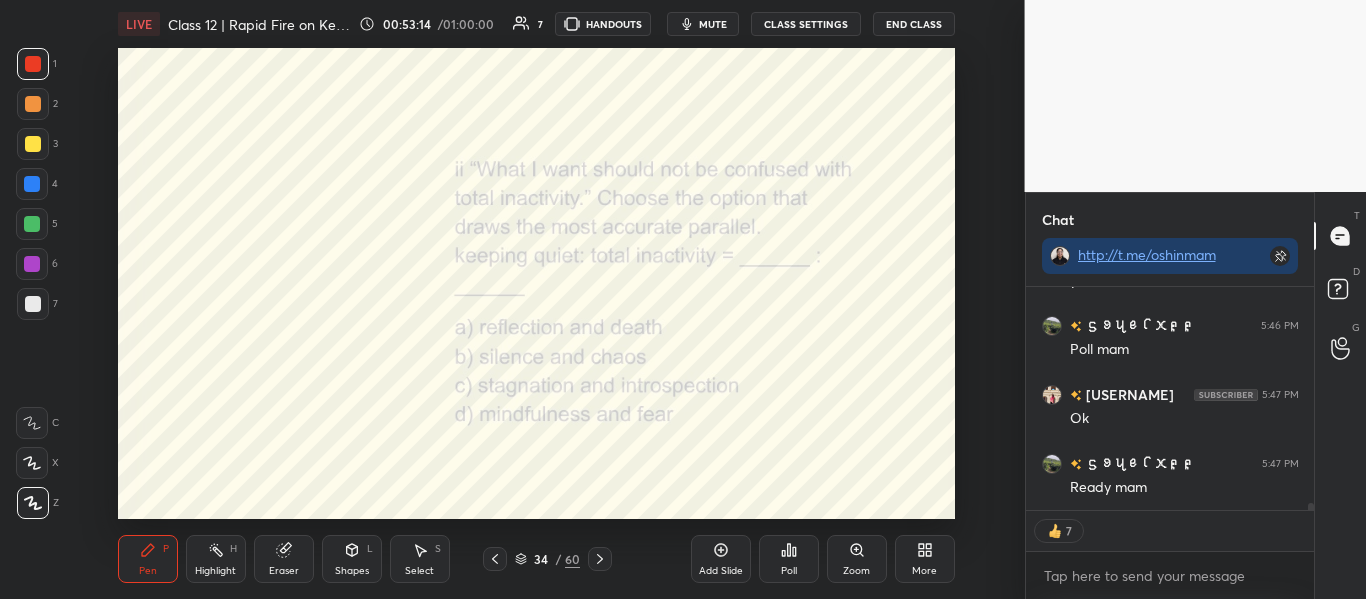 click on "Poll" at bounding box center [789, 571] 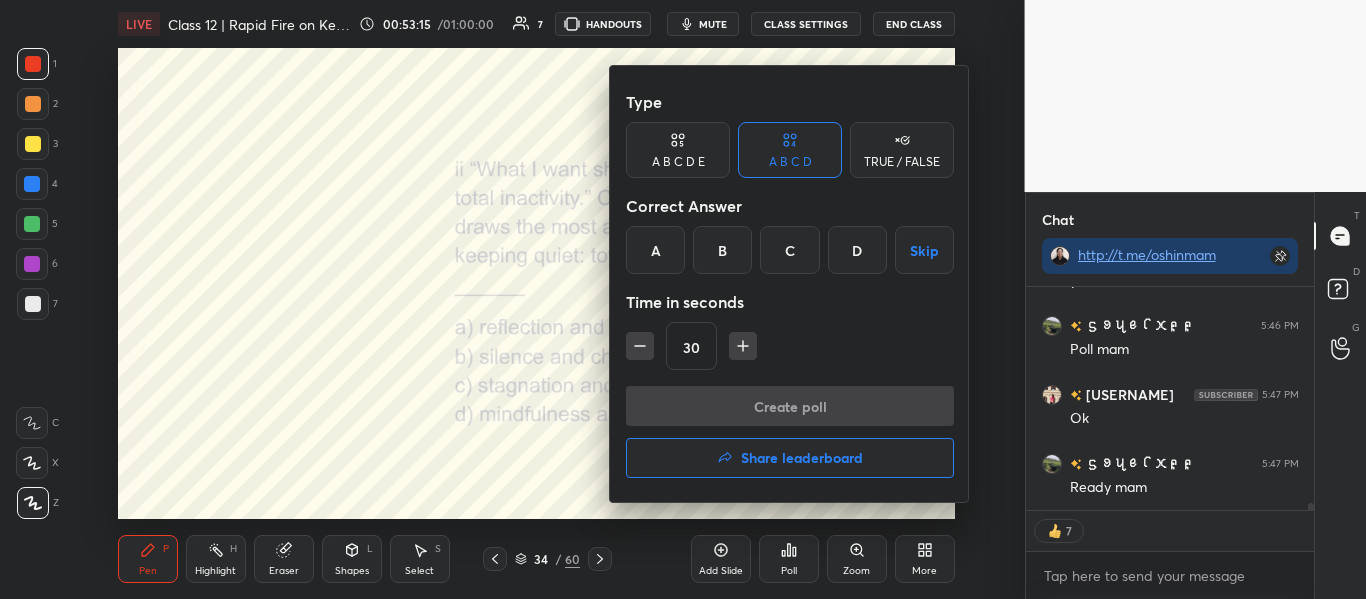 click on "A" at bounding box center (655, 250) 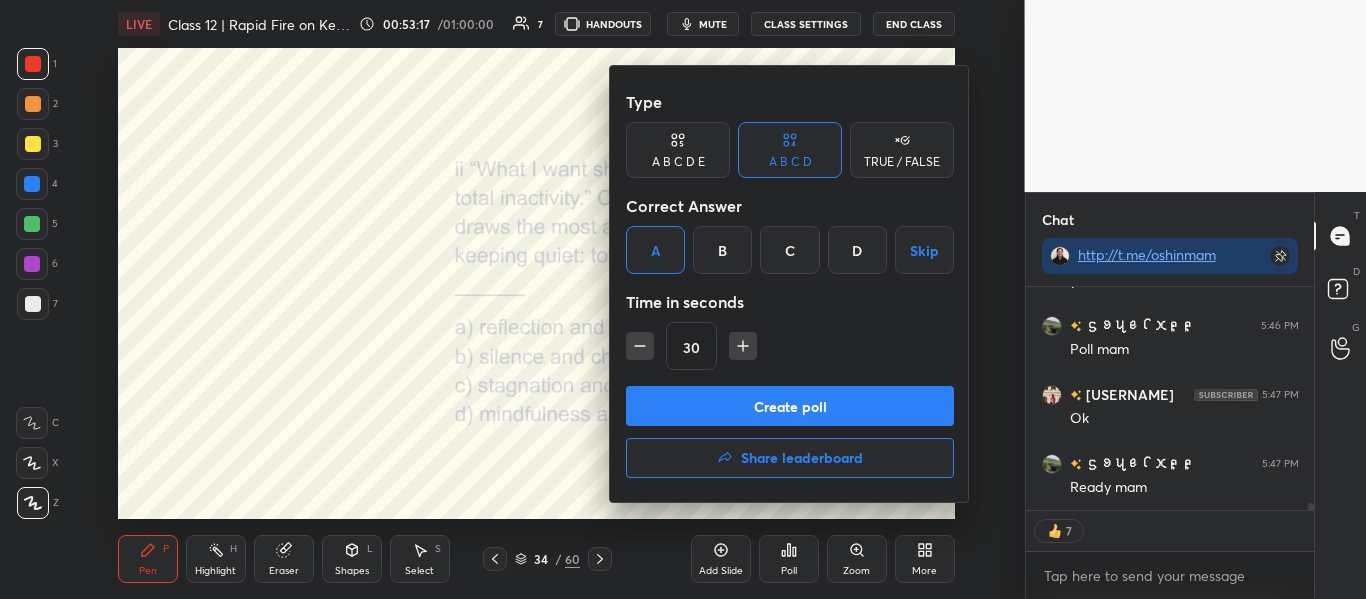 click on "Create poll" at bounding box center [790, 406] 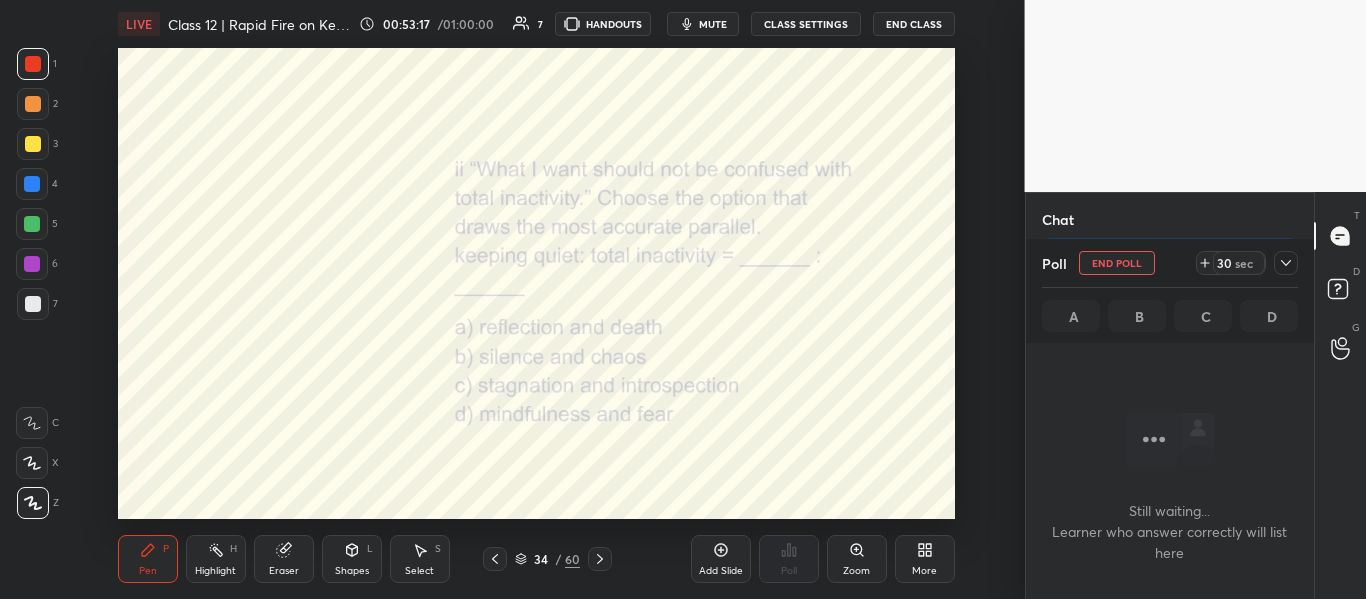 scroll, scrollTop: 119, scrollLeft: 282, axis: both 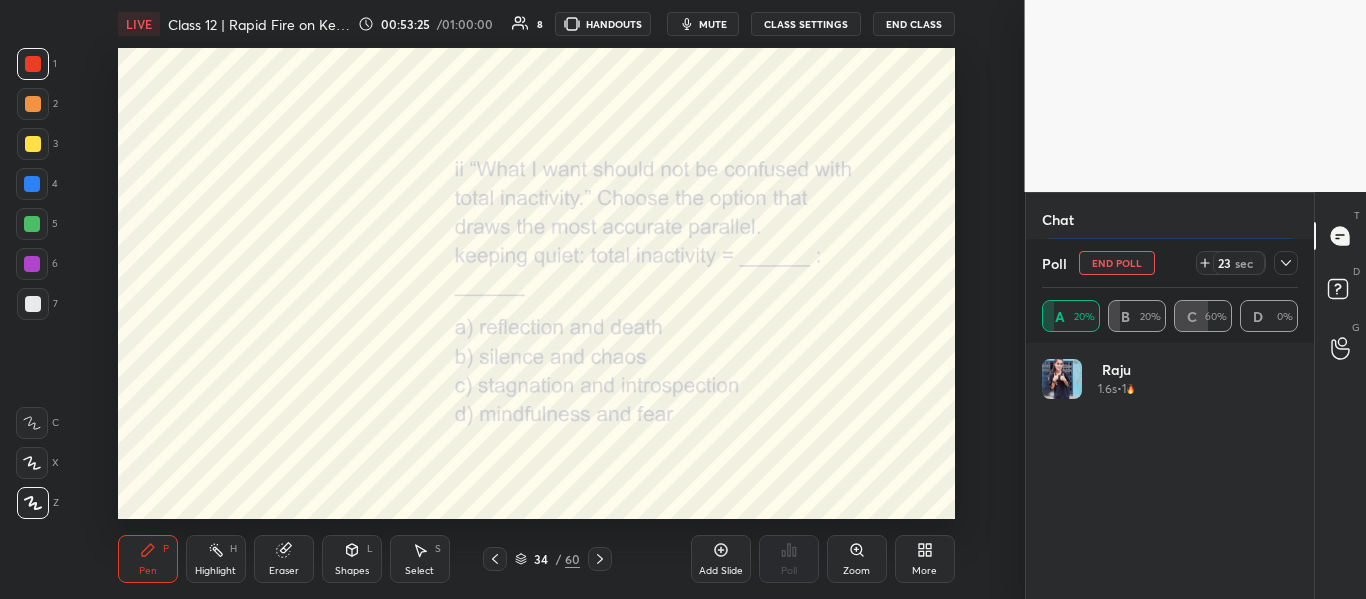 click on "mute" at bounding box center (703, 24) 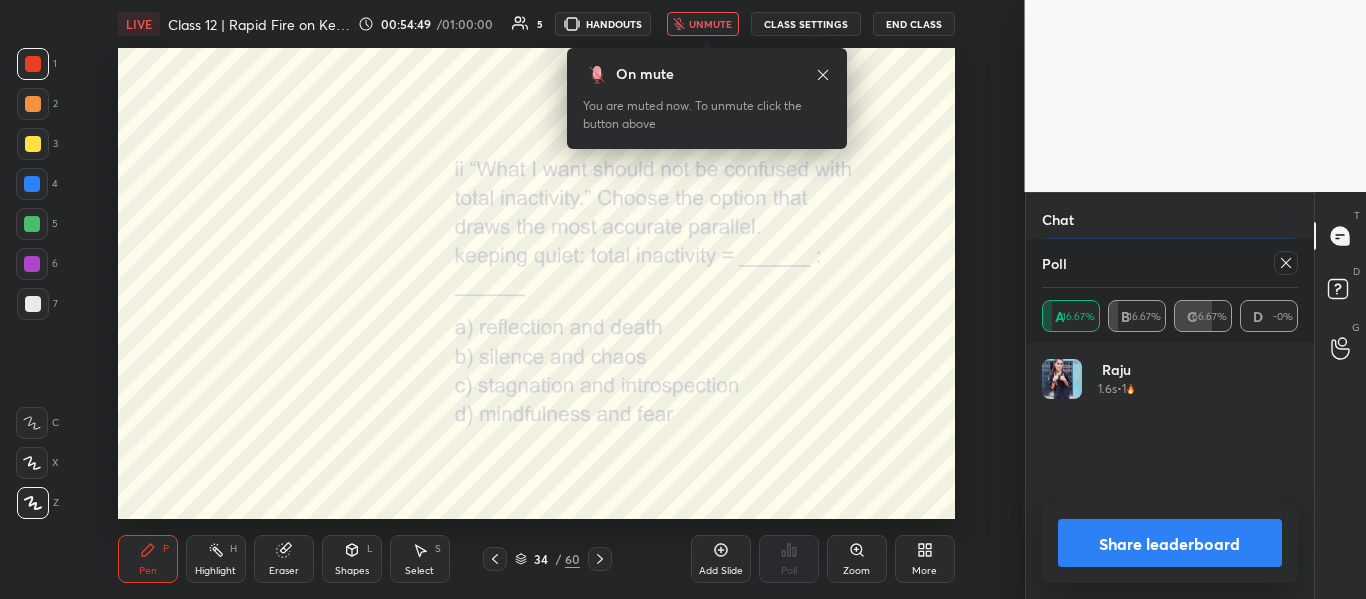 scroll, scrollTop: 6919, scrollLeft: 0, axis: vertical 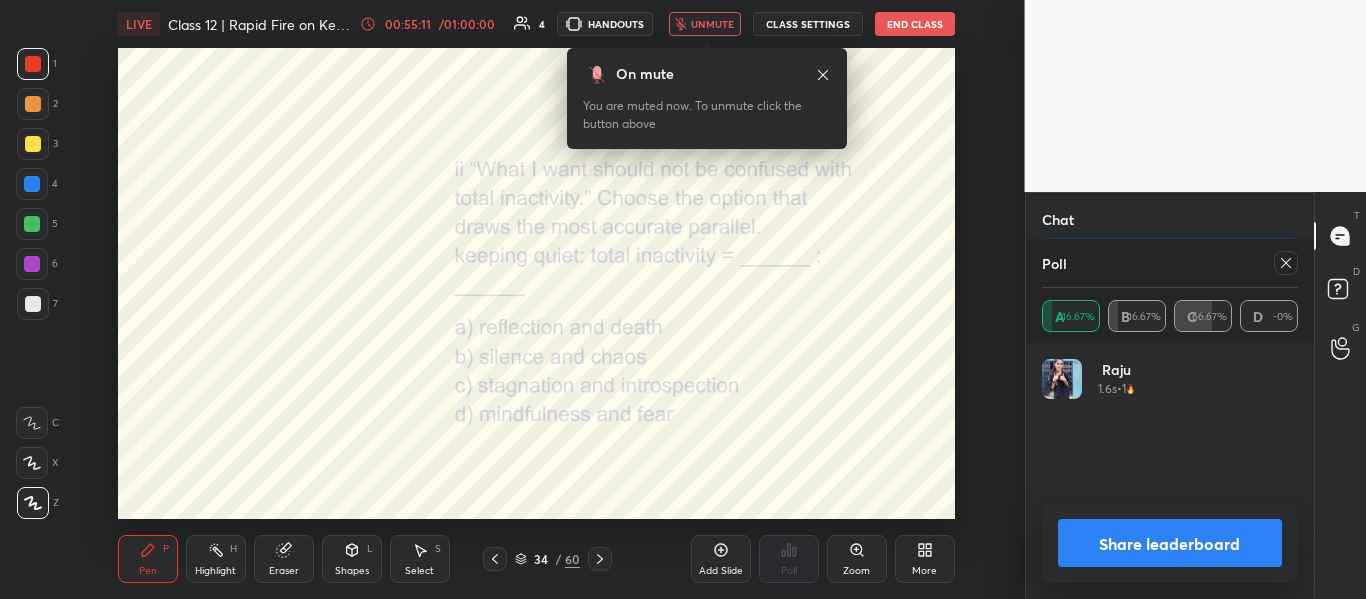 click on "unmute" at bounding box center [712, 24] 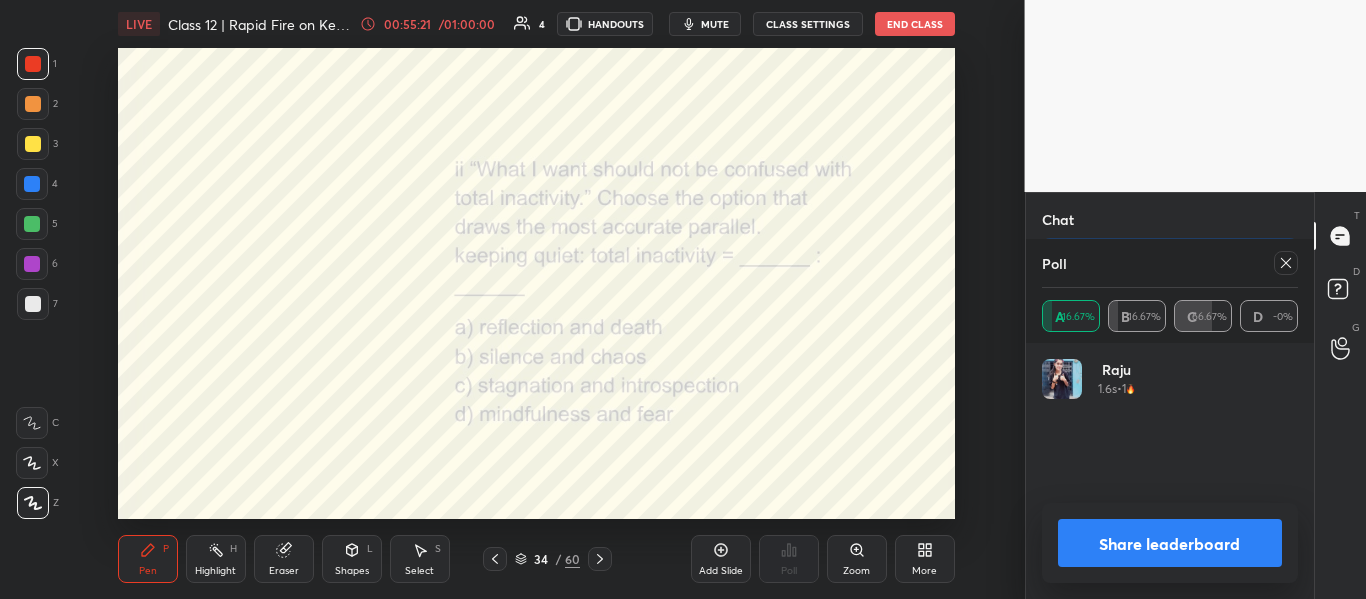 click at bounding box center (1286, 263) 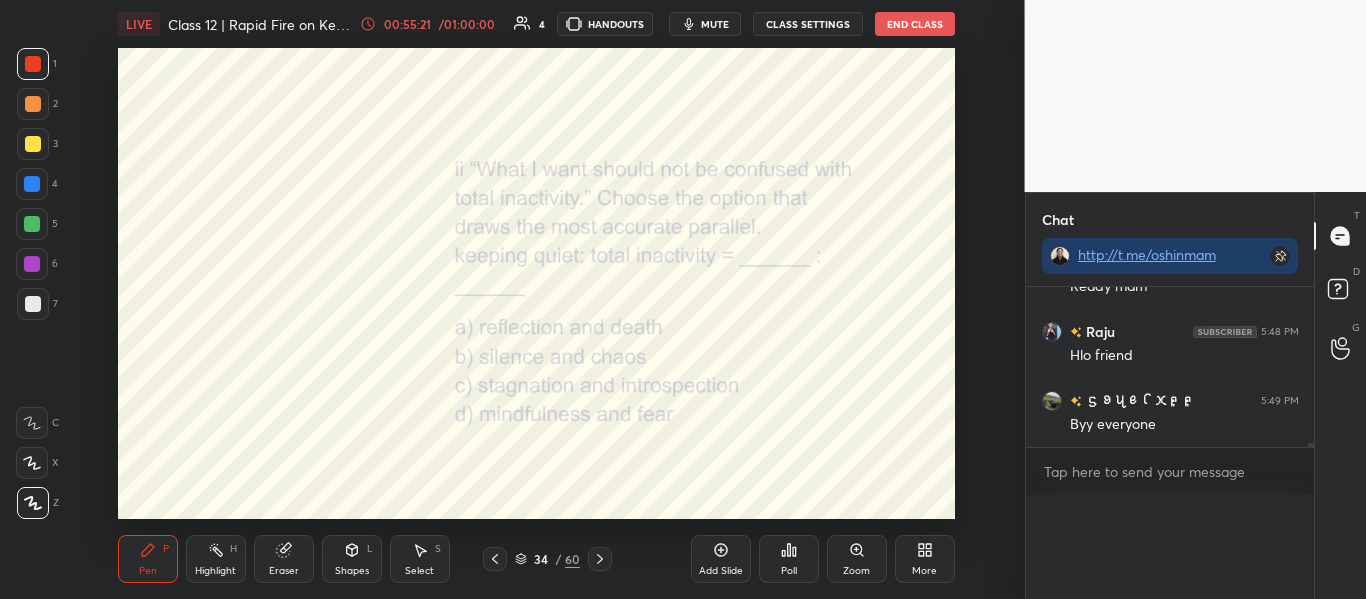 scroll, scrollTop: 0, scrollLeft: 0, axis: both 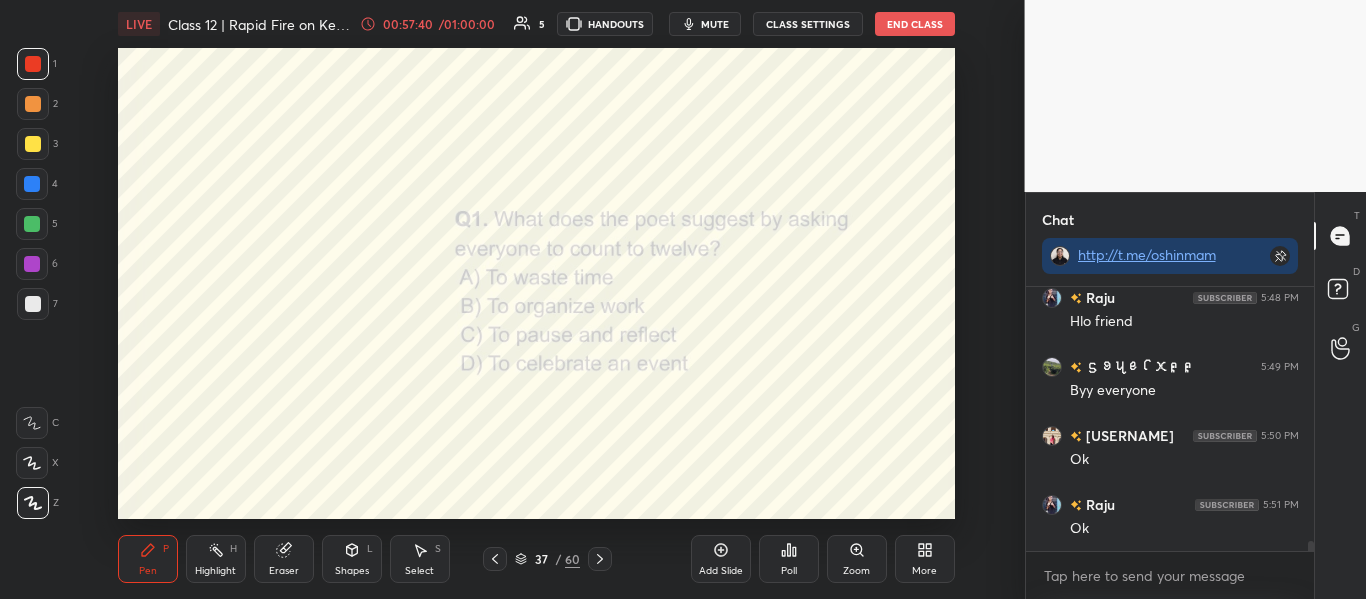 click on "Poll" at bounding box center (789, 559) 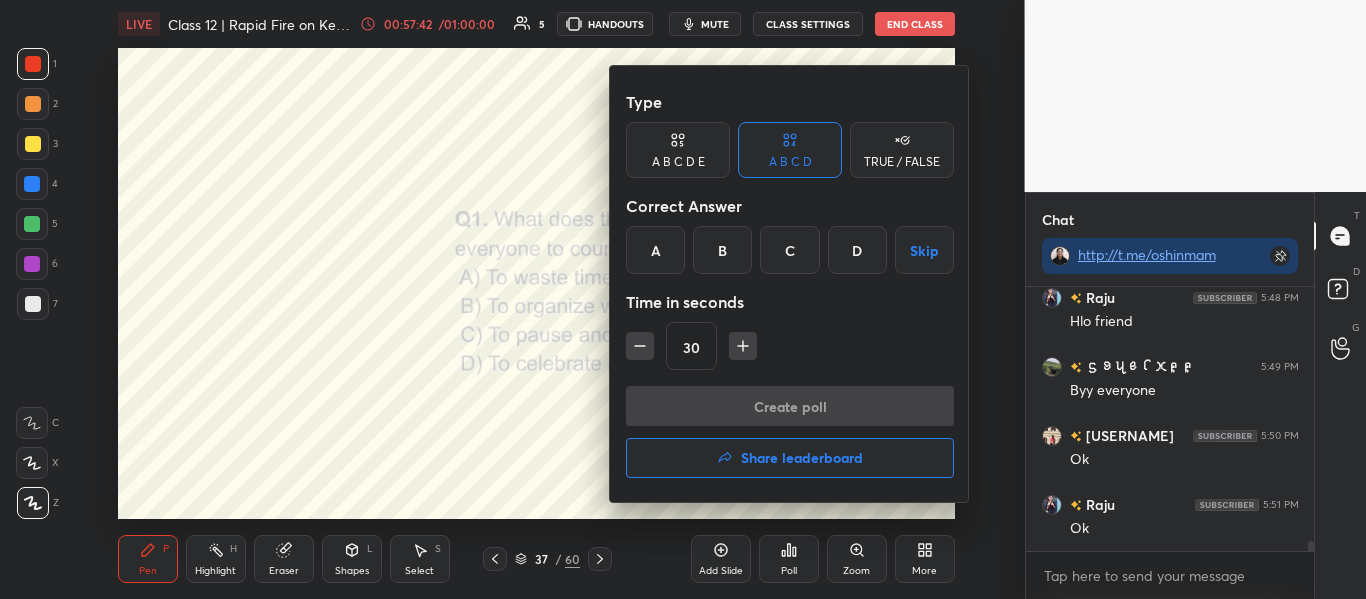 click on "C" at bounding box center (789, 250) 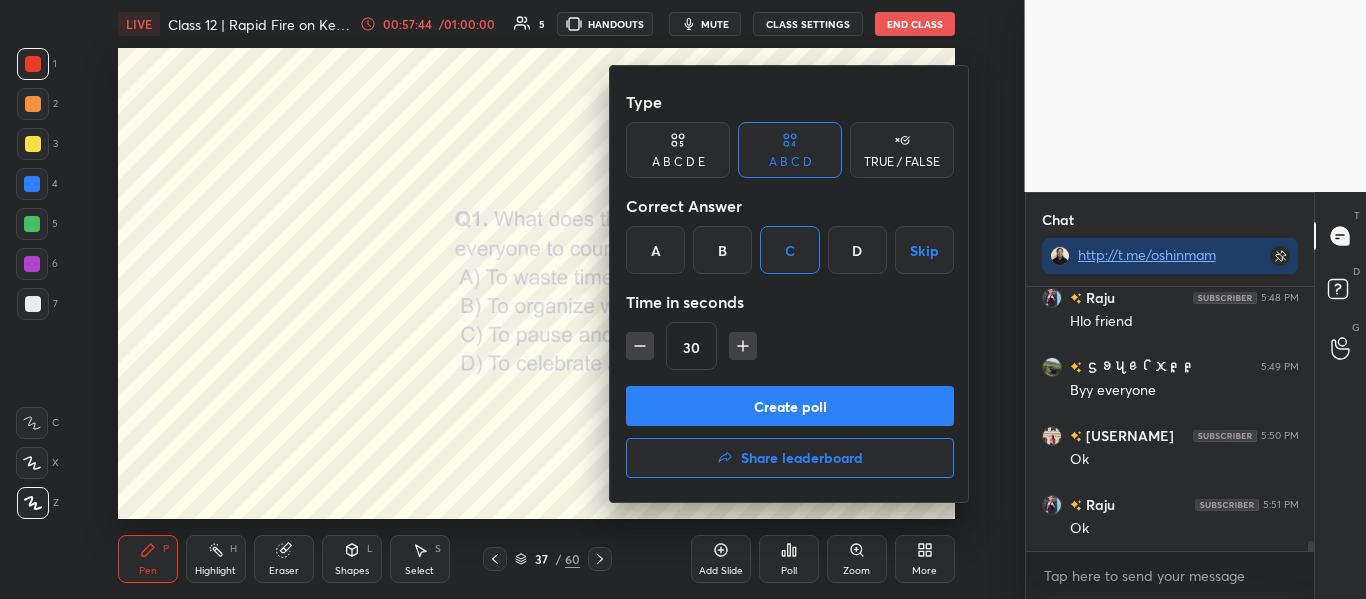 click on "Create poll" at bounding box center [790, 406] 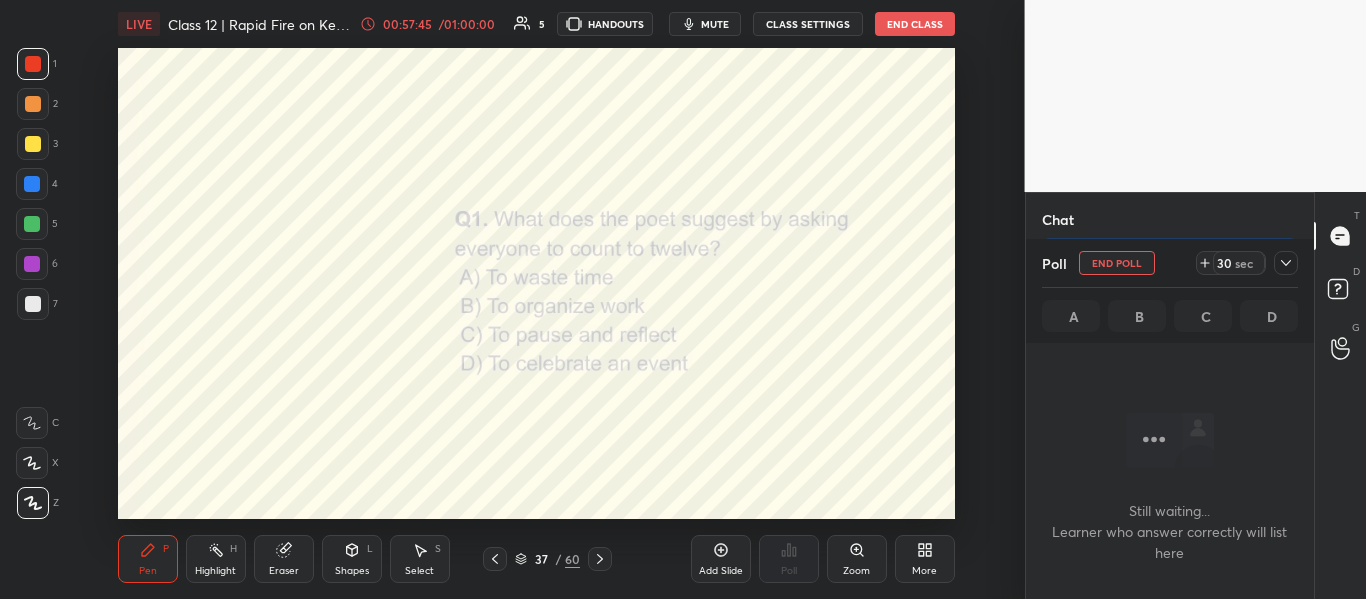 scroll, scrollTop: 160, scrollLeft: 282, axis: both 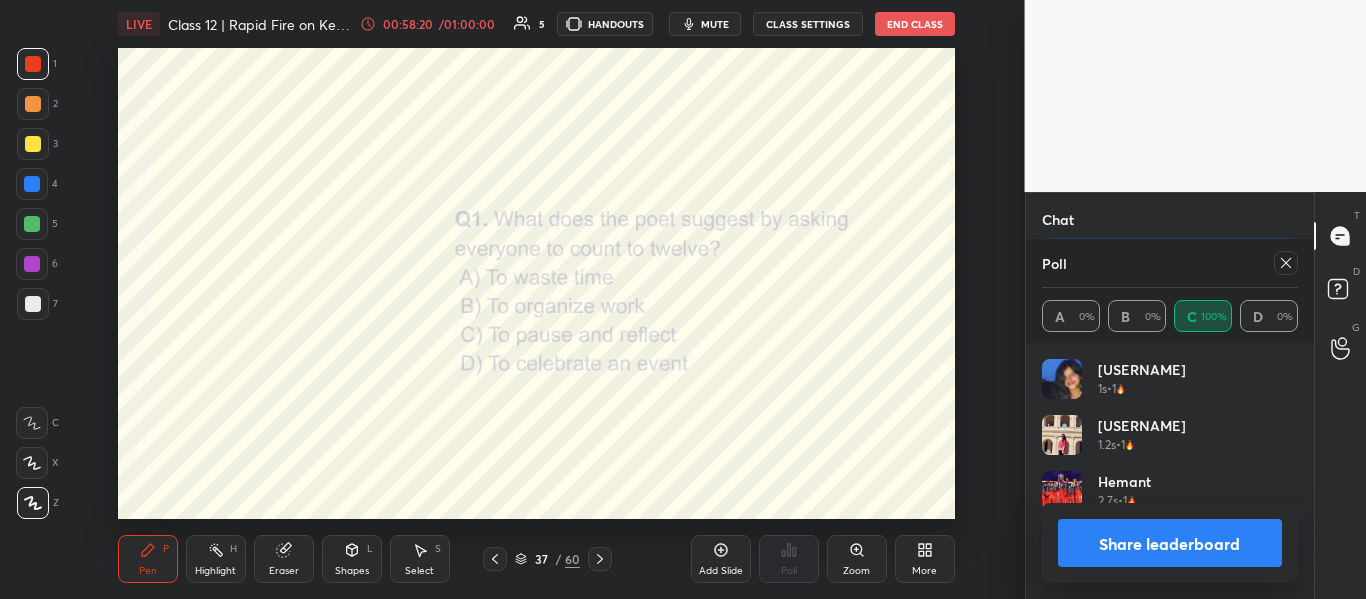 click 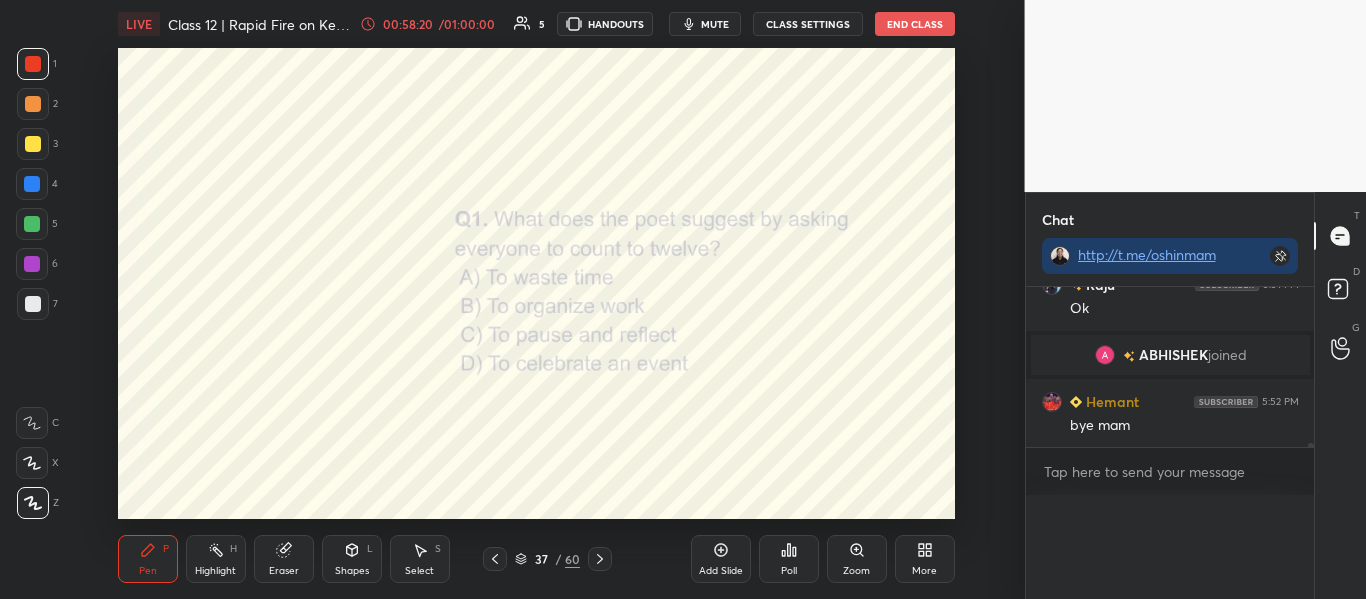 scroll, scrollTop: 0, scrollLeft: 0, axis: both 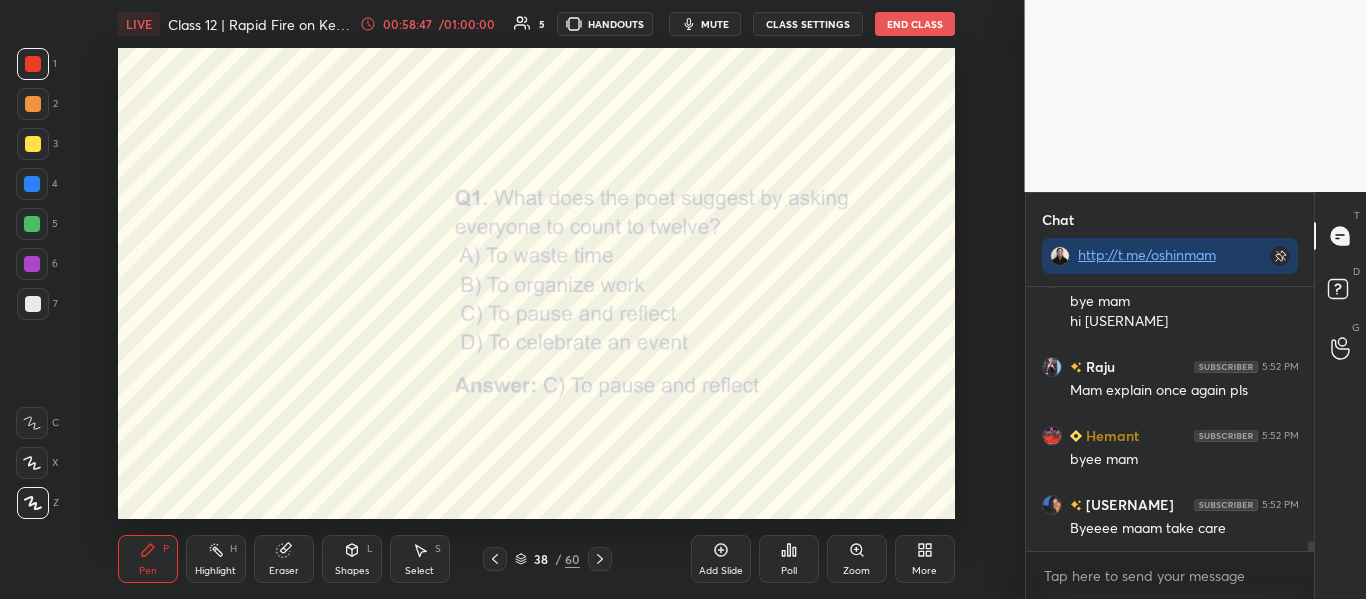 click on "Poll" at bounding box center (789, 571) 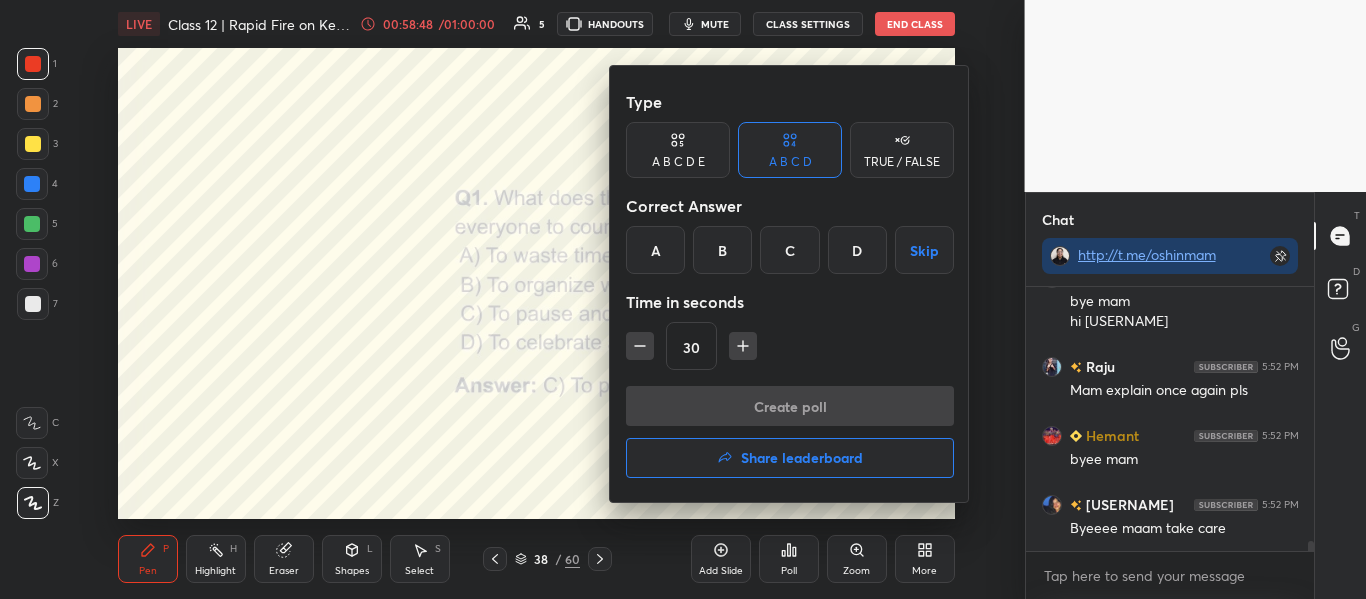 click on "Share leaderboard" at bounding box center [790, 458] 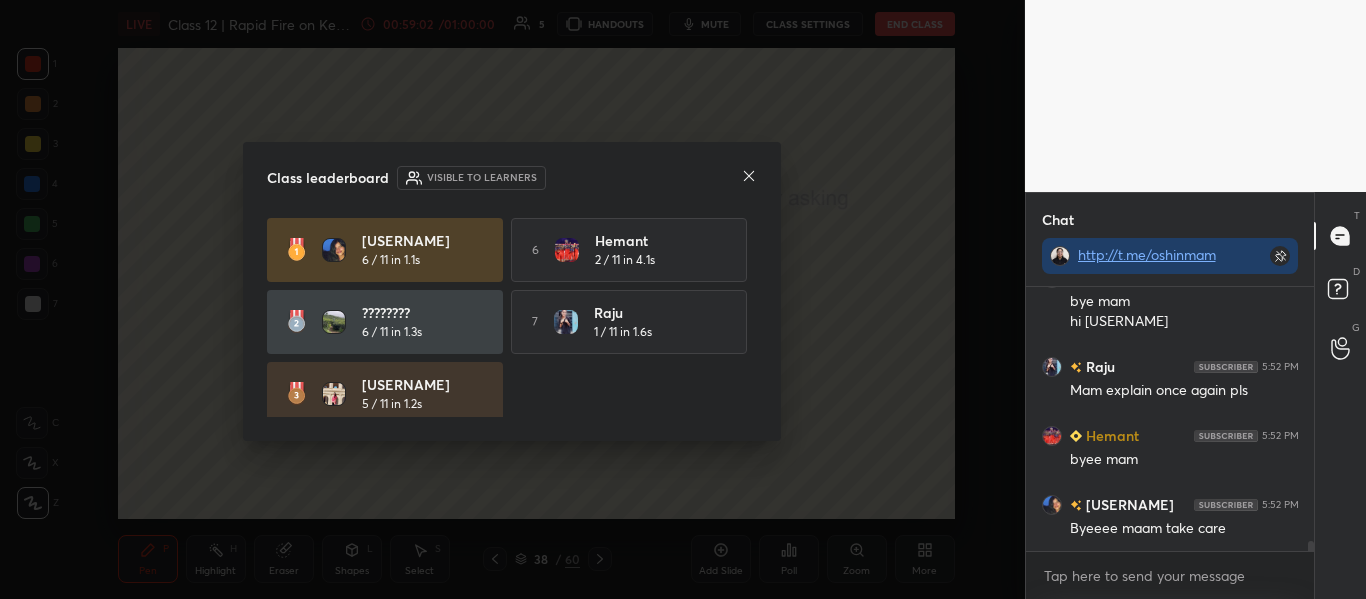 scroll, scrollTop: 6655, scrollLeft: 0, axis: vertical 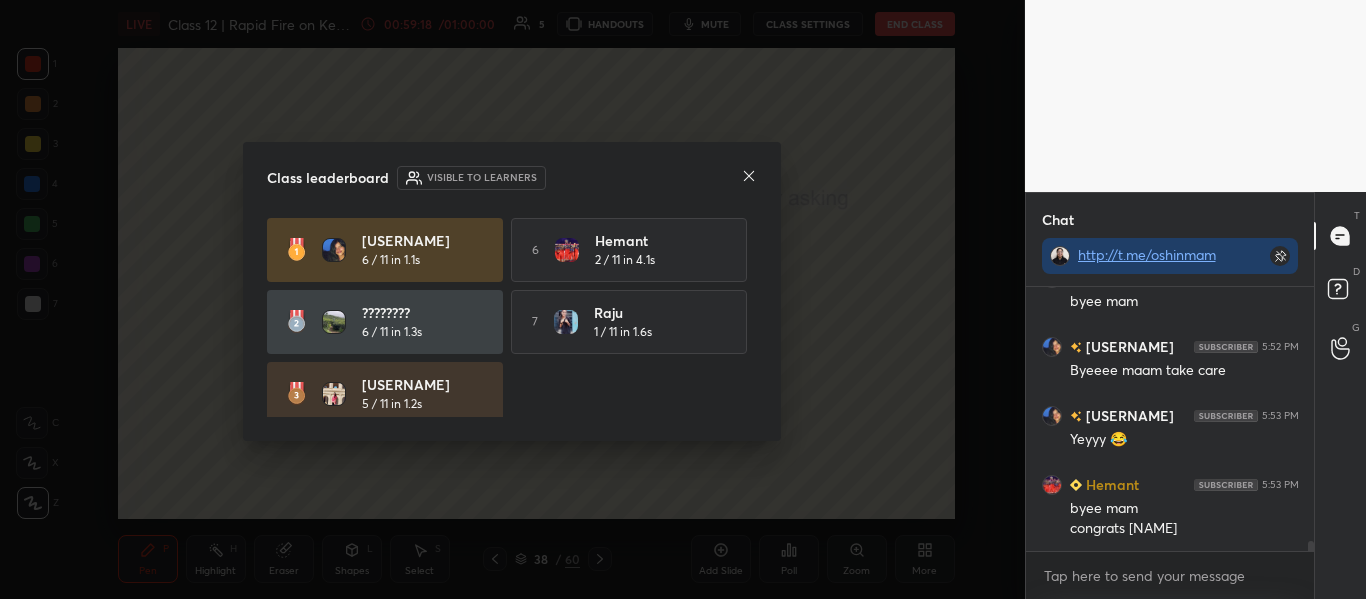 click 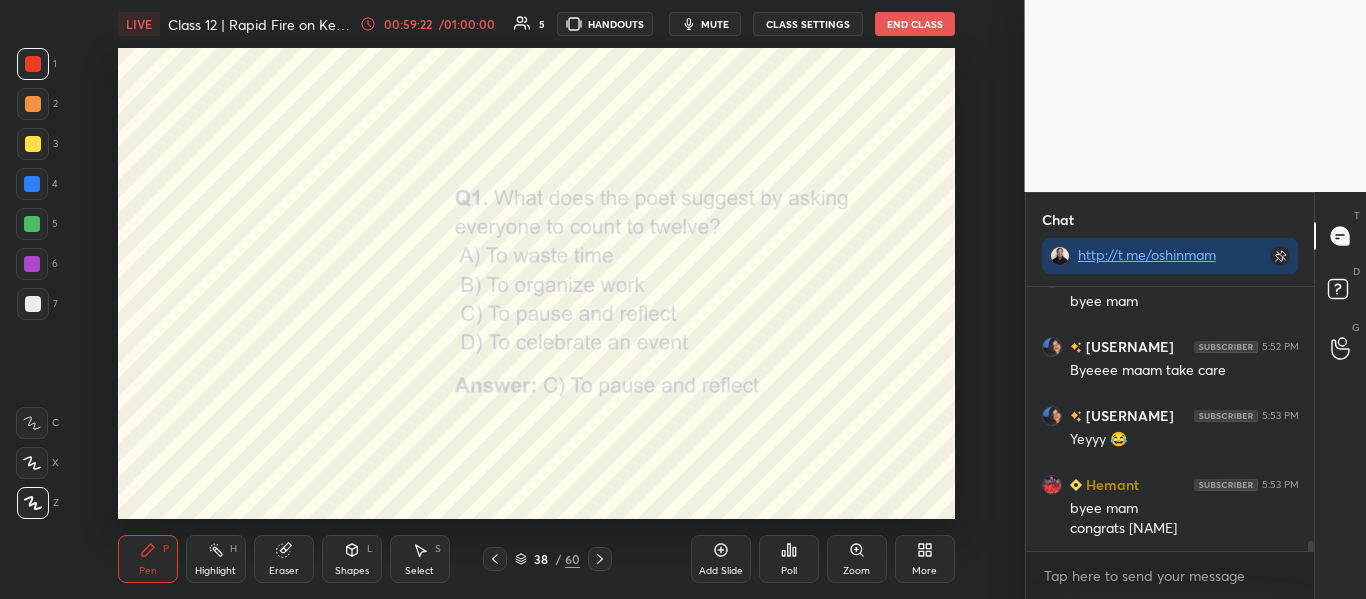 click 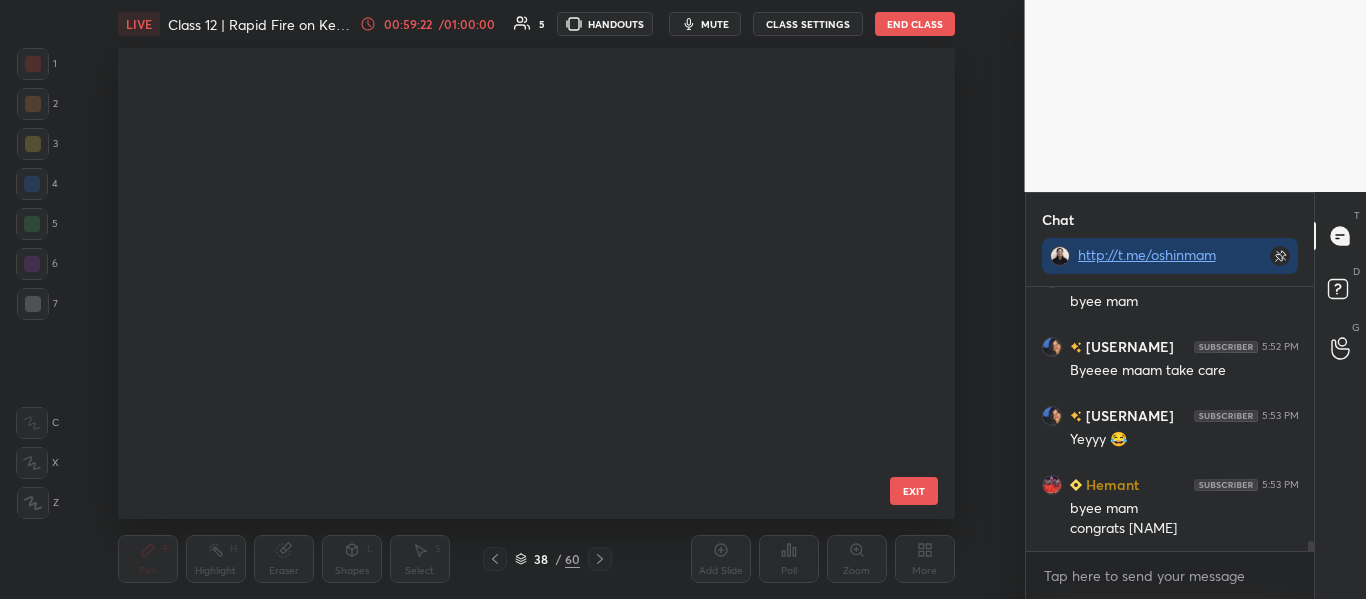 scroll, scrollTop: 1374, scrollLeft: 0, axis: vertical 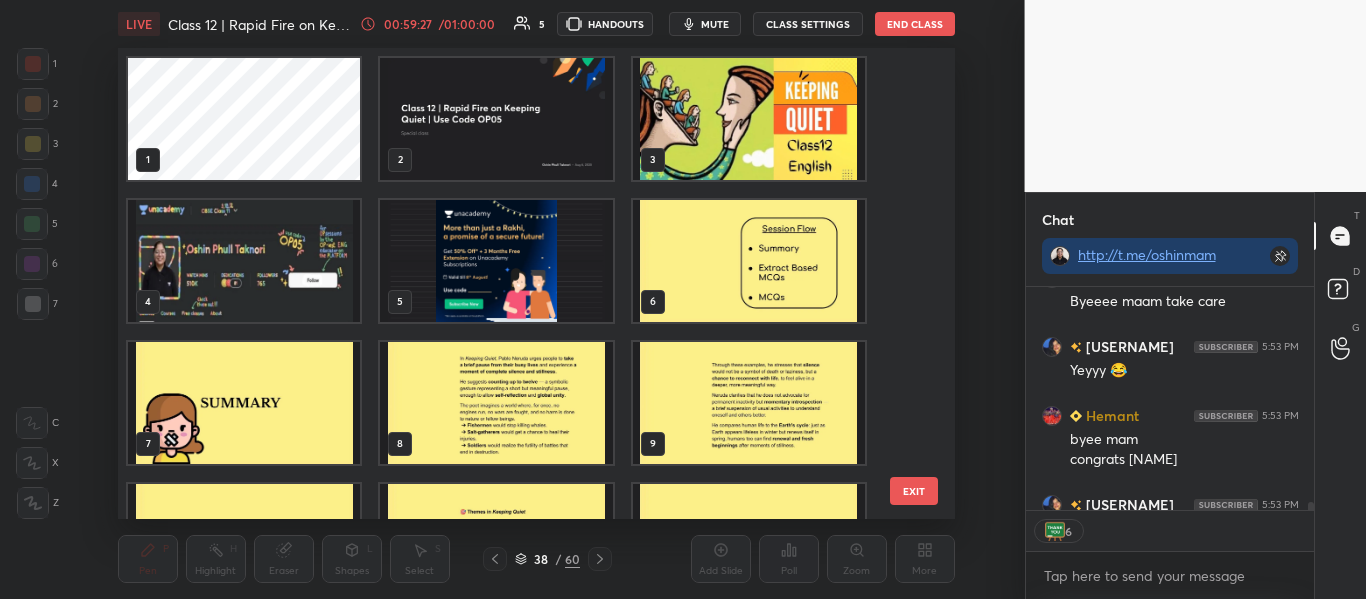 click at bounding box center (244, 261) 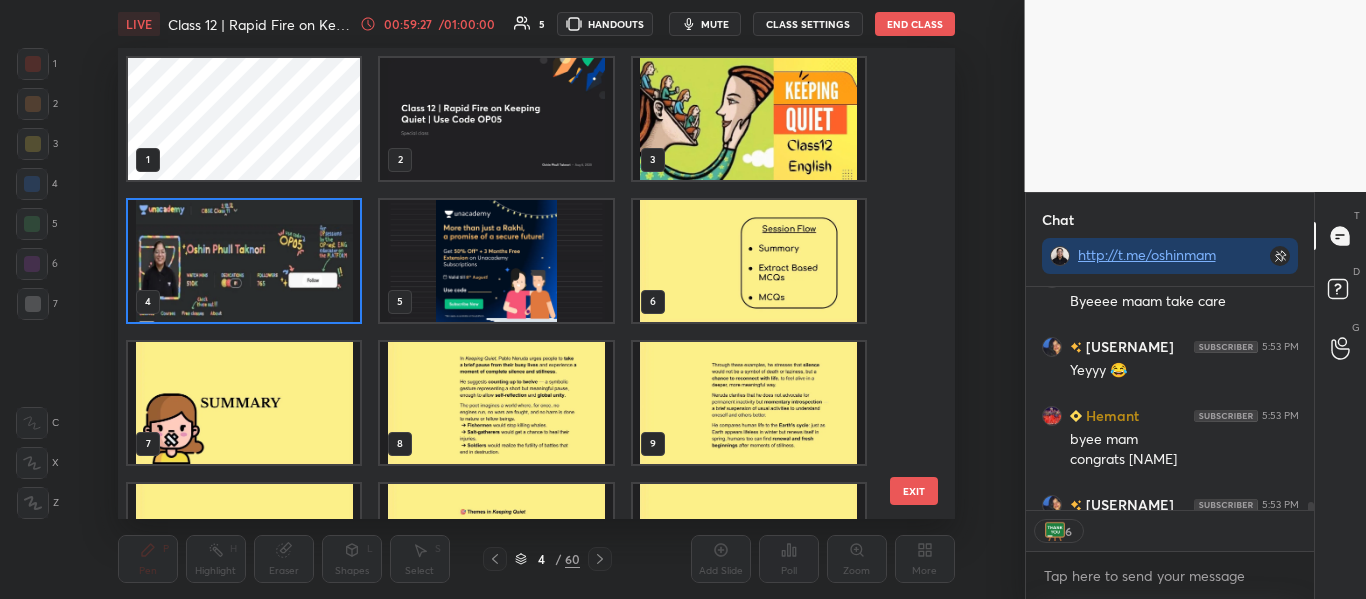 click at bounding box center [244, 261] 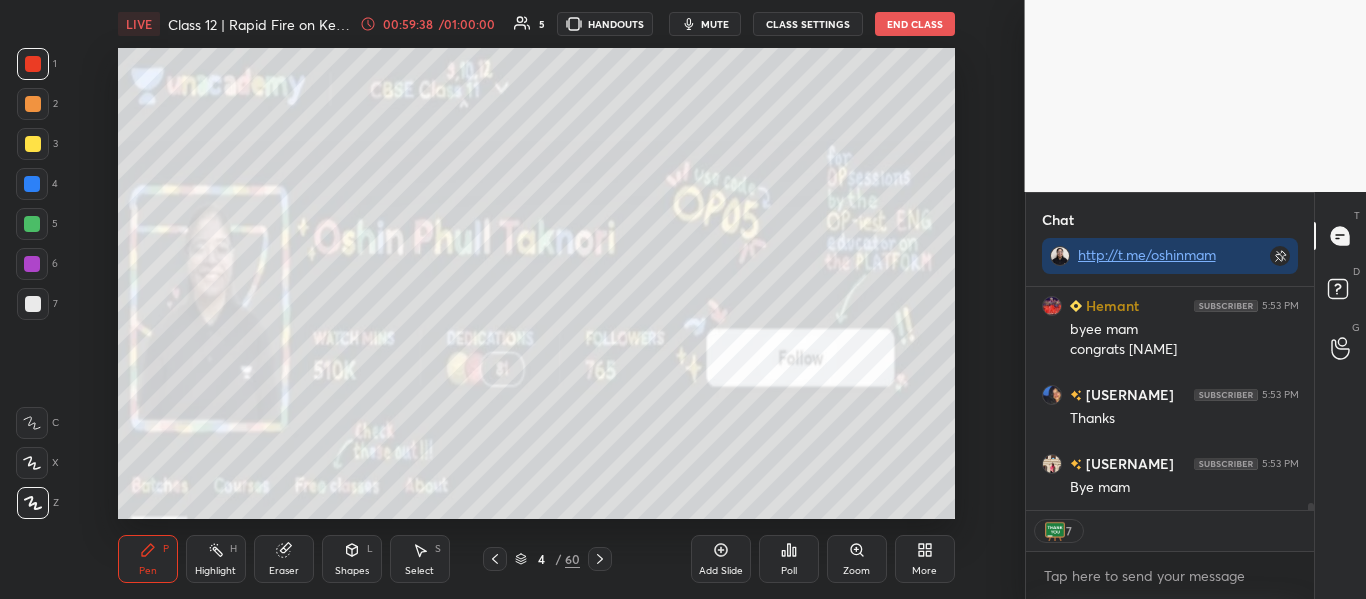 scroll, scrollTop: 6992, scrollLeft: 0, axis: vertical 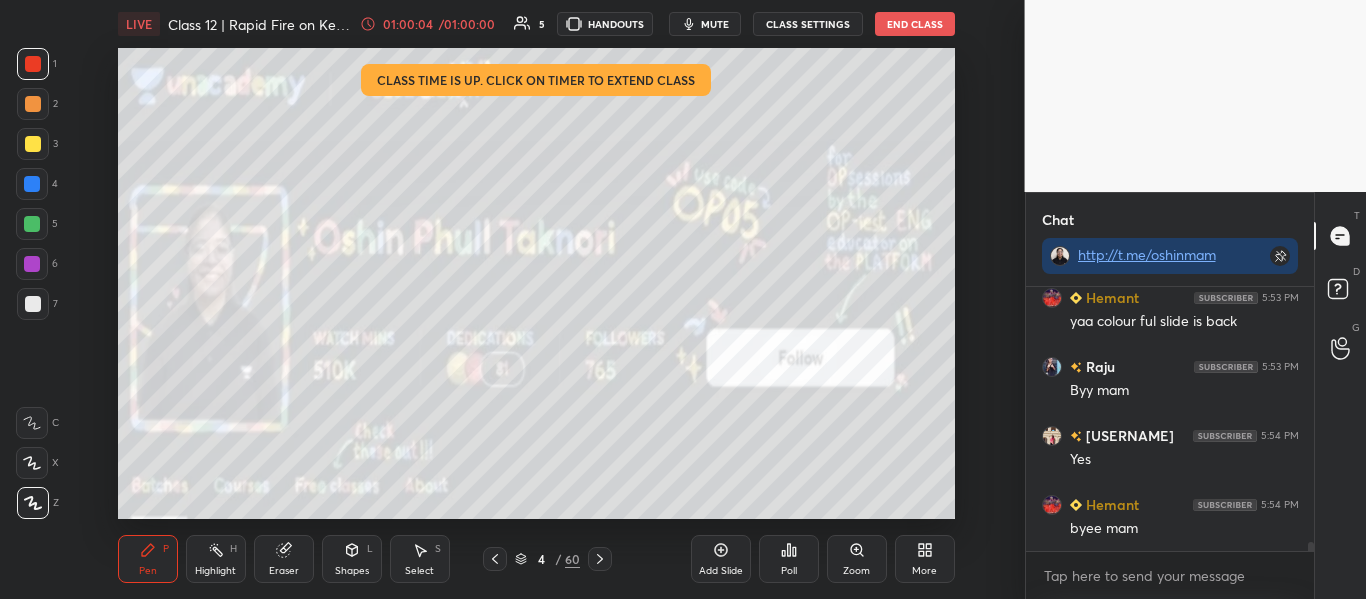 drag, startPoint x: 886, startPoint y: 11, endPoint x: 888, endPoint y: 23, distance: 12.165525 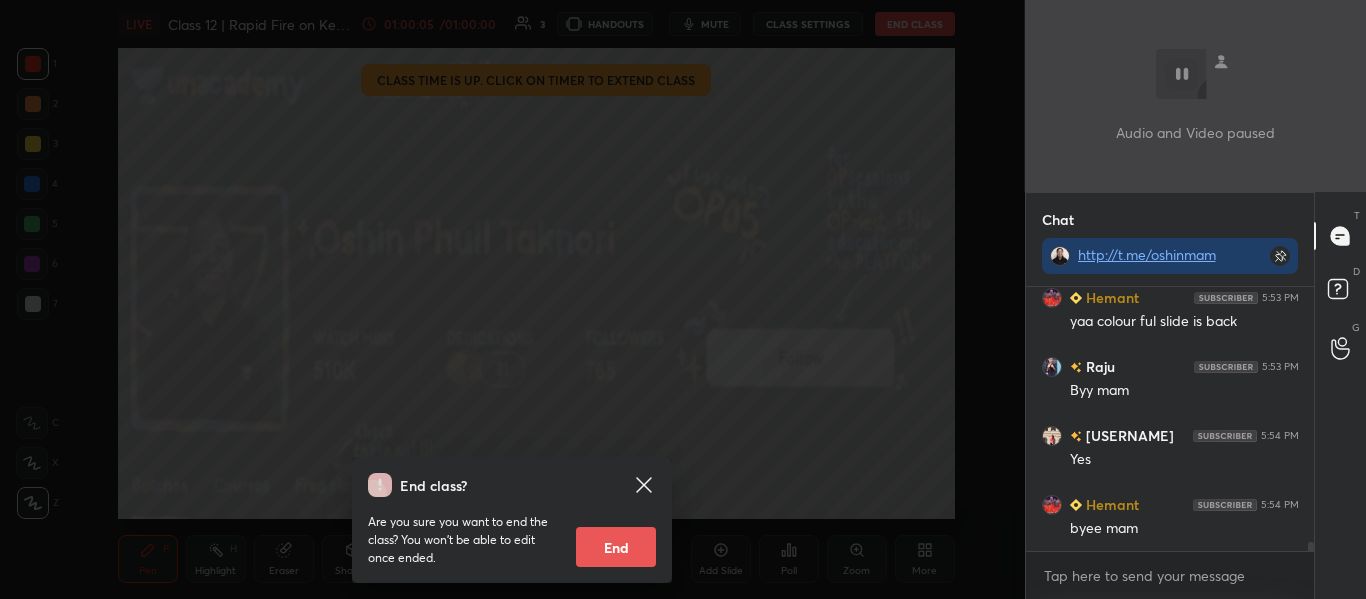 click on "End" at bounding box center (616, 547) 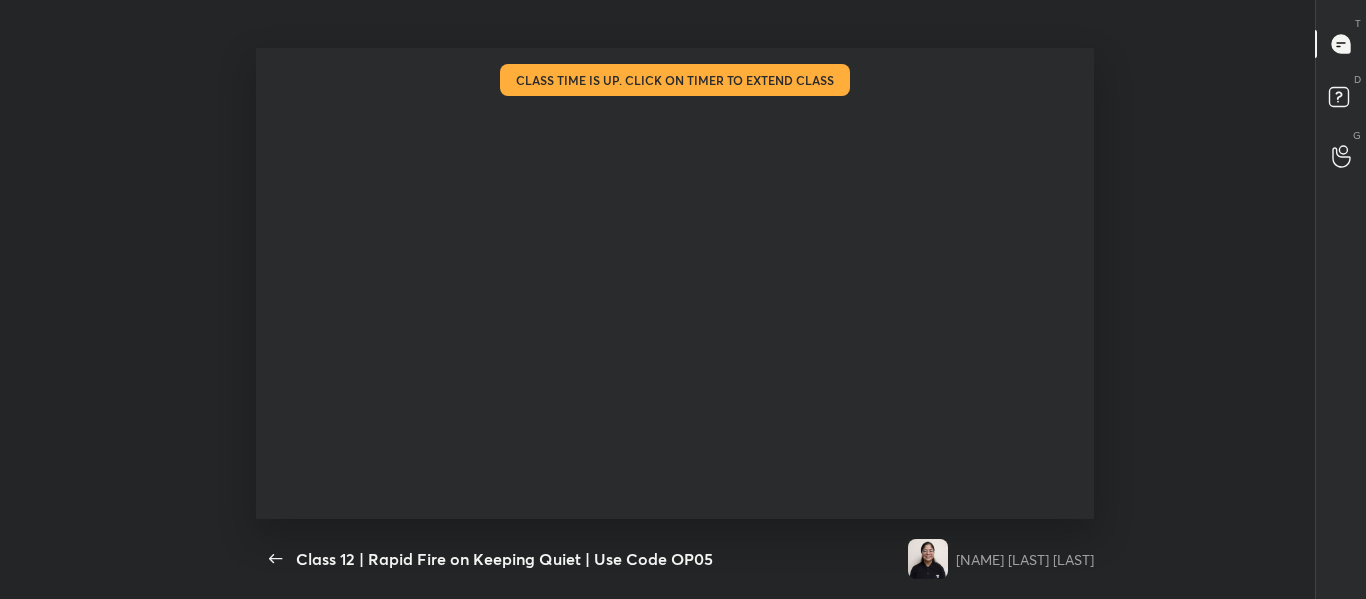 scroll, scrollTop: 99529, scrollLeft: 98991, axis: both 